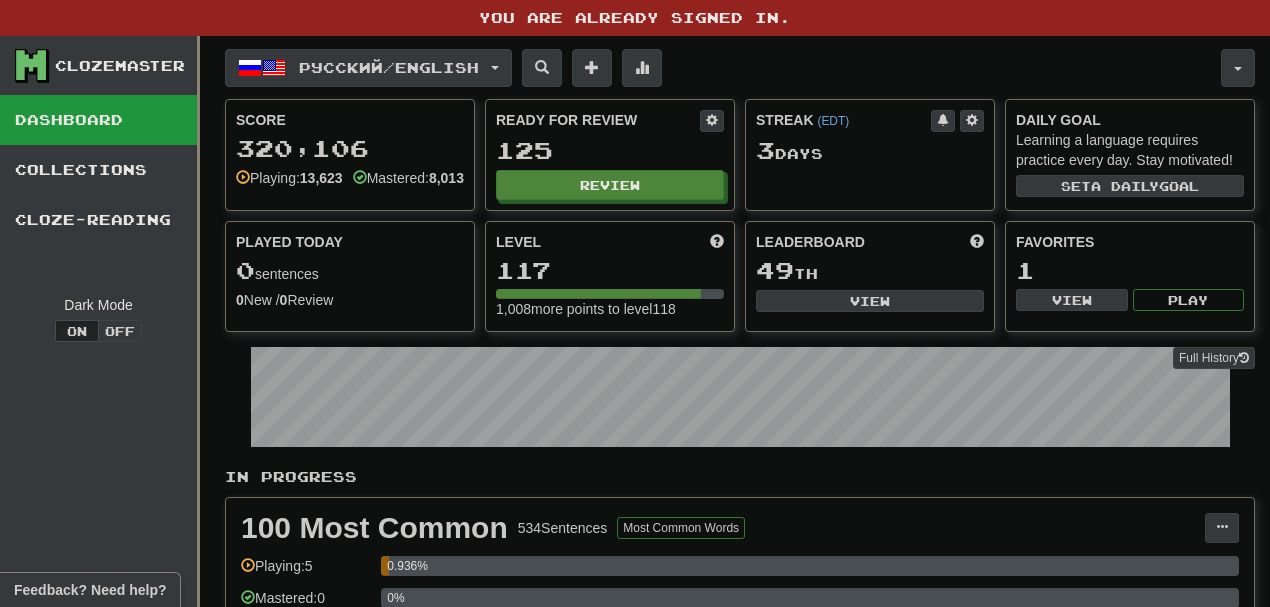 scroll, scrollTop: 0, scrollLeft: 0, axis: both 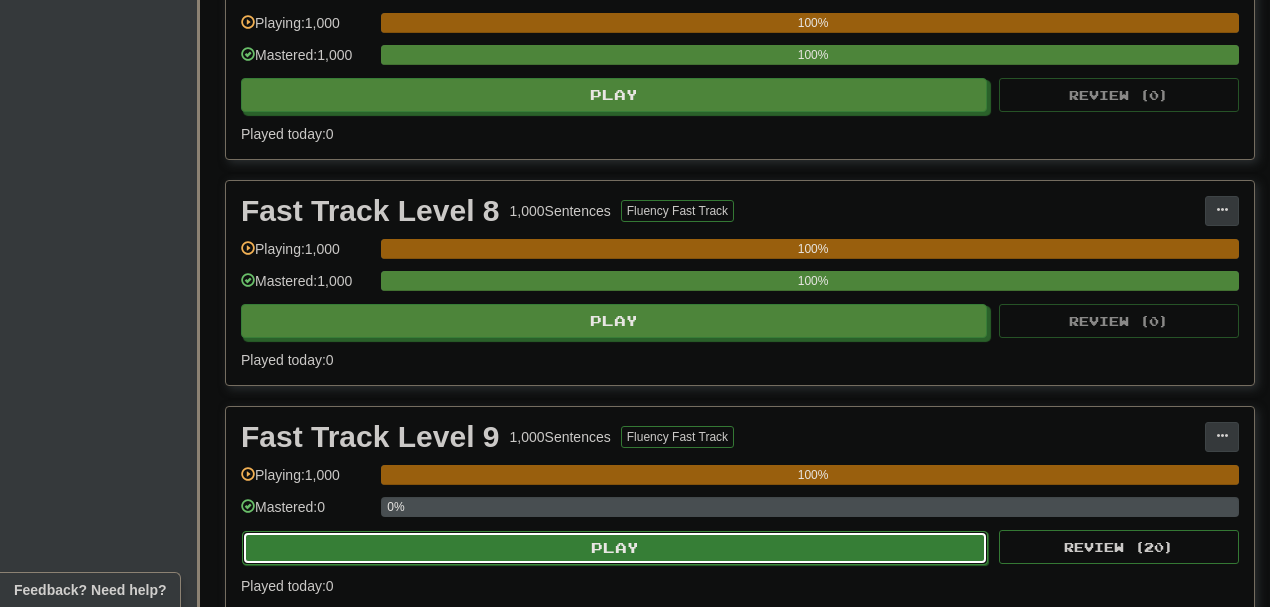 click on "Play" at bounding box center [615, 548] 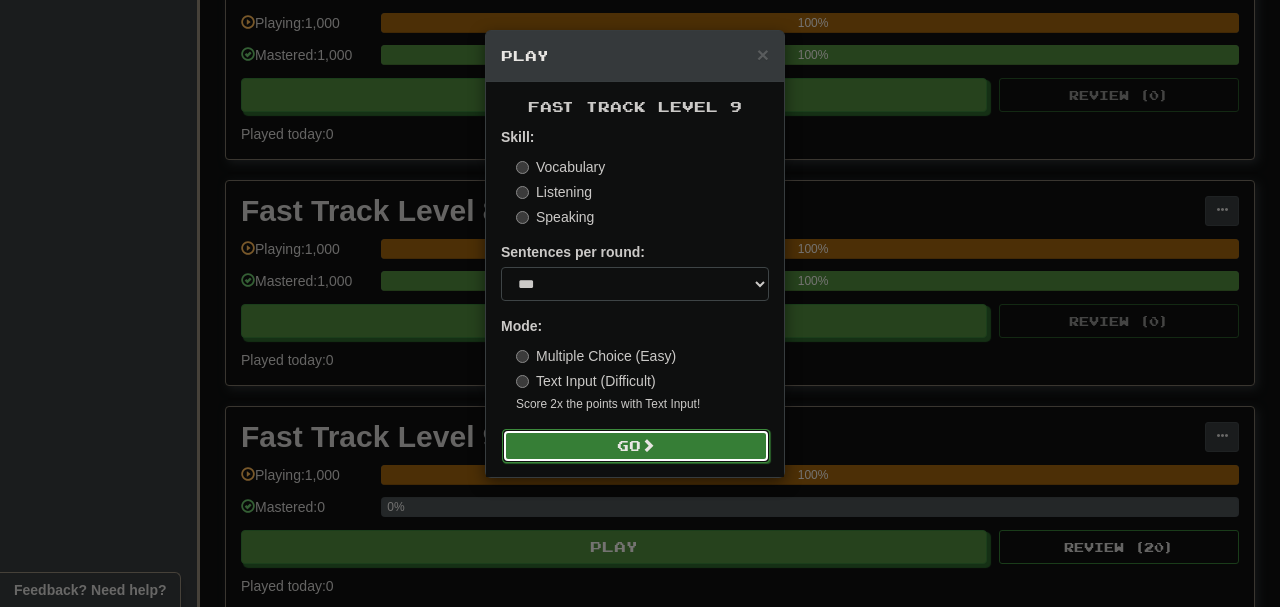 click on "Go" at bounding box center [636, 446] 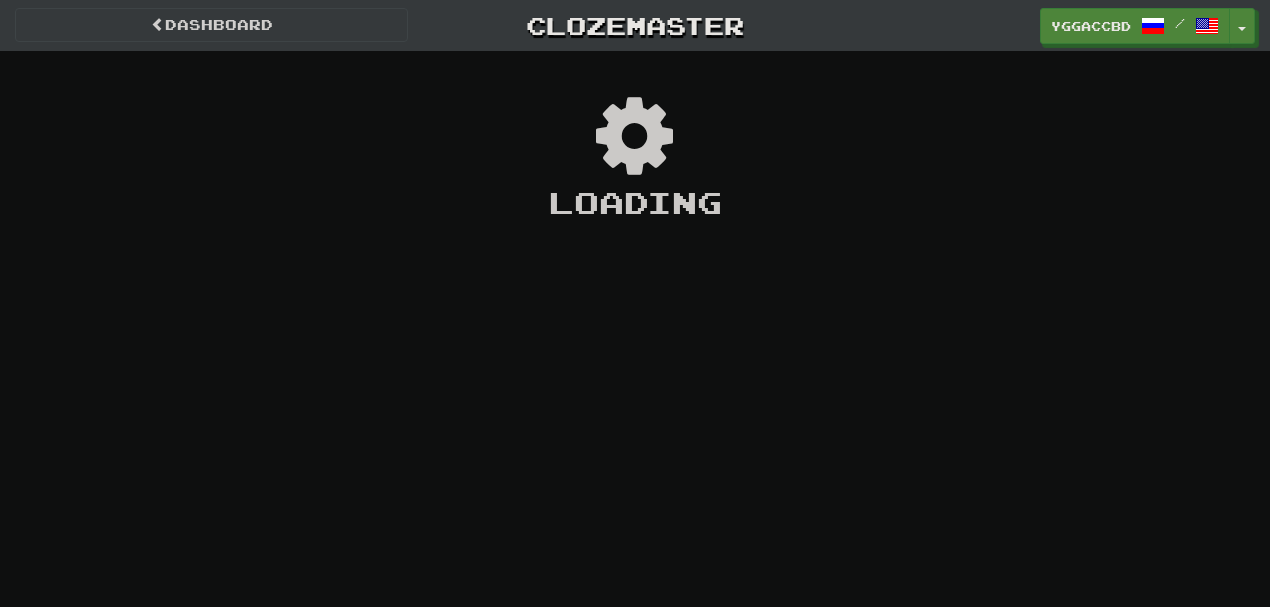 scroll, scrollTop: 0, scrollLeft: 0, axis: both 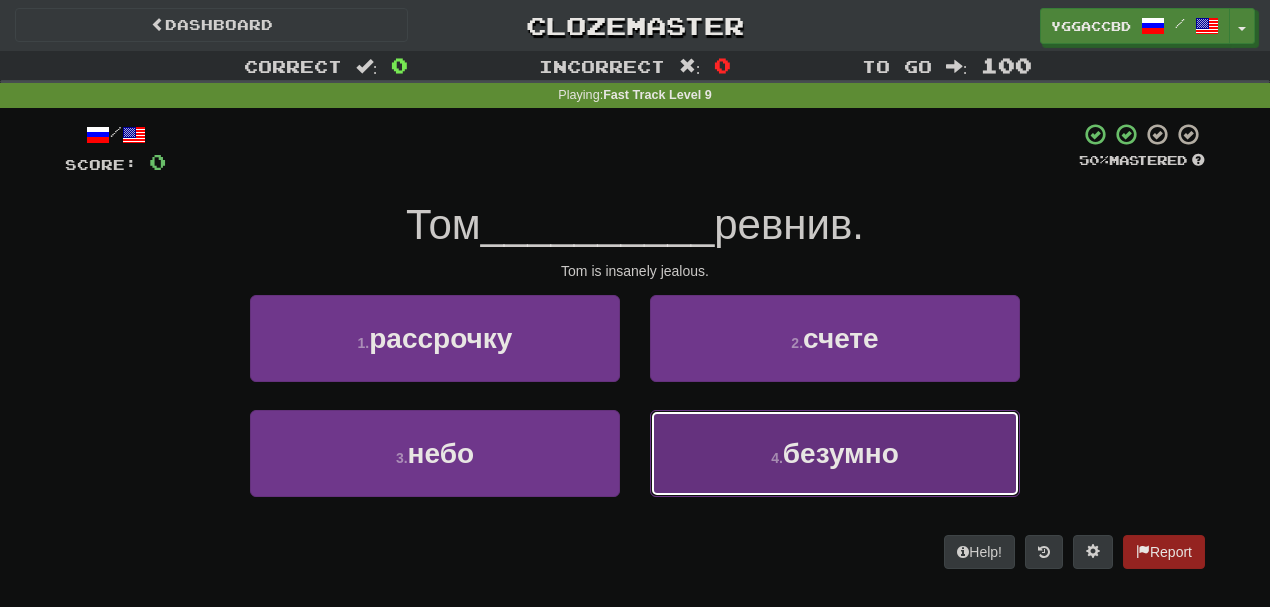 click on "4 .  безумно" at bounding box center (835, 453) 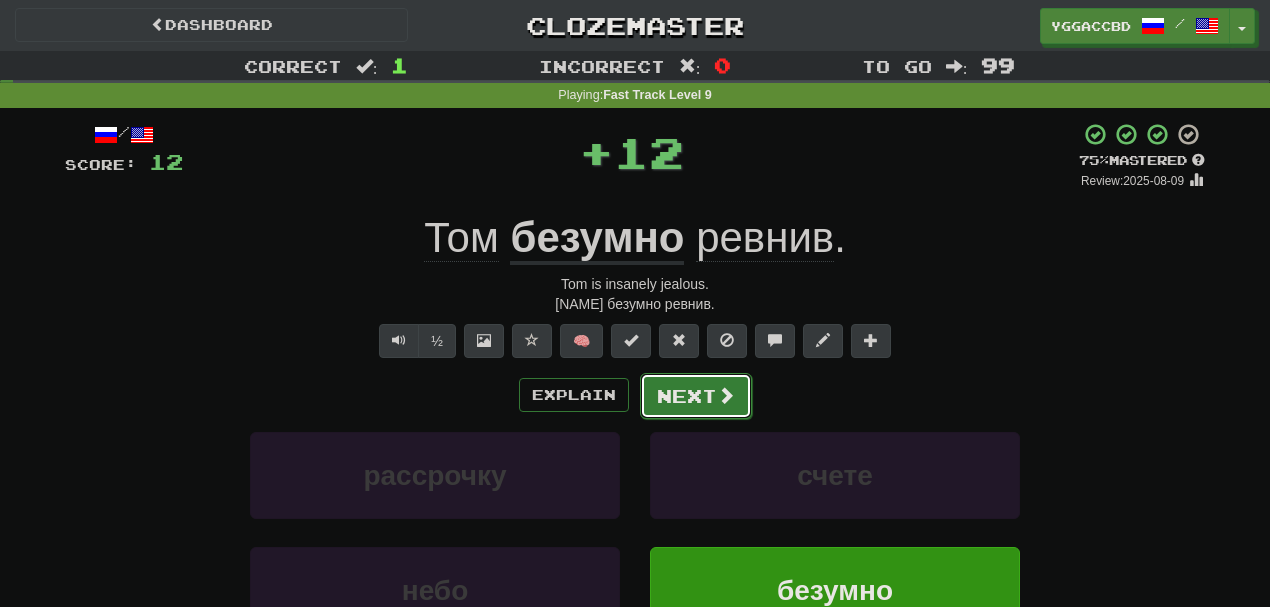 click on "Next" at bounding box center (696, 396) 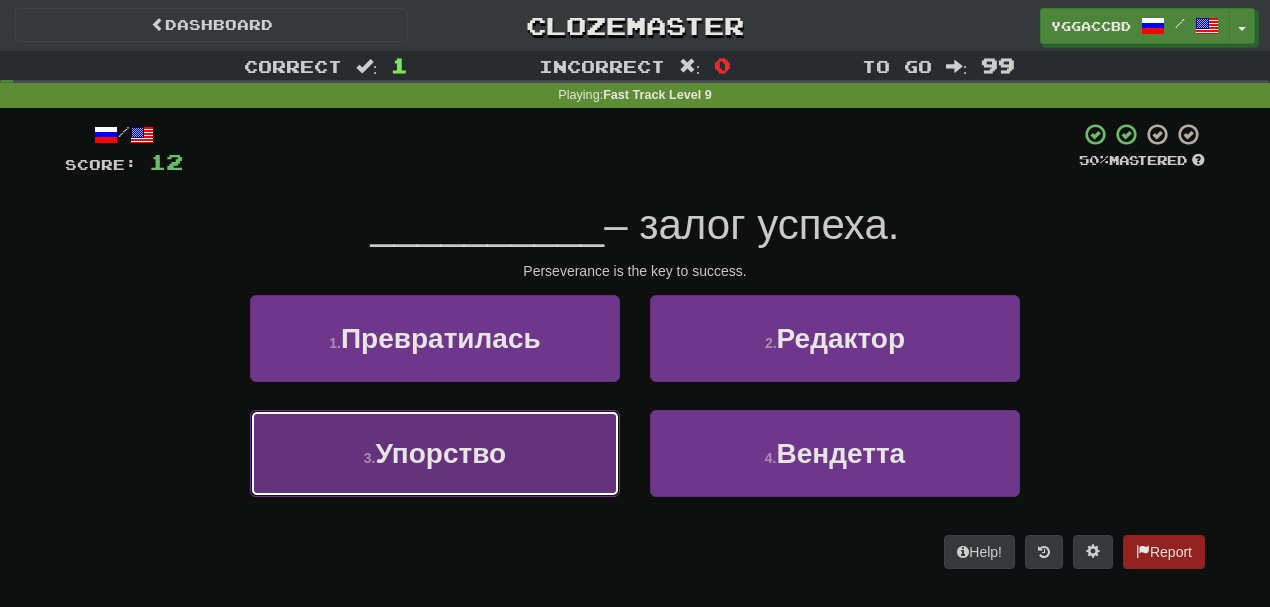 click on "3 .  Упорство" at bounding box center (435, 453) 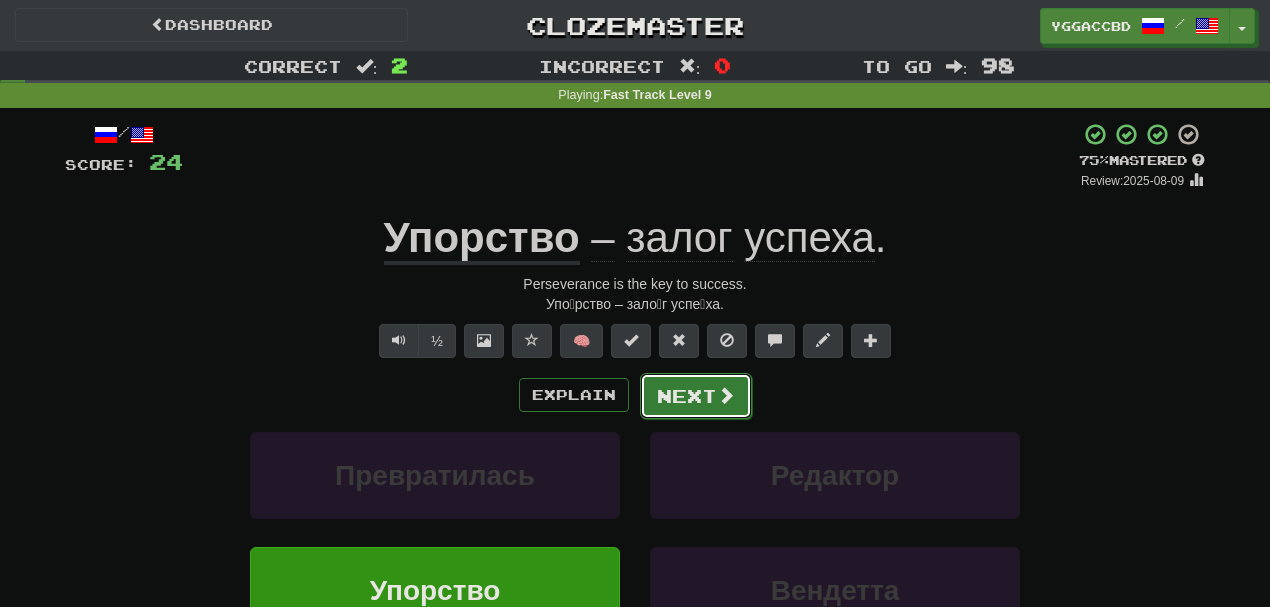 click on "Next" at bounding box center [696, 396] 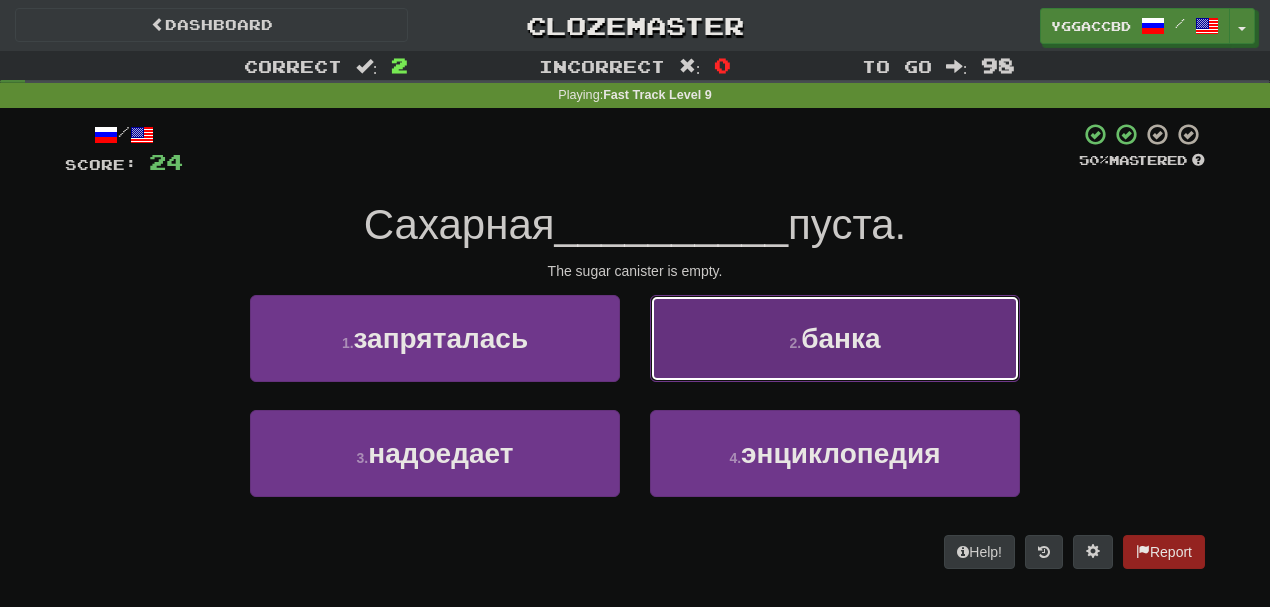 click on "2 .  банка" at bounding box center [835, 338] 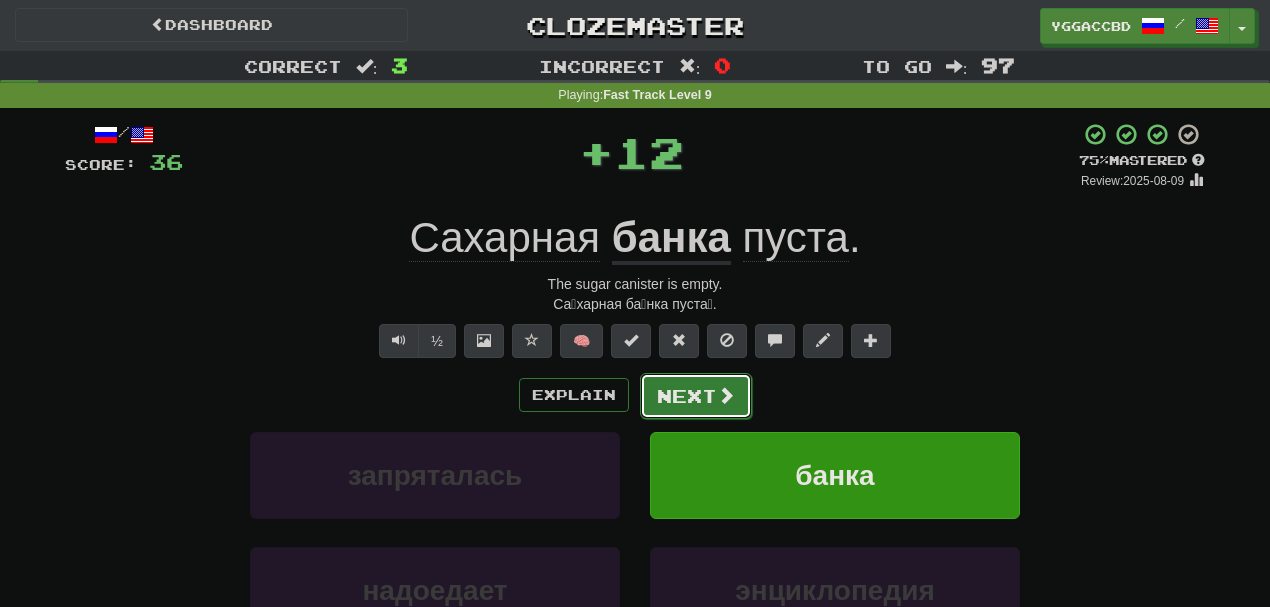 click on "Next" at bounding box center [696, 396] 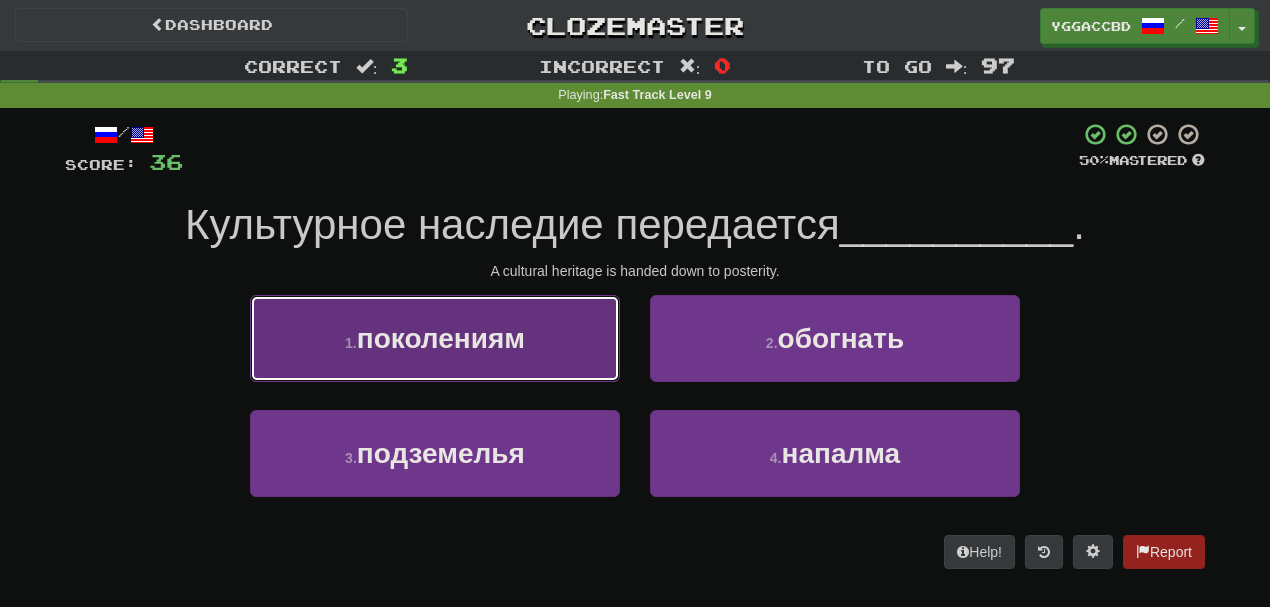 click on "1 .  поколениям" at bounding box center [435, 338] 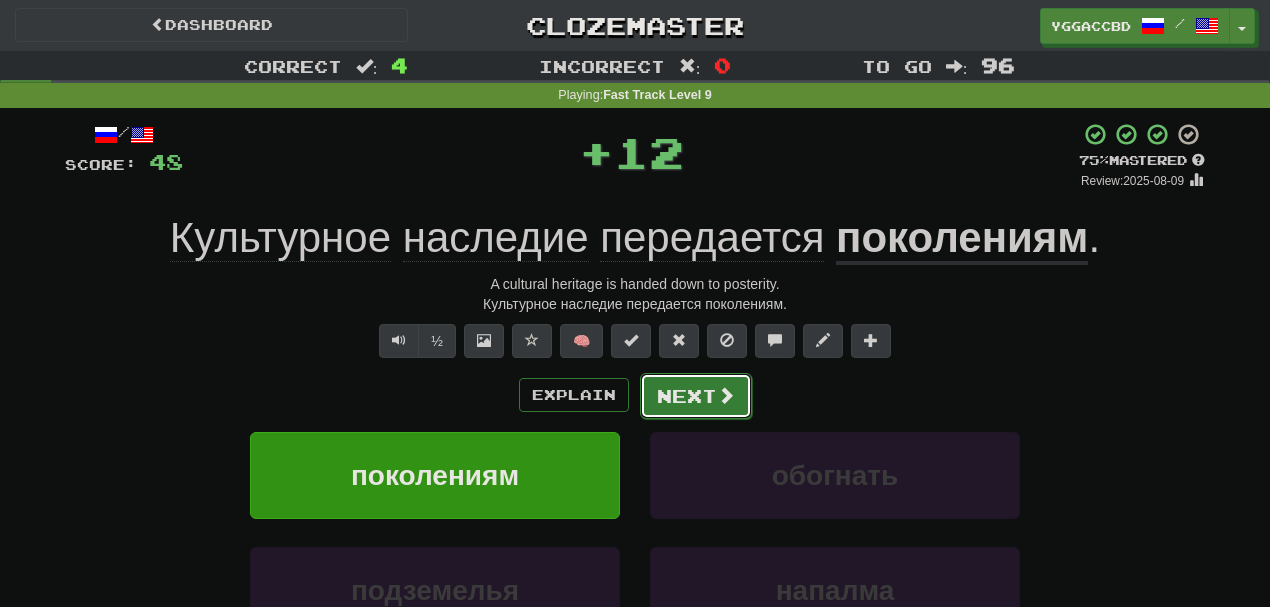 click on "Next" at bounding box center (696, 396) 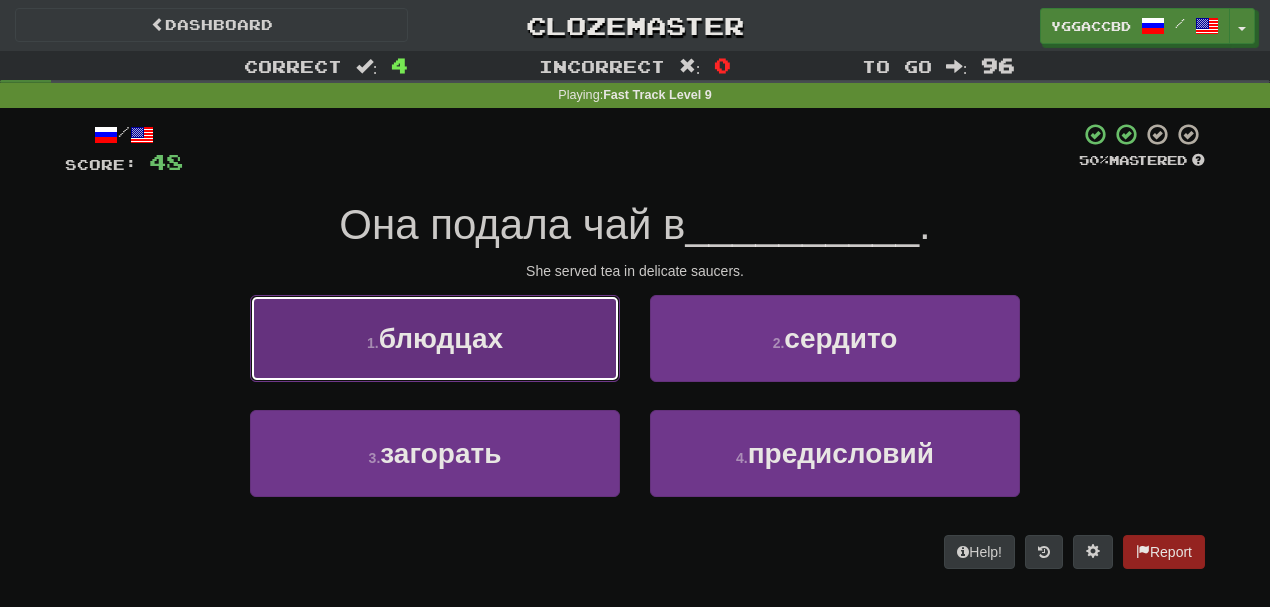 click on "1 .  блюдцах" at bounding box center [435, 338] 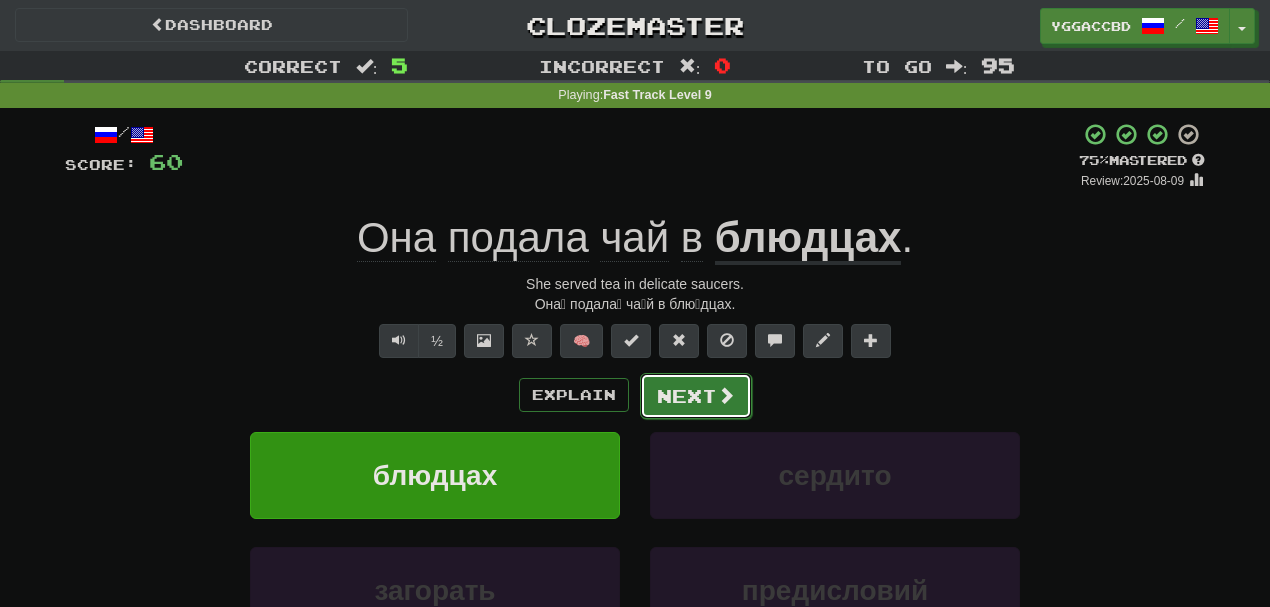 click on "Next" at bounding box center [696, 396] 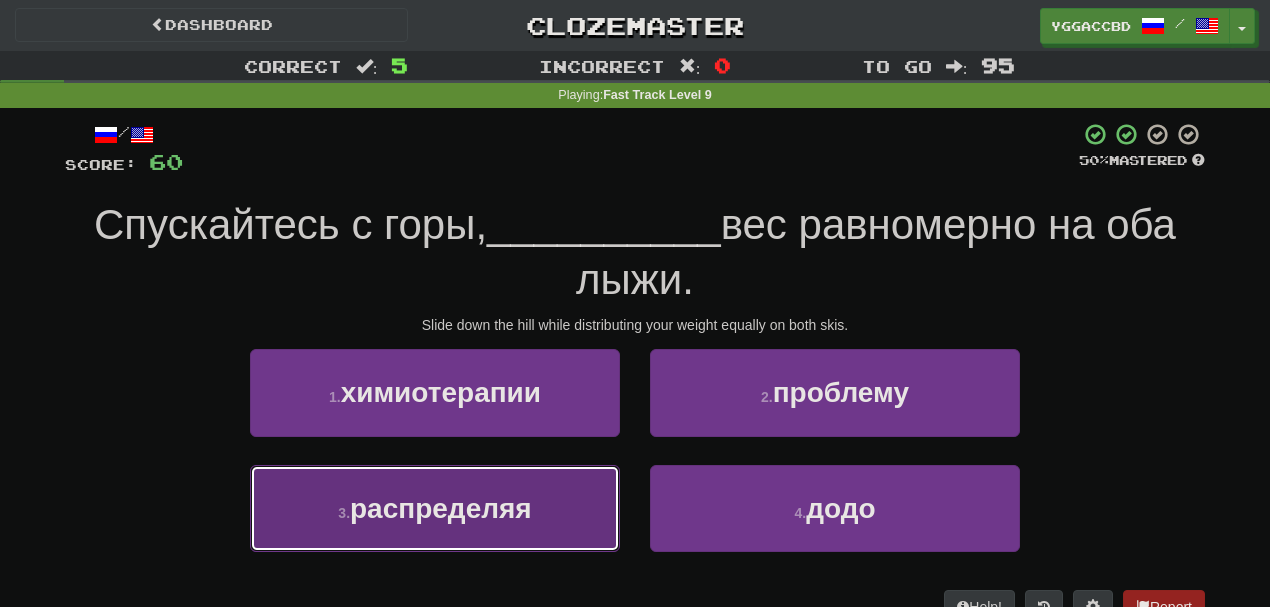 click on "3 .  распределяя" at bounding box center [435, 508] 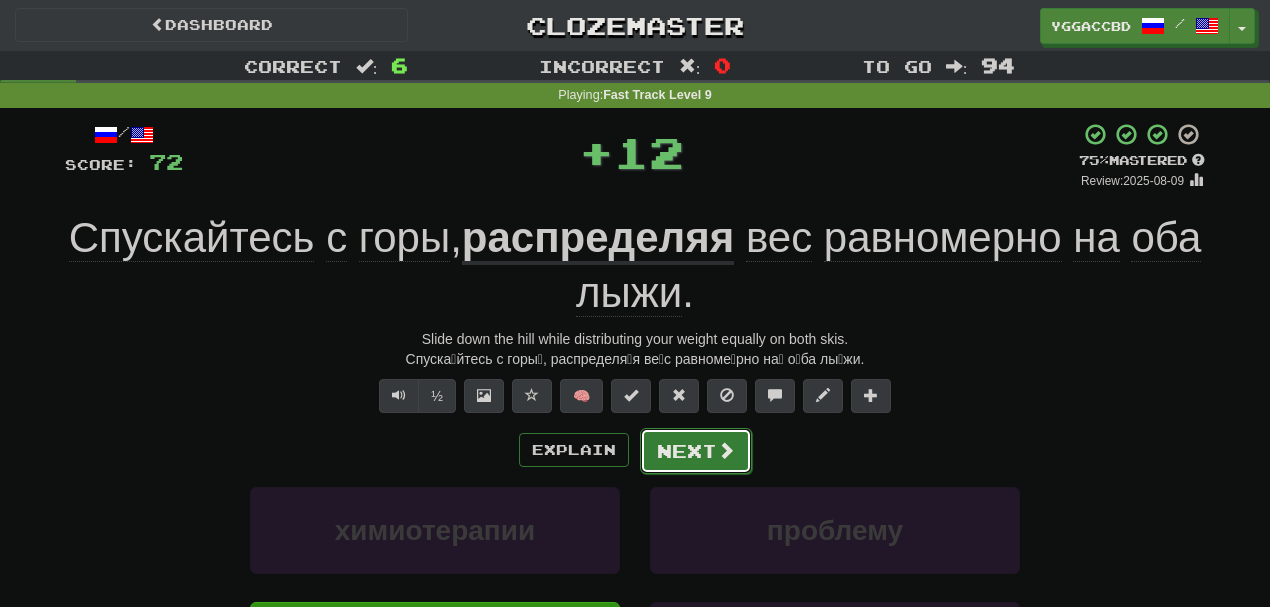 click at bounding box center (726, 450) 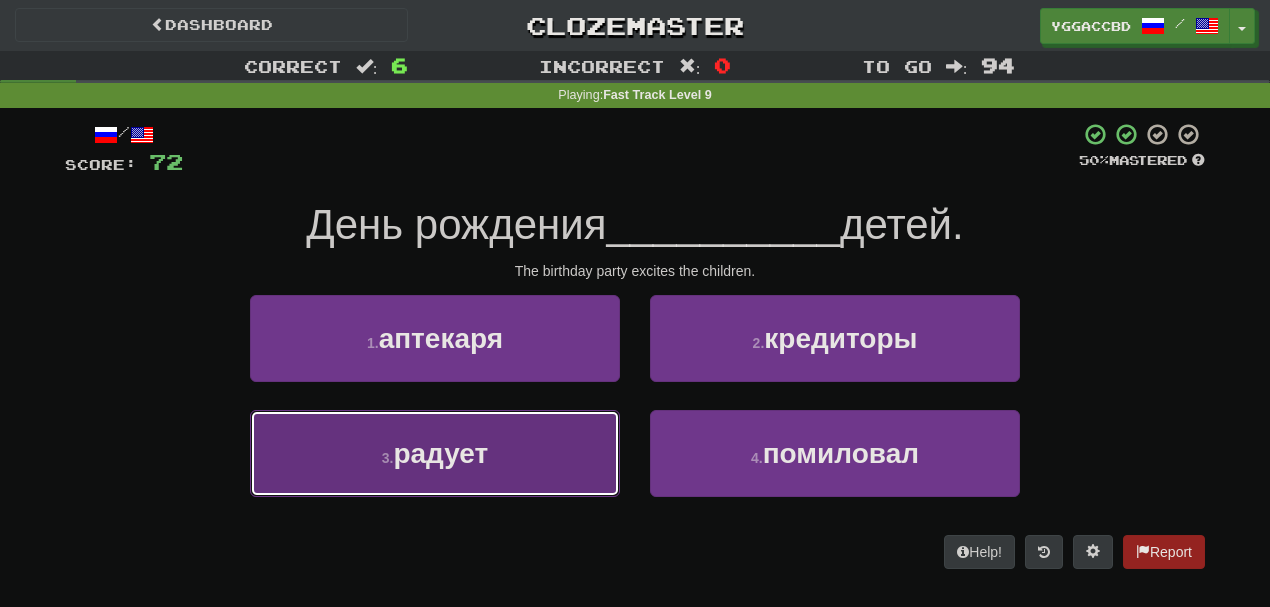 click on "3 .  радует" at bounding box center [435, 453] 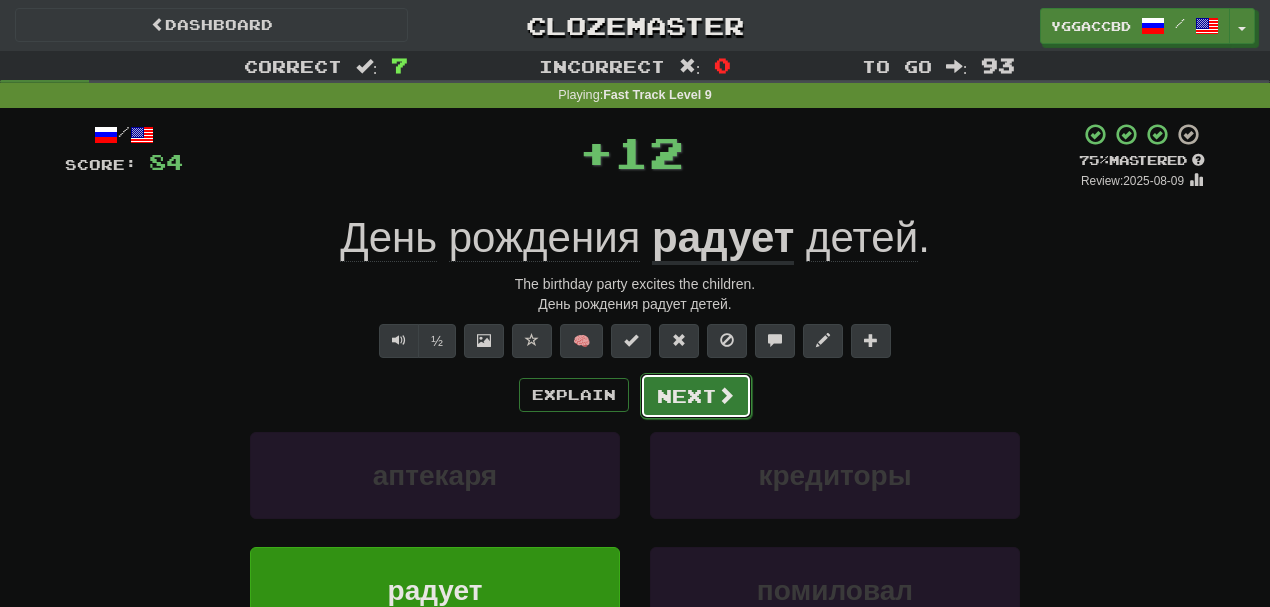 click on "Next" at bounding box center [696, 396] 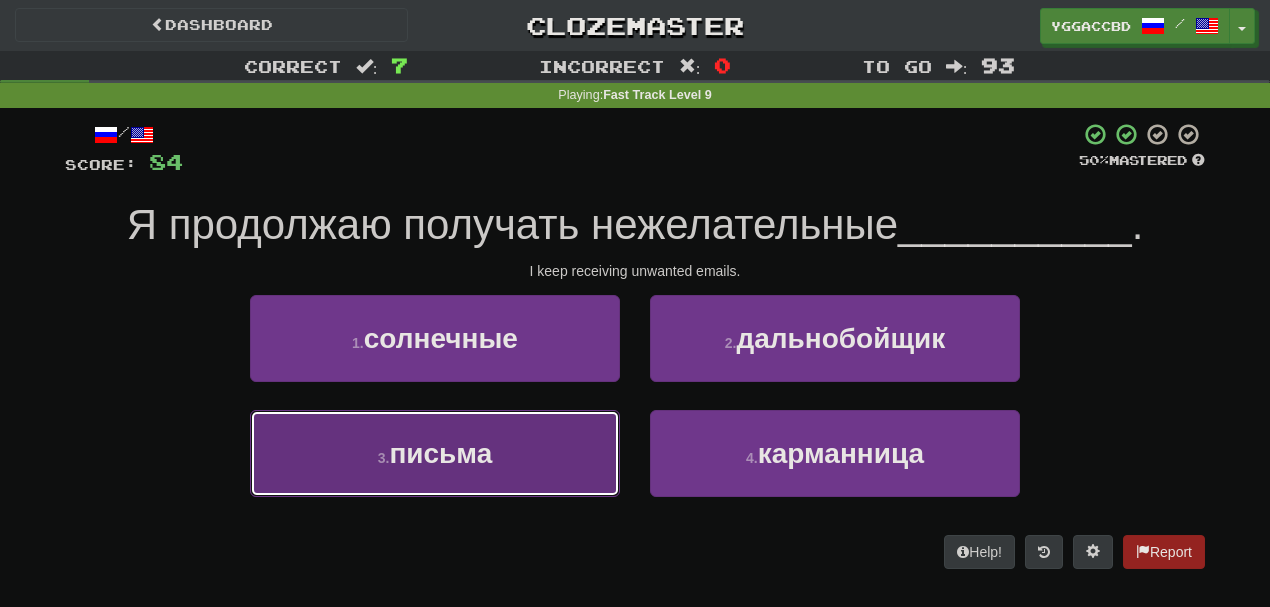 click on "3 .  письма" at bounding box center [435, 453] 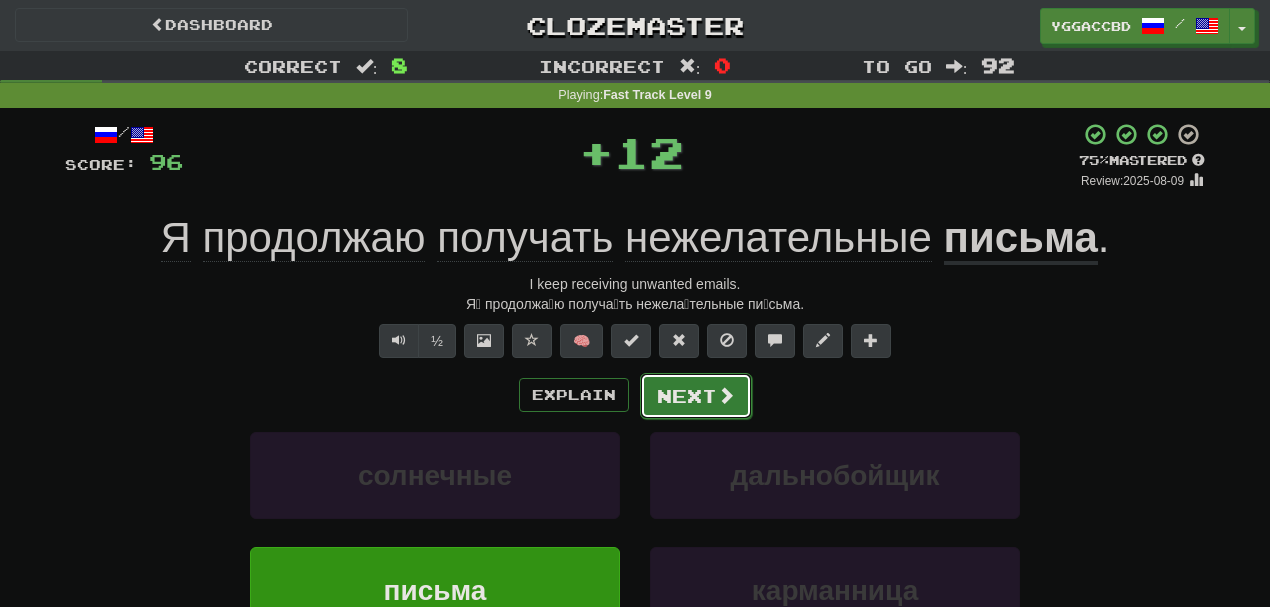 click on "Next" at bounding box center [696, 396] 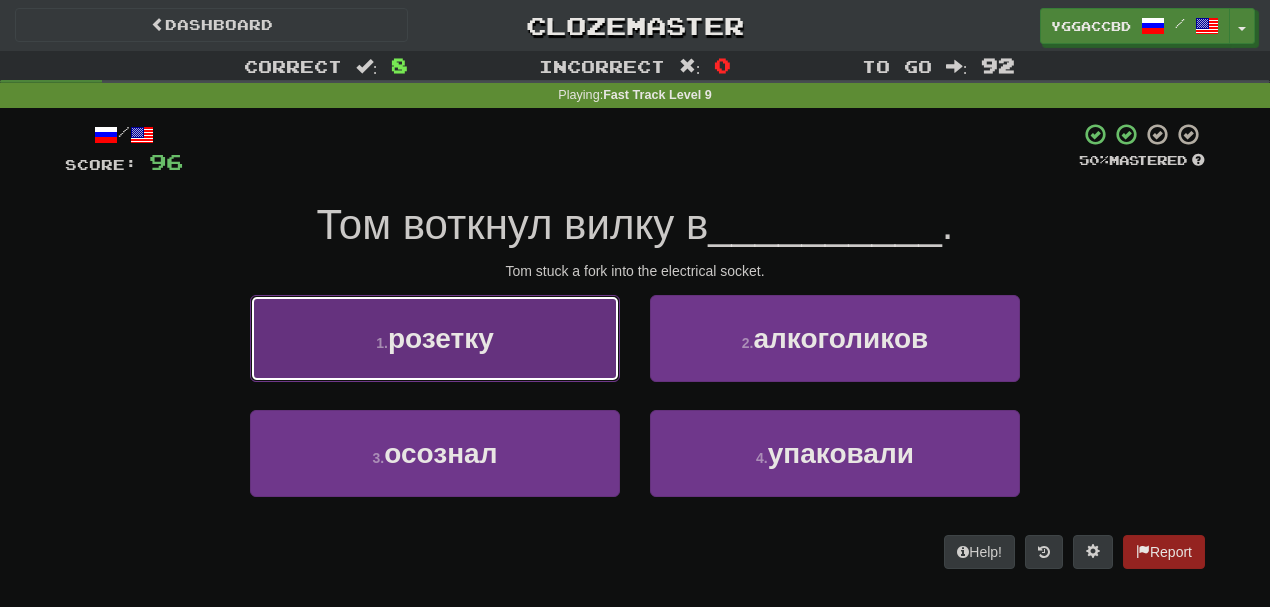click on "1 .  розетку" at bounding box center (435, 338) 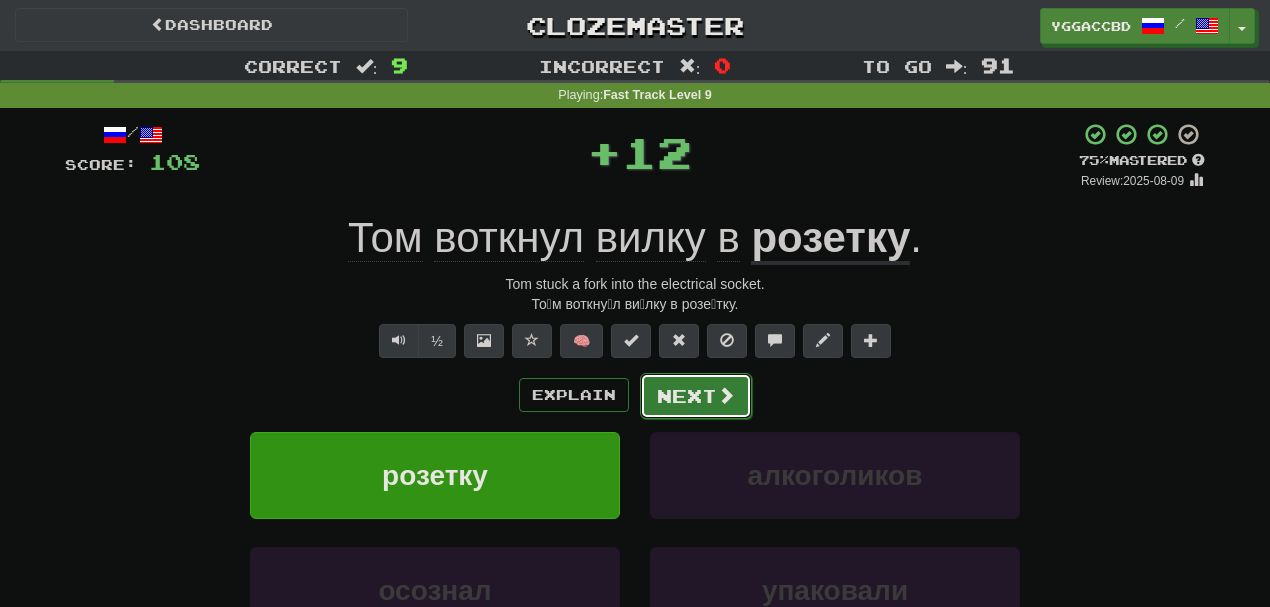 click on "Next" at bounding box center (696, 396) 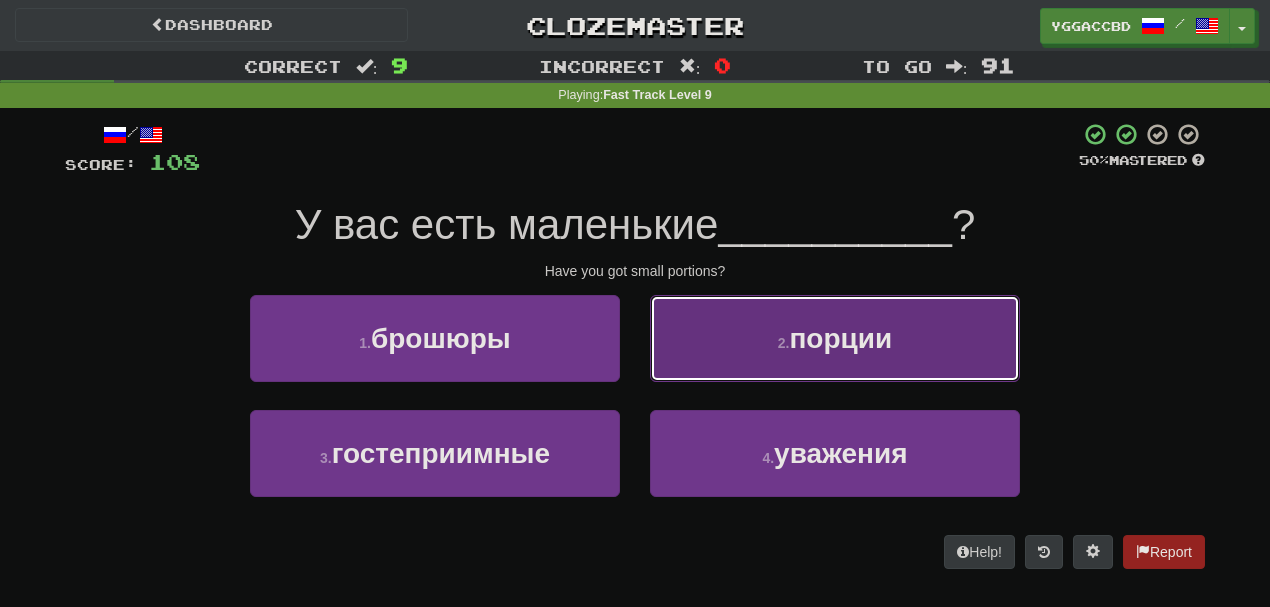 click on "порции" at bounding box center (840, 338) 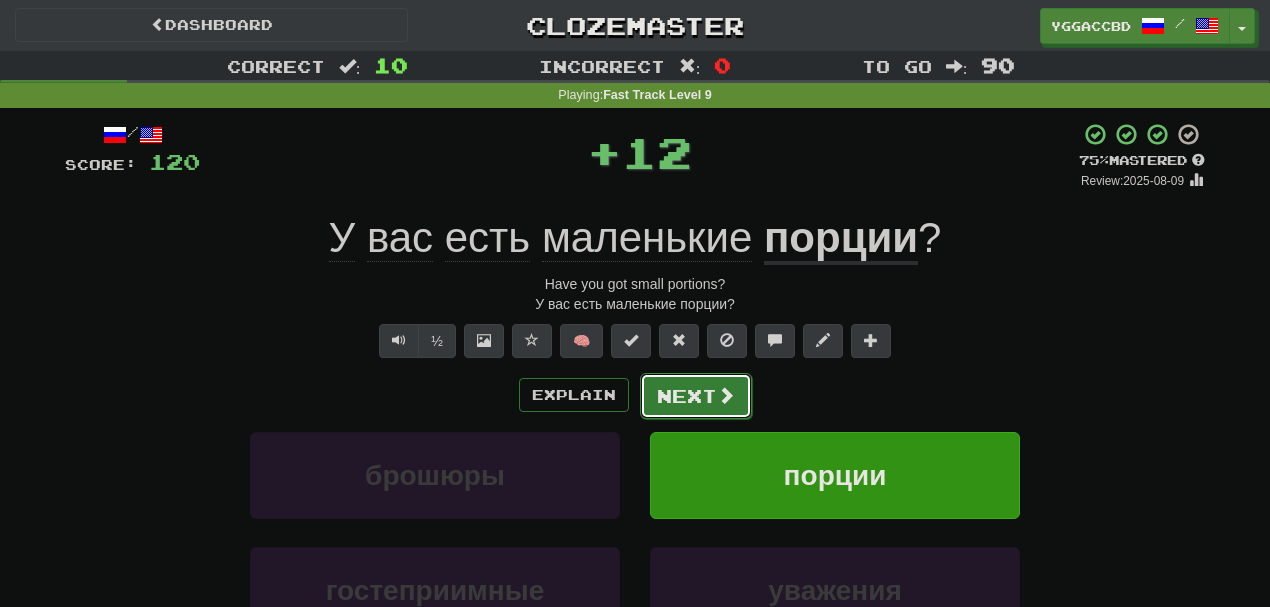 click on "Next" at bounding box center [696, 396] 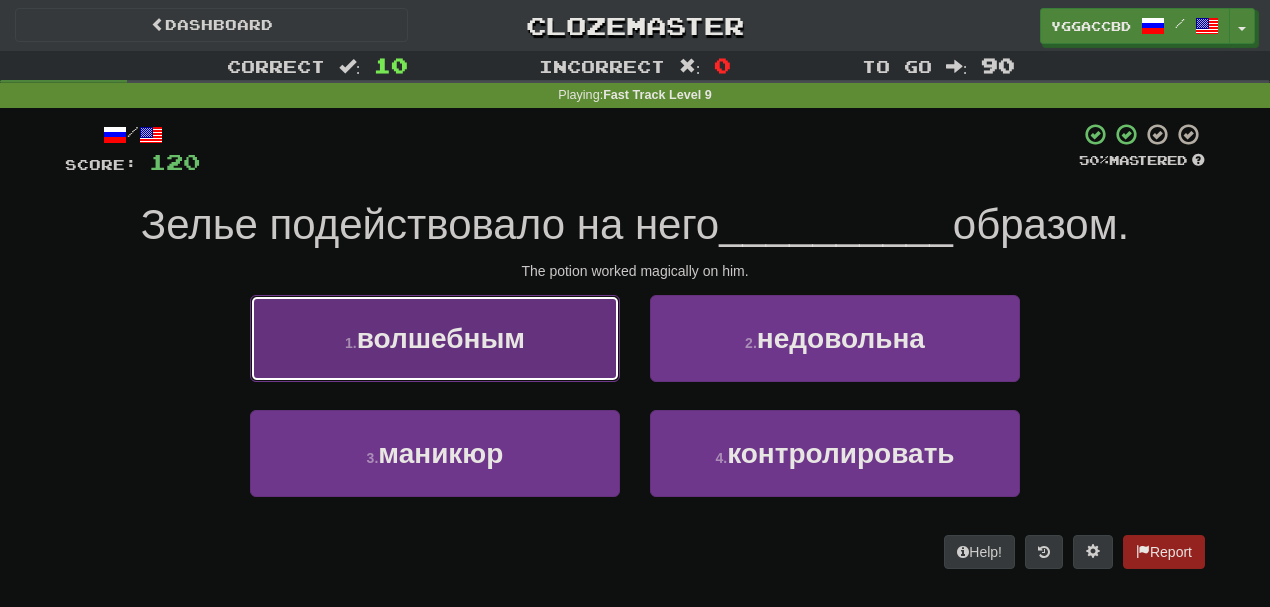 click on "волшебным" at bounding box center [441, 338] 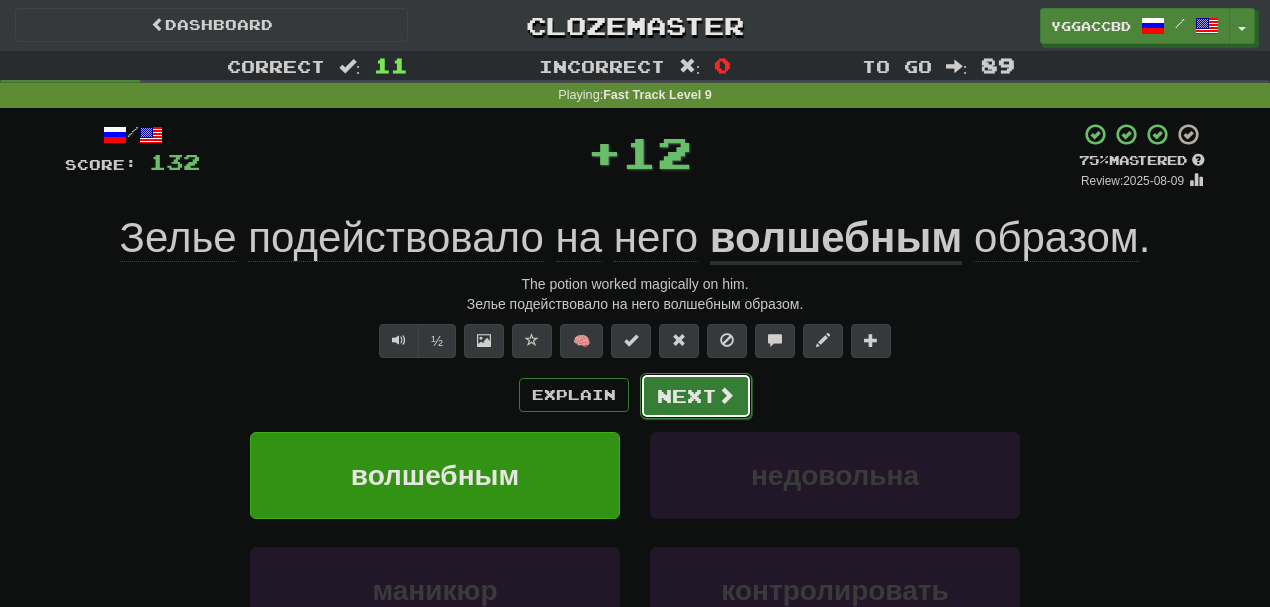 click on "Next" at bounding box center (696, 396) 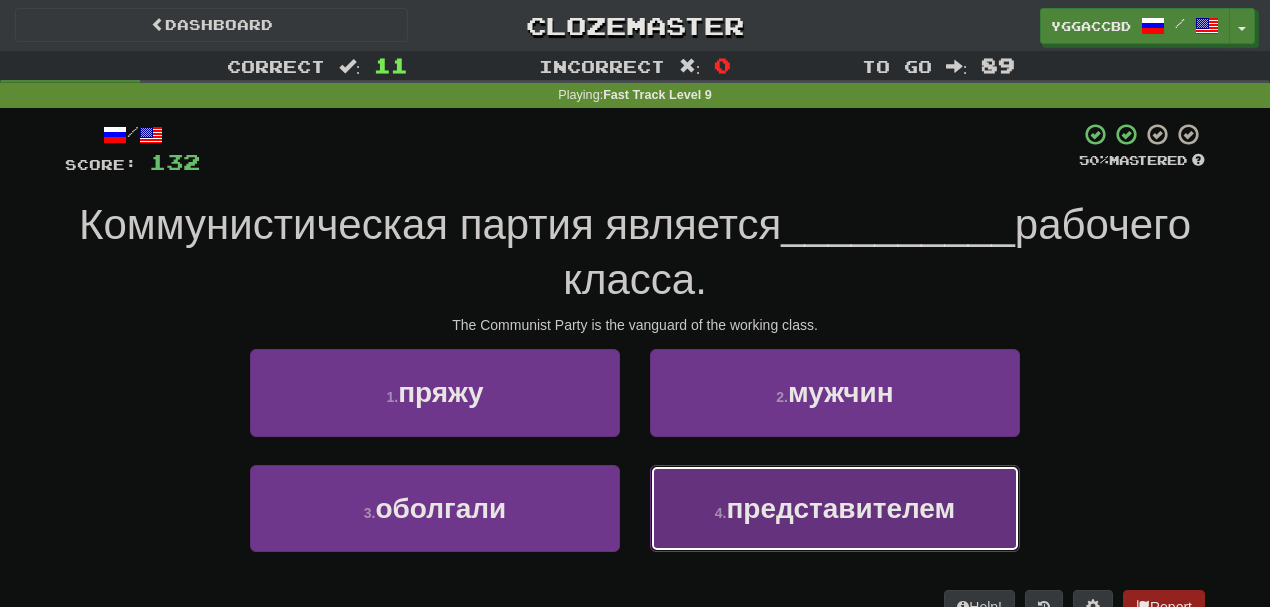 click on "представителем" at bounding box center (840, 508) 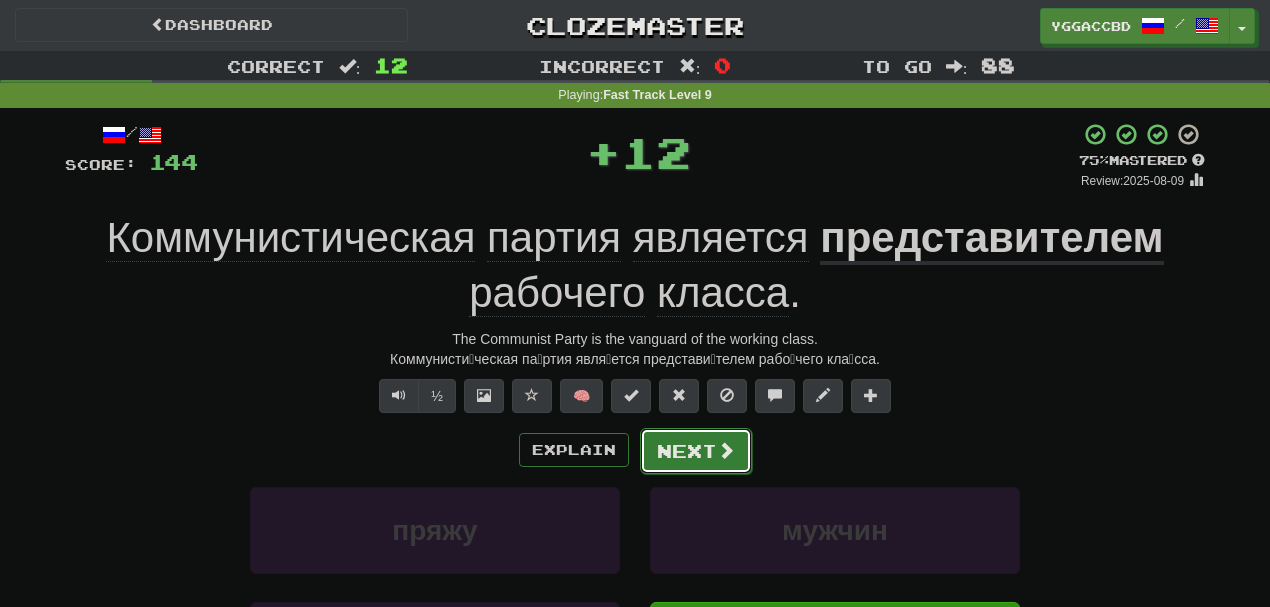 click on "Next" at bounding box center (696, 451) 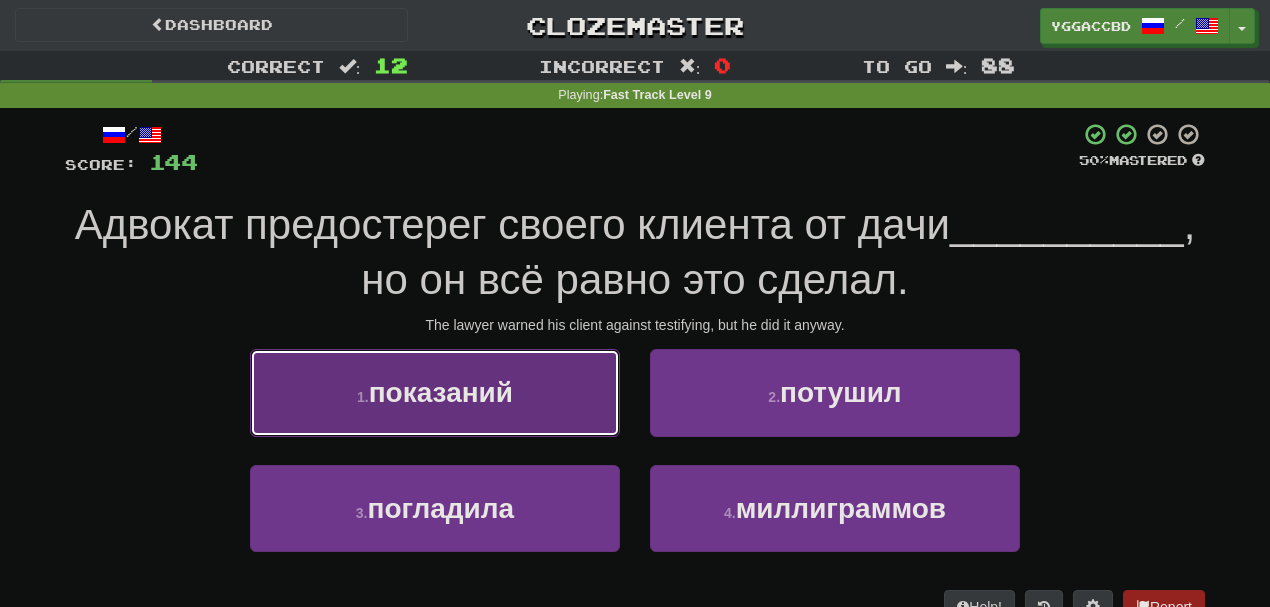 click on "показаний" at bounding box center (441, 392) 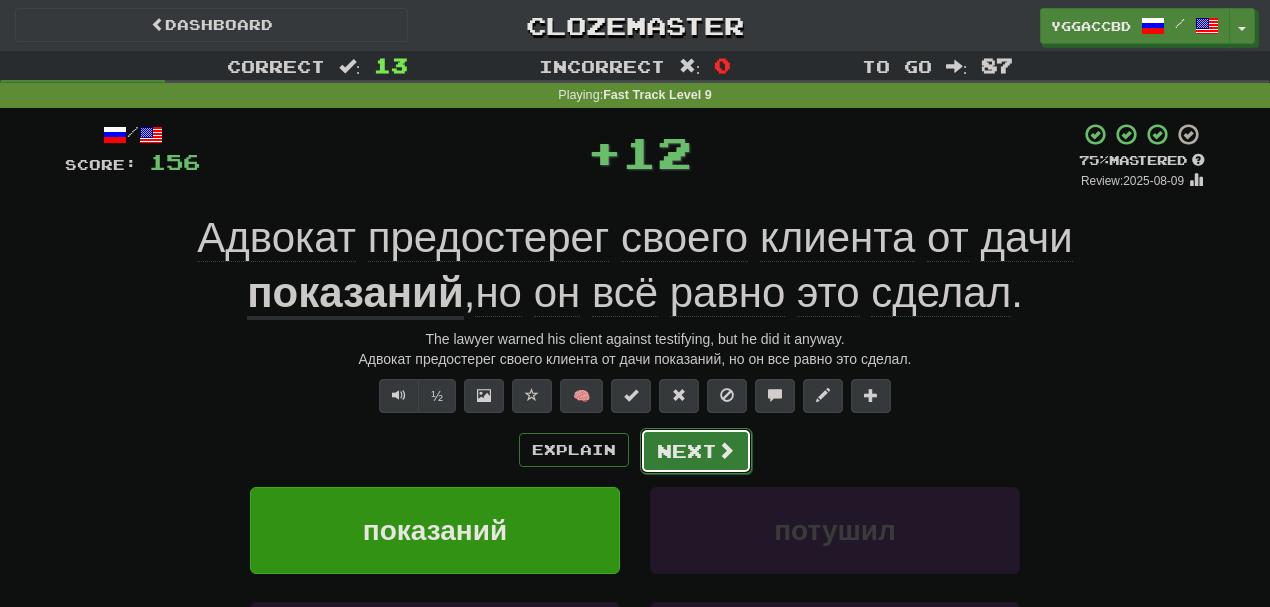 click on "Next" at bounding box center [696, 451] 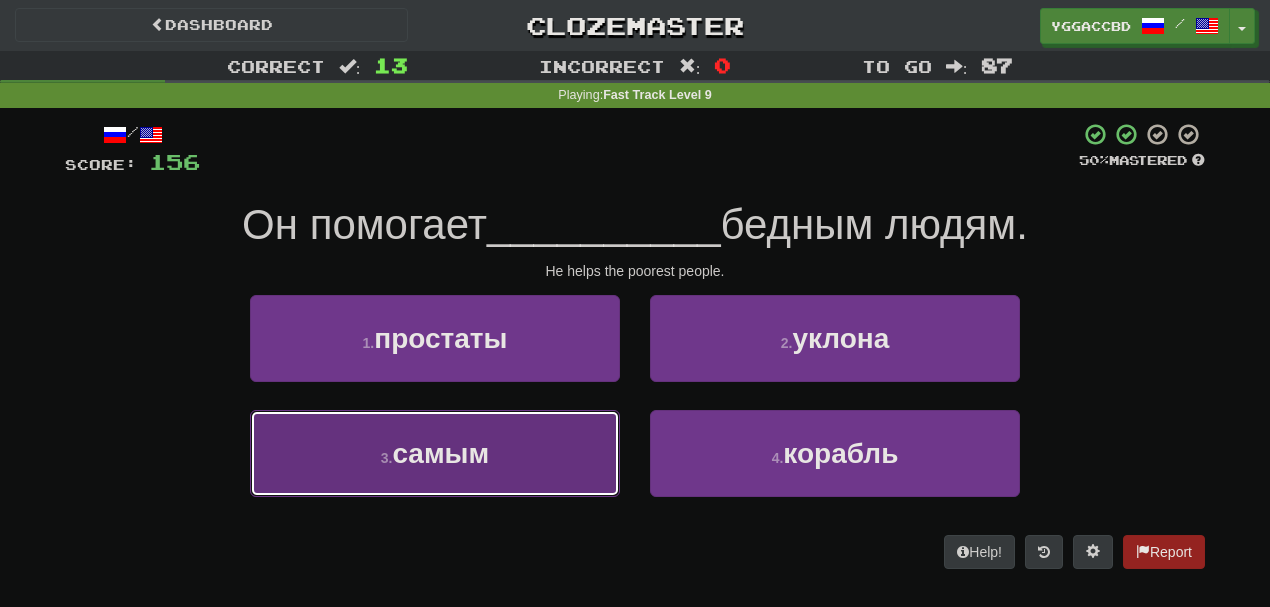 click on "3 .  самым" at bounding box center (435, 453) 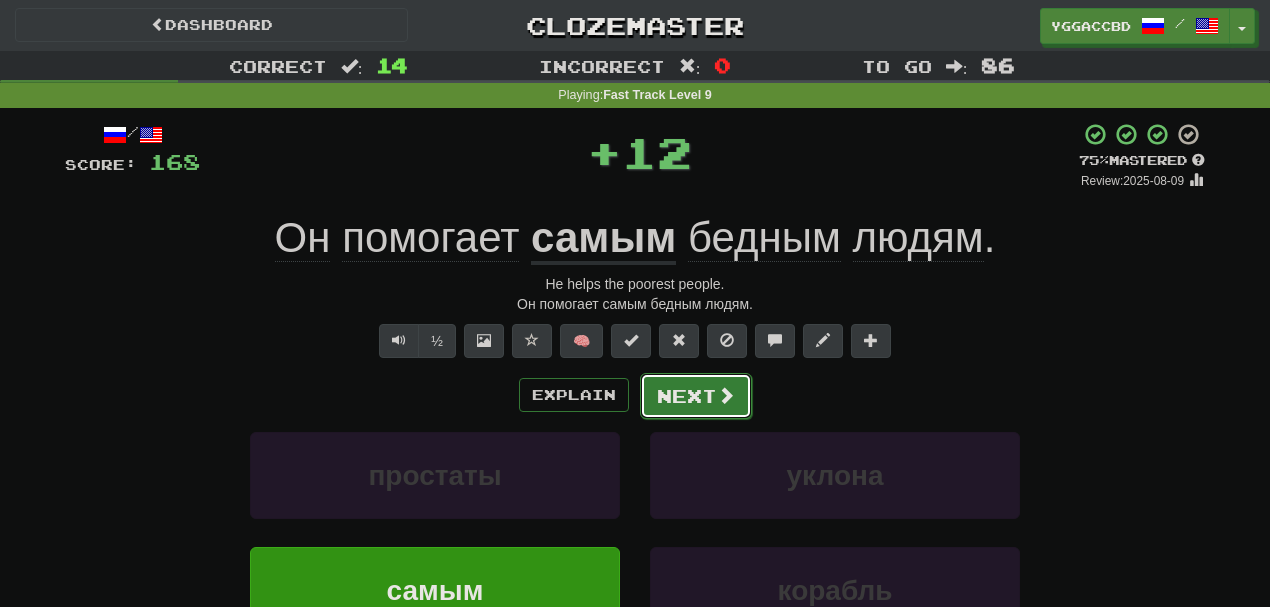 click on "Next" at bounding box center [696, 396] 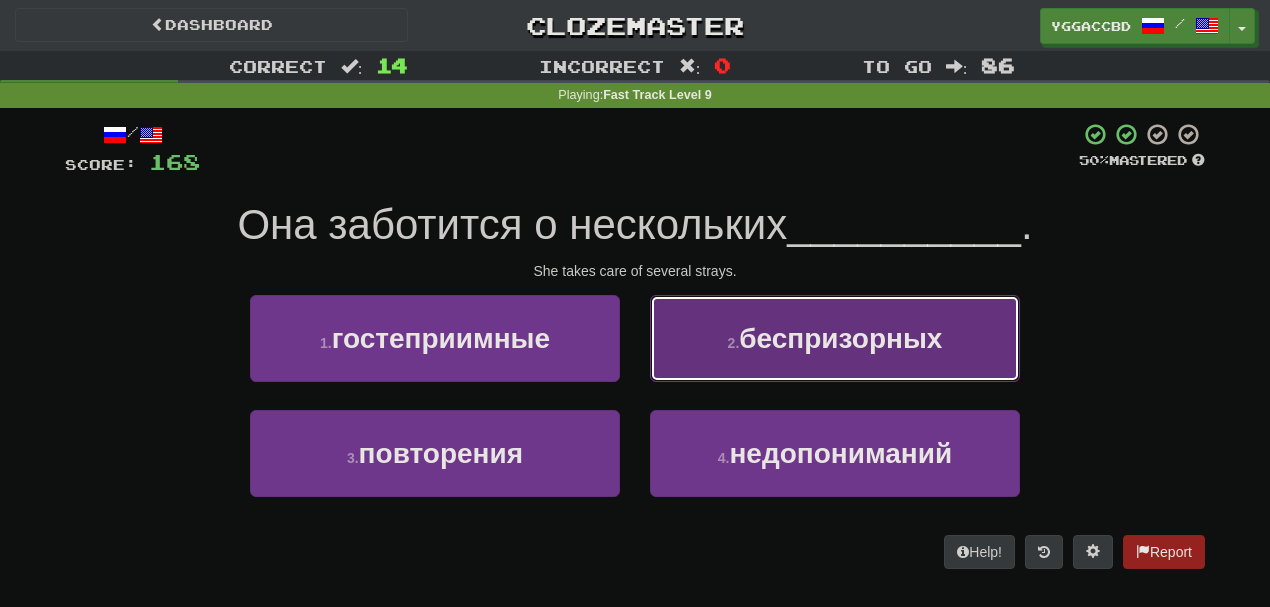 click on "беспризорных" at bounding box center (840, 338) 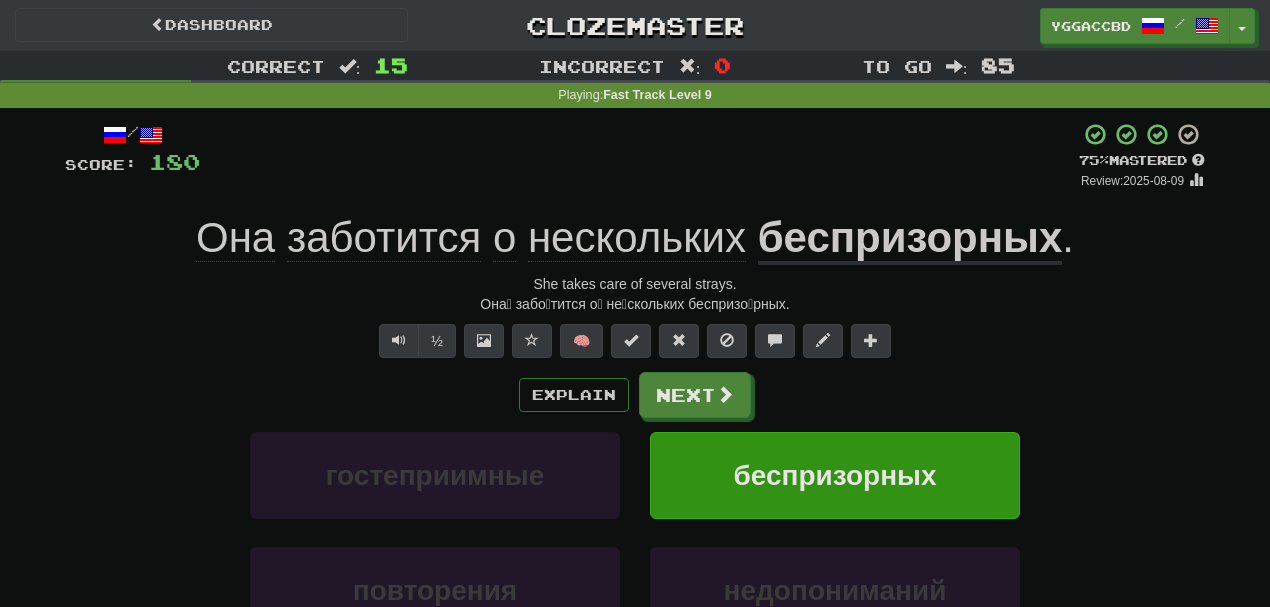 click on "беспризорных" at bounding box center [910, 239] 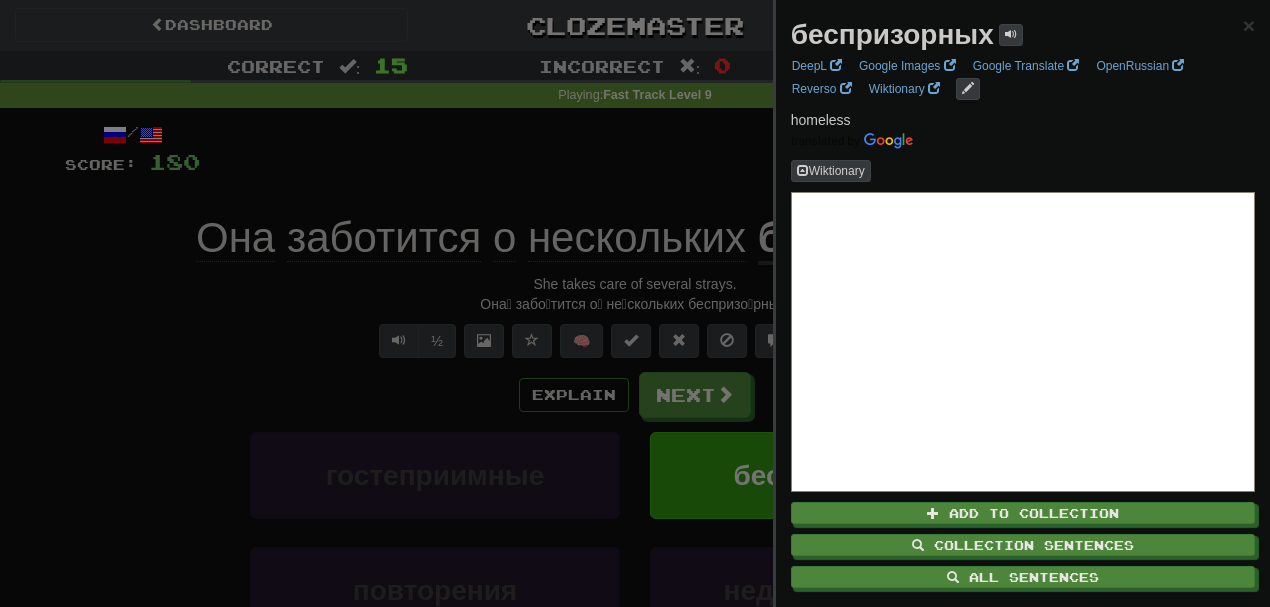 click at bounding box center (635, 303) 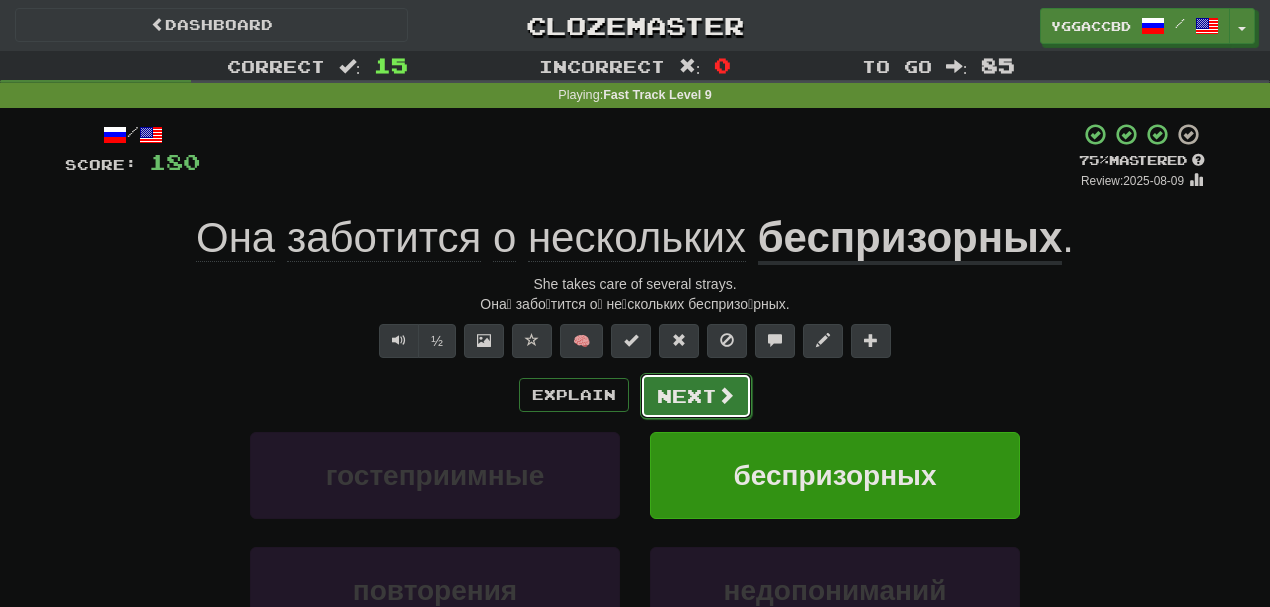 click on "Next" at bounding box center [696, 396] 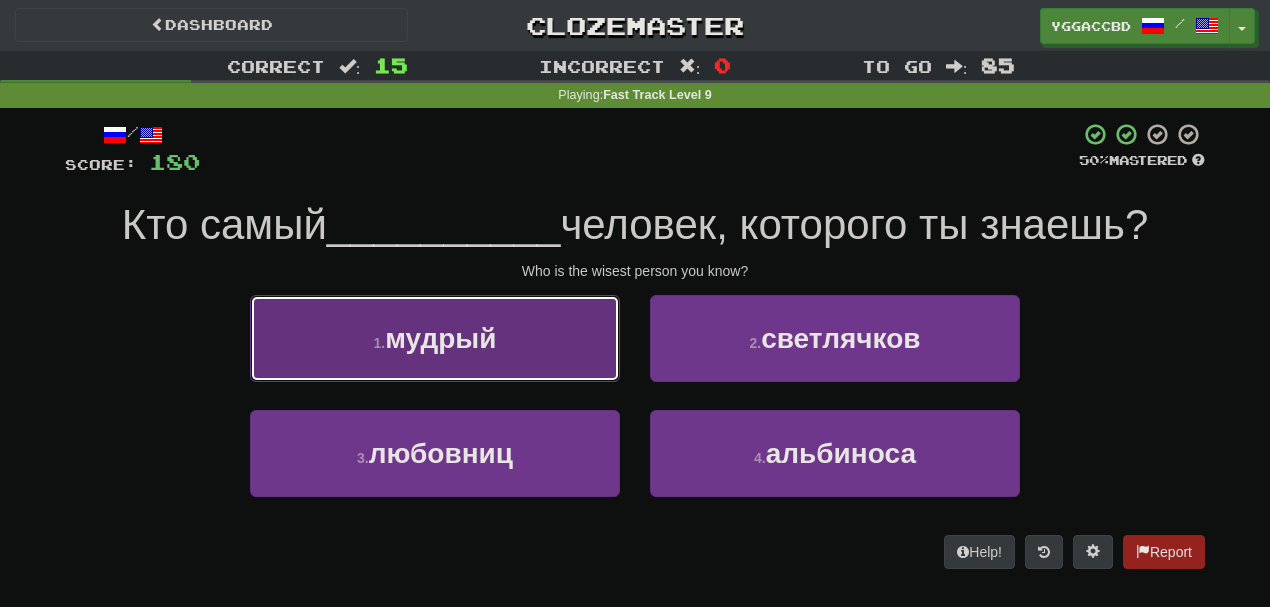 click on "1 .  мудрый" at bounding box center [435, 338] 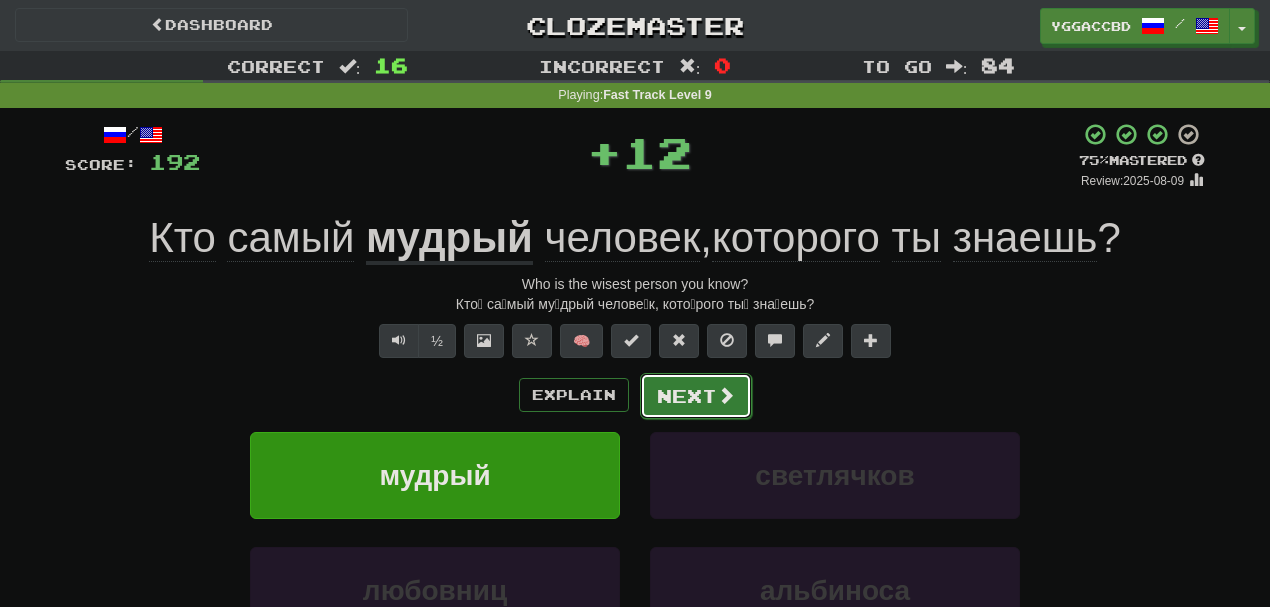 click on "Next" at bounding box center (696, 396) 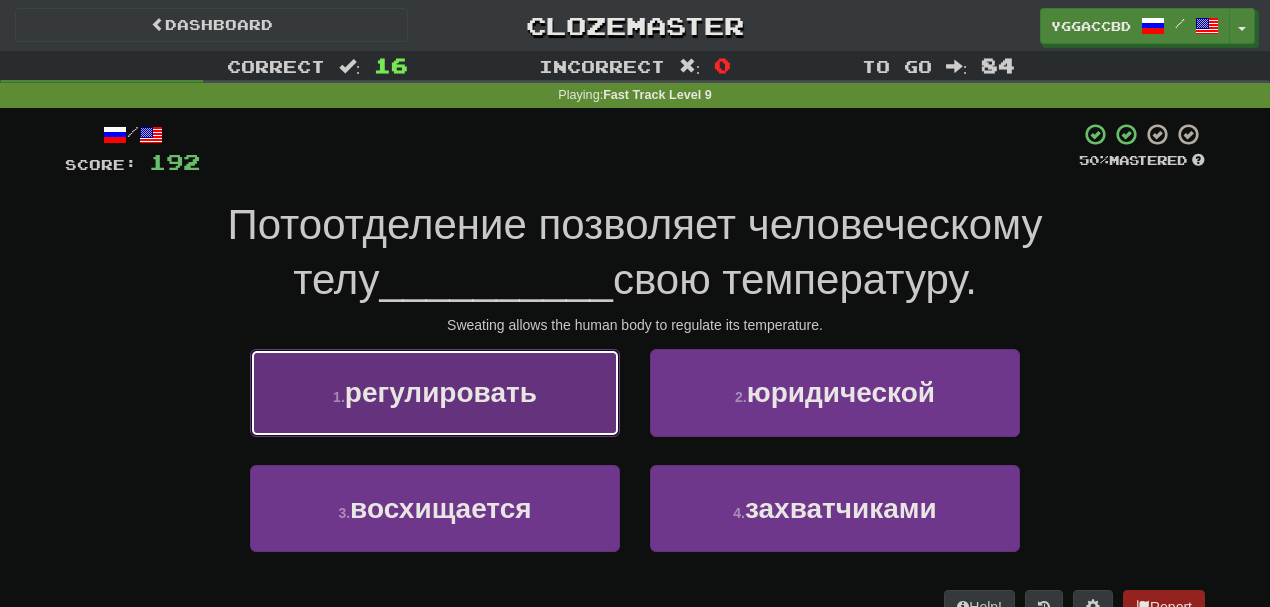 click on "1 .  регулировать" at bounding box center (435, 392) 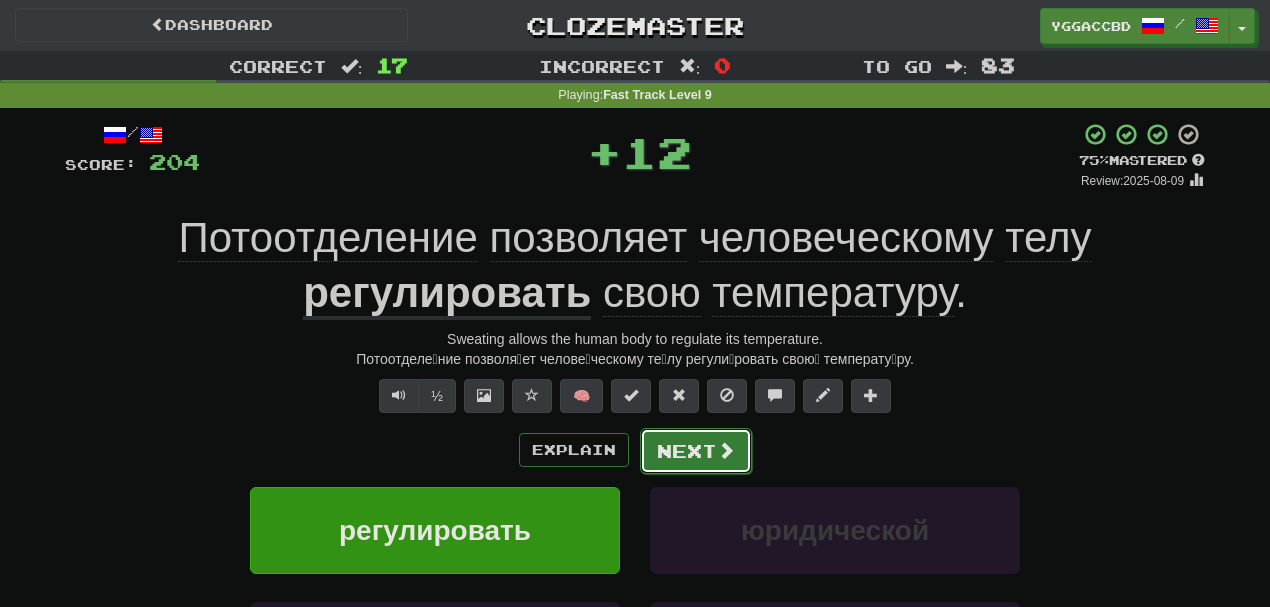 click on "Next" at bounding box center (696, 451) 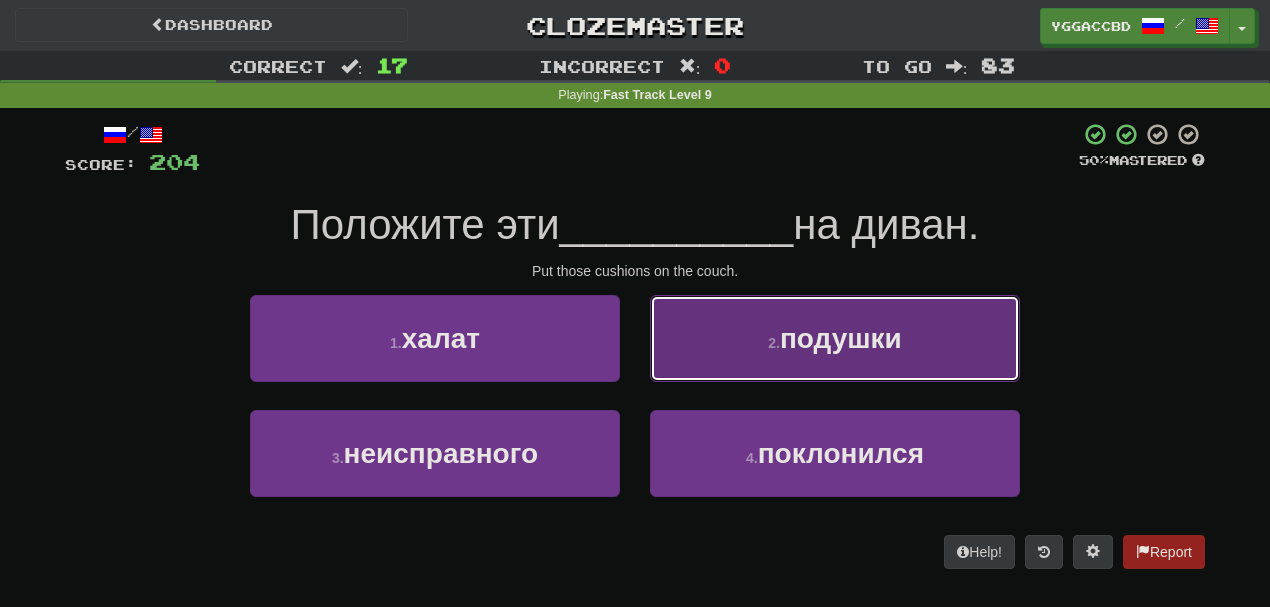 click on "2 .  подушки" at bounding box center [835, 338] 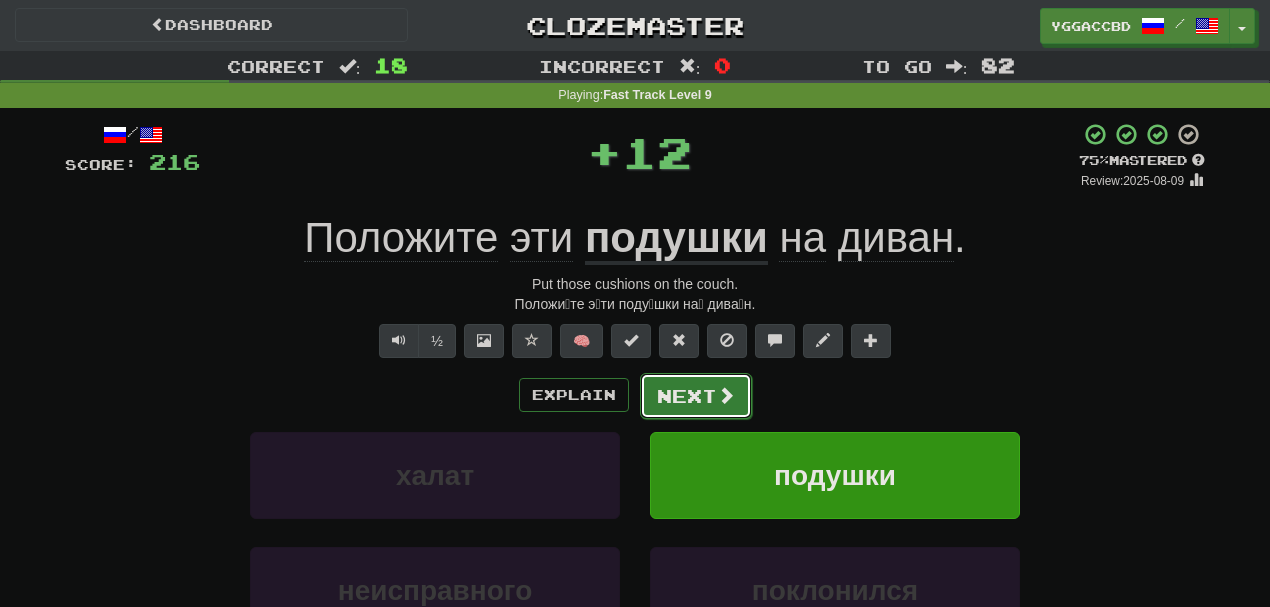 click on "Next" at bounding box center [696, 396] 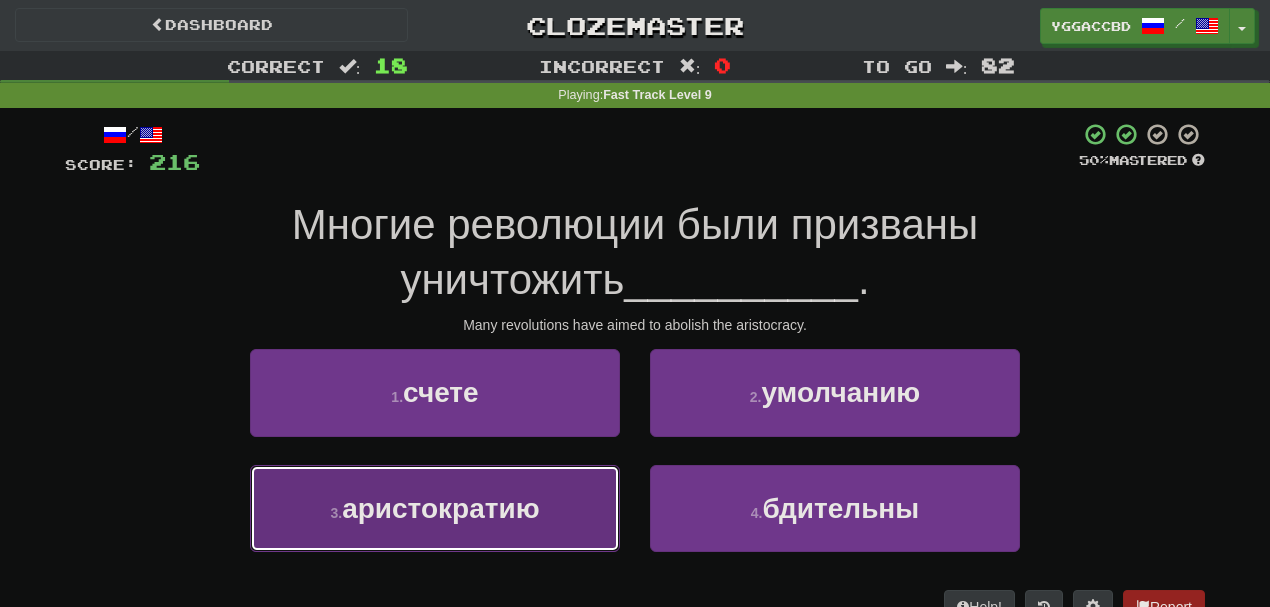 click on "3 .  аристократию" at bounding box center (435, 508) 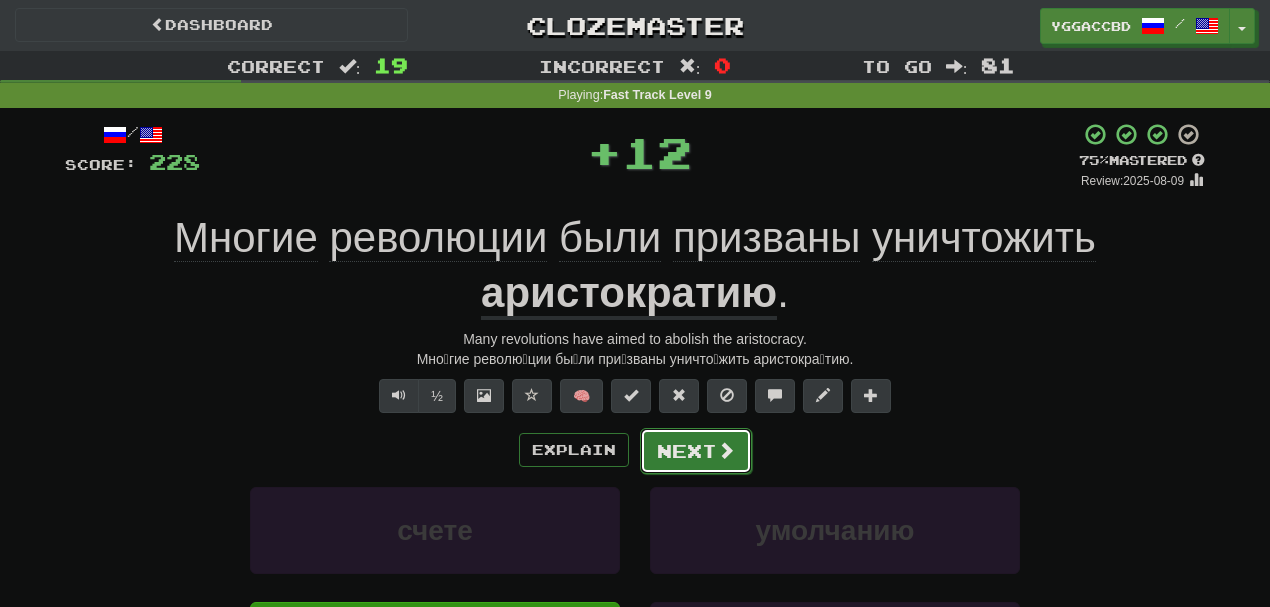 click on "Next" at bounding box center (696, 451) 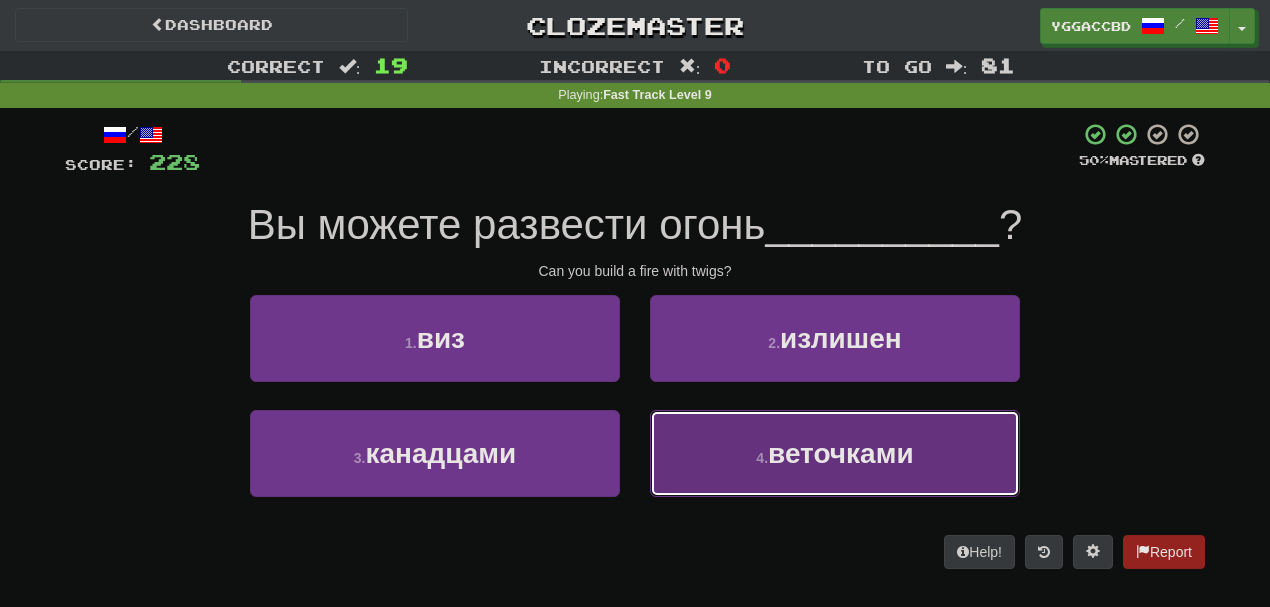 click on "4 .  веточками" at bounding box center (835, 453) 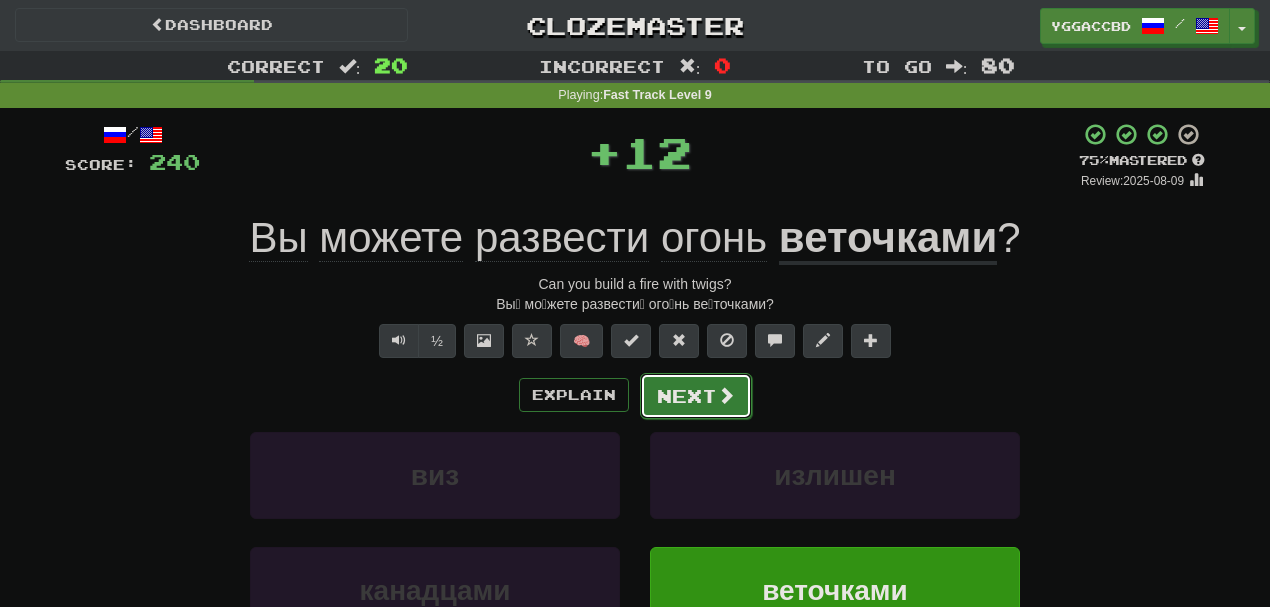 click on "Next" at bounding box center (696, 396) 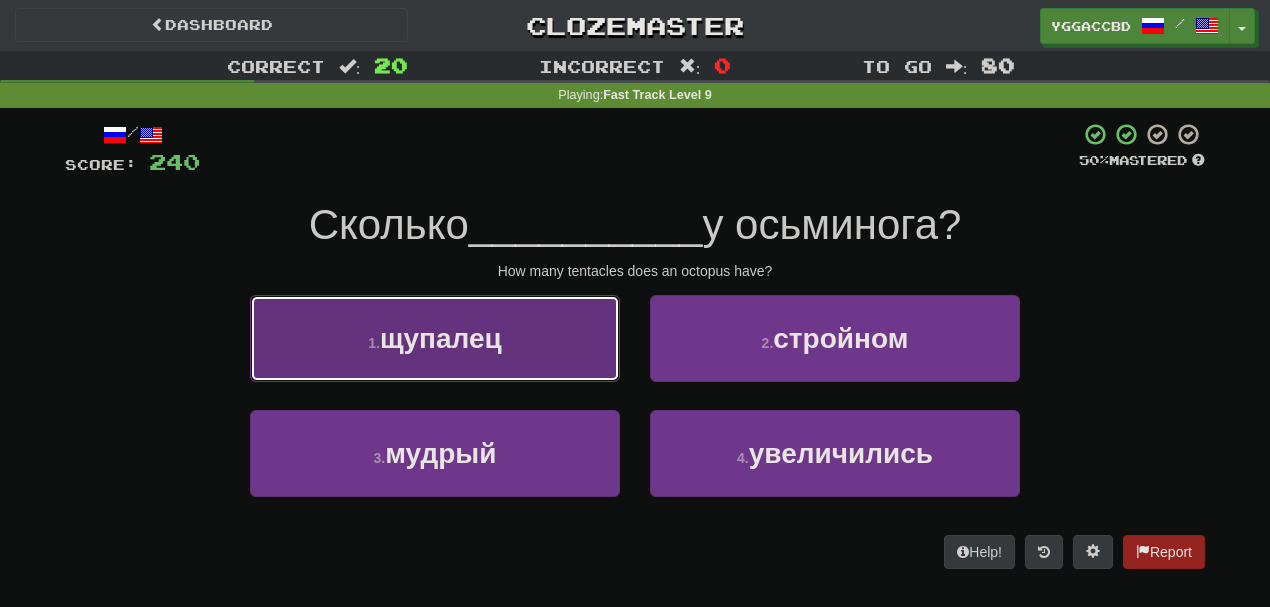 click on "1 .  щупалец" at bounding box center (435, 338) 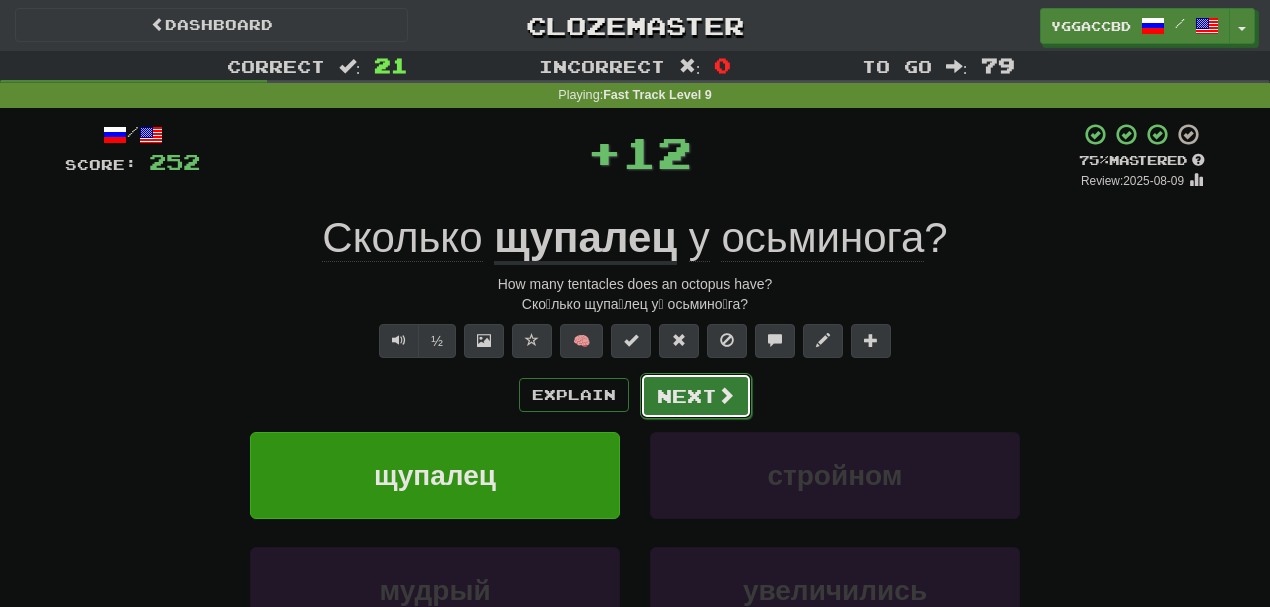 click at bounding box center [726, 395] 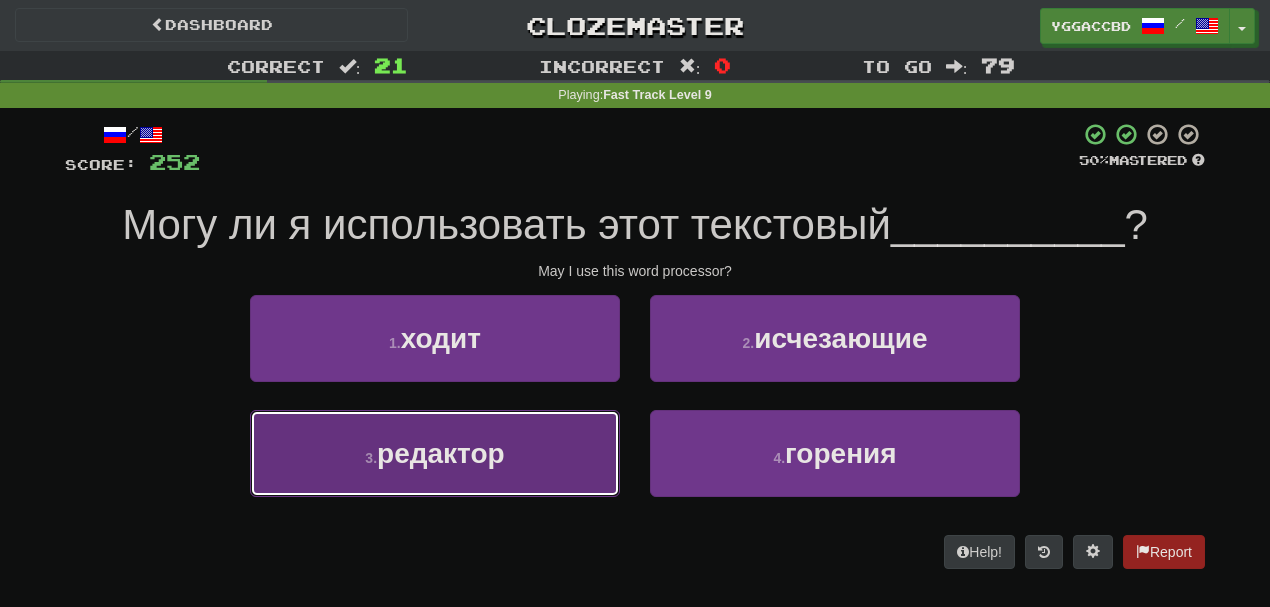 click on "3 .  редактор" at bounding box center (435, 453) 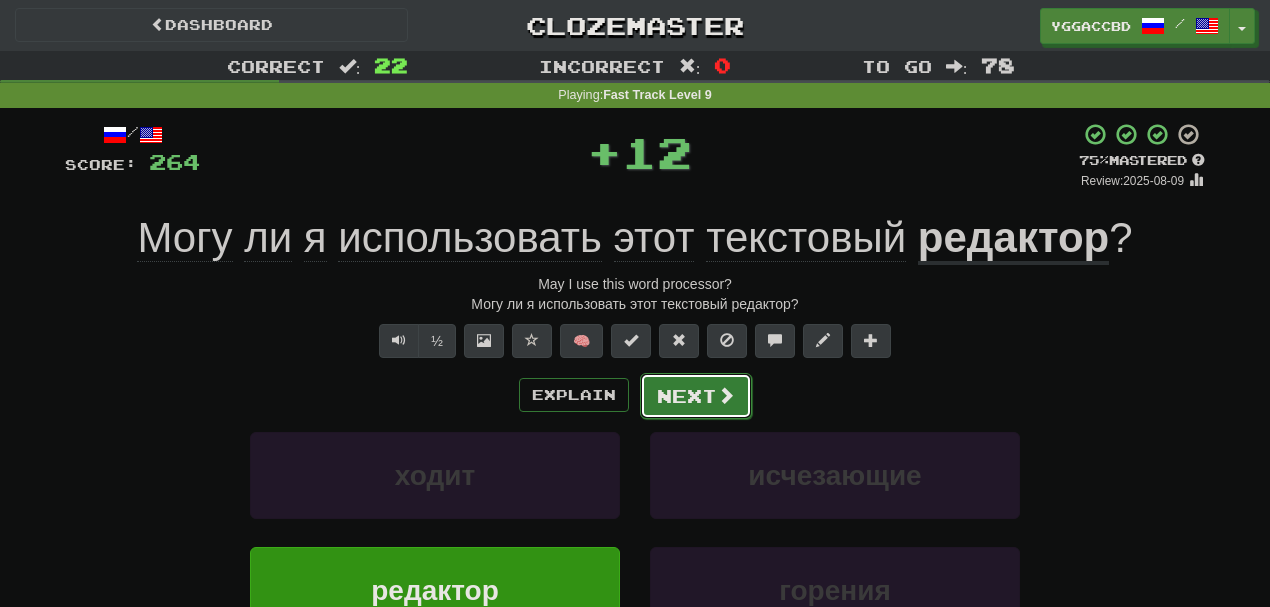 click on "Next" at bounding box center (696, 396) 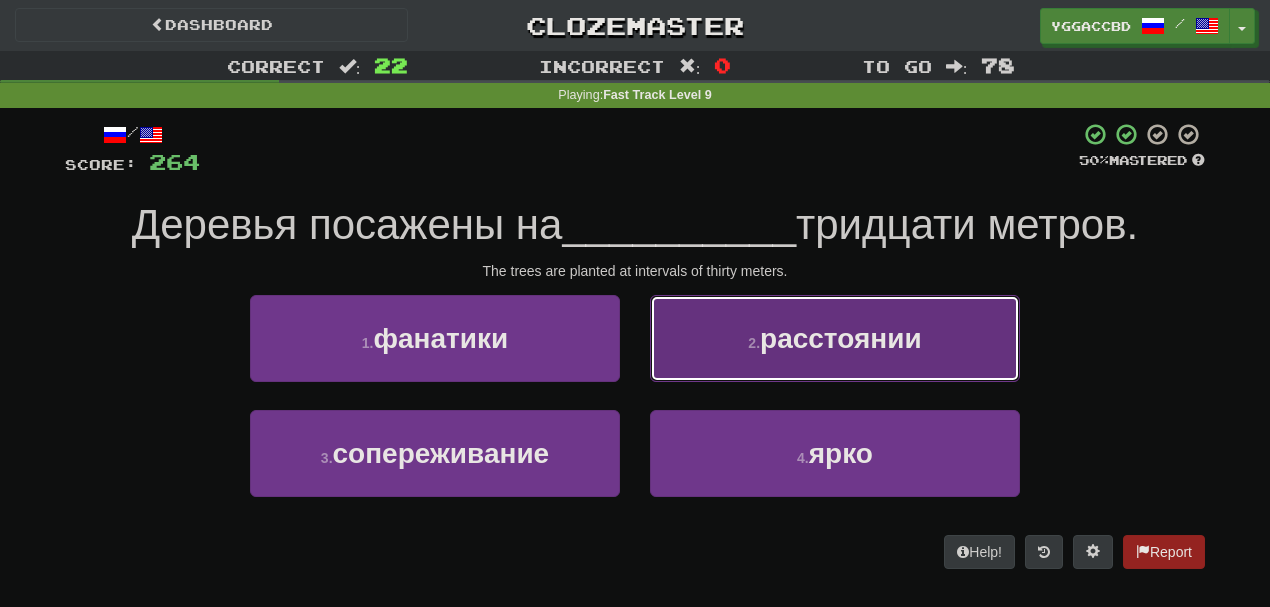 click on "2 .  расстоянии" at bounding box center (835, 338) 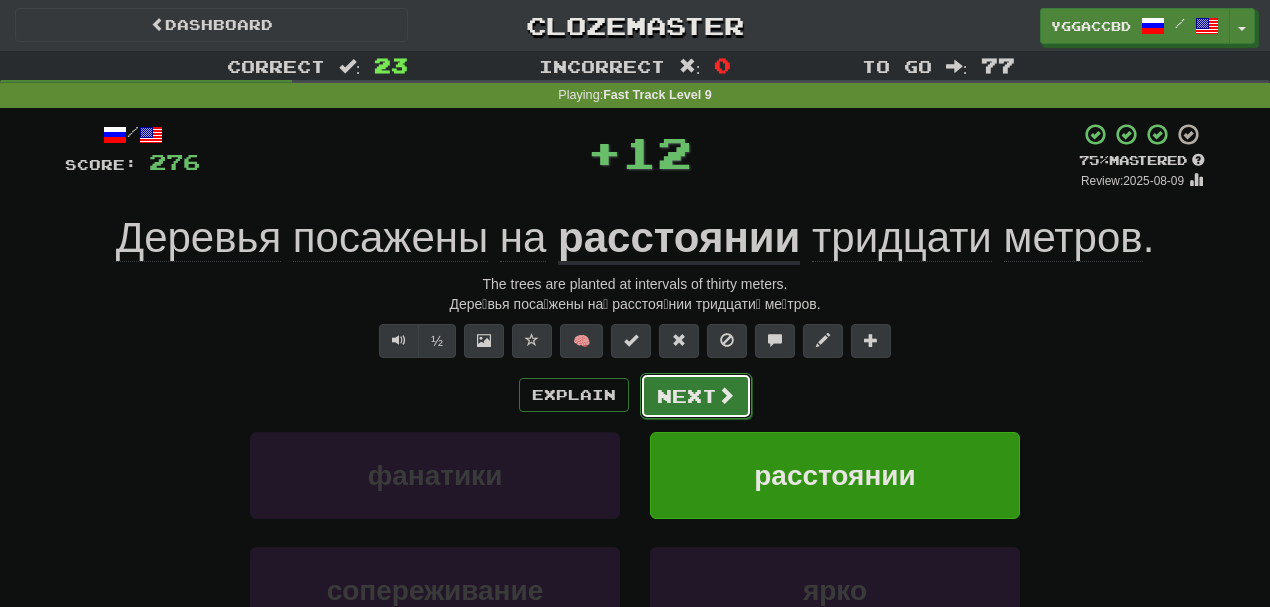 click on "Next" at bounding box center (696, 396) 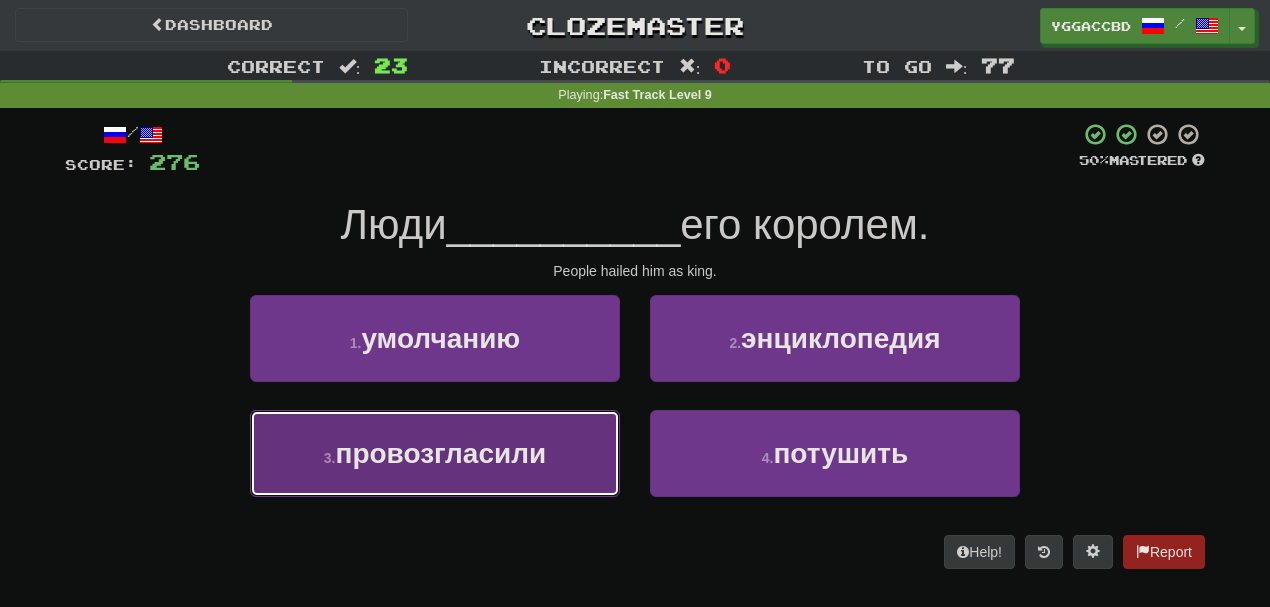 click on "3 .  провозгласили" at bounding box center (435, 453) 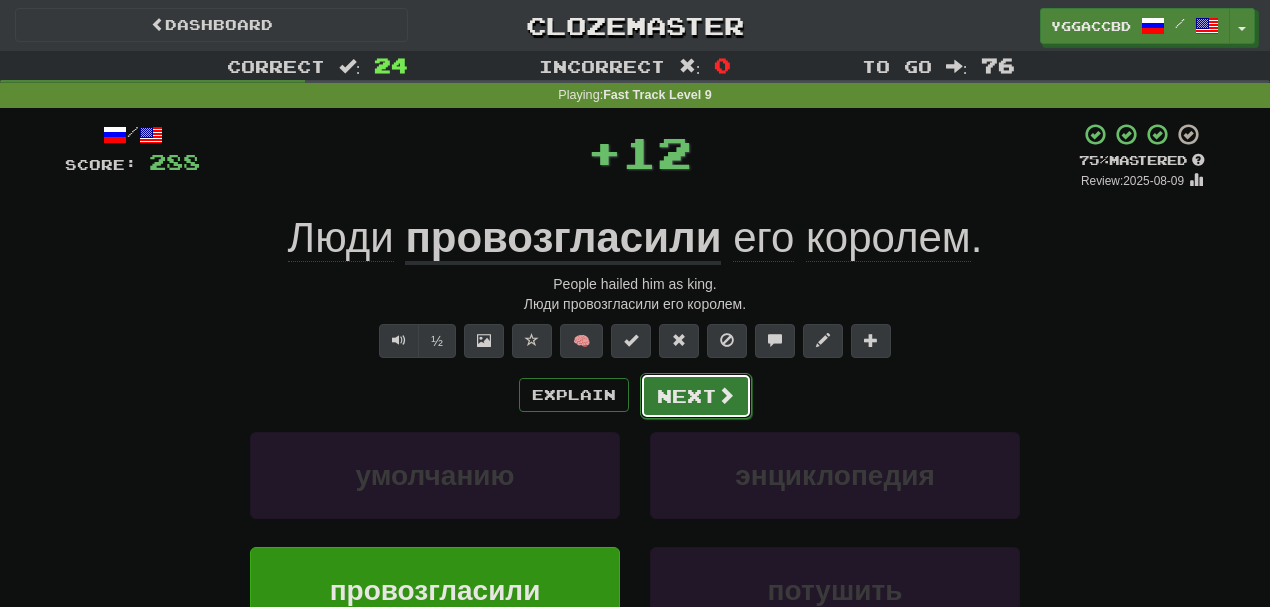 click on "Next" at bounding box center [696, 396] 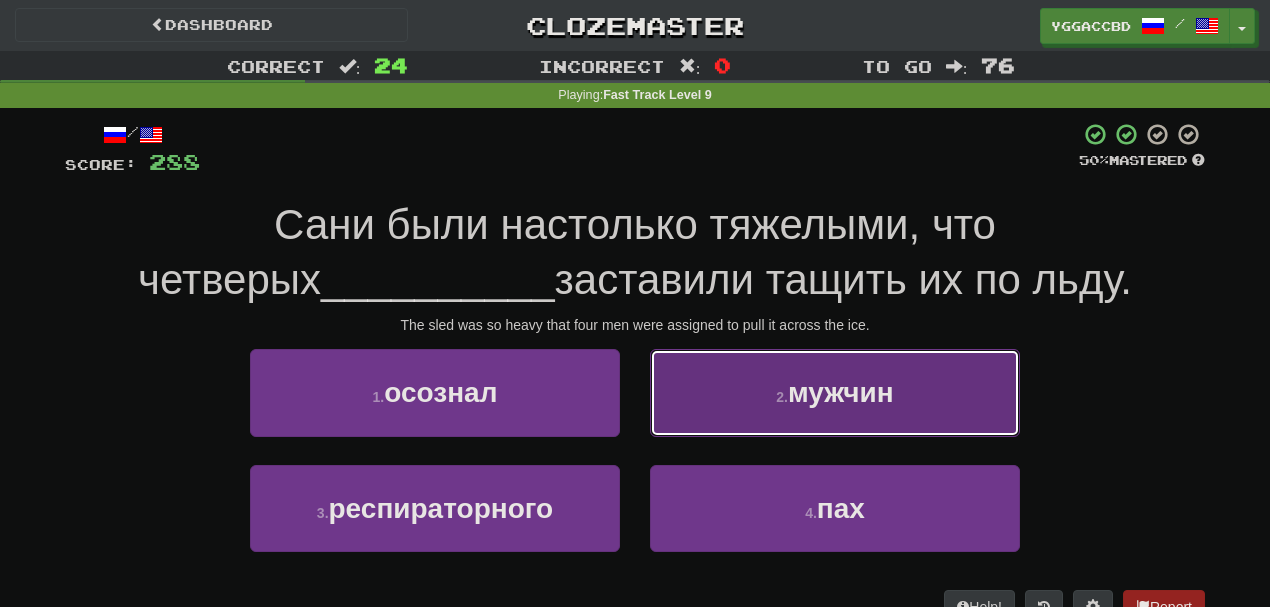 click on "2 .  мужчин" at bounding box center (835, 392) 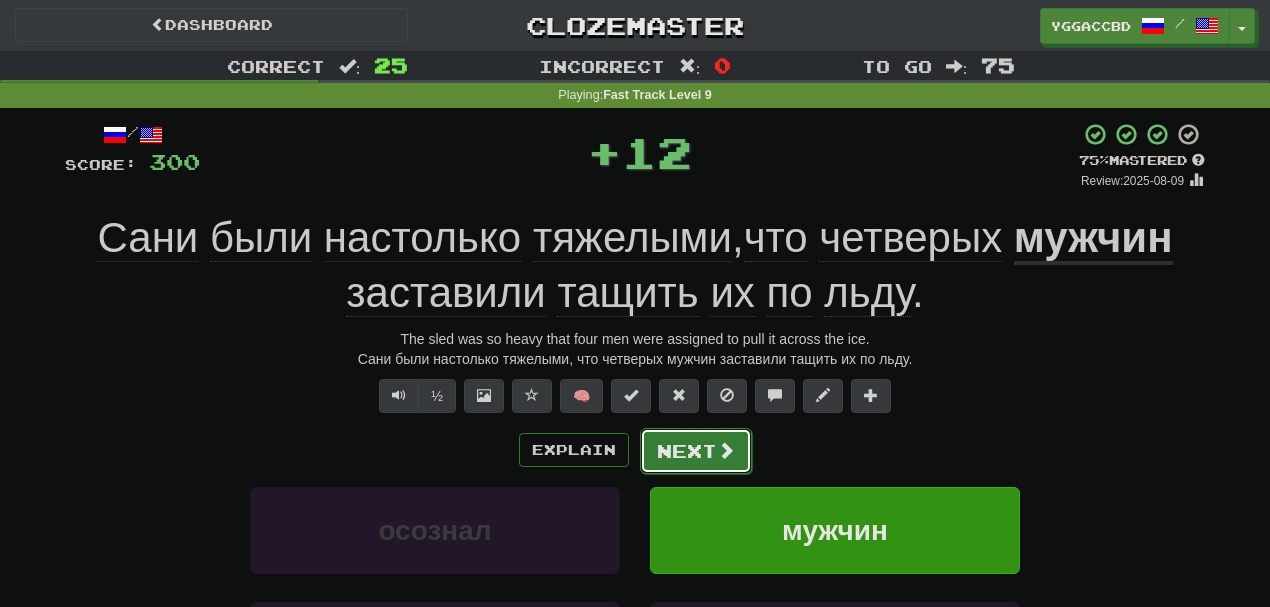 click on "Next" at bounding box center (696, 451) 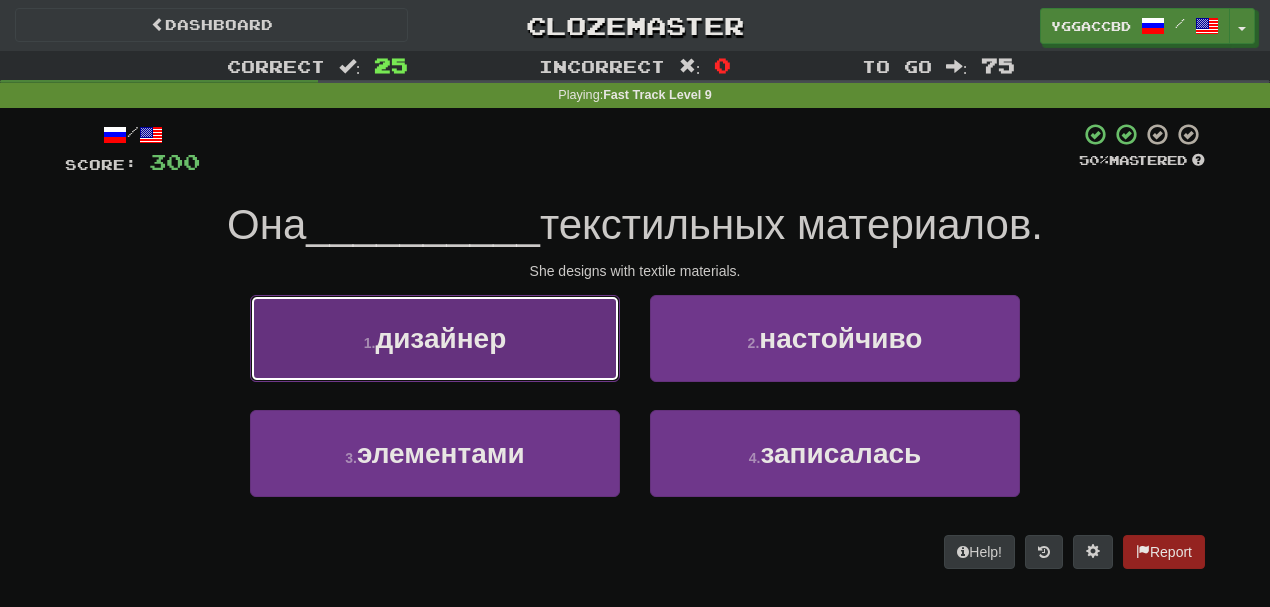 click on "дизайнер" at bounding box center (440, 338) 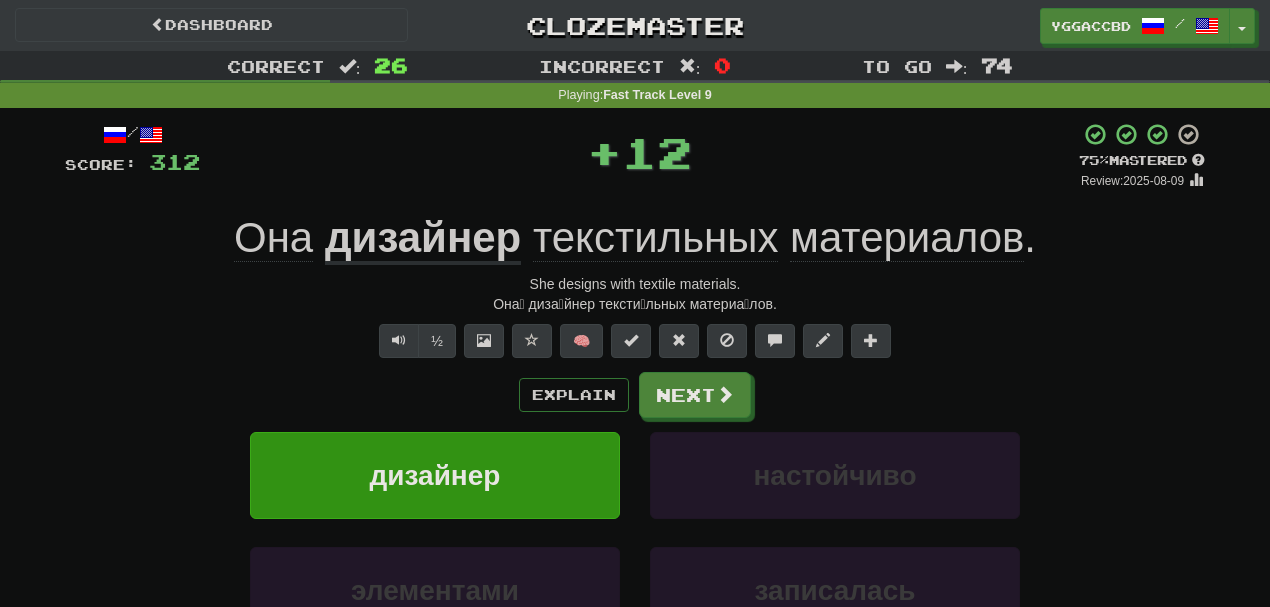 click on "Explain Next" at bounding box center (635, 395) 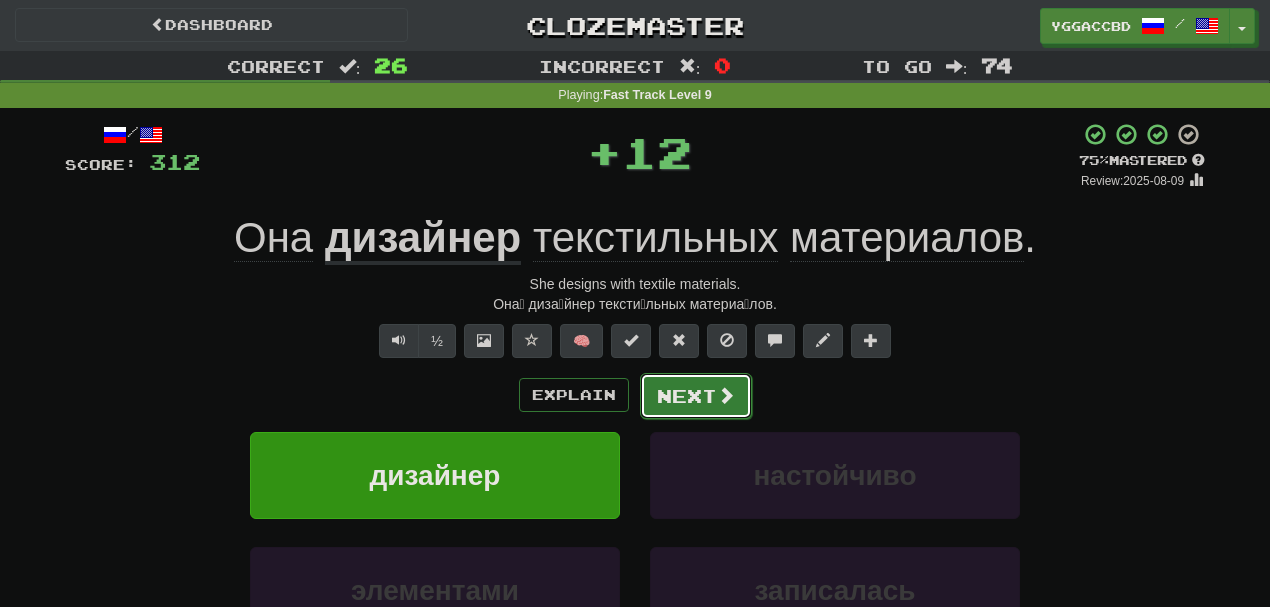 click on "Next" at bounding box center [696, 396] 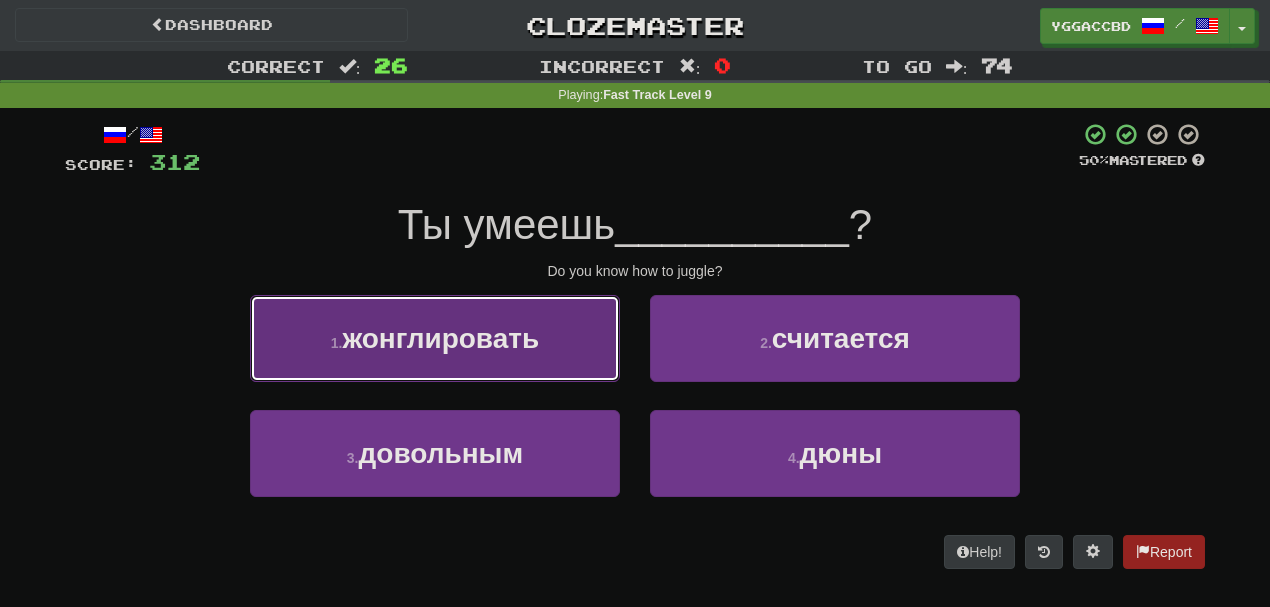 click on "жонглировать" at bounding box center (441, 338) 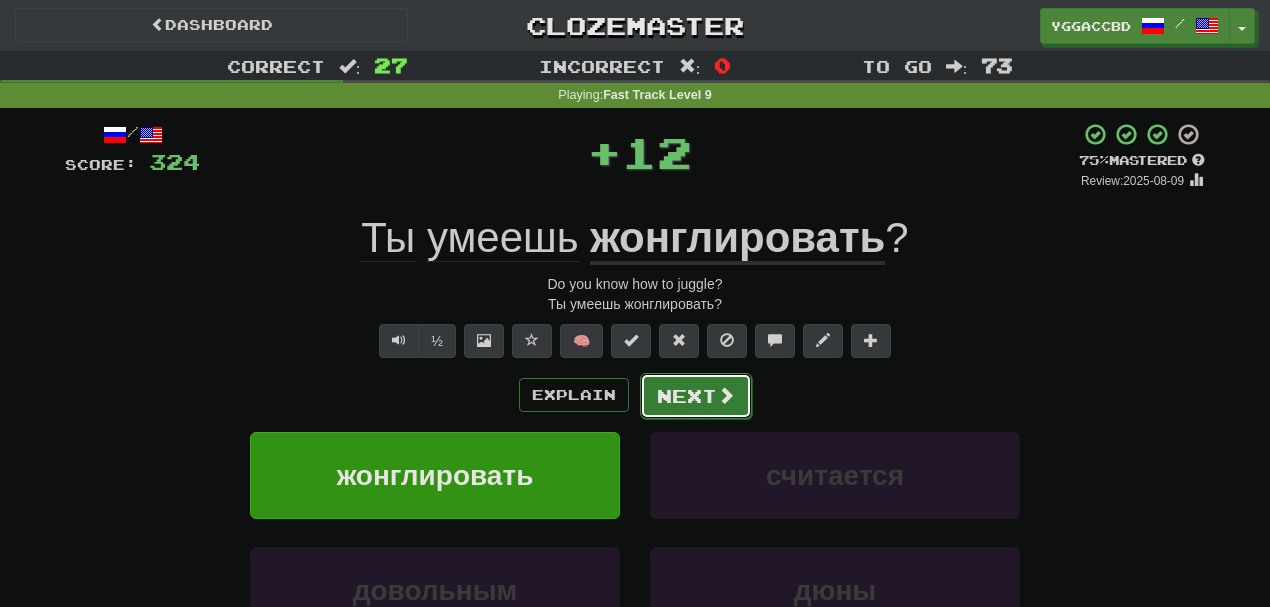 click on "Next" at bounding box center (696, 396) 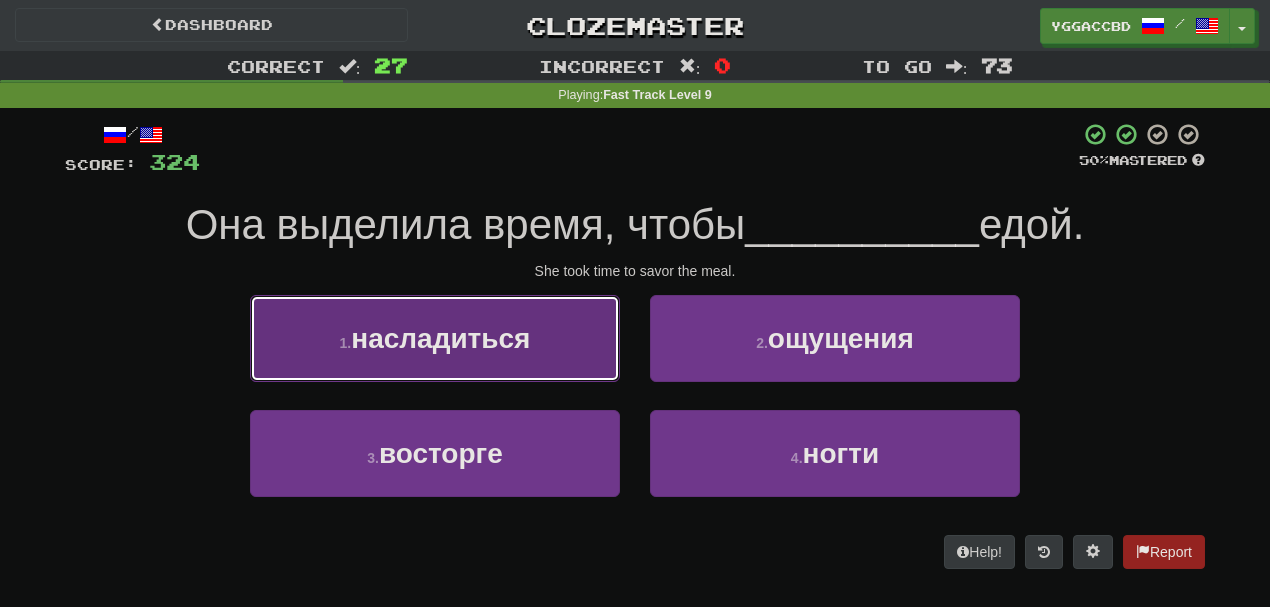 click on "1 .  насладиться" at bounding box center (435, 338) 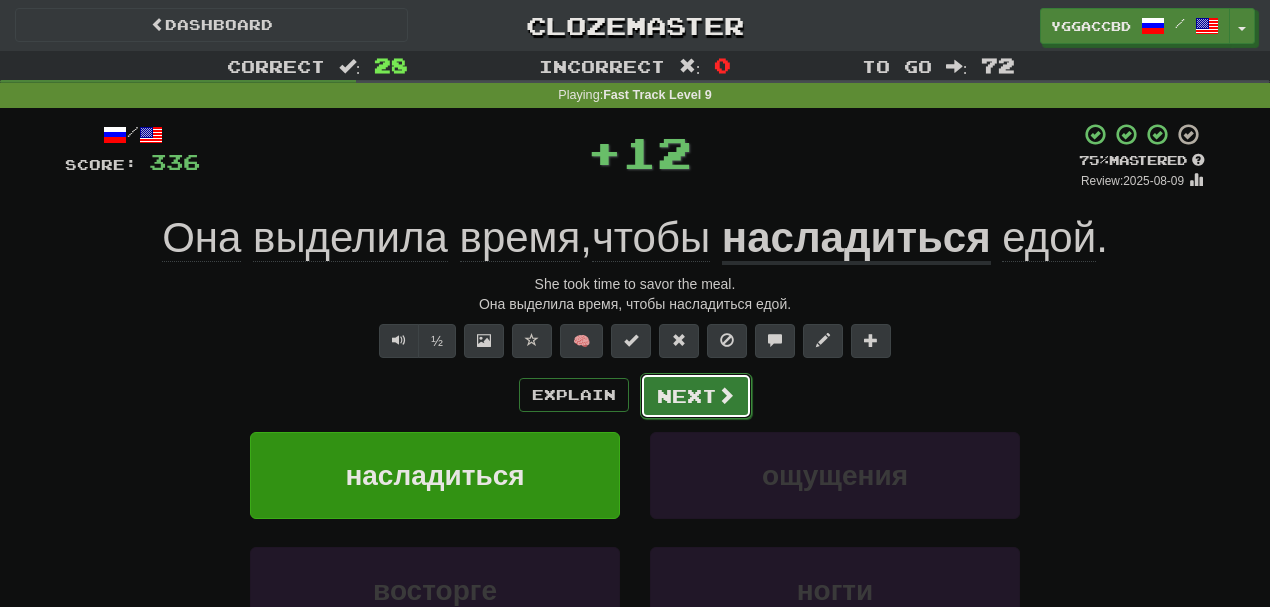 click on "Next" at bounding box center (696, 396) 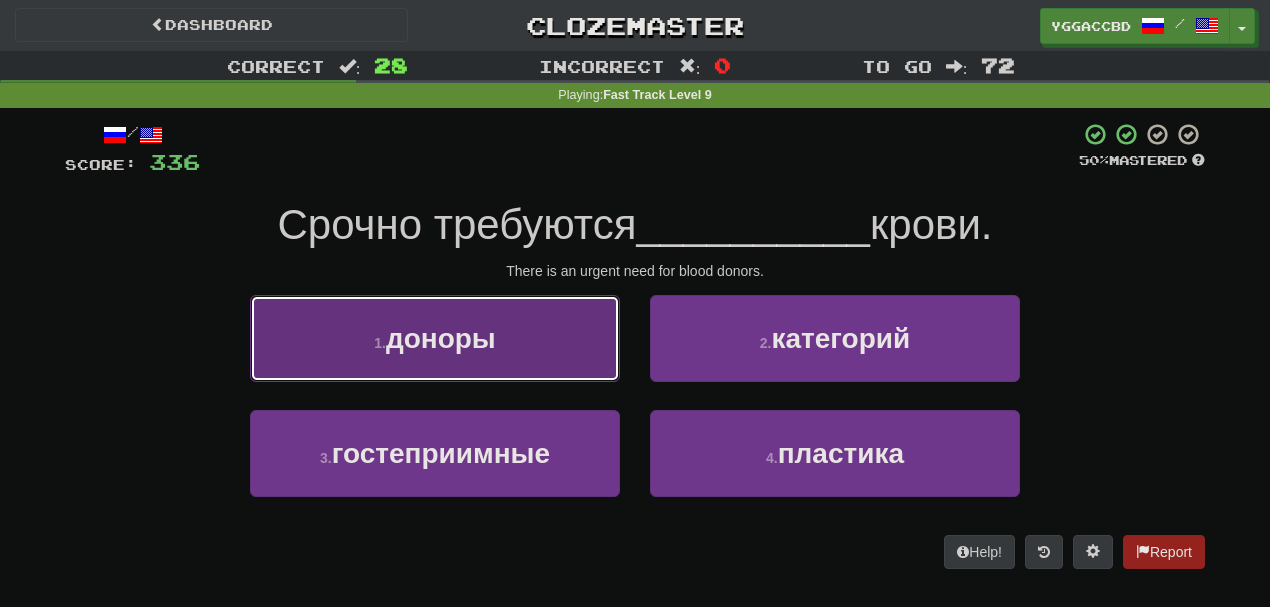 click on "1 .  доноры" at bounding box center [435, 338] 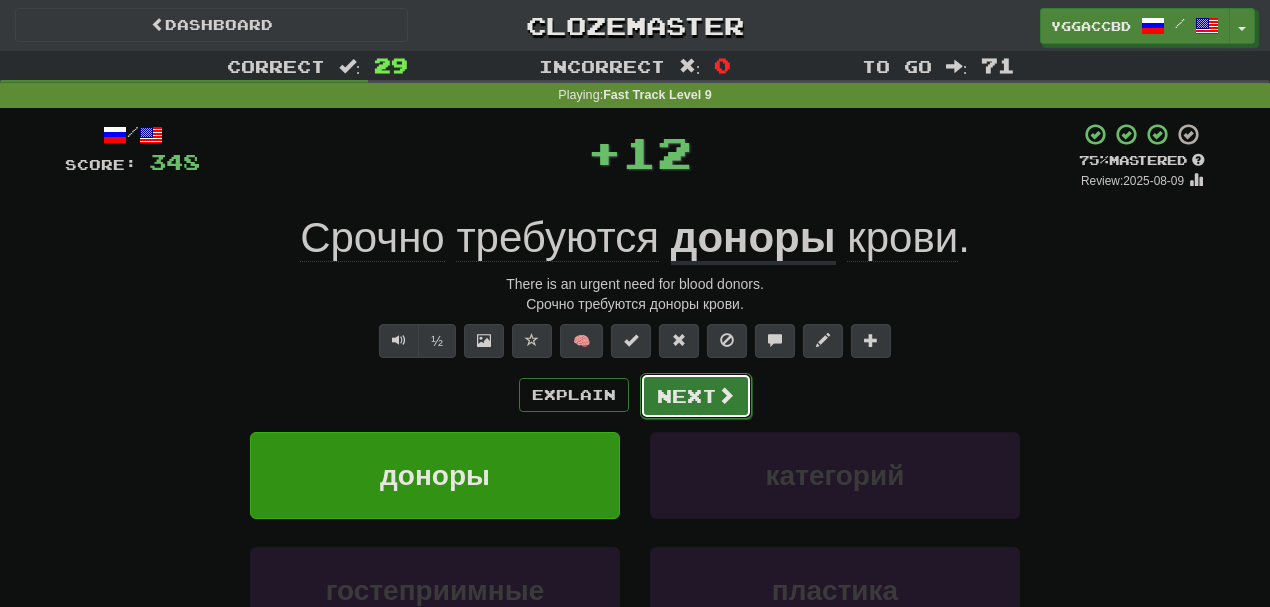 click on "Next" at bounding box center (696, 396) 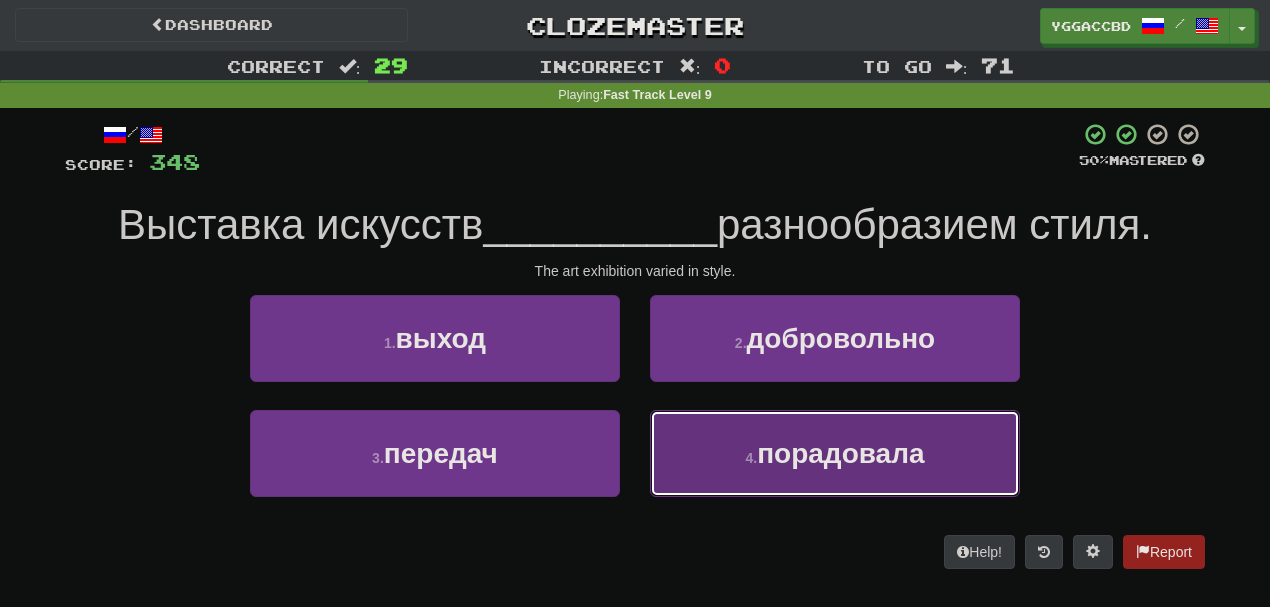 click on "4 .  порадовала" at bounding box center (835, 453) 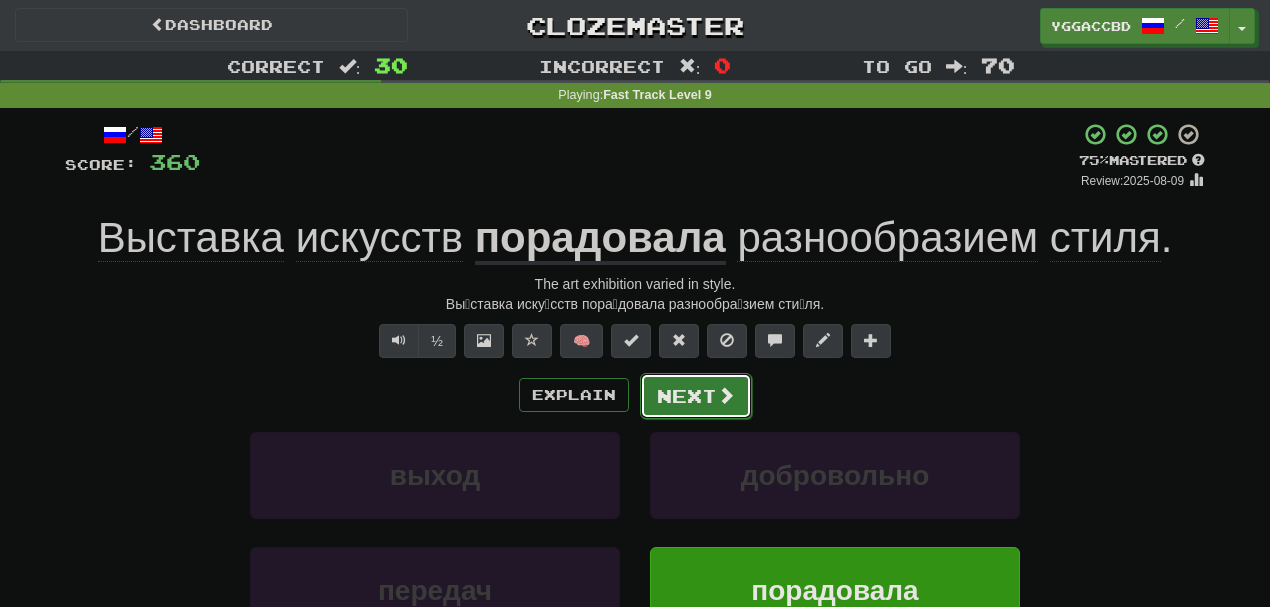 click on "Next" at bounding box center (696, 396) 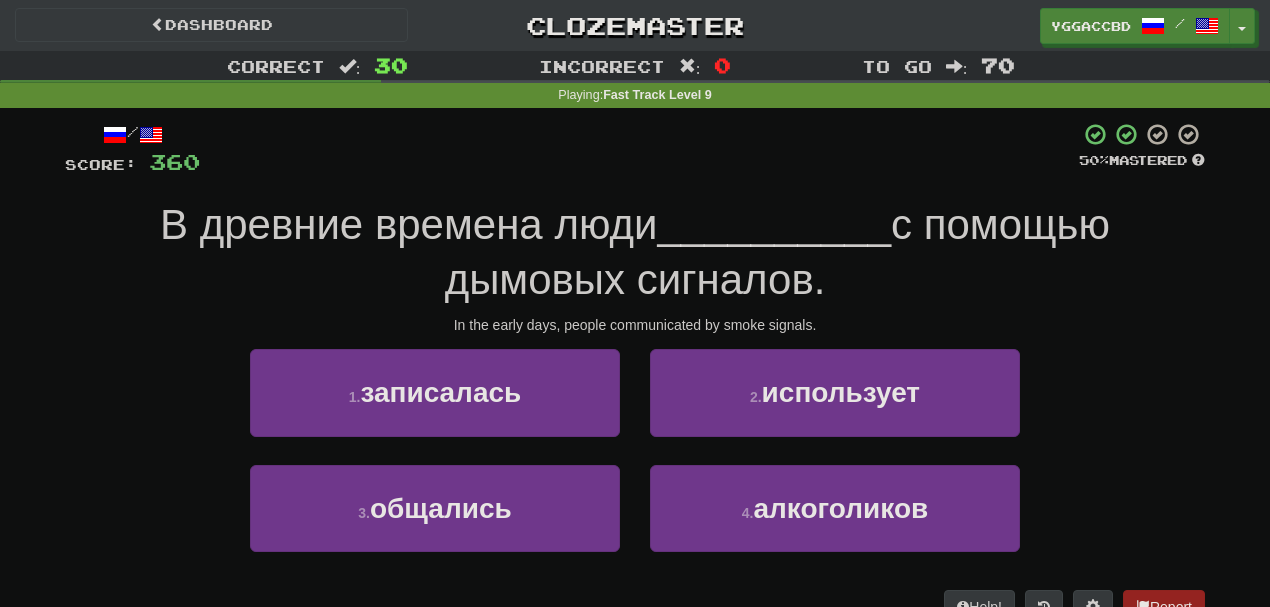 click on "1 .  записалась" at bounding box center (435, 406) 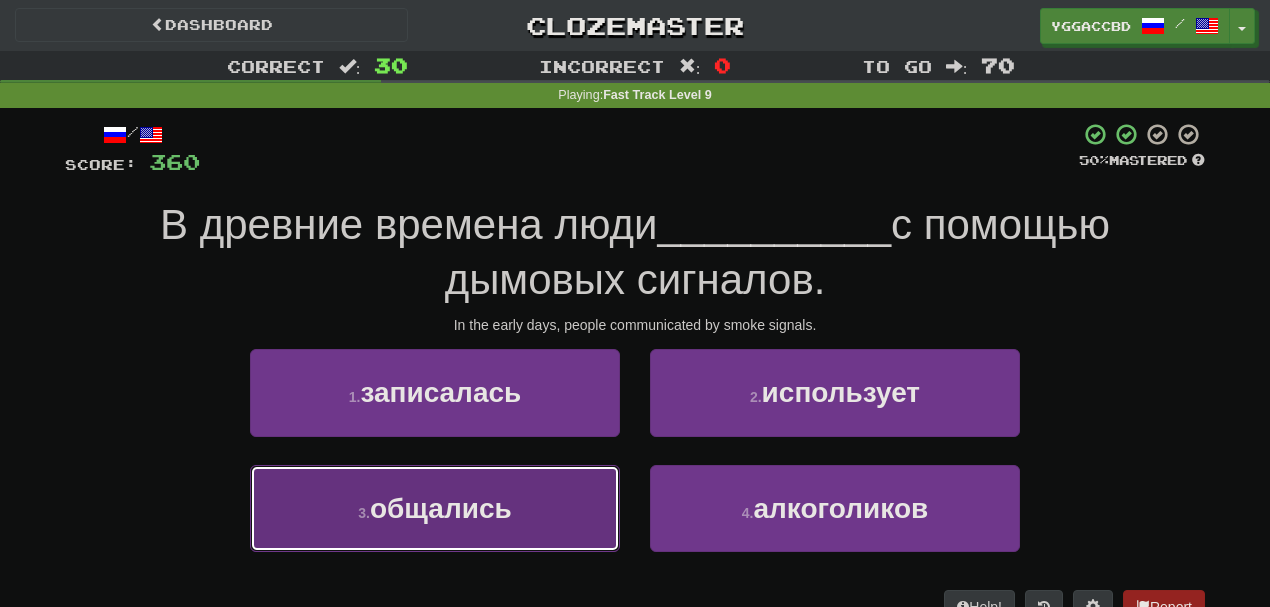 click on "общались" at bounding box center (441, 508) 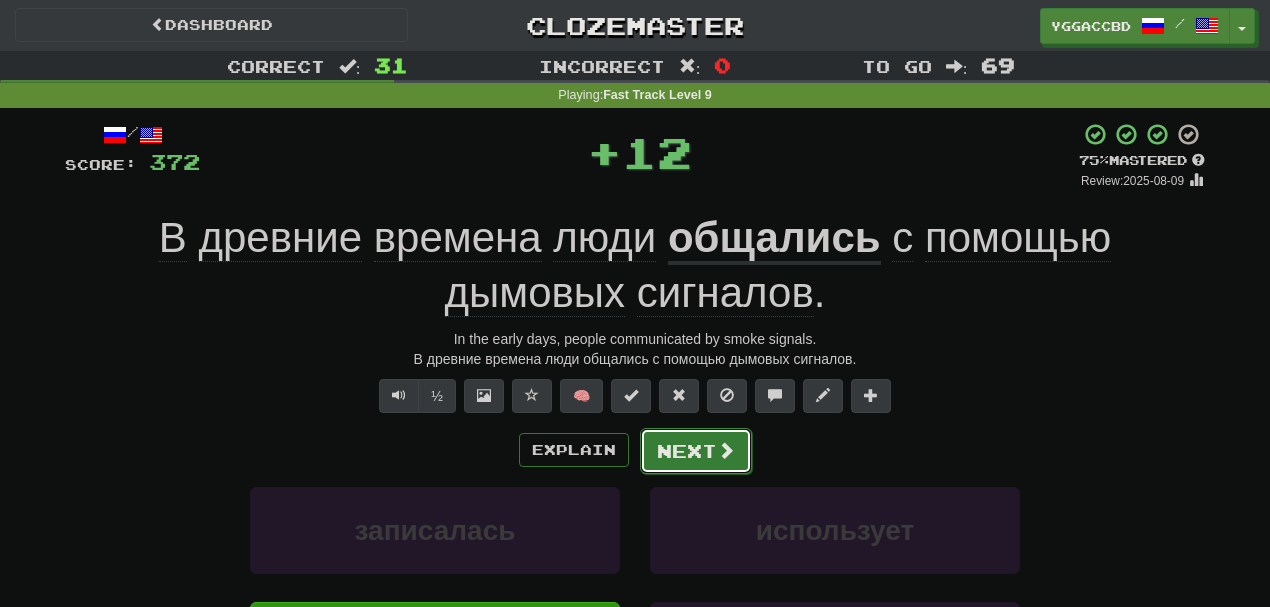 click on "Next" at bounding box center [696, 451] 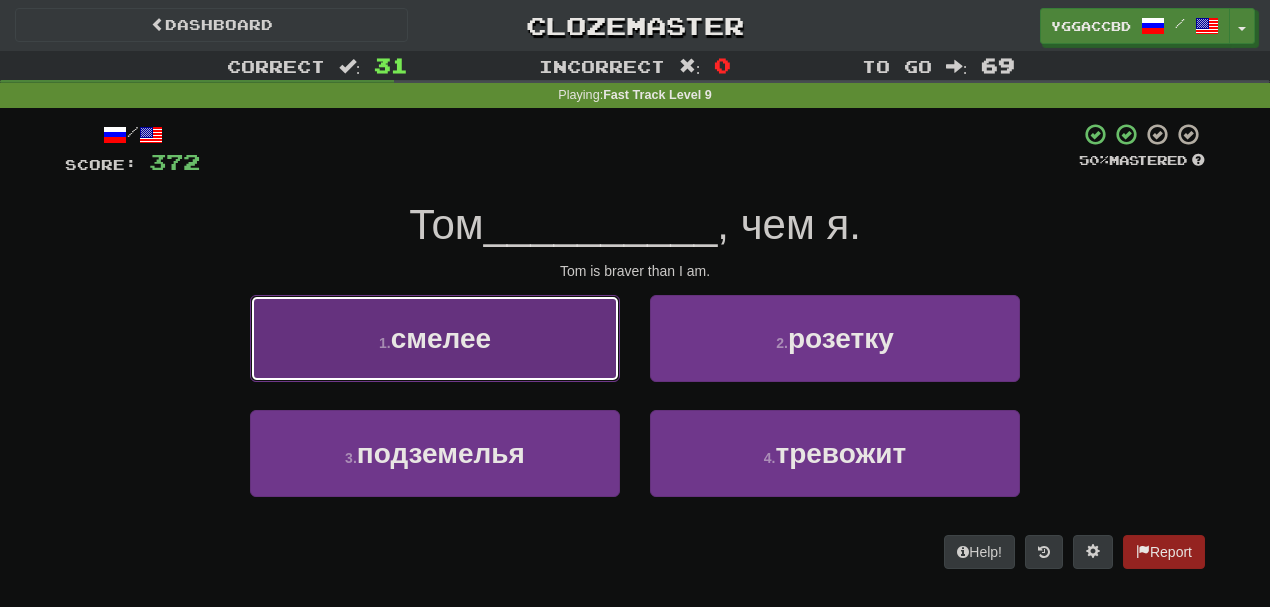 click on "1 .  смелее" at bounding box center [435, 338] 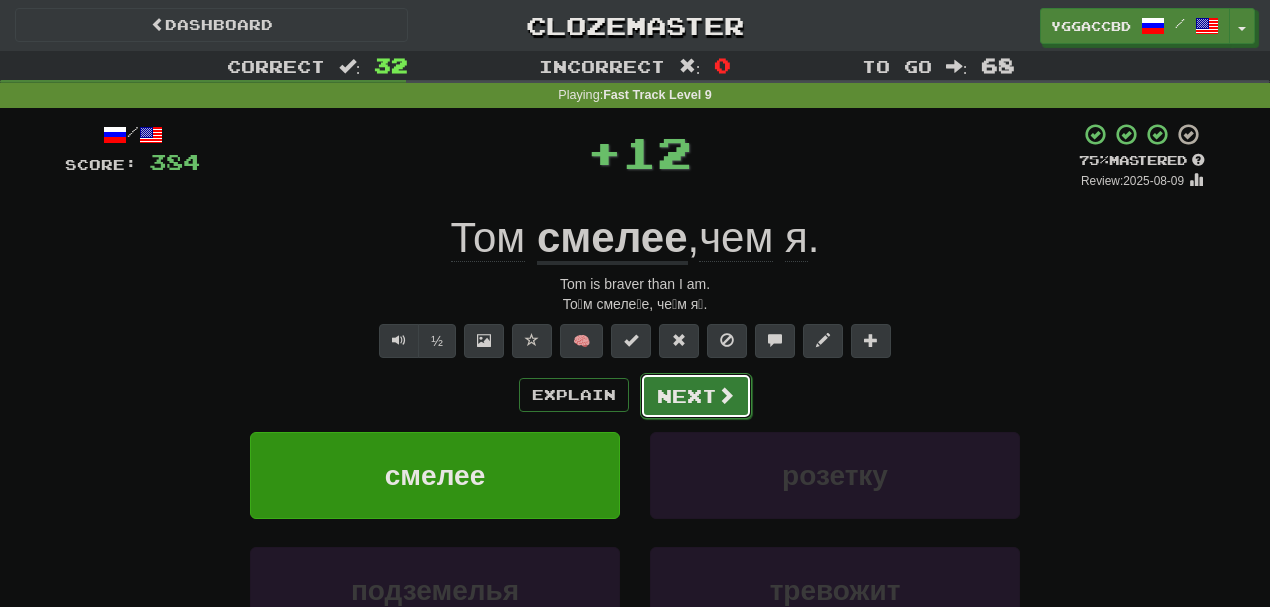 click on "Next" at bounding box center [696, 396] 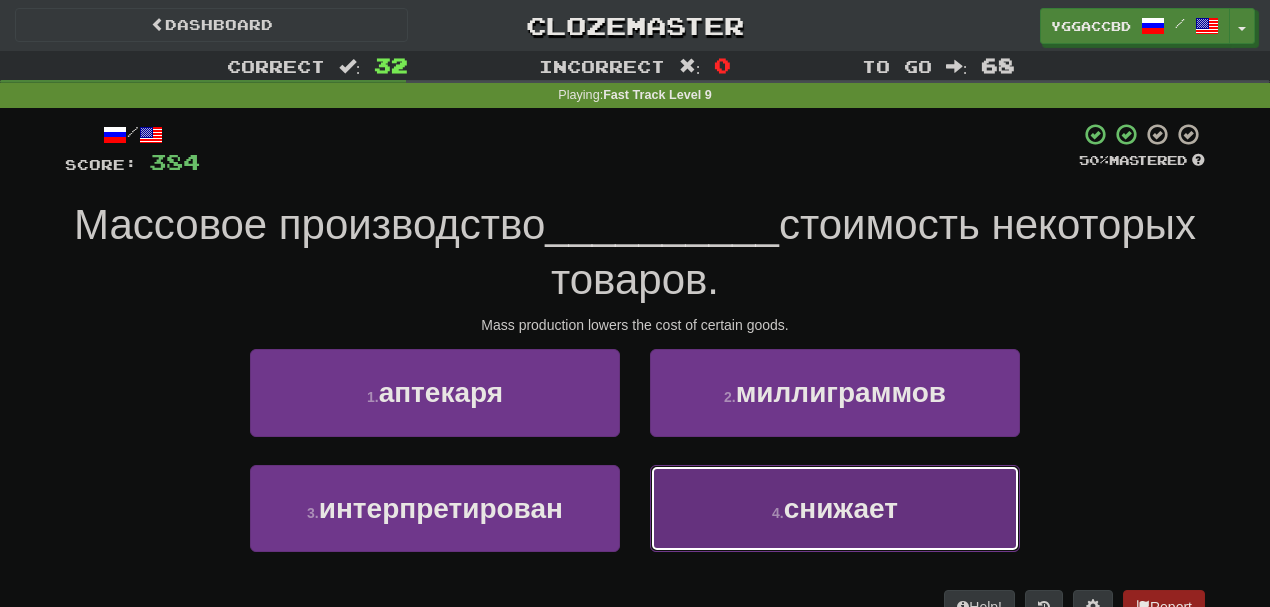click on "4 .  снижает" at bounding box center (835, 508) 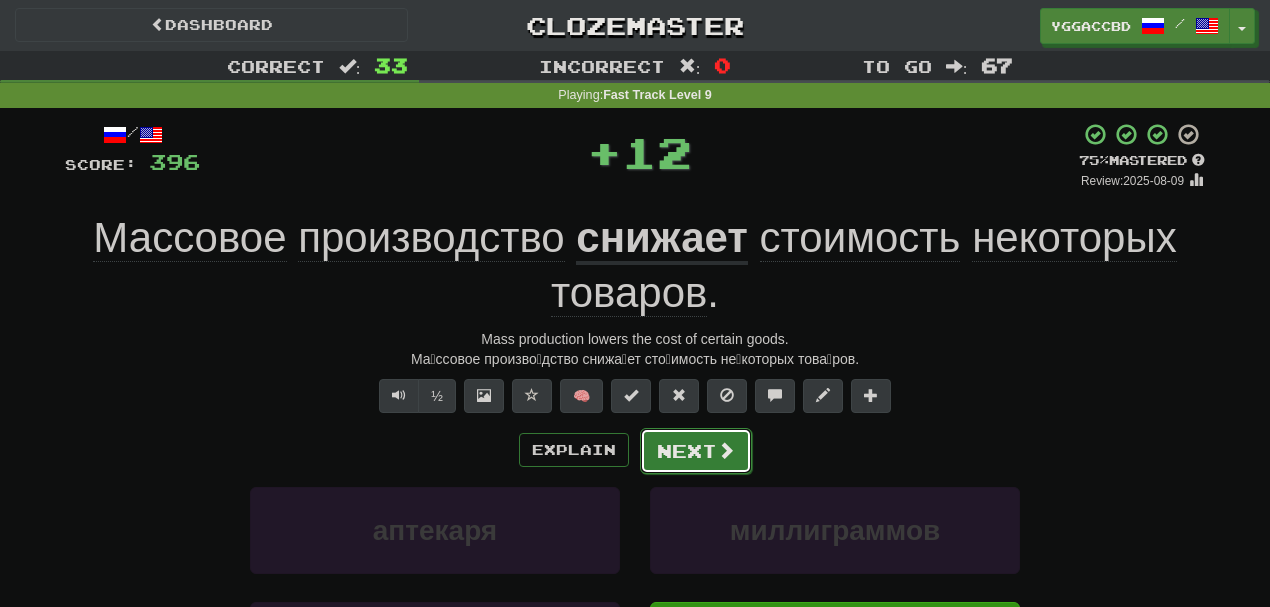 click on "Next" at bounding box center [696, 451] 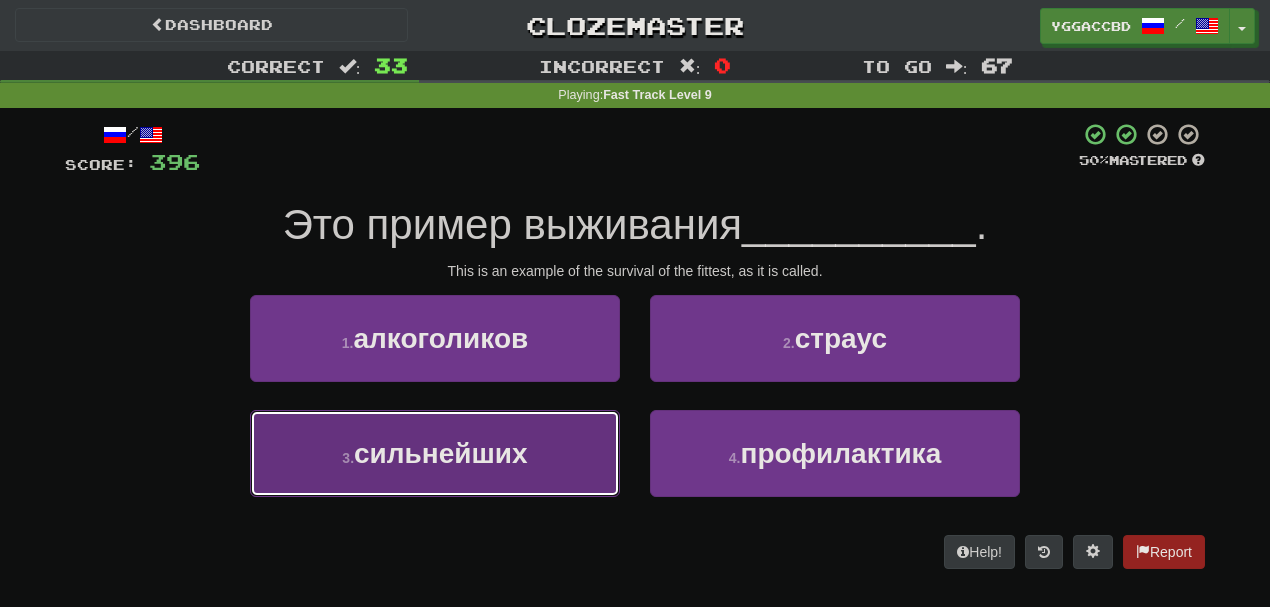click on "сильнейших" at bounding box center [441, 453] 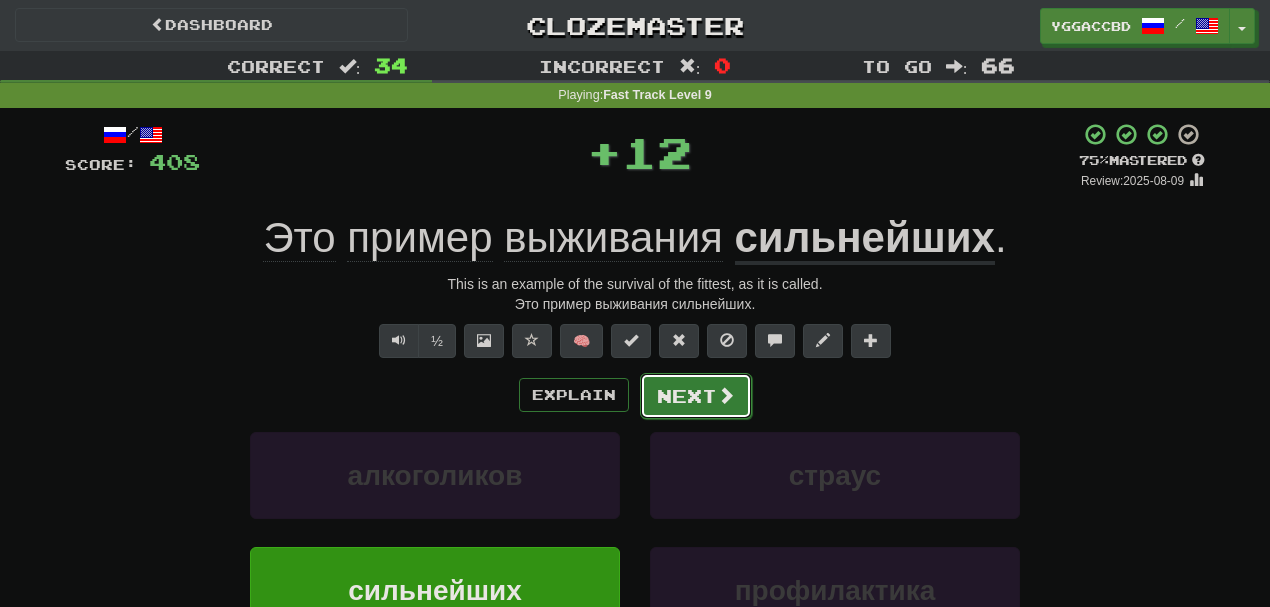 click on "Next" at bounding box center (696, 396) 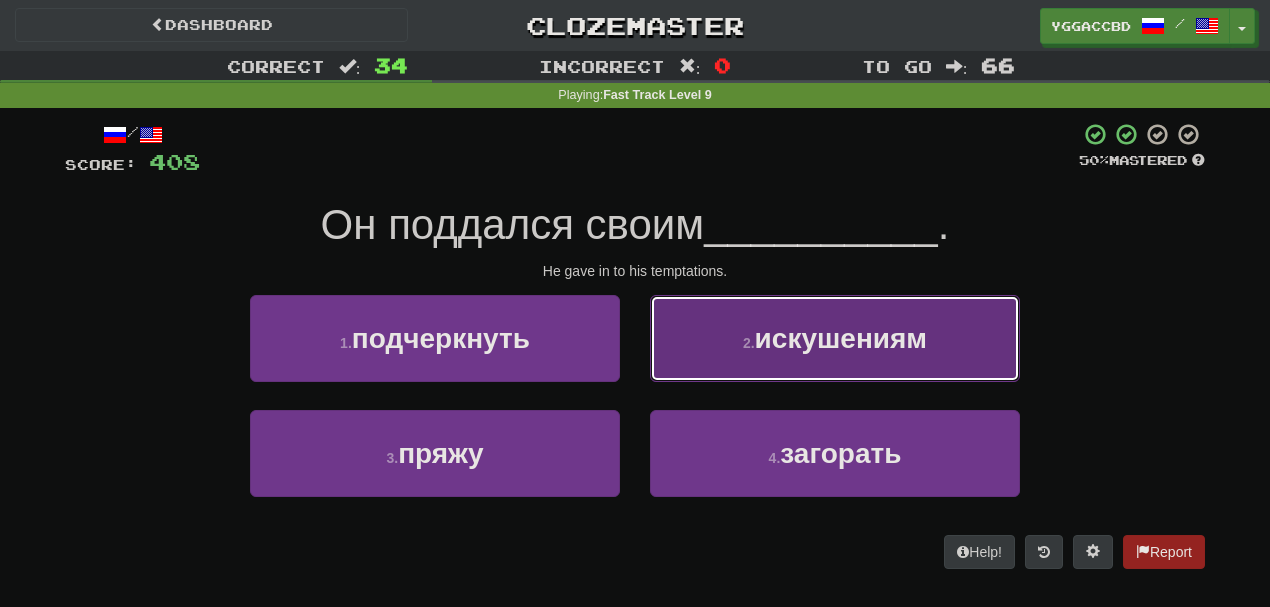 click on "2 .  искушениям" at bounding box center (835, 338) 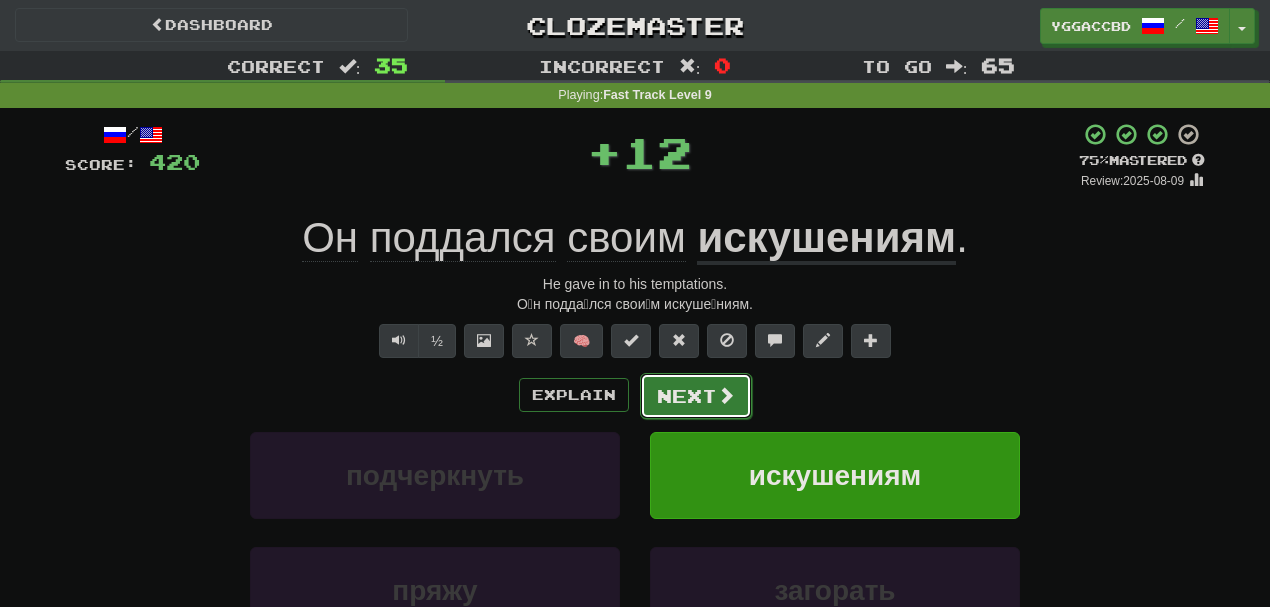 click on "Next" at bounding box center (696, 396) 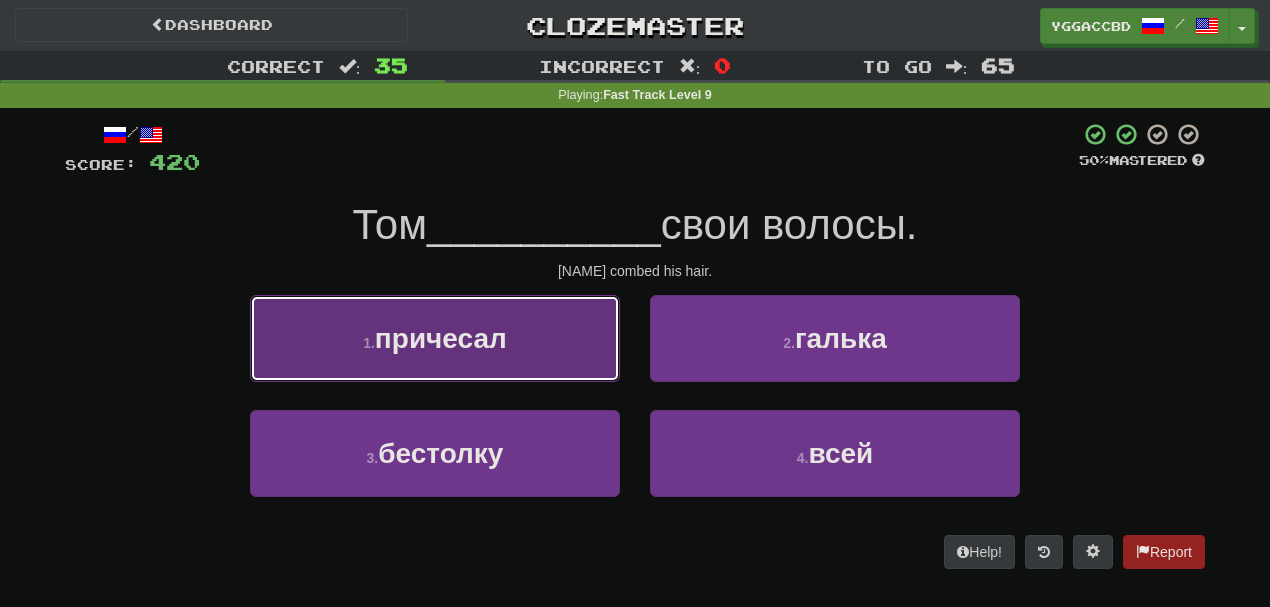 click on "1 .  причесал" at bounding box center [435, 338] 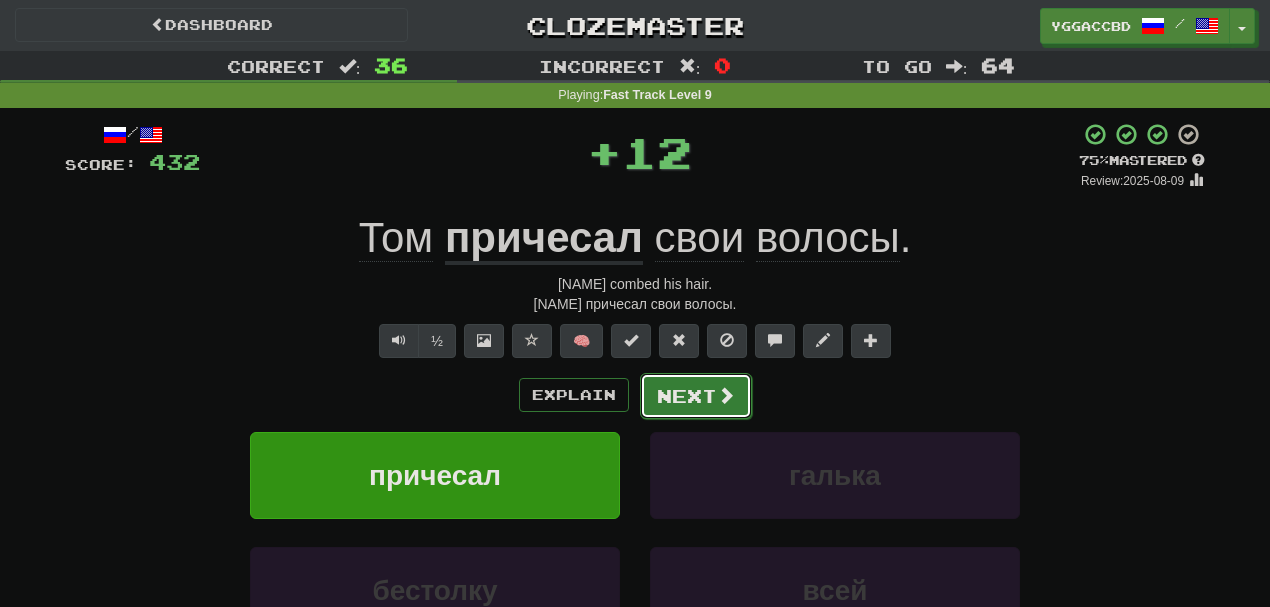 click on "Next" at bounding box center [696, 396] 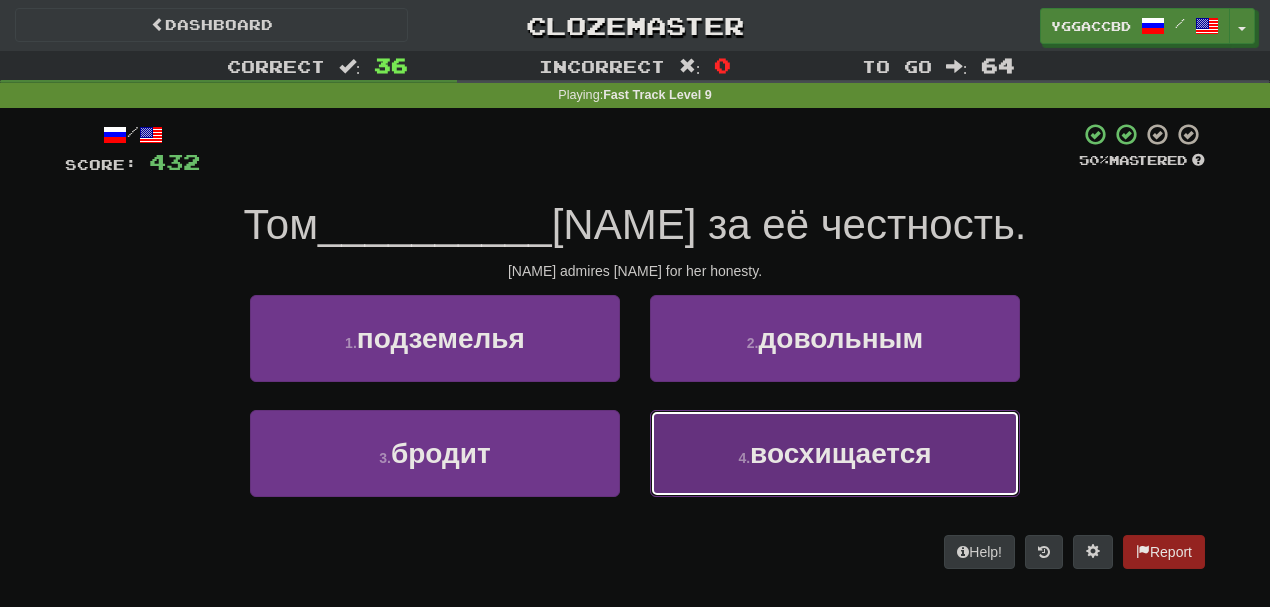 click on "восхищается" at bounding box center [841, 453] 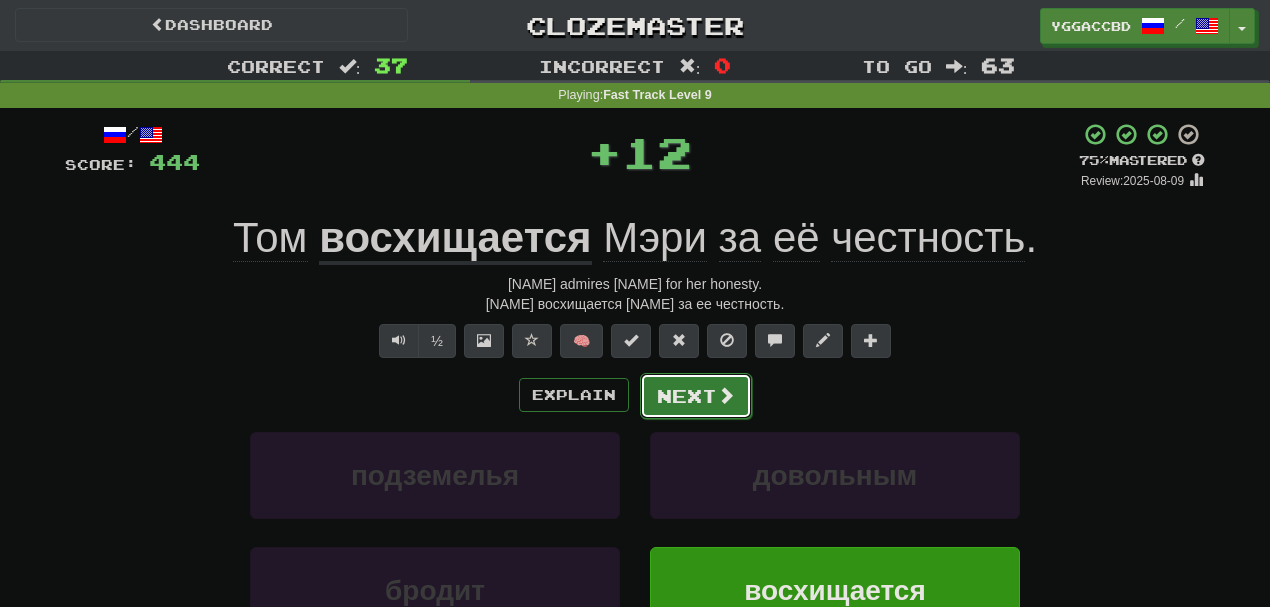 click on "Next" at bounding box center [696, 396] 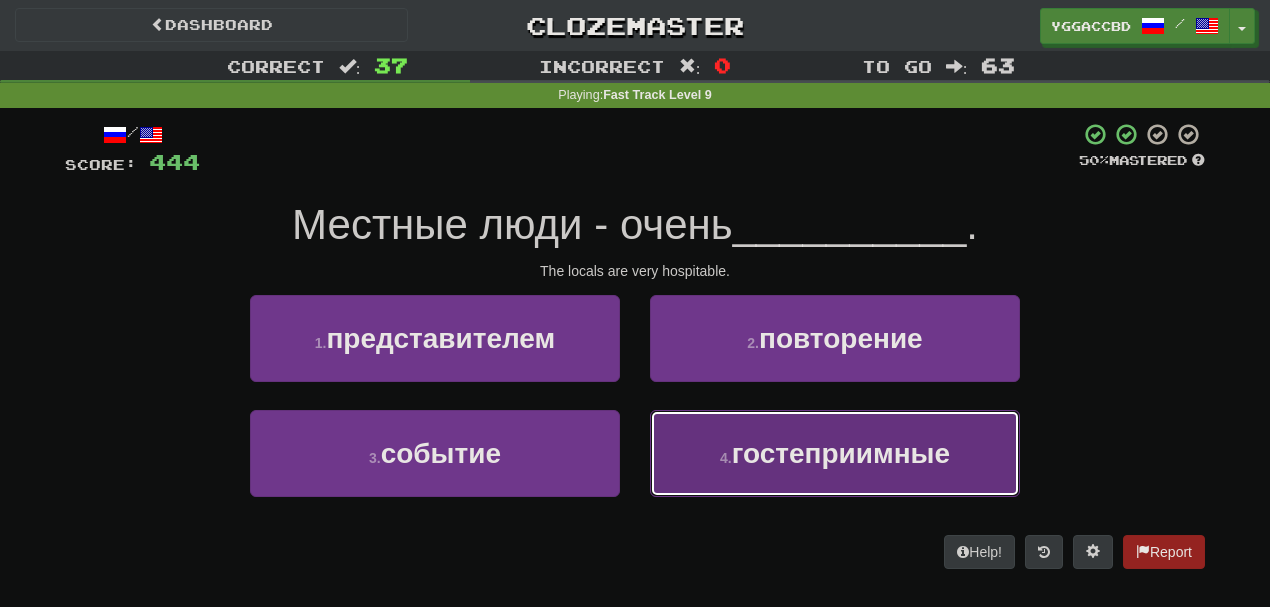 click on "гостеприимные" at bounding box center [841, 453] 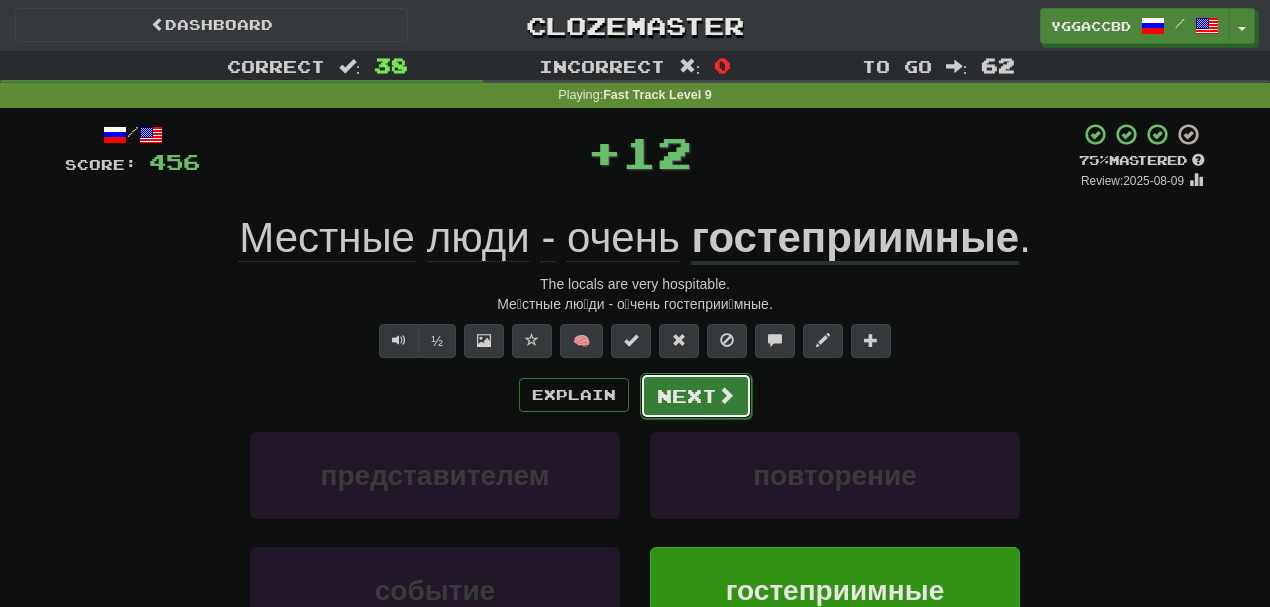 click on "Next" at bounding box center [696, 396] 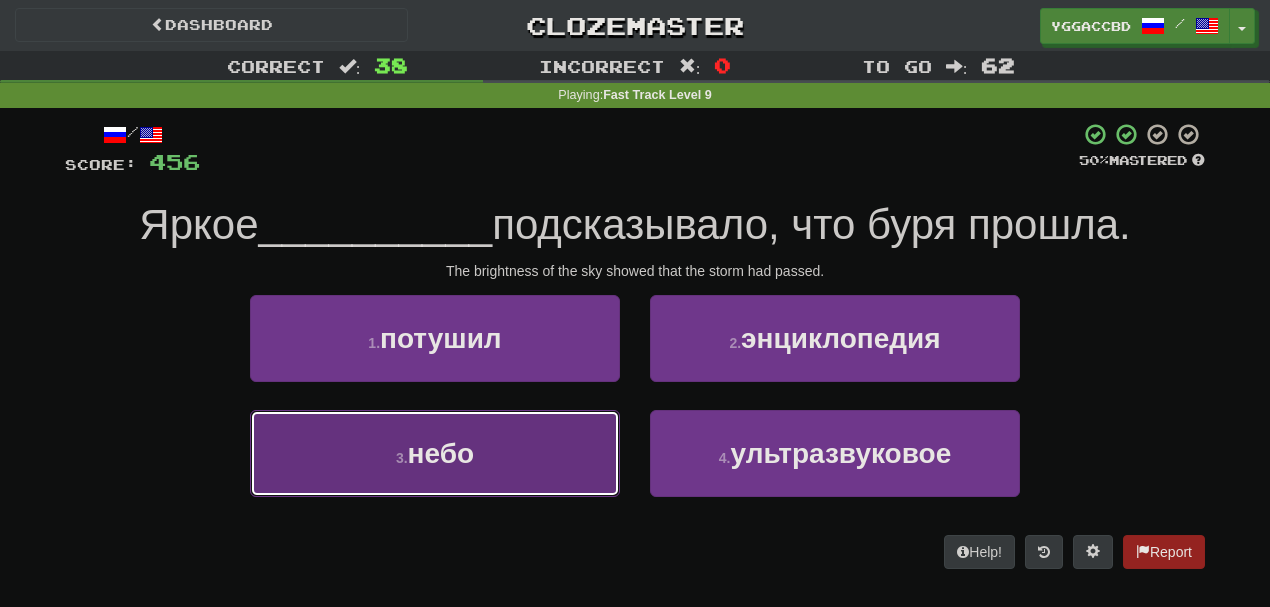 click on "3 .  небо" at bounding box center (435, 453) 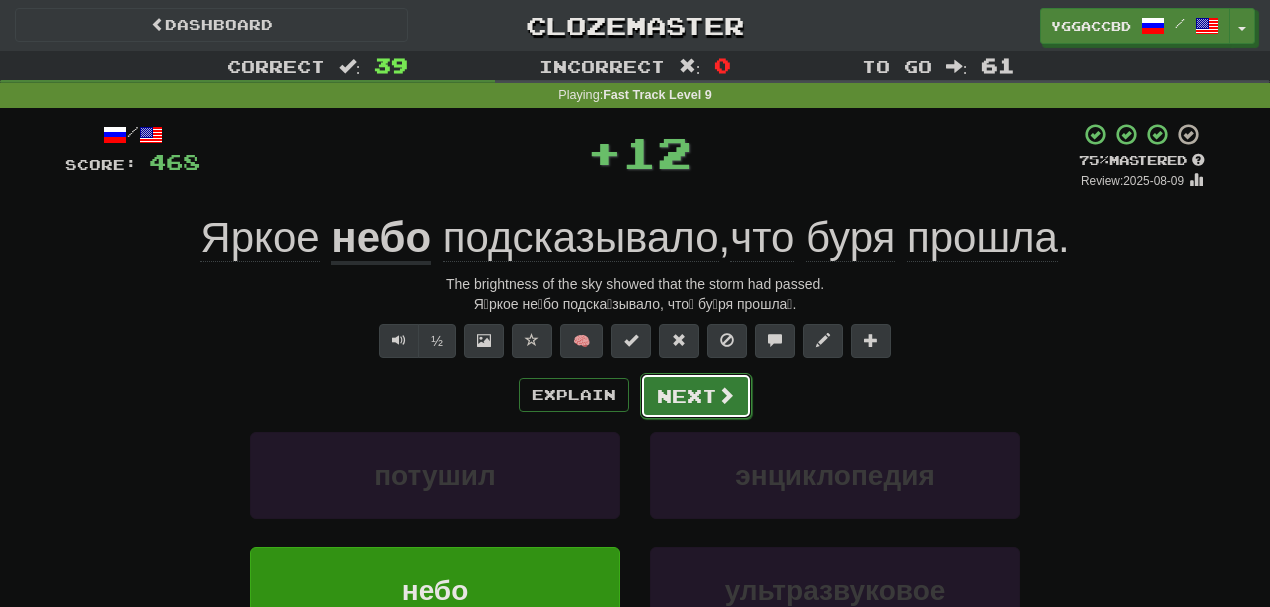click on "Next" at bounding box center [696, 396] 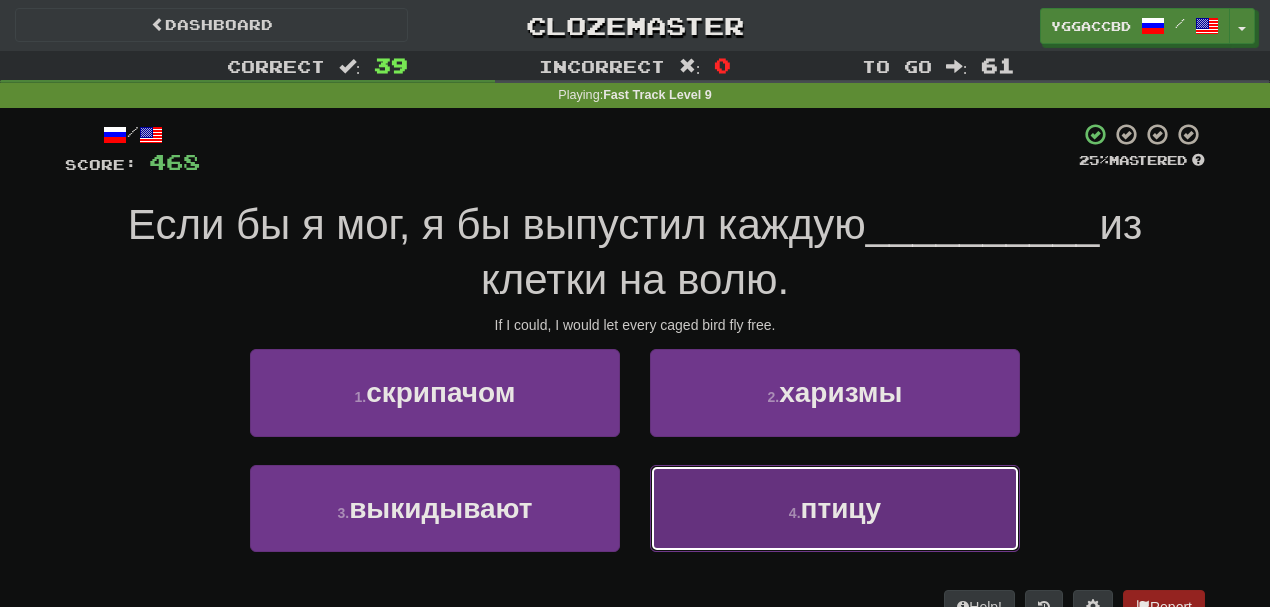 click on "4 .  птицу" at bounding box center [835, 508] 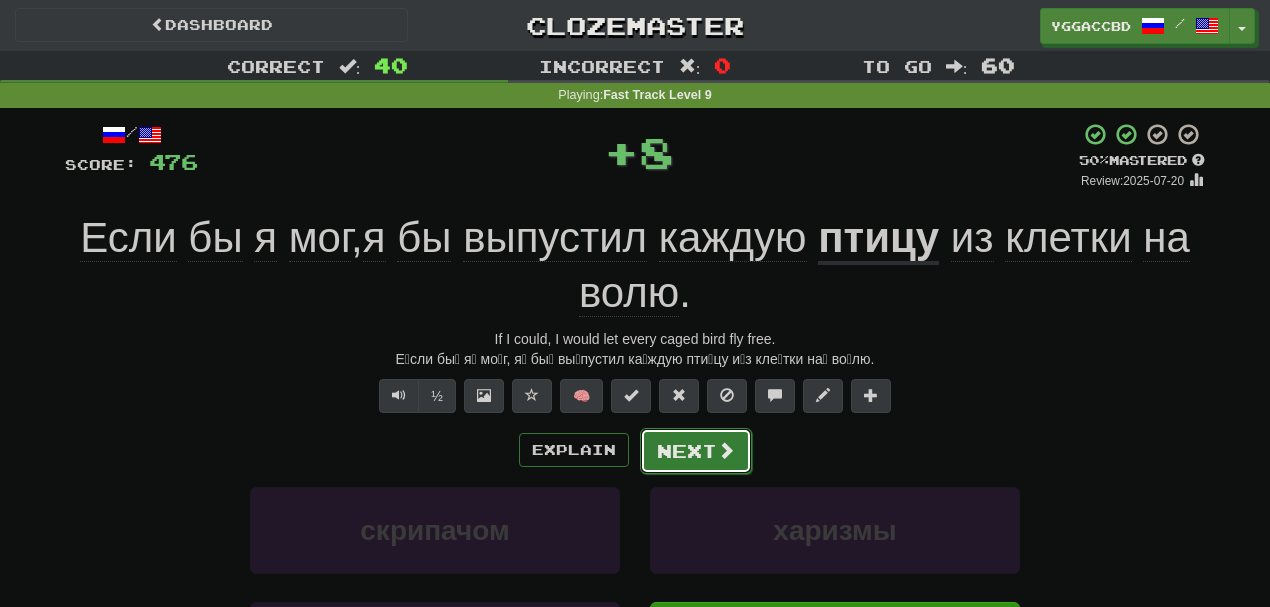 click on "Next" at bounding box center (696, 451) 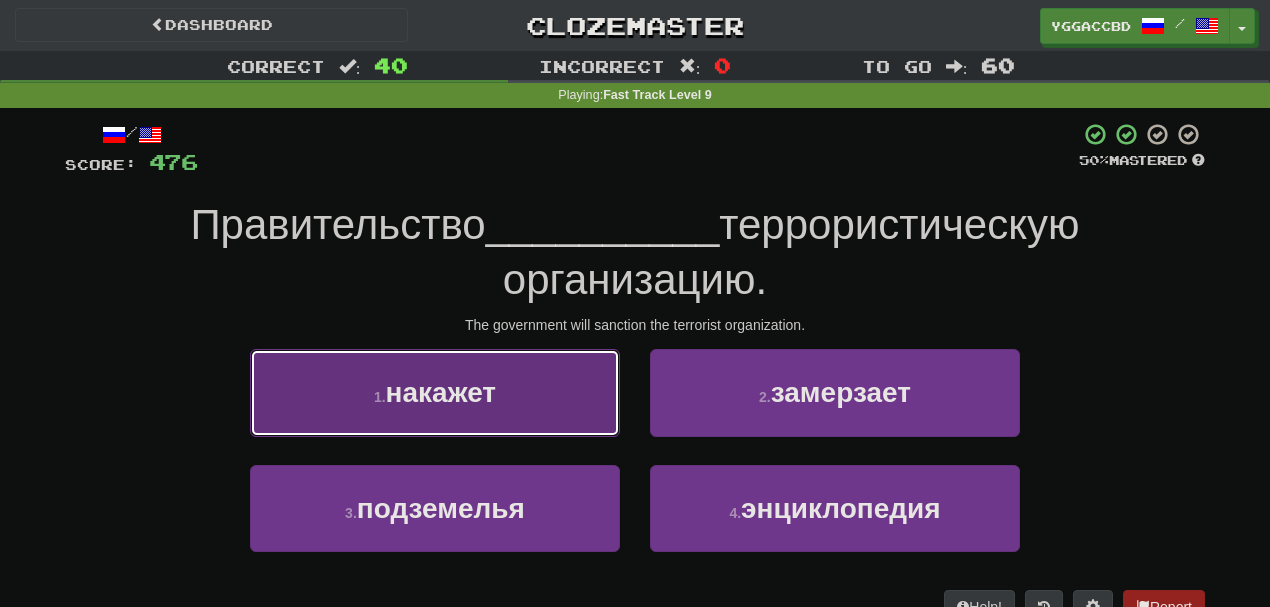 click on "1 .  накажет" at bounding box center [435, 392] 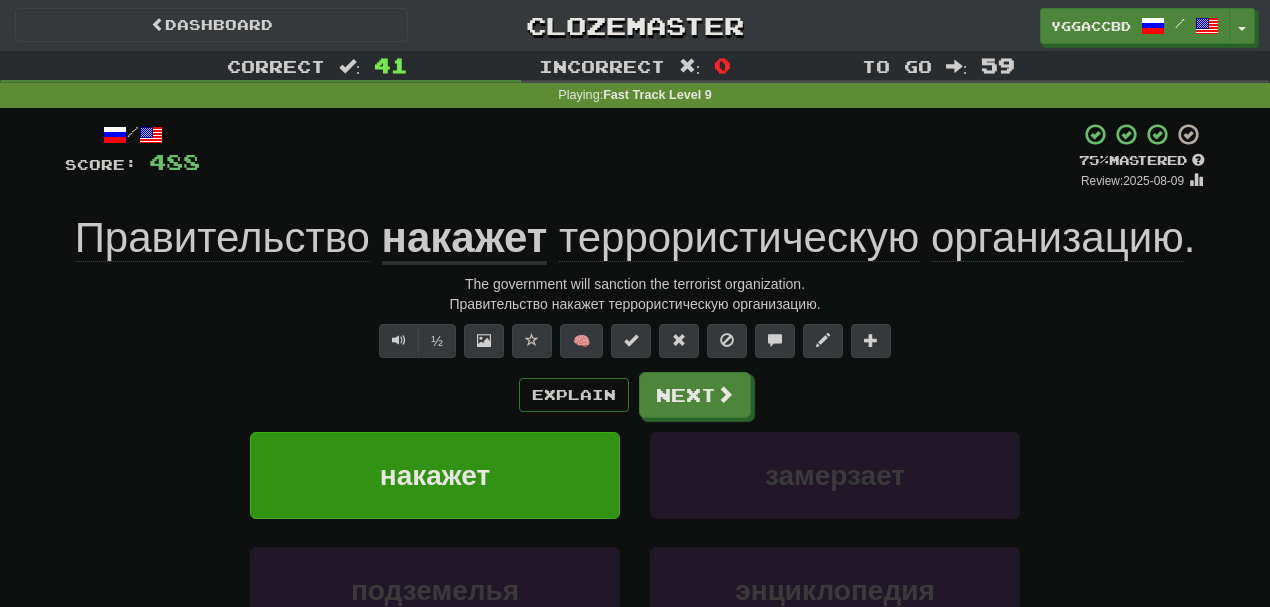 click on "The government will sanction the terrorist organization." at bounding box center (635, 284) 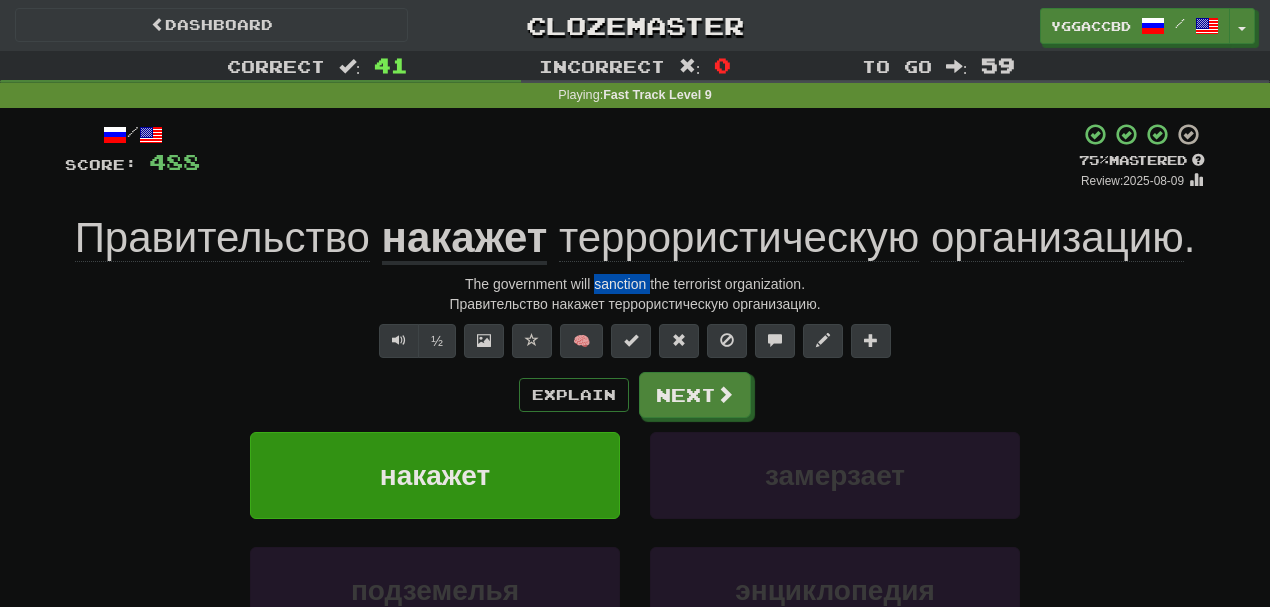 click on "The government will sanction the terrorist organization." at bounding box center (635, 284) 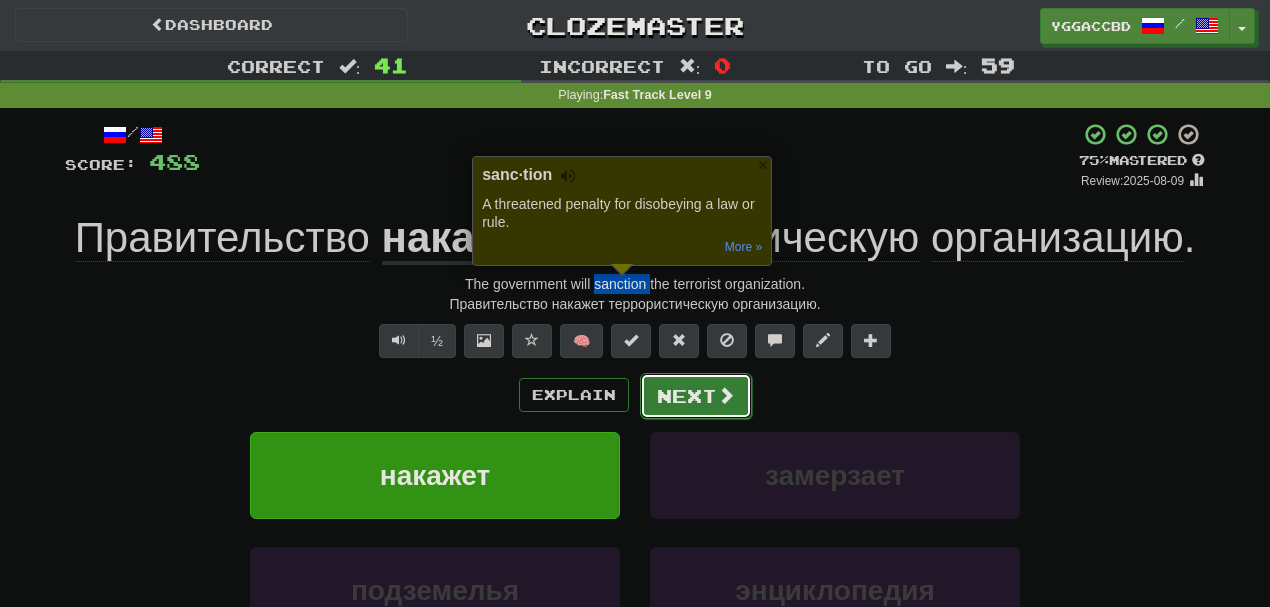 click on "Next" at bounding box center (696, 396) 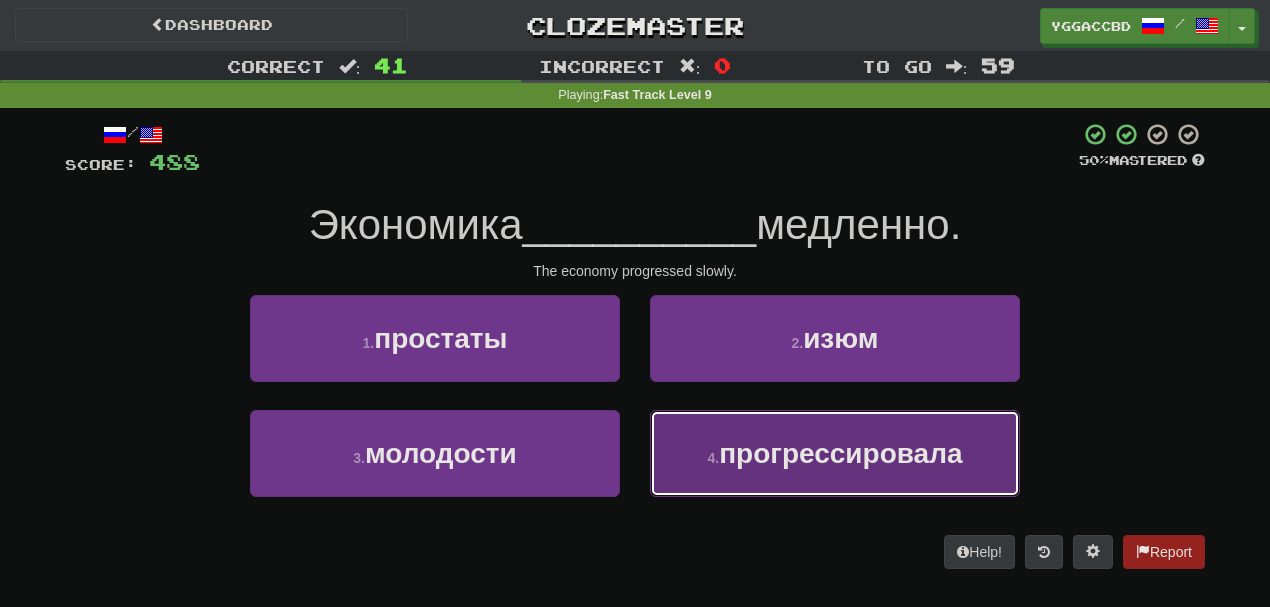 click on "4 .  прогрессировала" at bounding box center (835, 453) 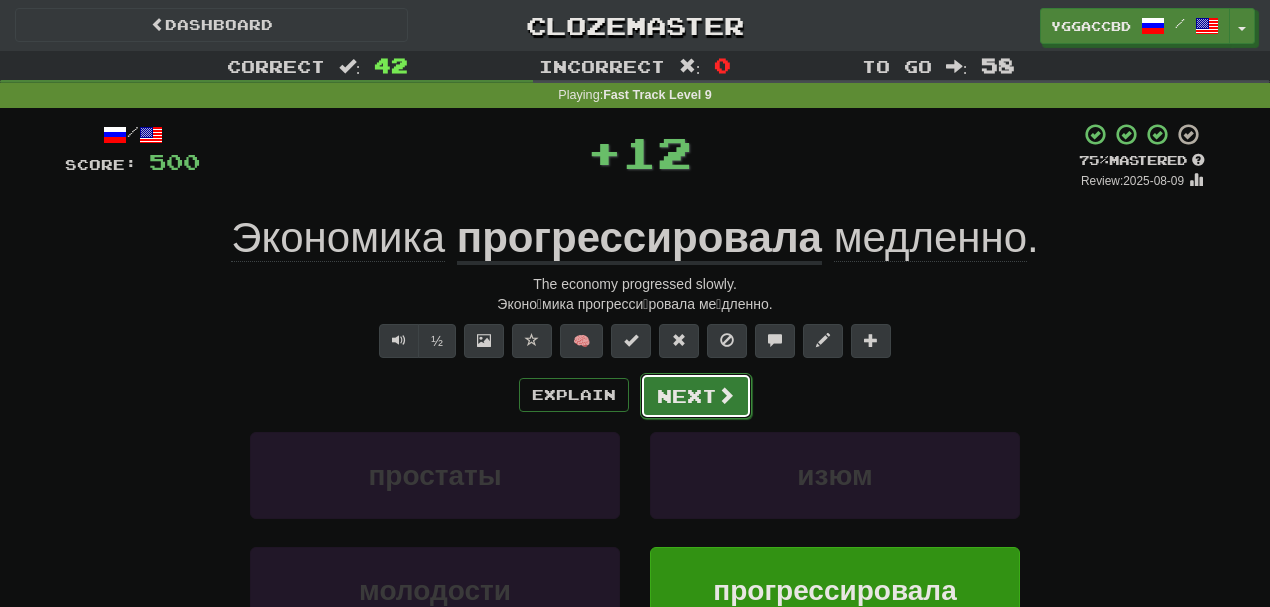 click on "Next" at bounding box center (696, 396) 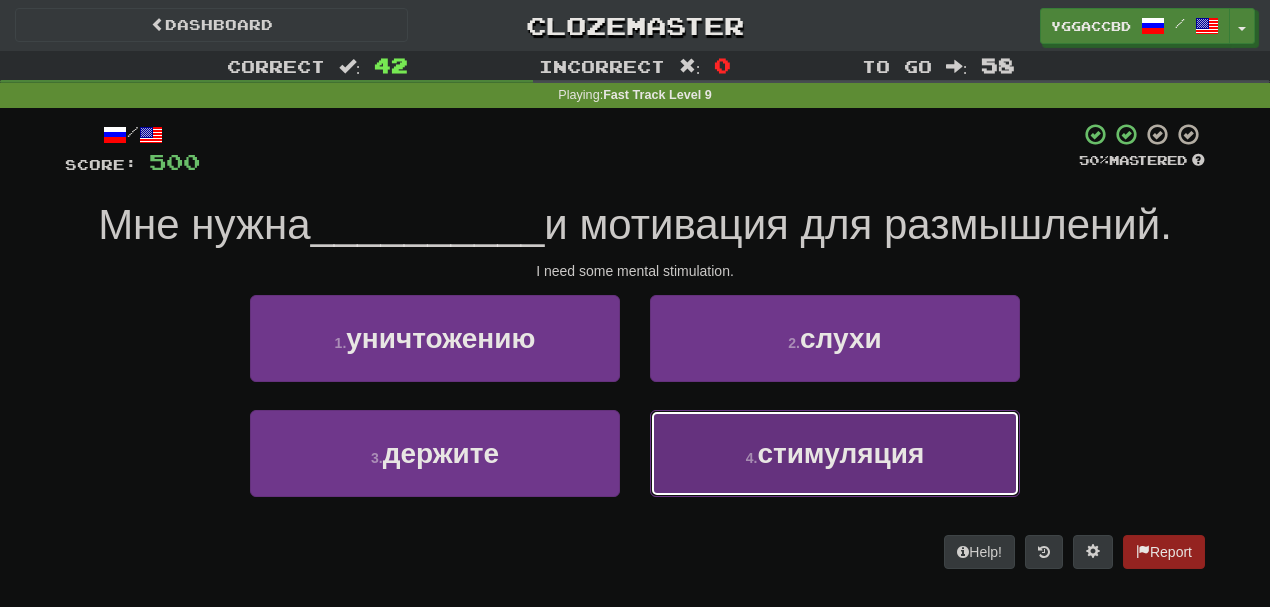 click on "стимуляция" at bounding box center (840, 453) 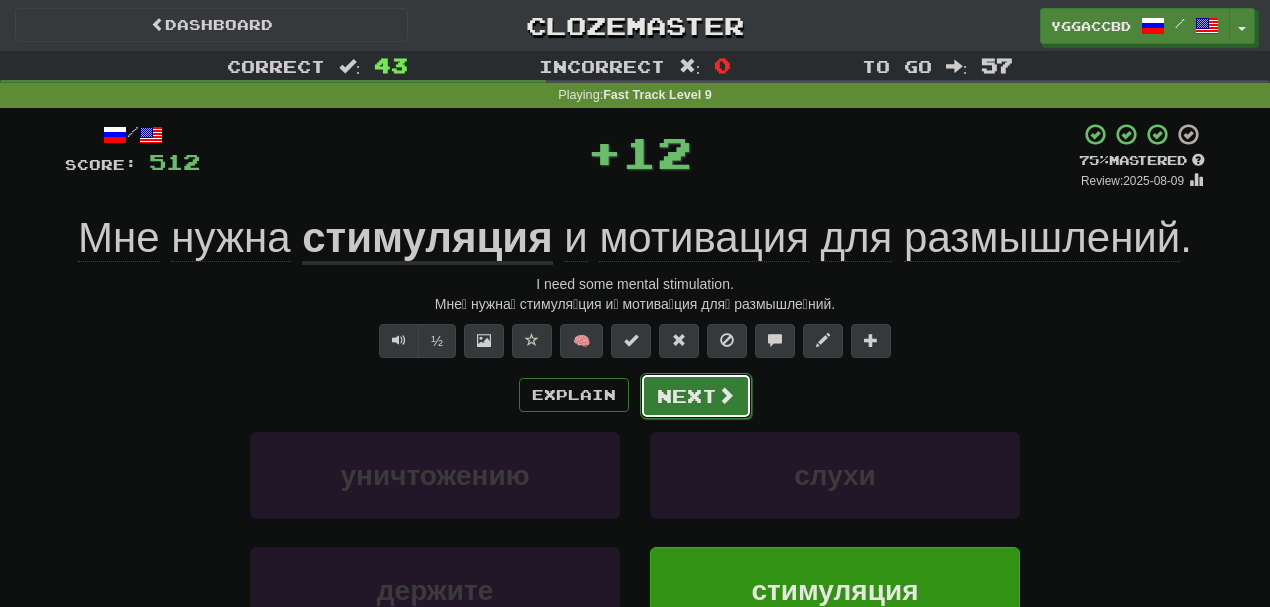 click on "Next" at bounding box center [696, 396] 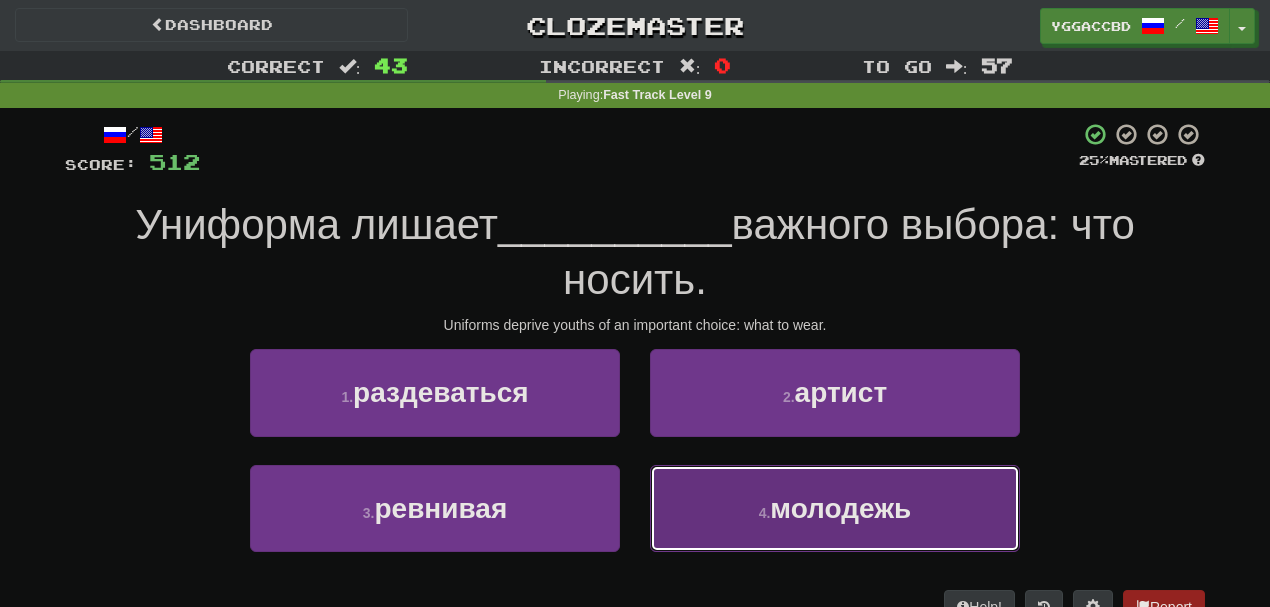 click on "4 .  молодежь" at bounding box center [835, 508] 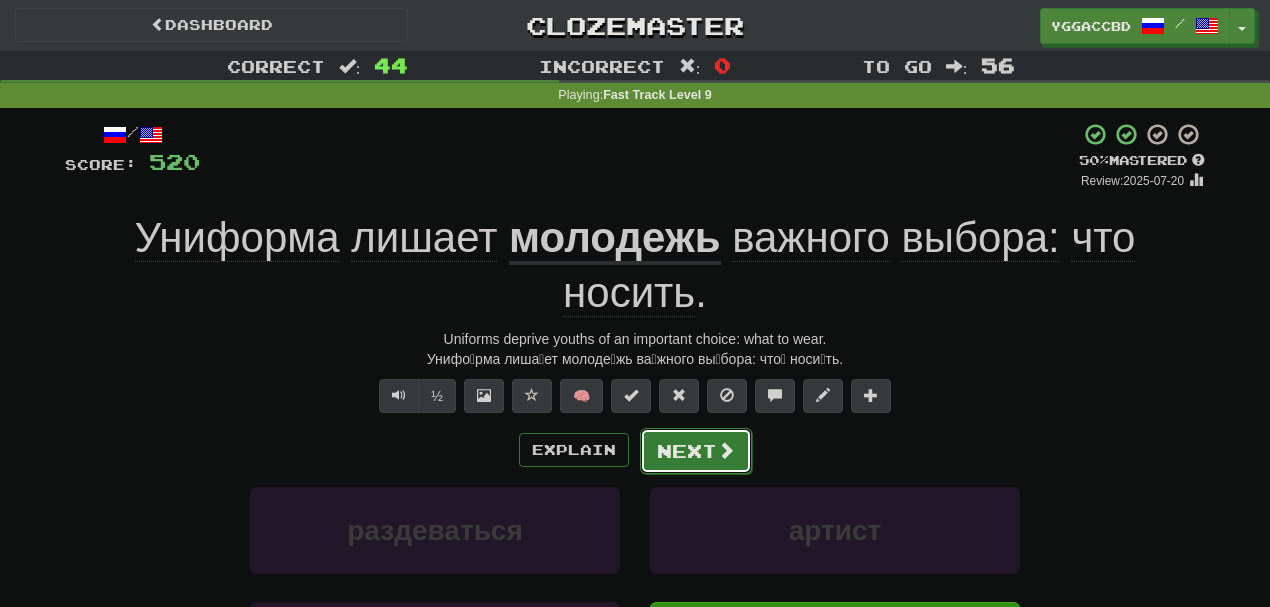 click on "Next" at bounding box center (696, 451) 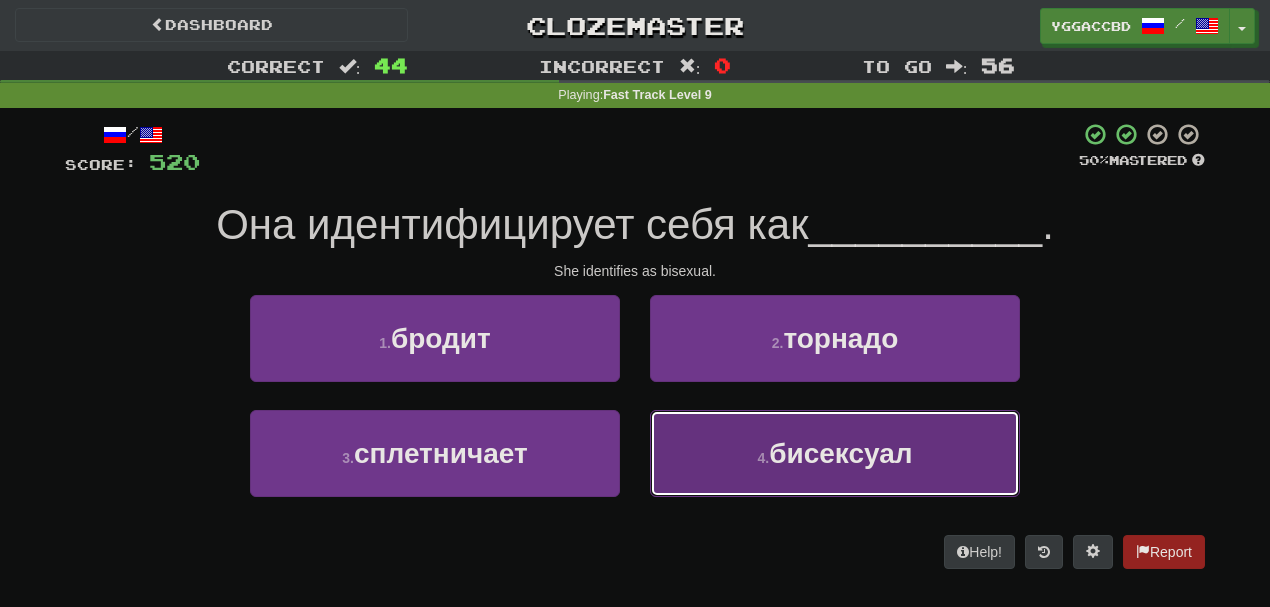 click on "4 .  бисексуал" at bounding box center [835, 453] 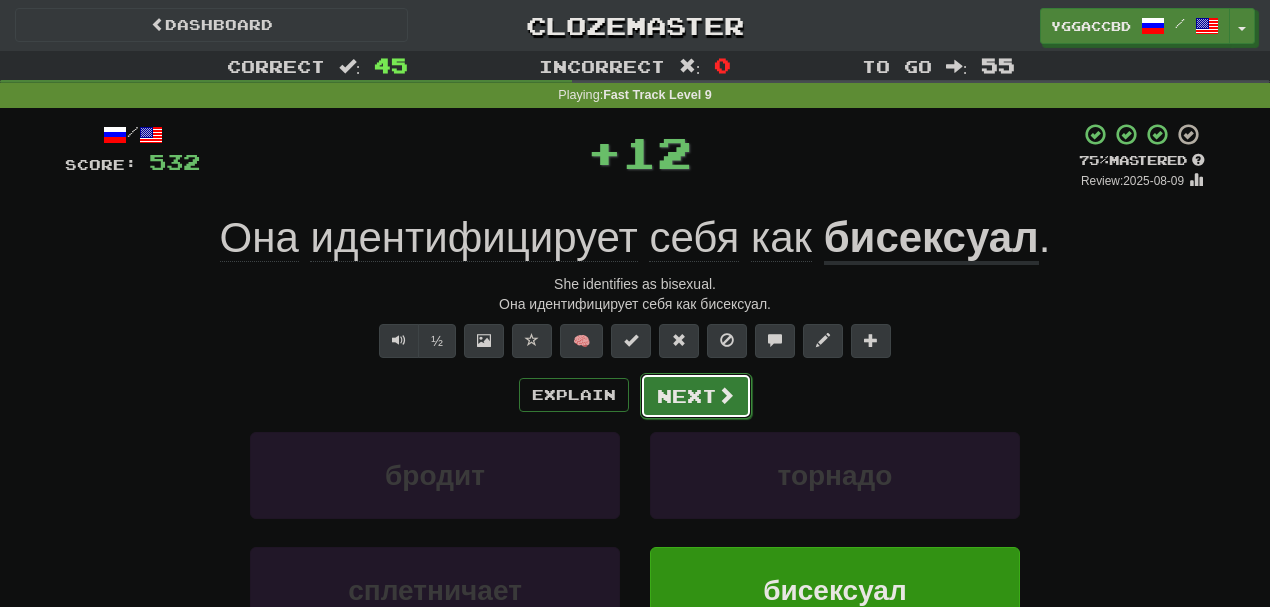 click on "Next" at bounding box center (696, 396) 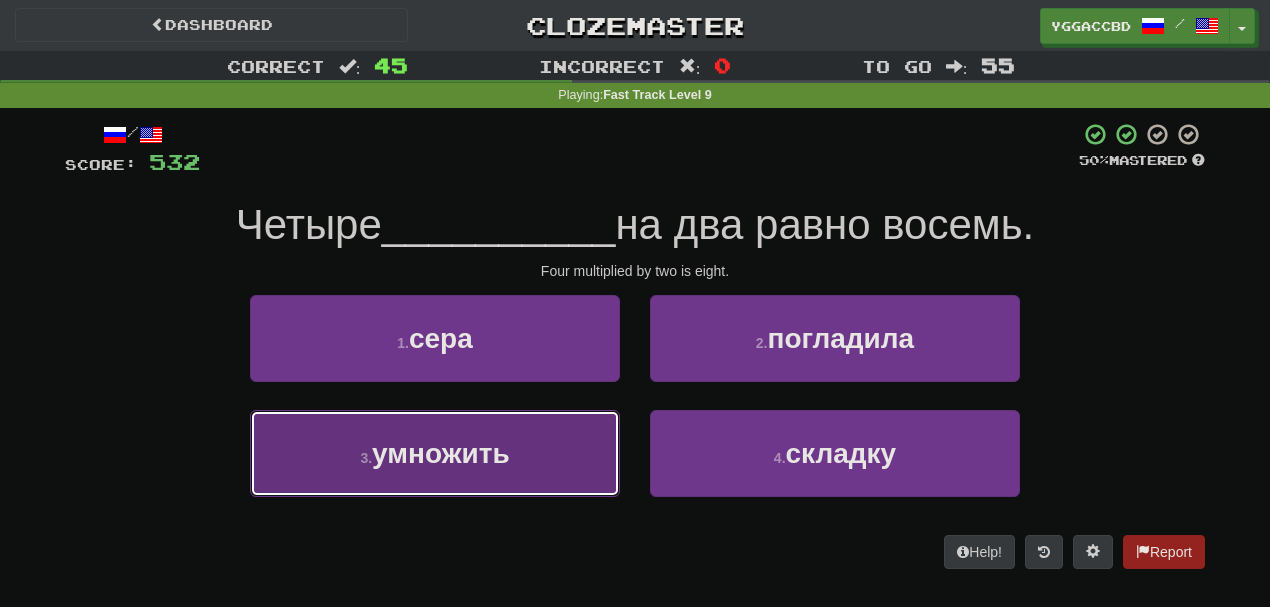 click on "3 .  умножить" at bounding box center (435, 453) 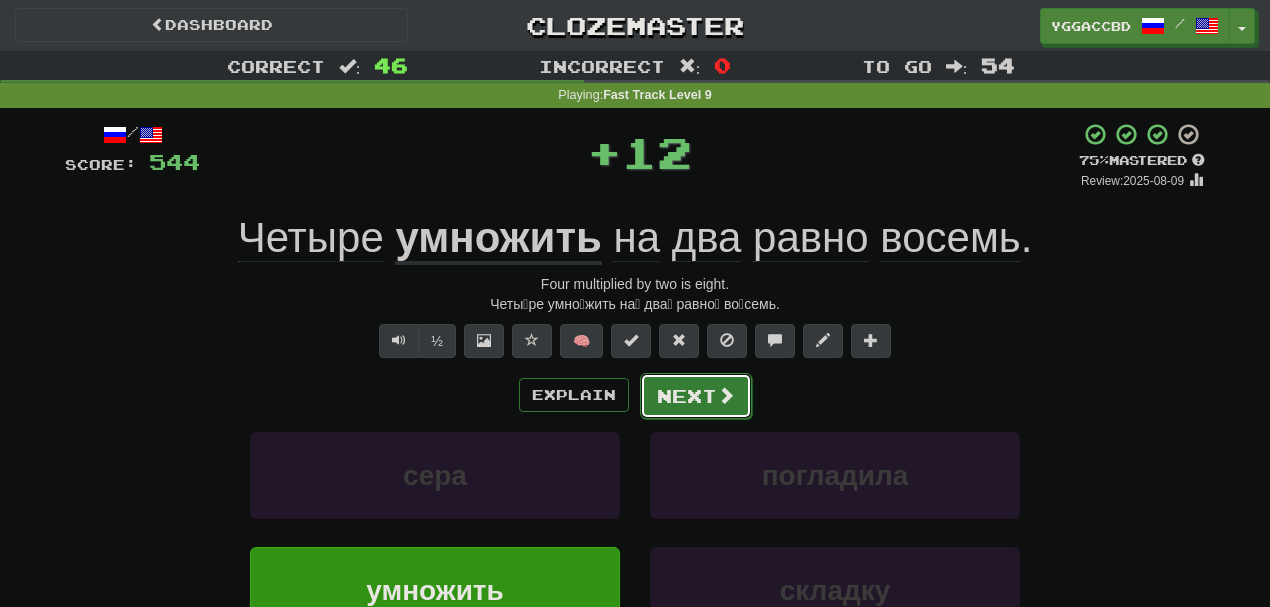 click on "Next" at bounding box center [696, 396] 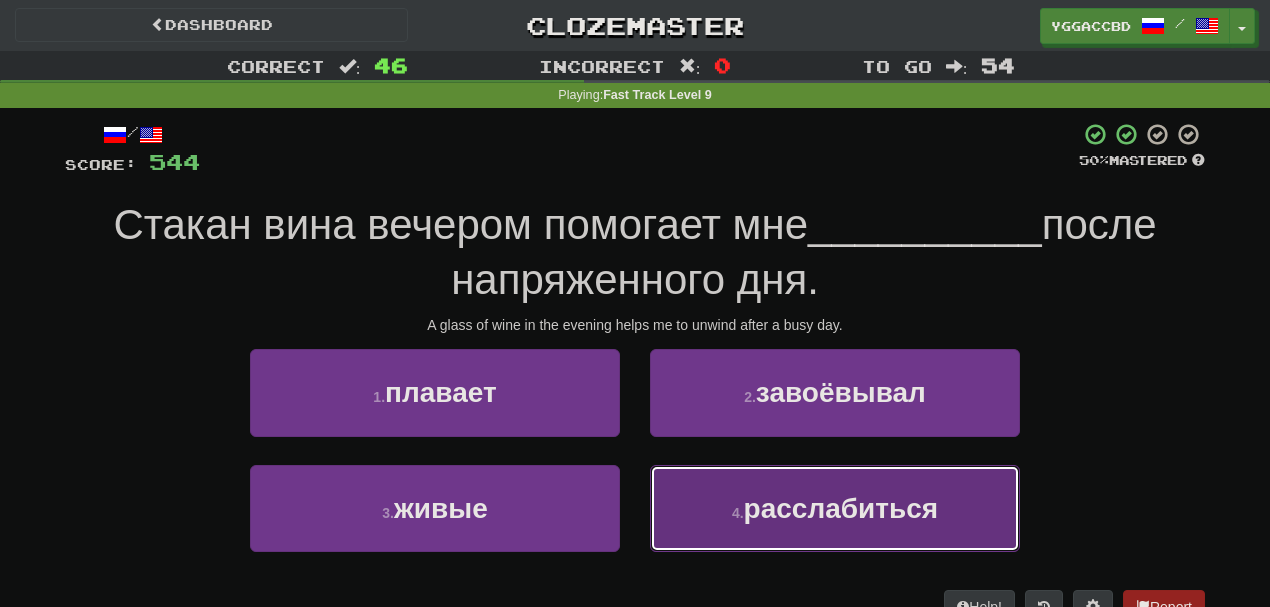 click on "4 .  расслабиться" at bounding box center (835, 508) 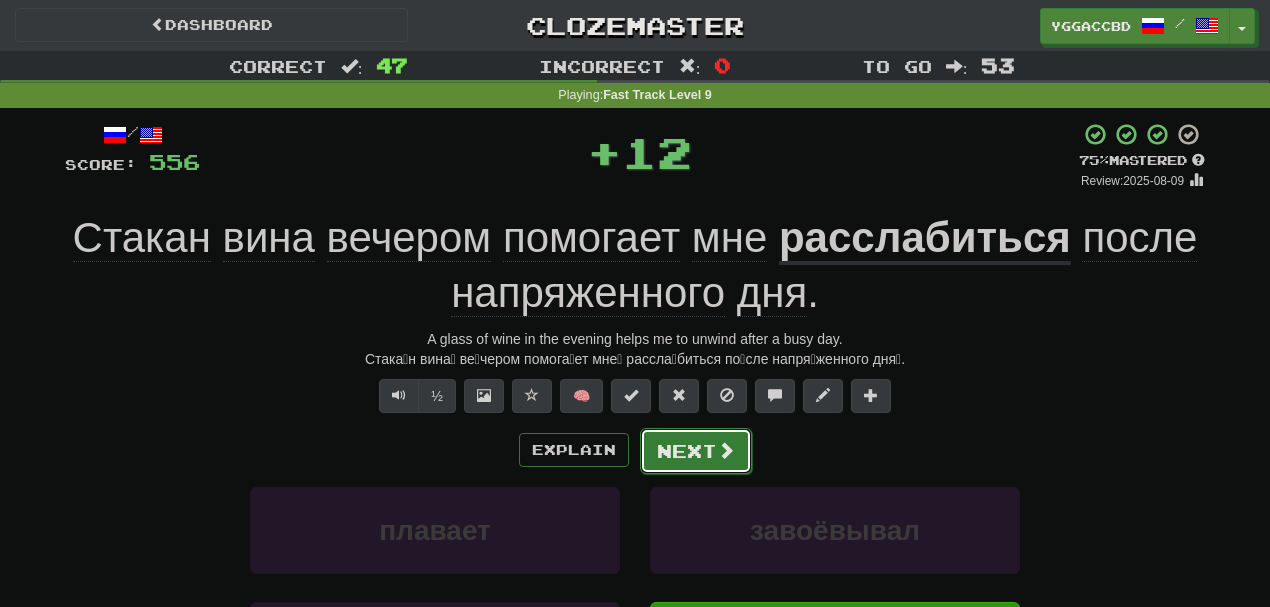 click on "Next" at bounding box center [696, 451] 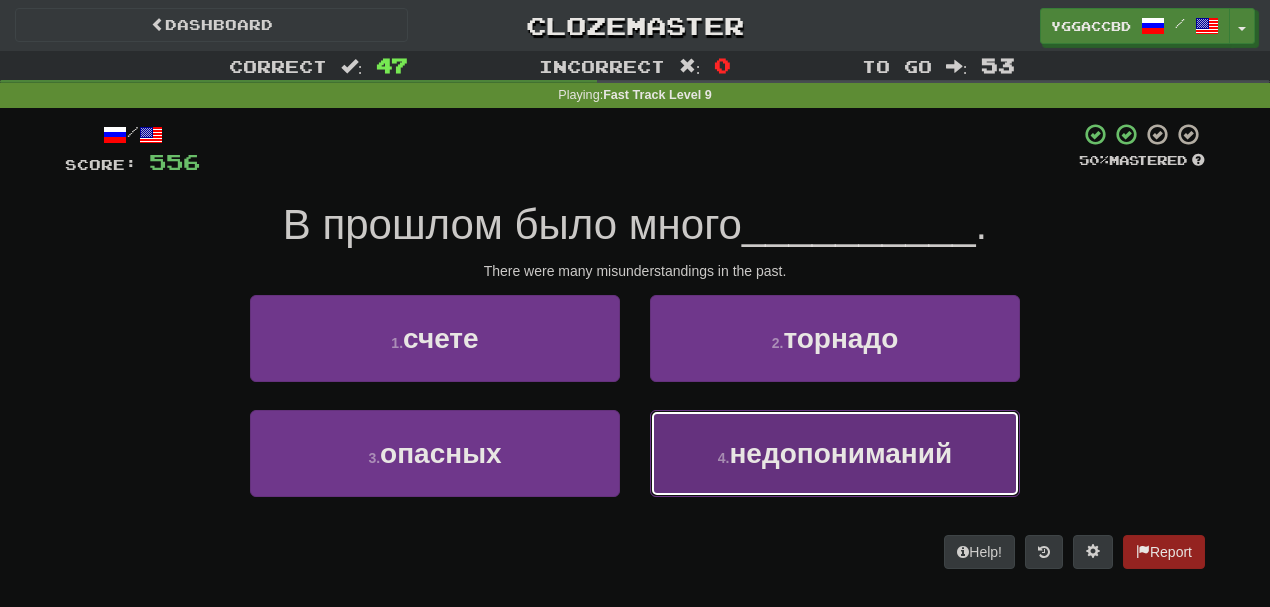 click on "недопониманий" at bounding box center [840, 453] 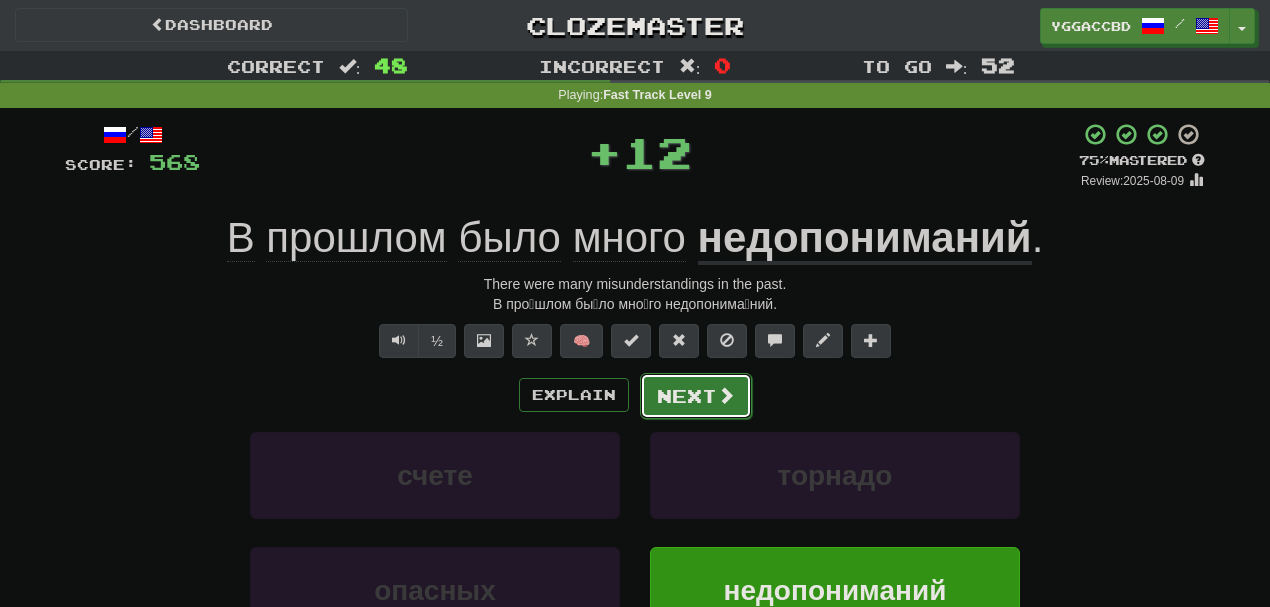 click on "Next" at bounding box center (696, 396) 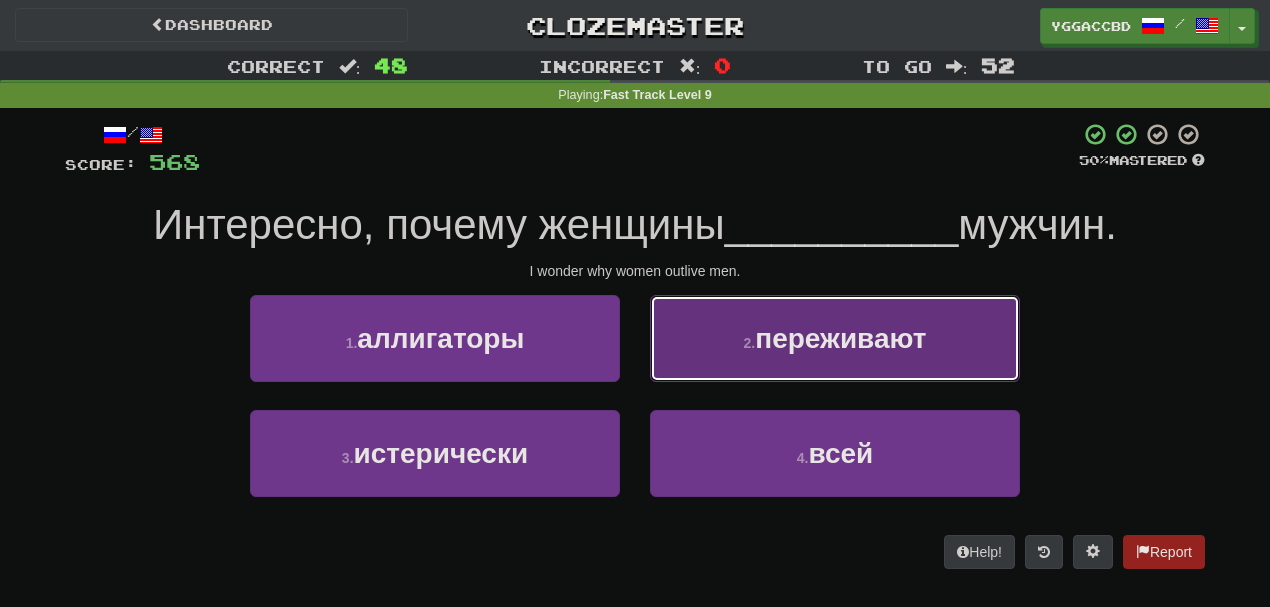 click on "переживают" at bounding box center [840, 338] 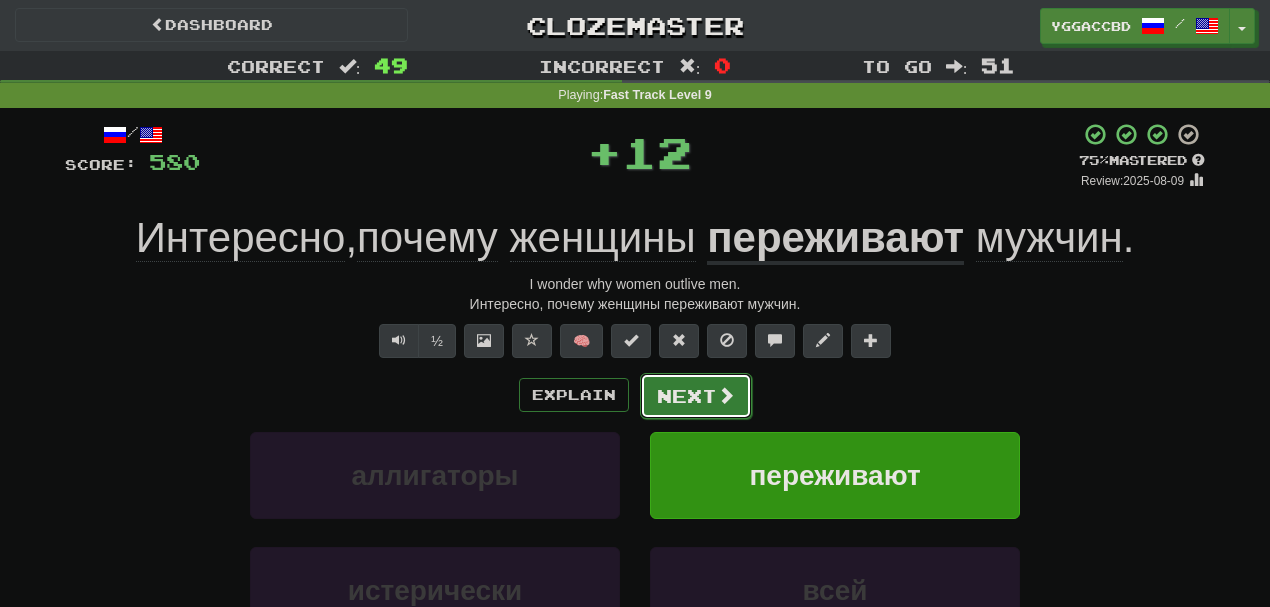click on "Next" at bounding box center [696, 396] 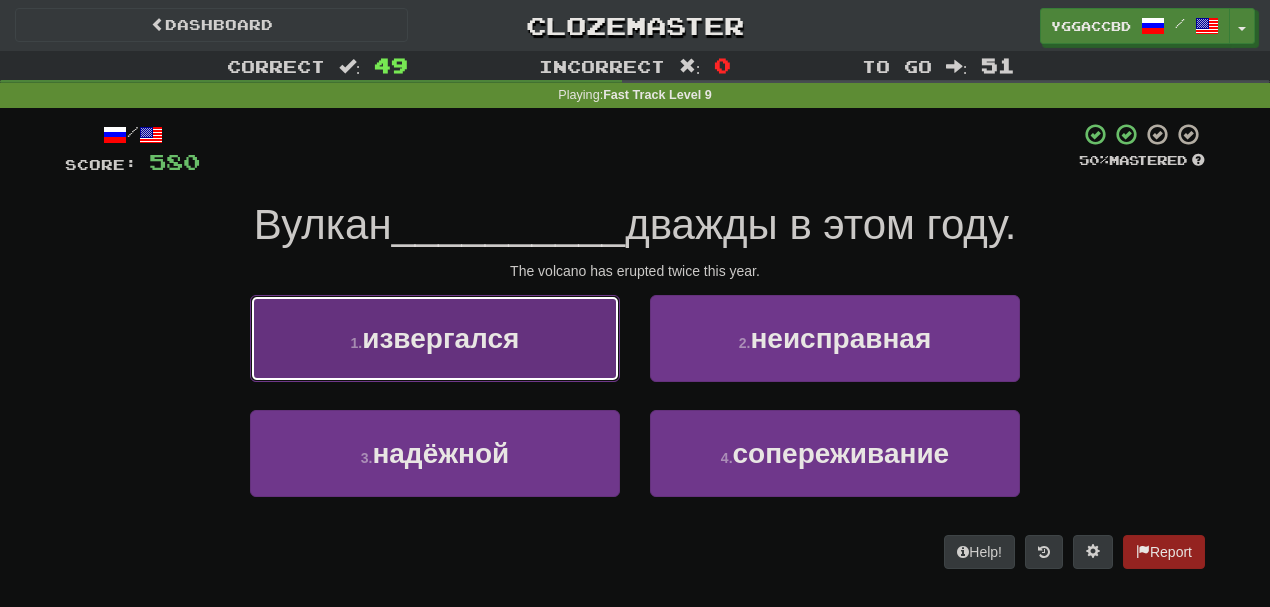 click on "1 .  извергался" at bounding box center (435, 338) 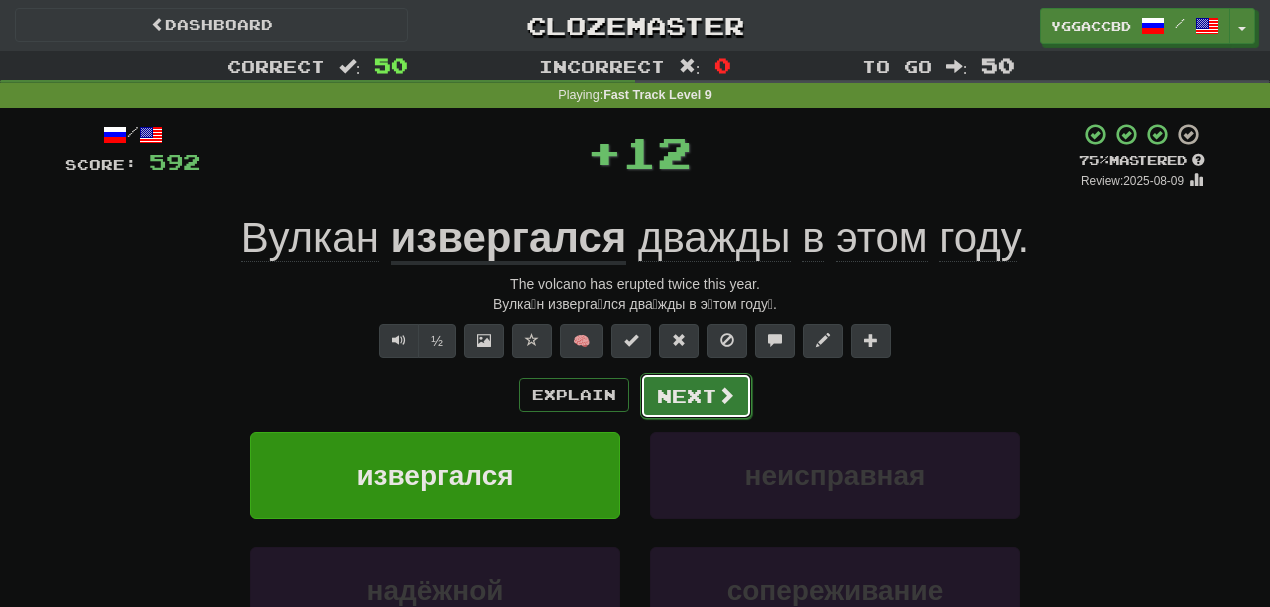 click on "Next" at bounding box center (696, 396) 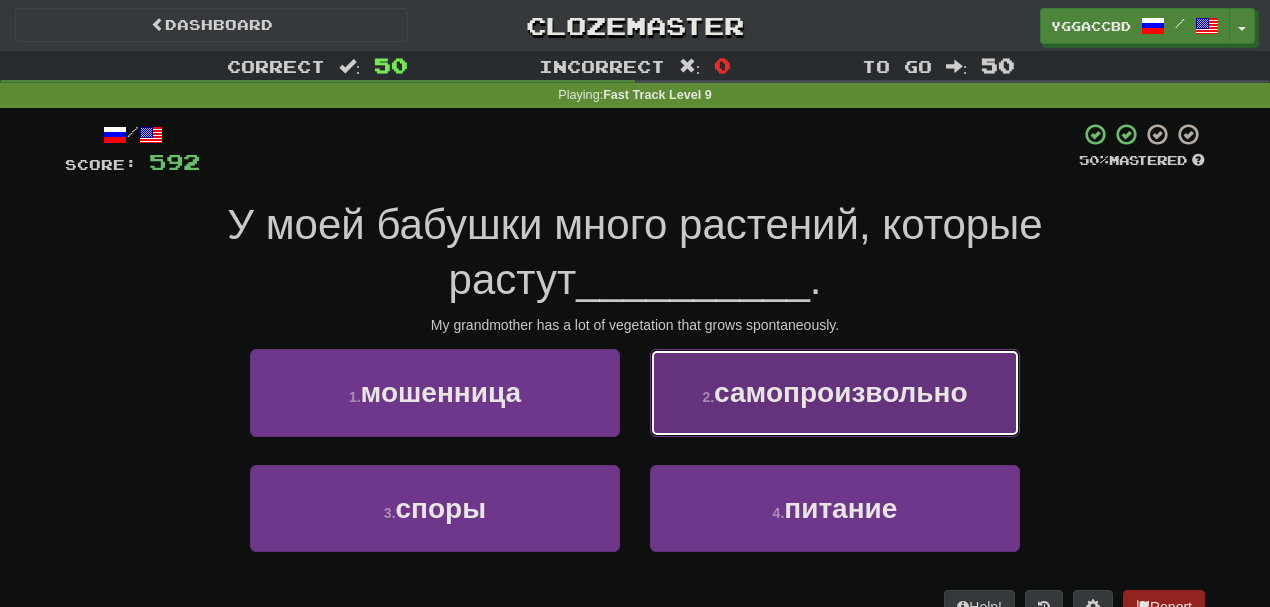 click on "2 .  самопроизвольно" at bounding box center [835, 392] 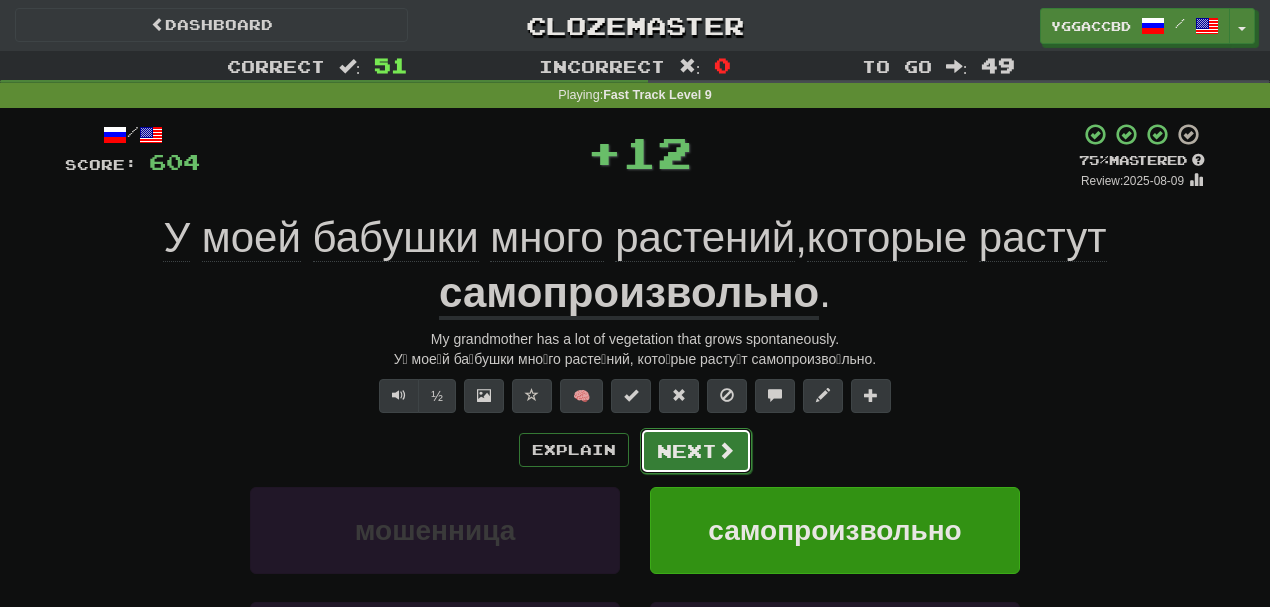 click on "Next" at bounding box center [696, 451] 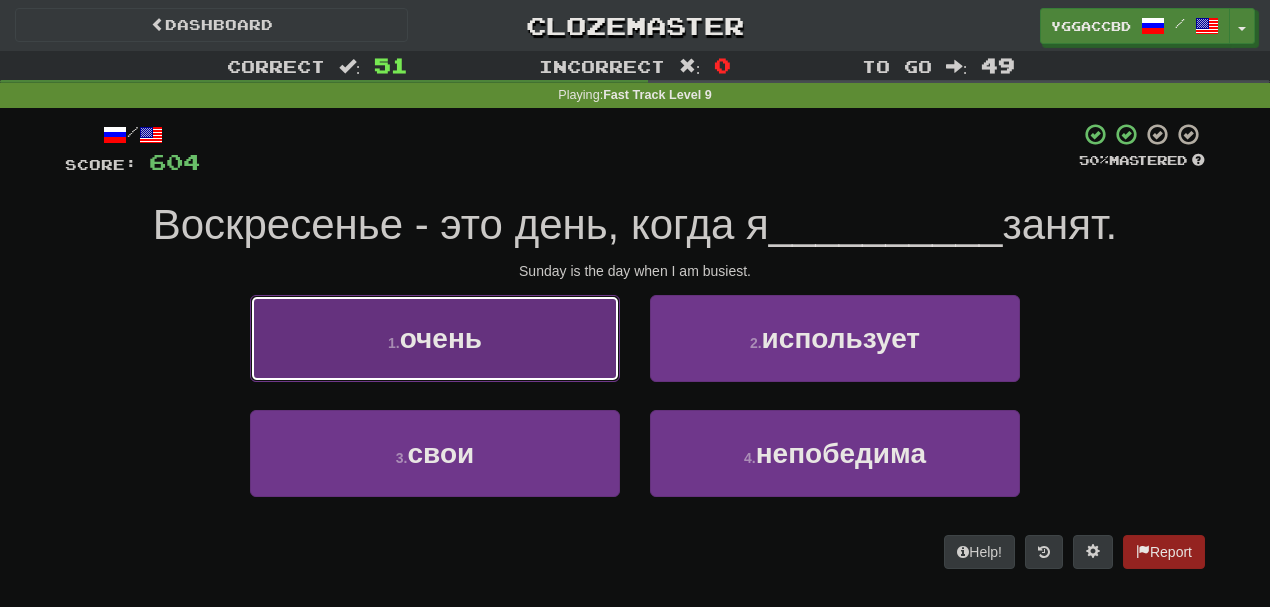 click on "1 .  очень" at bounding box center (435, 338) 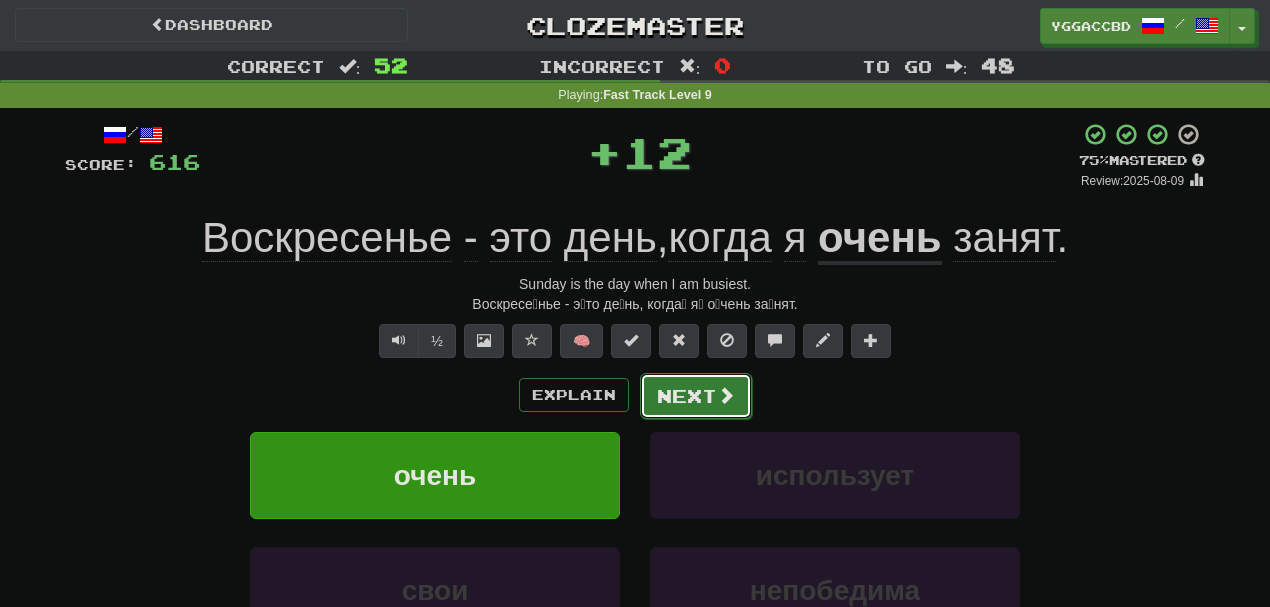click on "Next" at bounding box center (696, 396) 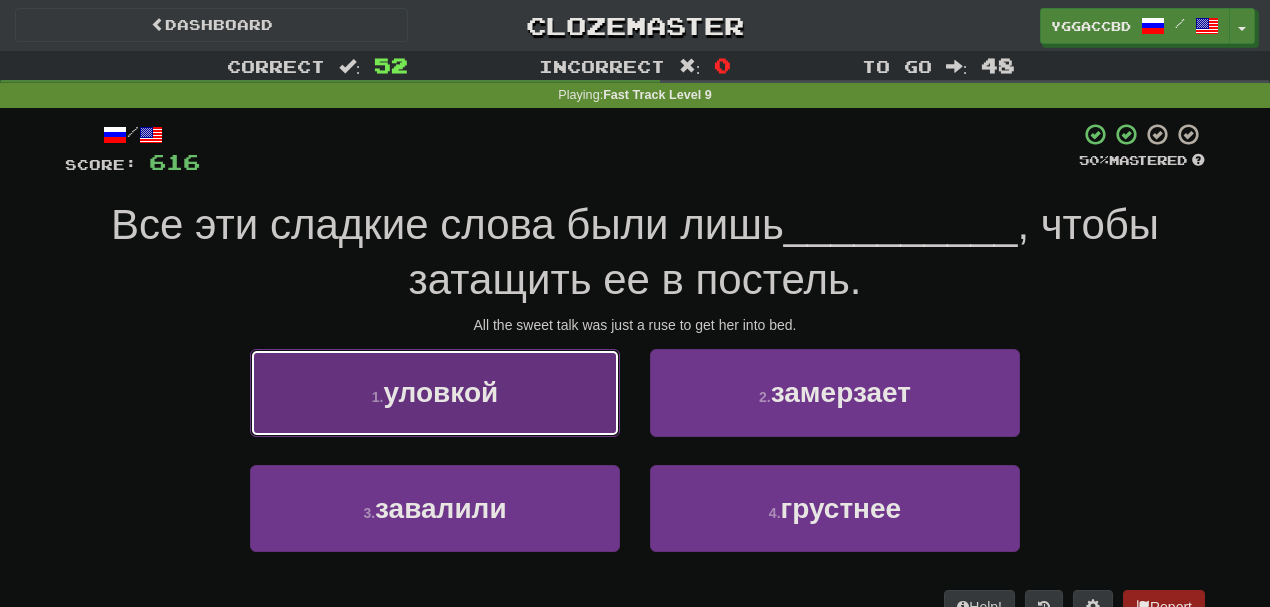 click on "1 .  уловкой" at bounding box center (435, 392) 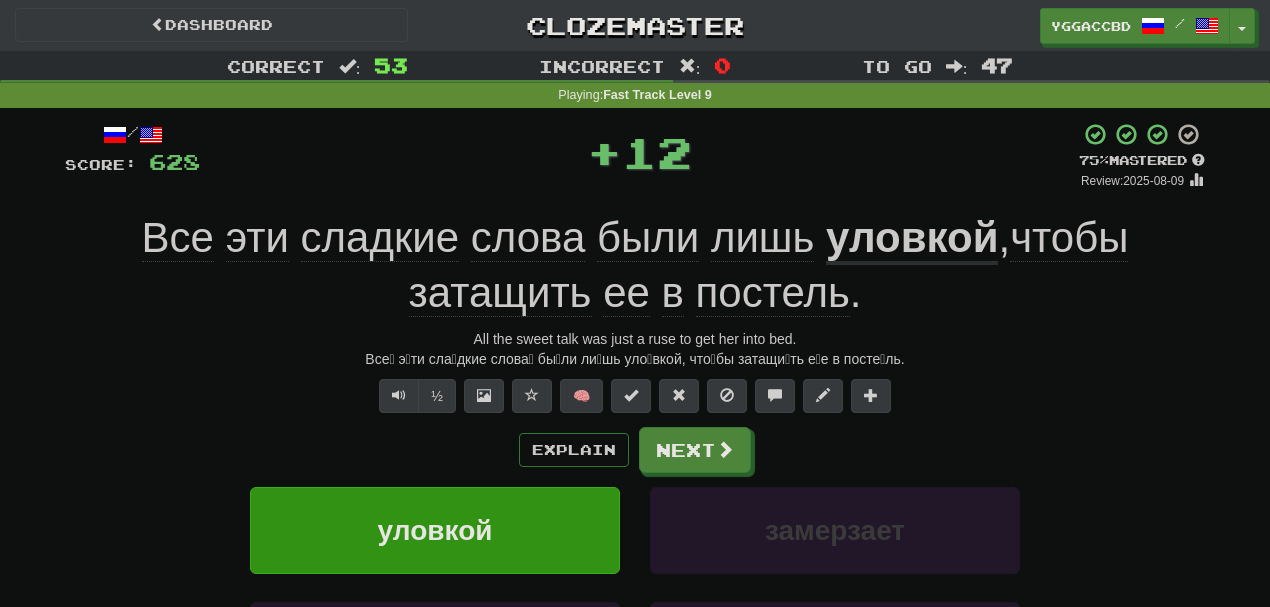click on "уловкой" at bounding box center (912, 239) 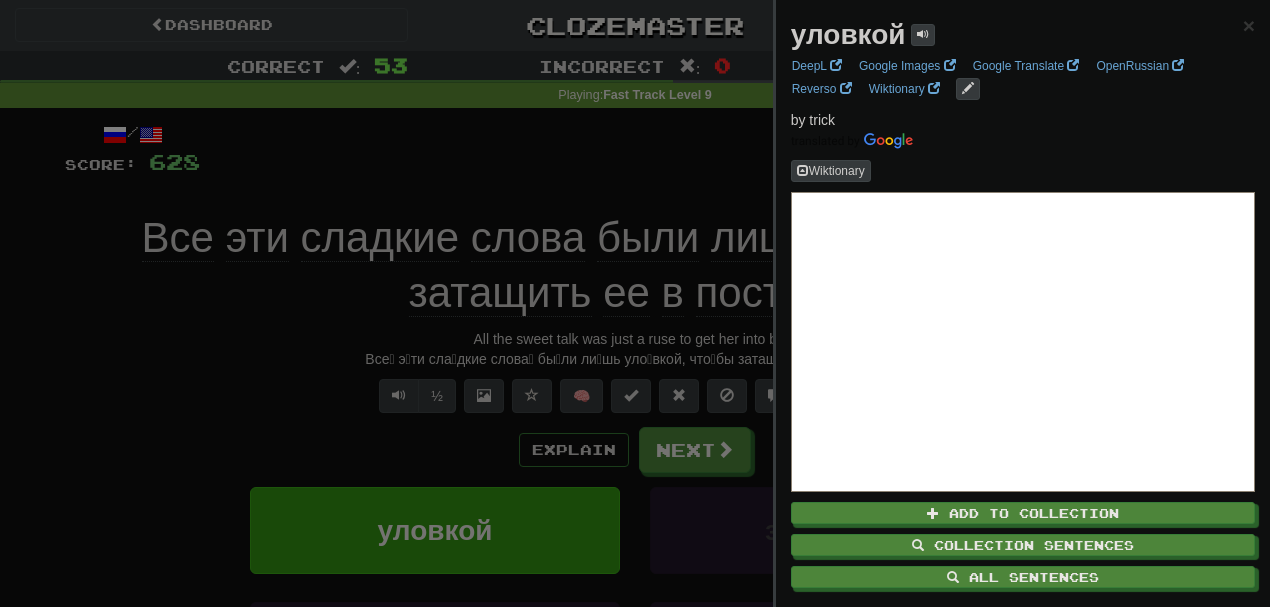 click at bounding box center [635, 303] 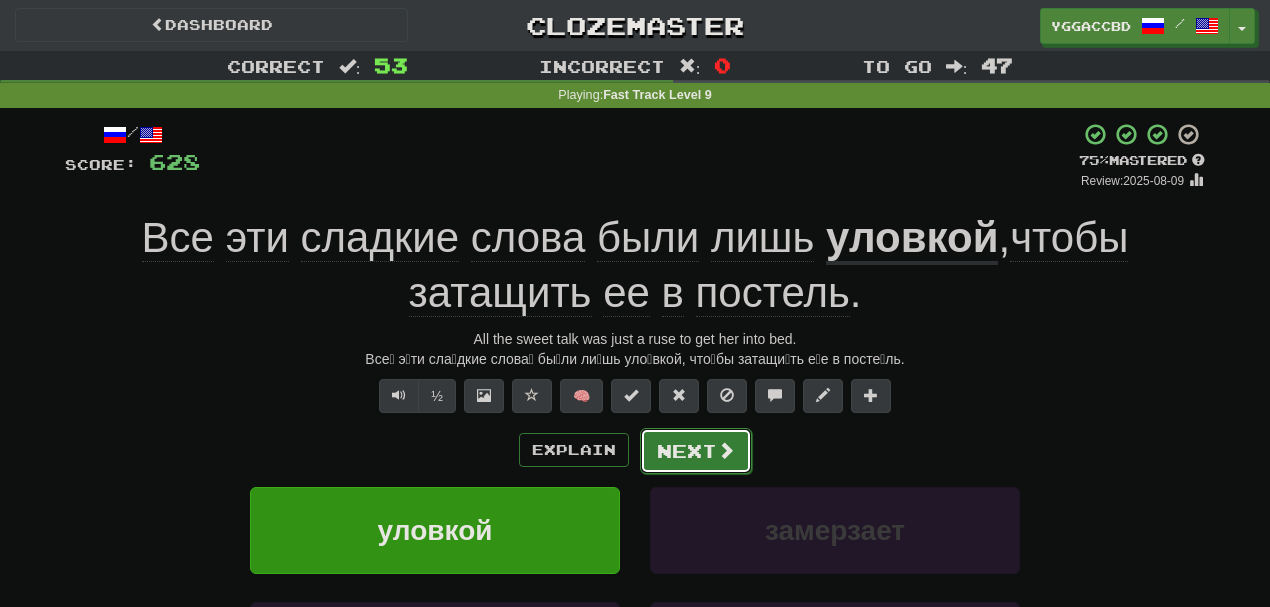 click on "Next" at bounding box center [696, 451] 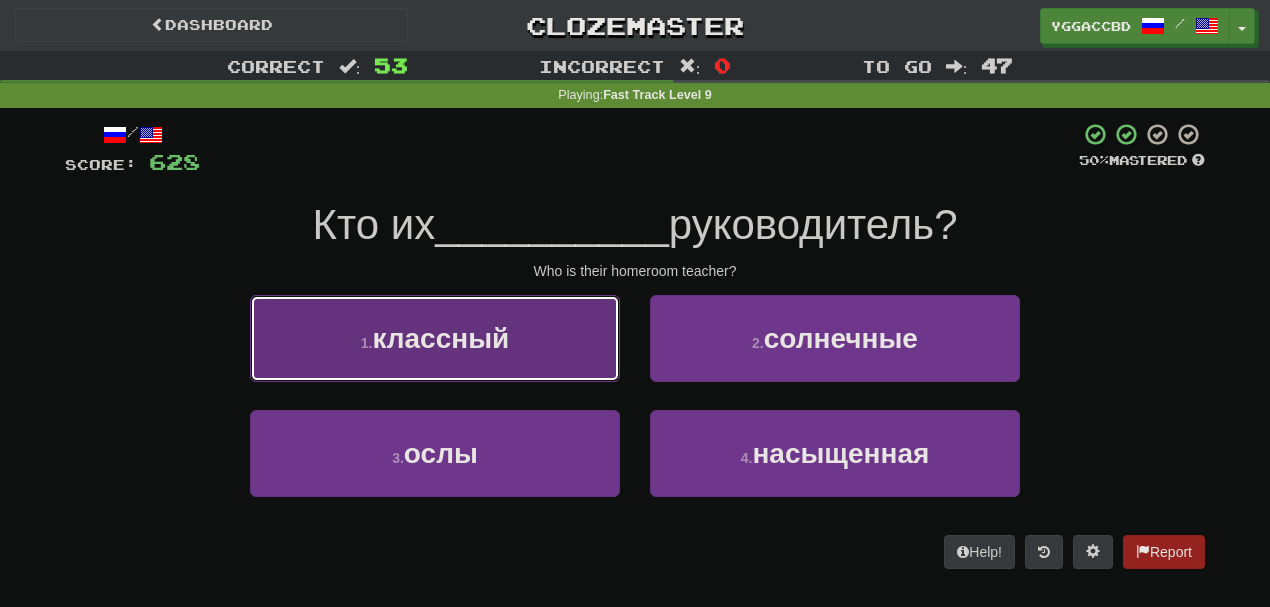 click on "1 .  классный" at bounding box center (435, 338) 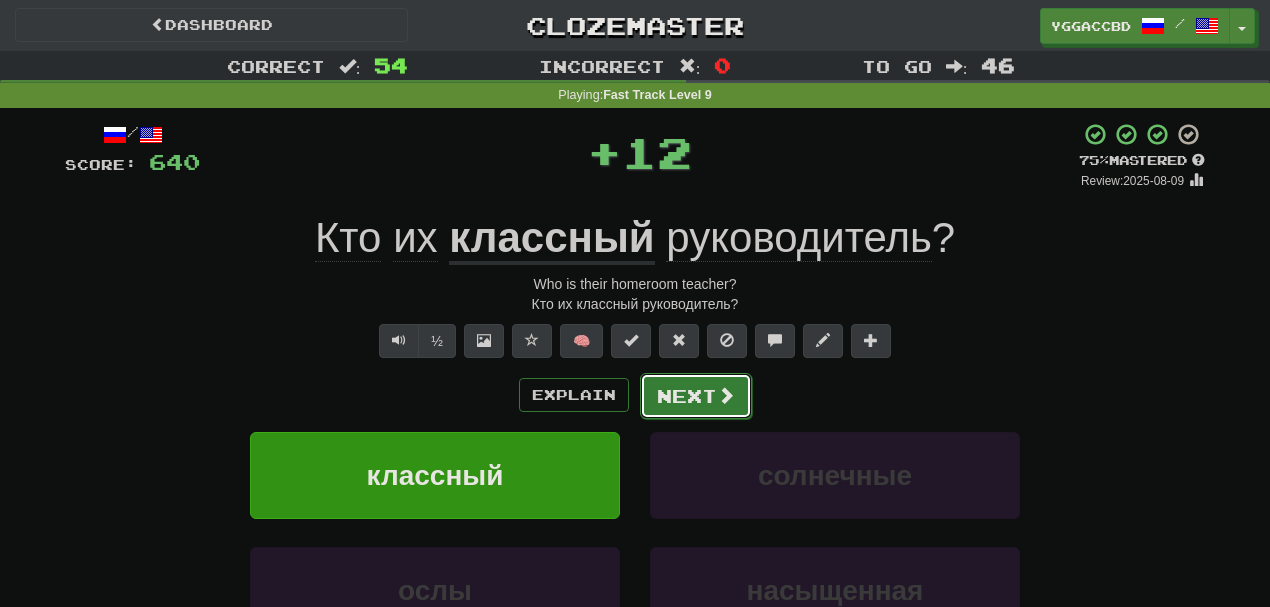 click on "Next" at bounding box center [696, 396] 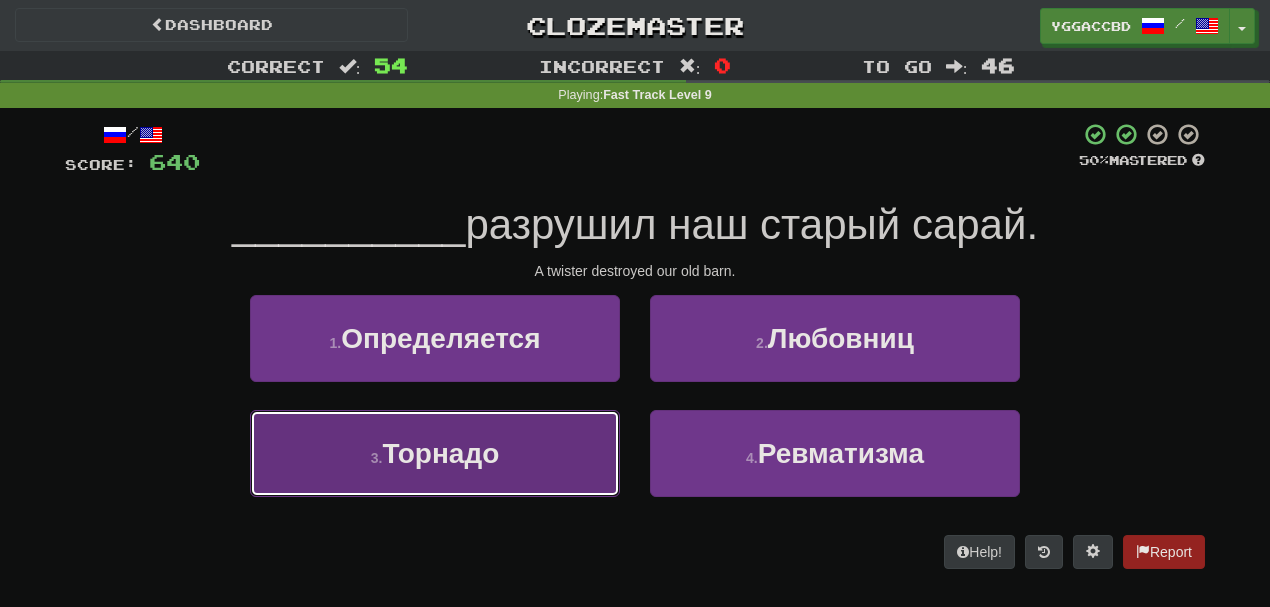click on "3 .  Торнадо" at bounding box center [435, 453] 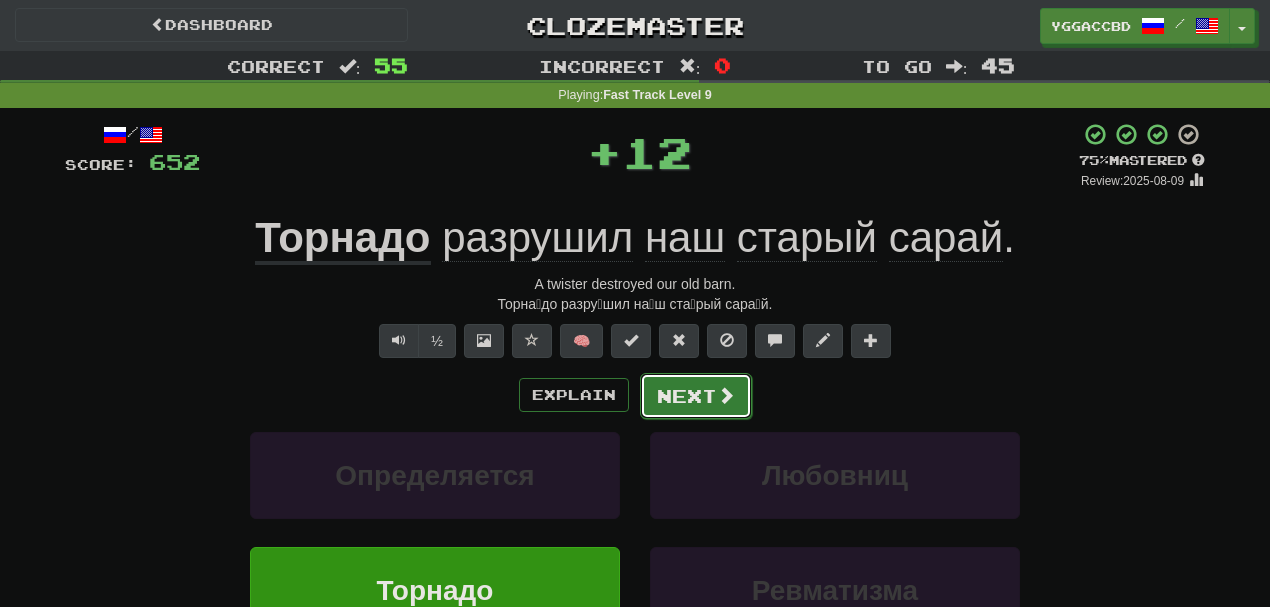 click on "Next" at bounding box center [696, 396] 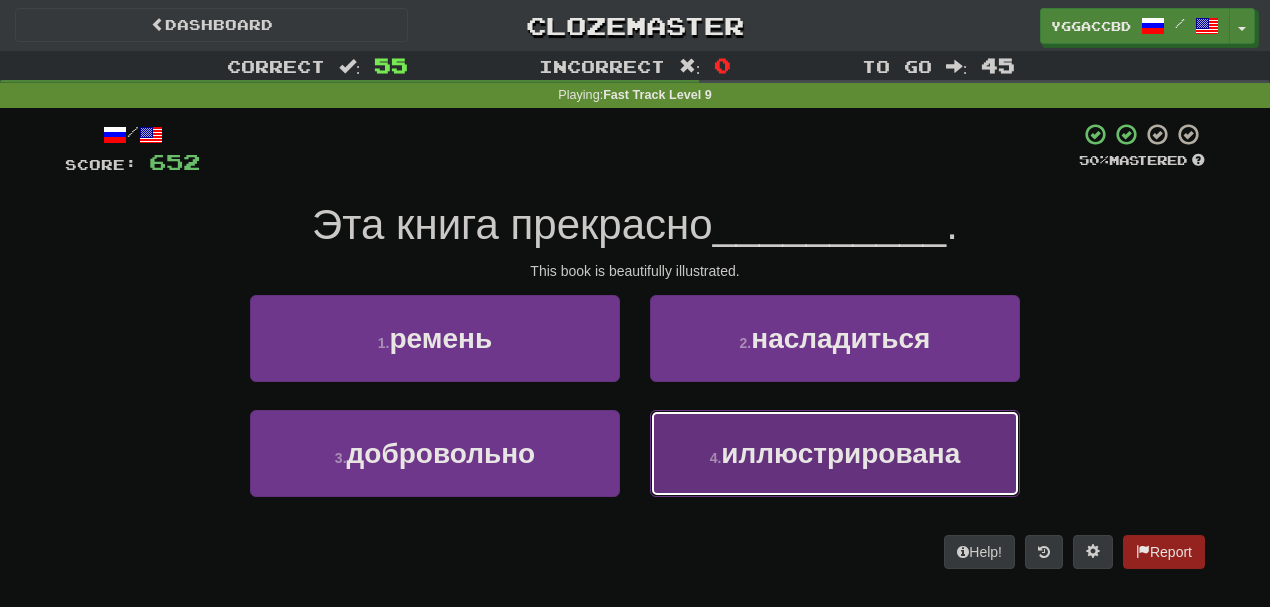click on "4 .  иллюстрирована" at bounding box center (835, 453) 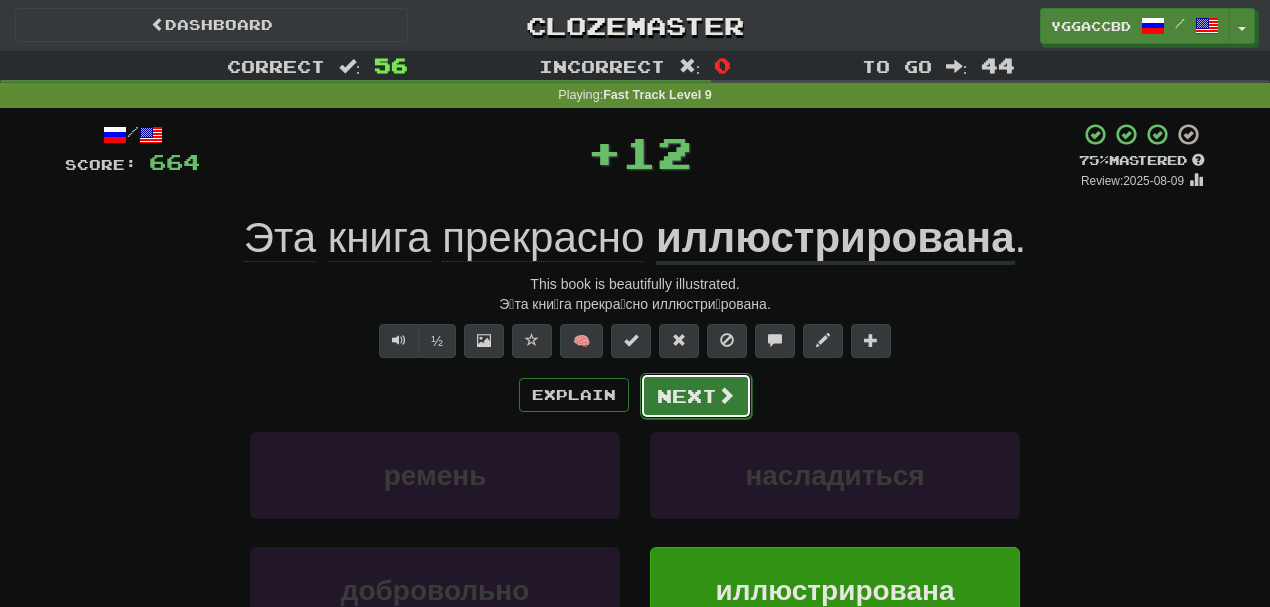 click on "Next" at bounding box center (696, 396) 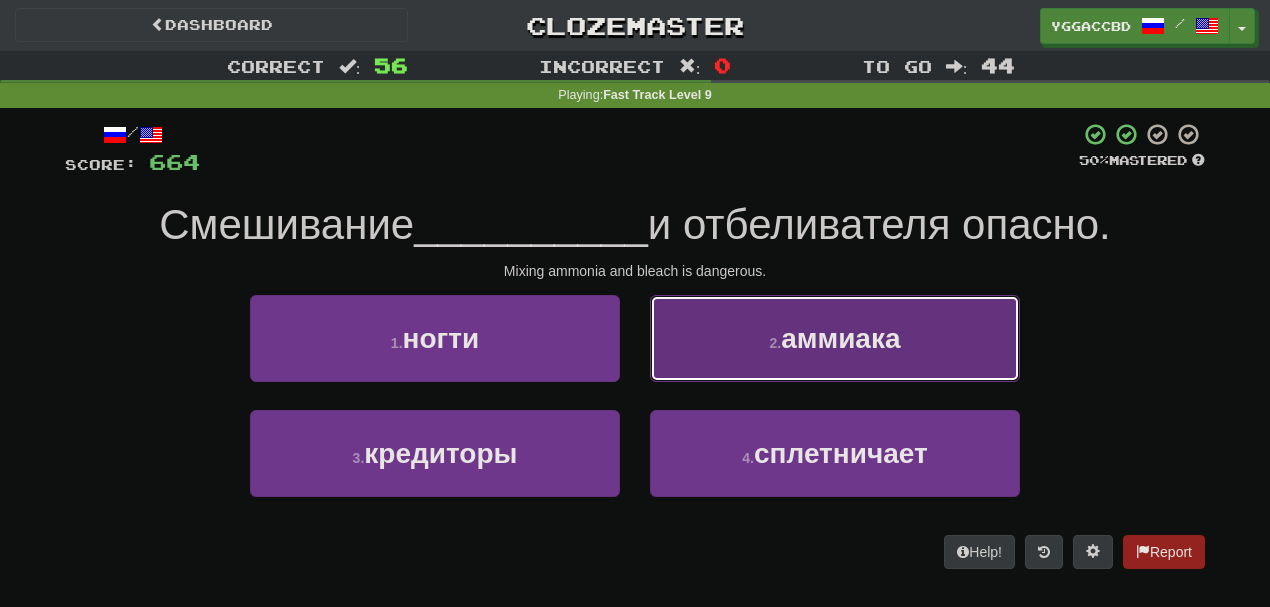 click on "2 .  аммиака" at bounding box center (835, 338) 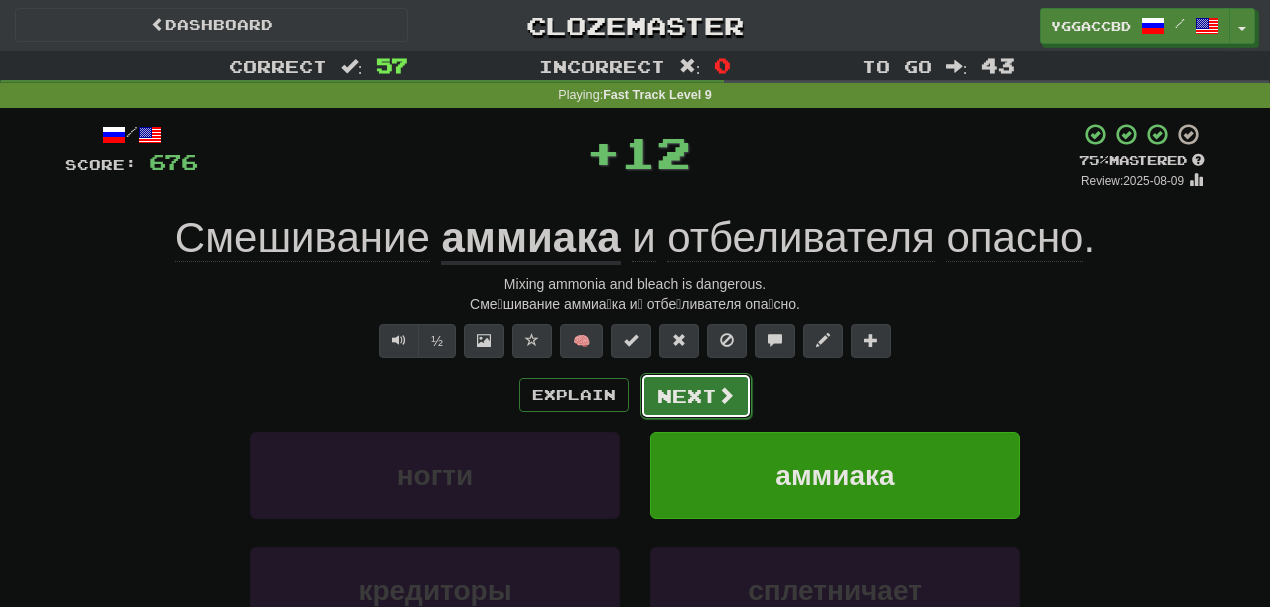 click on "Next" at bounding box center [696, 396] 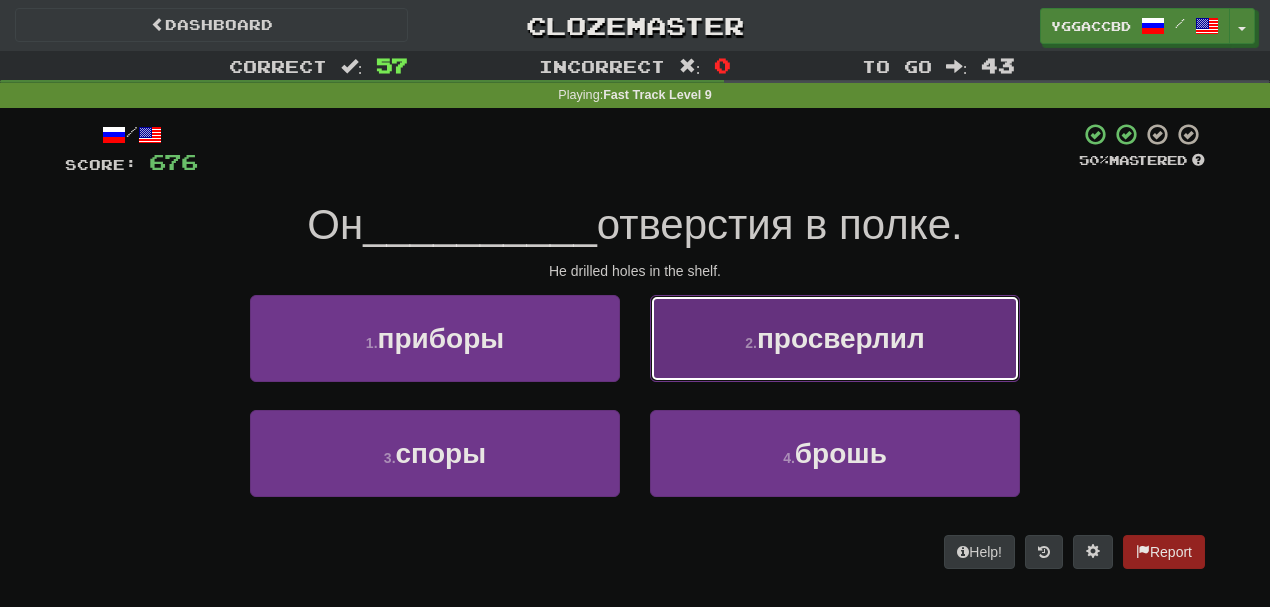 click on "2 ." at bounding box center (751, 343) 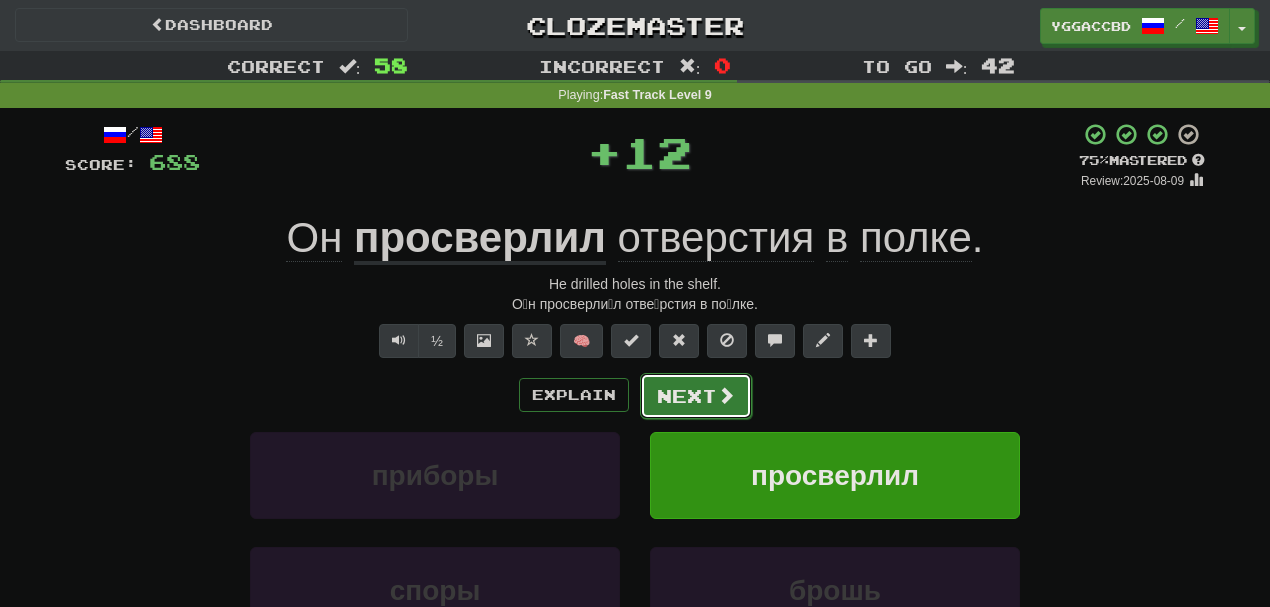 click on "Next" at bounding box center (696, 396) 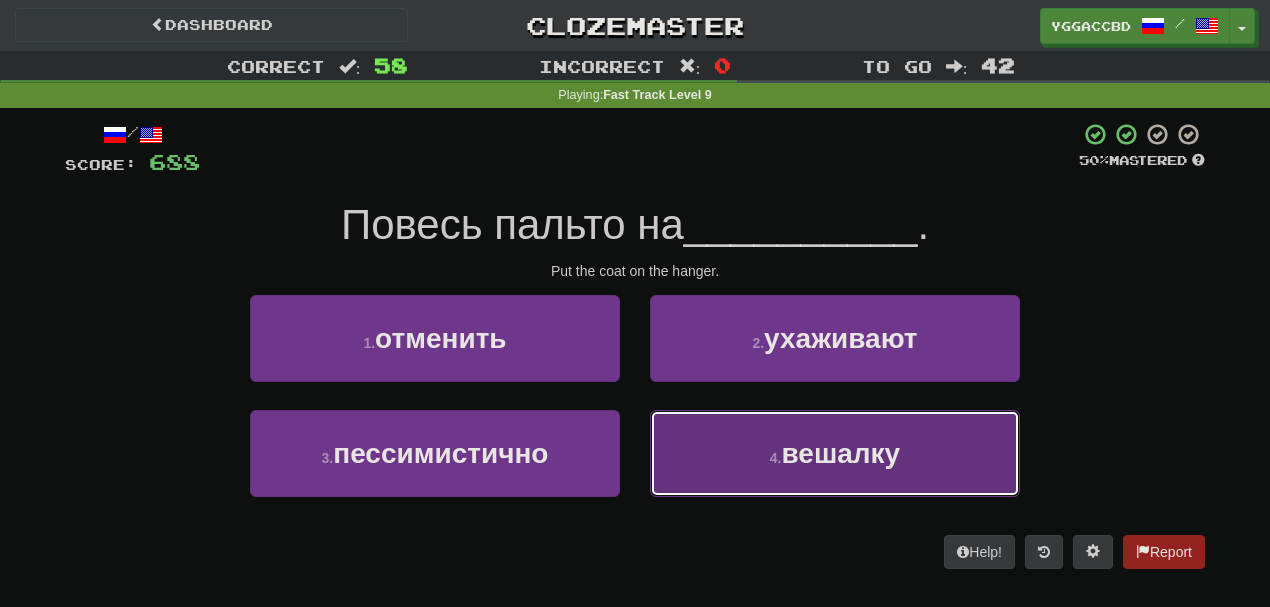click on "4 .  вешалку" at bounding box center (835, 453) 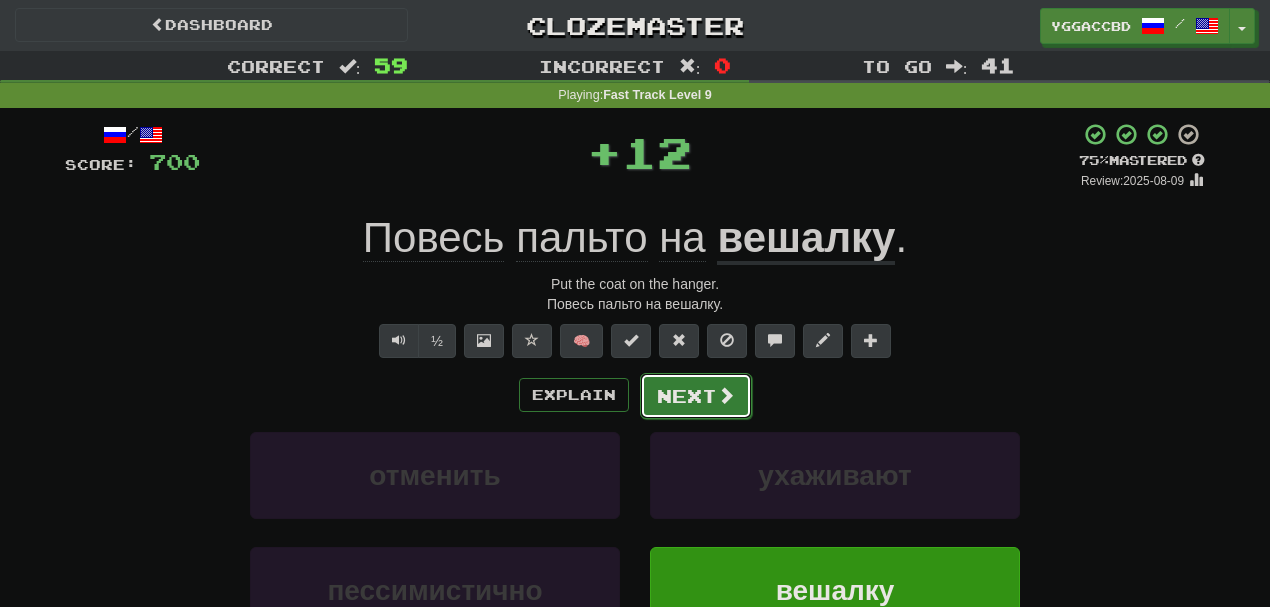 click on "Next" at bounding box center [696, 396] 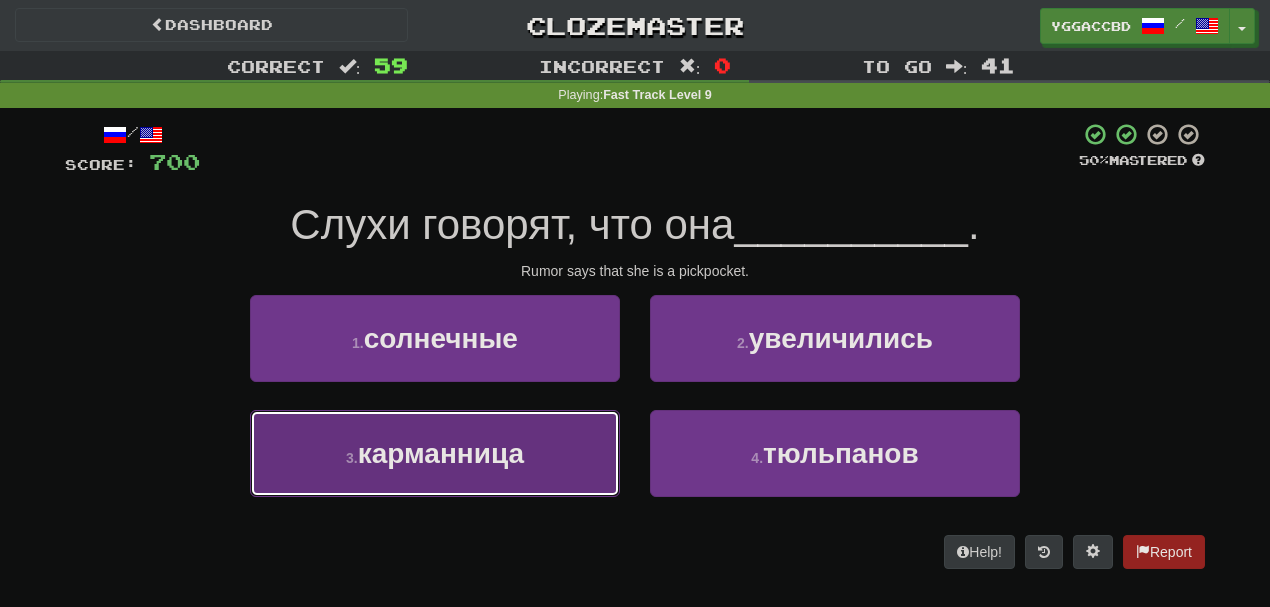 click on "3 .  карманница" at bounding box center [435, 453] 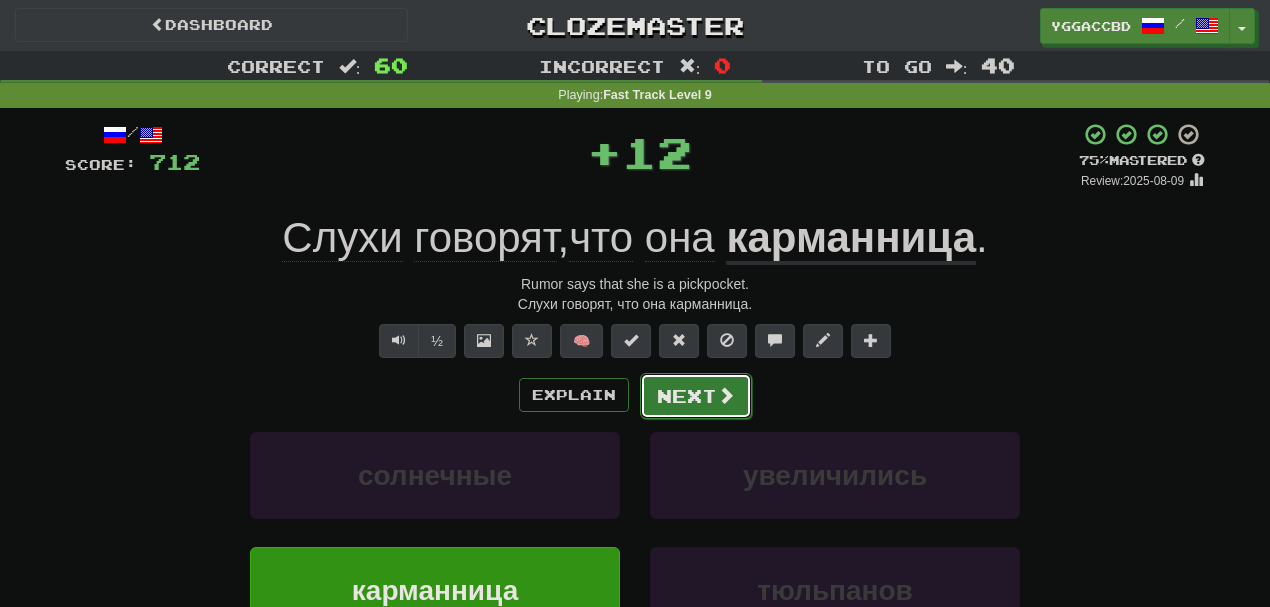 click on "Next" at bounding box center [696, 396] 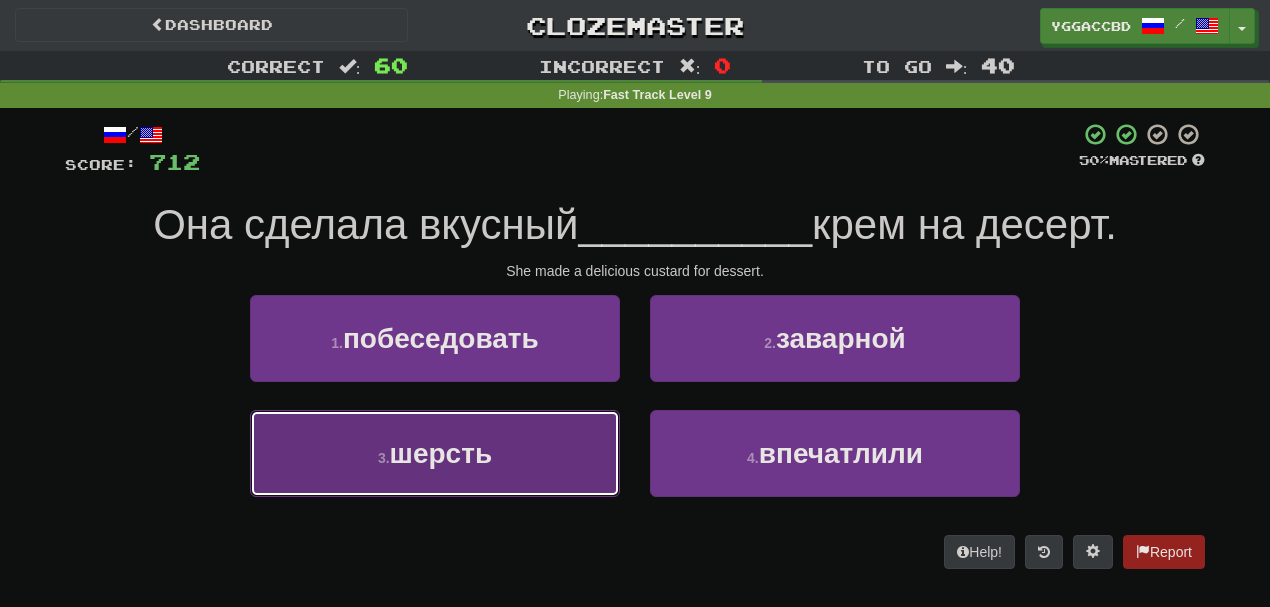 click on "3 .  шерсть" at bounding box center (435, 453) 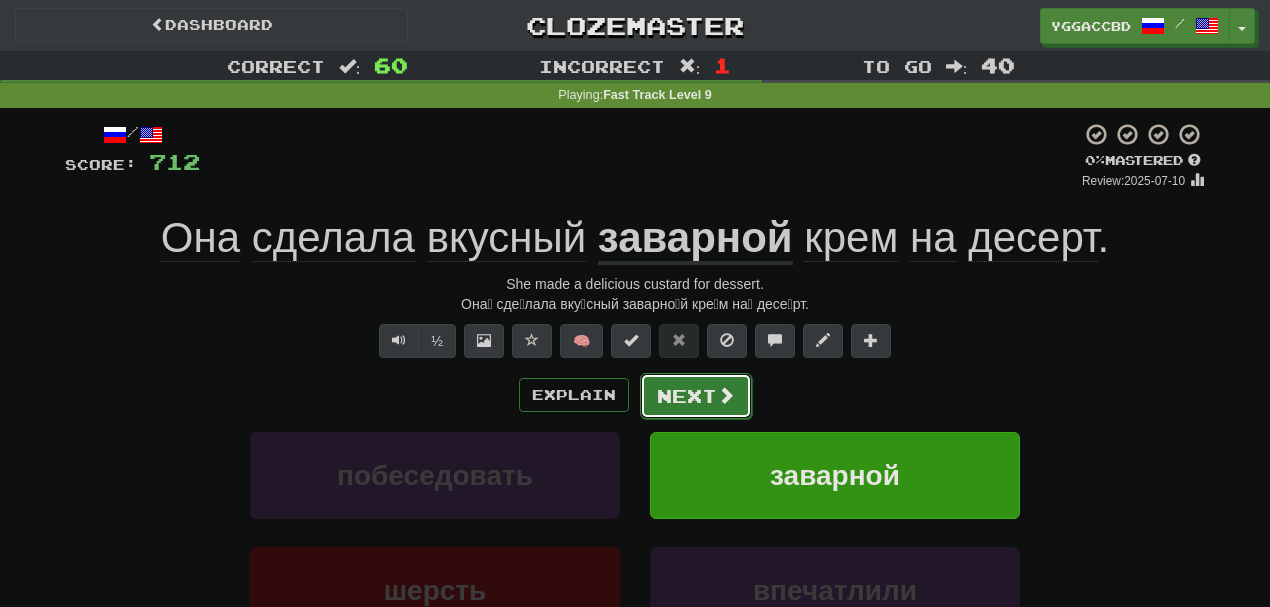 click at bounding box center (726, 395) 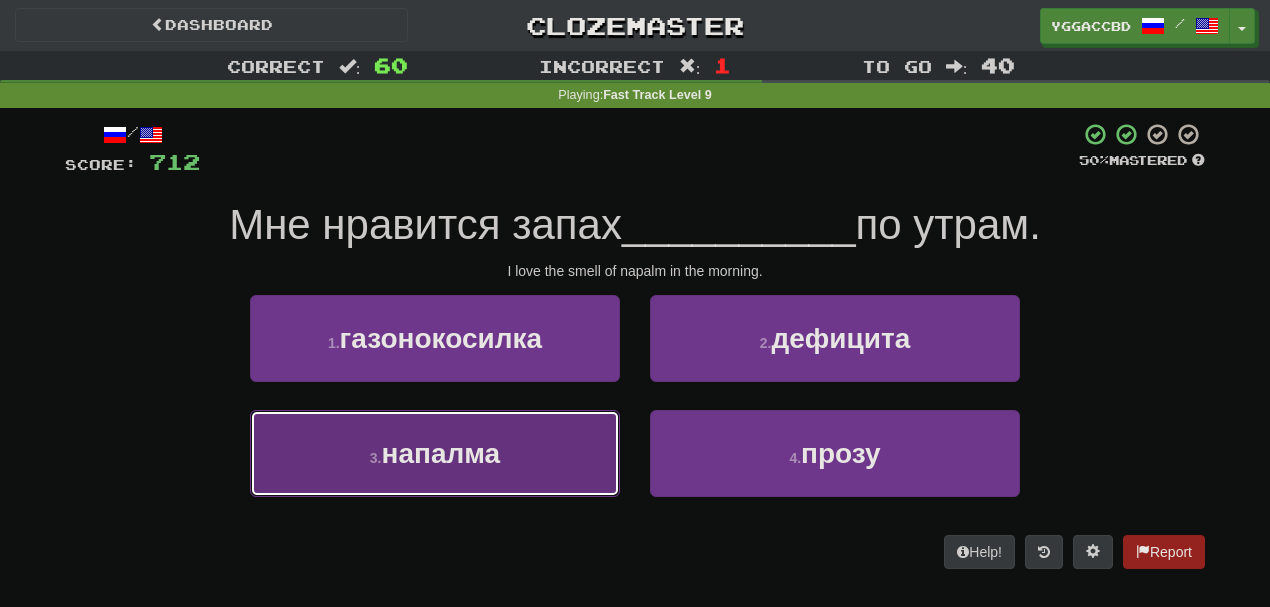 click on "3 .  напалма" at bounding box center [435, 453] 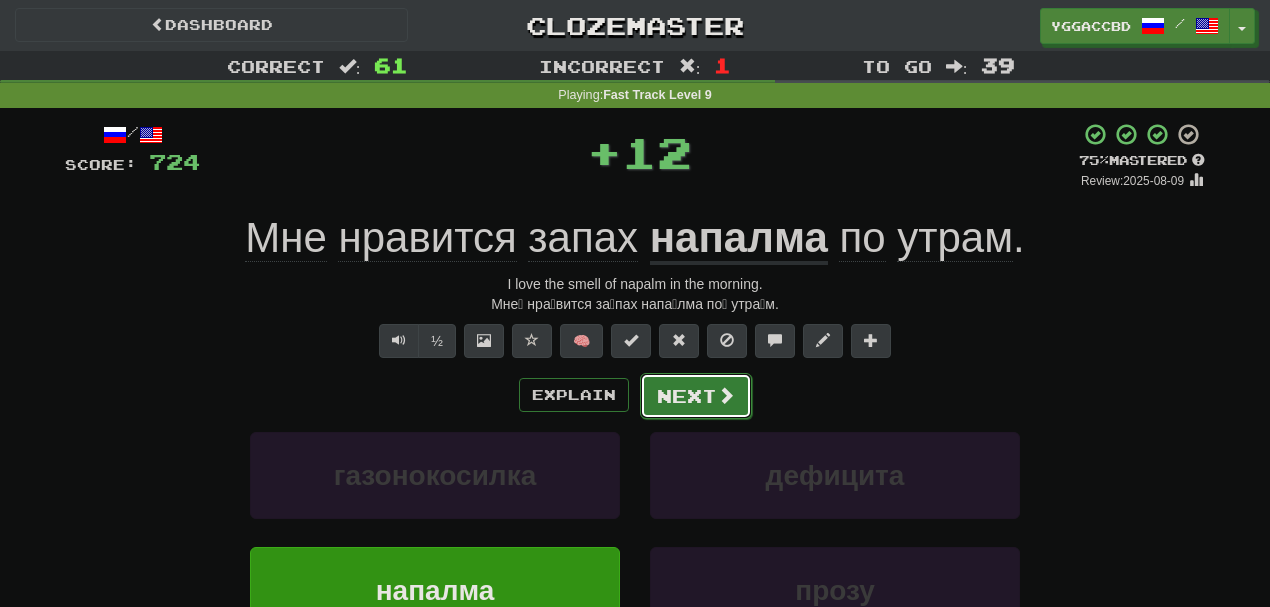 click on "Next" at bounding box center (696, 396) 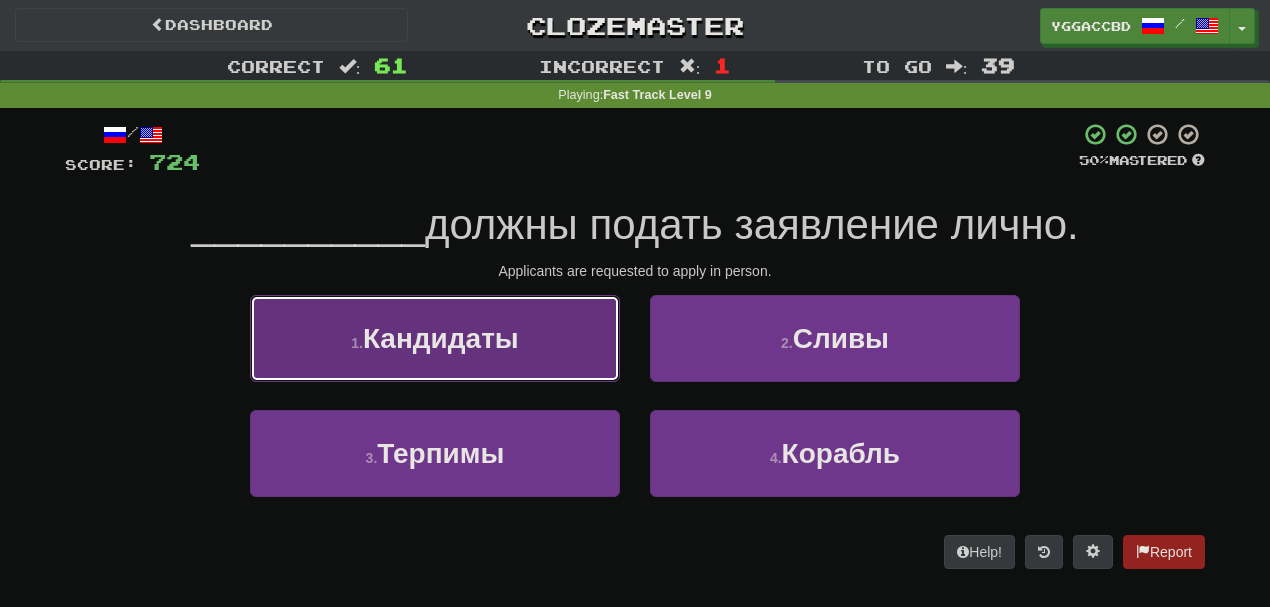 click on "Кандидаты" at bounding box center (441, 338) 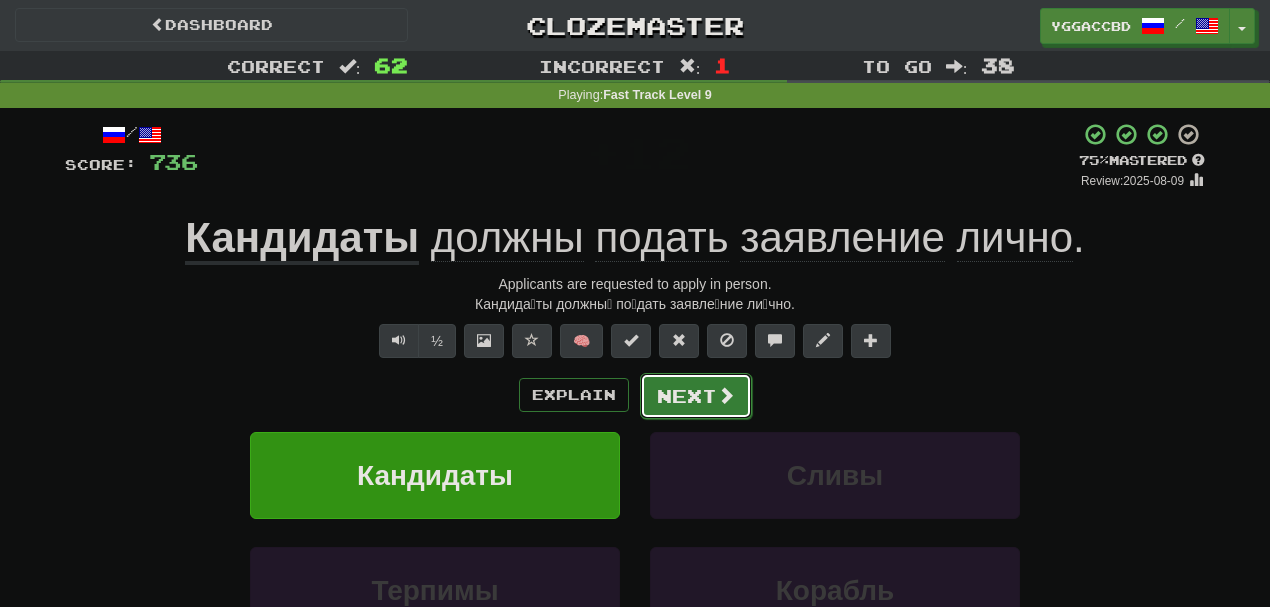 click on "Next" at bounding box center [696, 396] 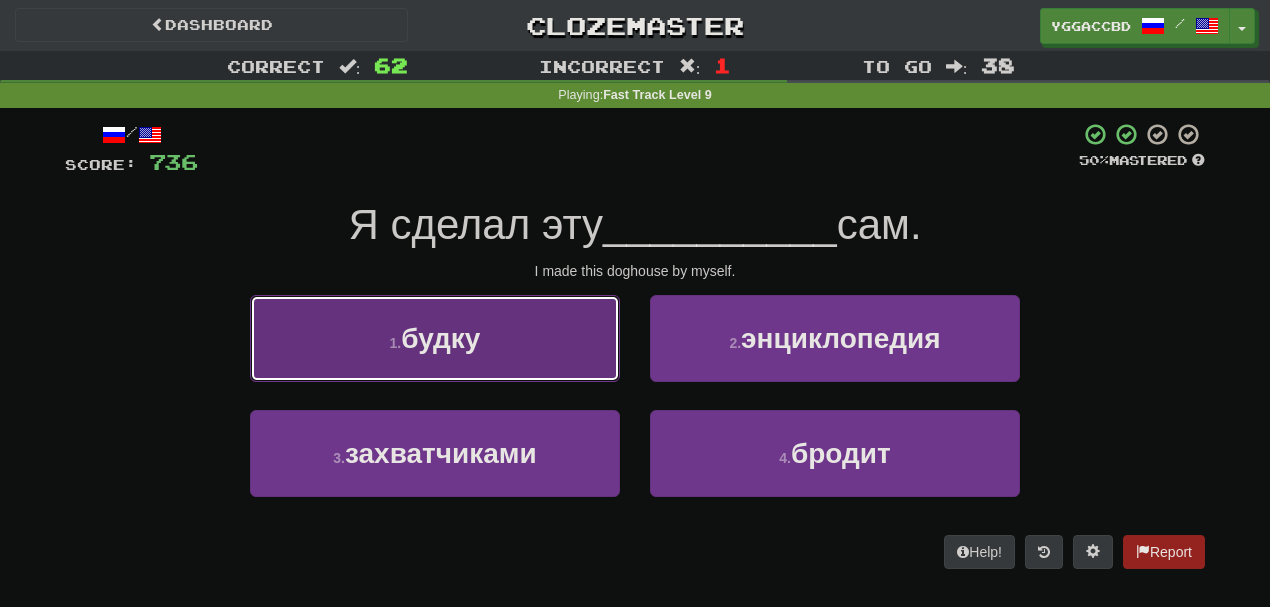 click on "1 .  будку" at bounding box center (435, 338) 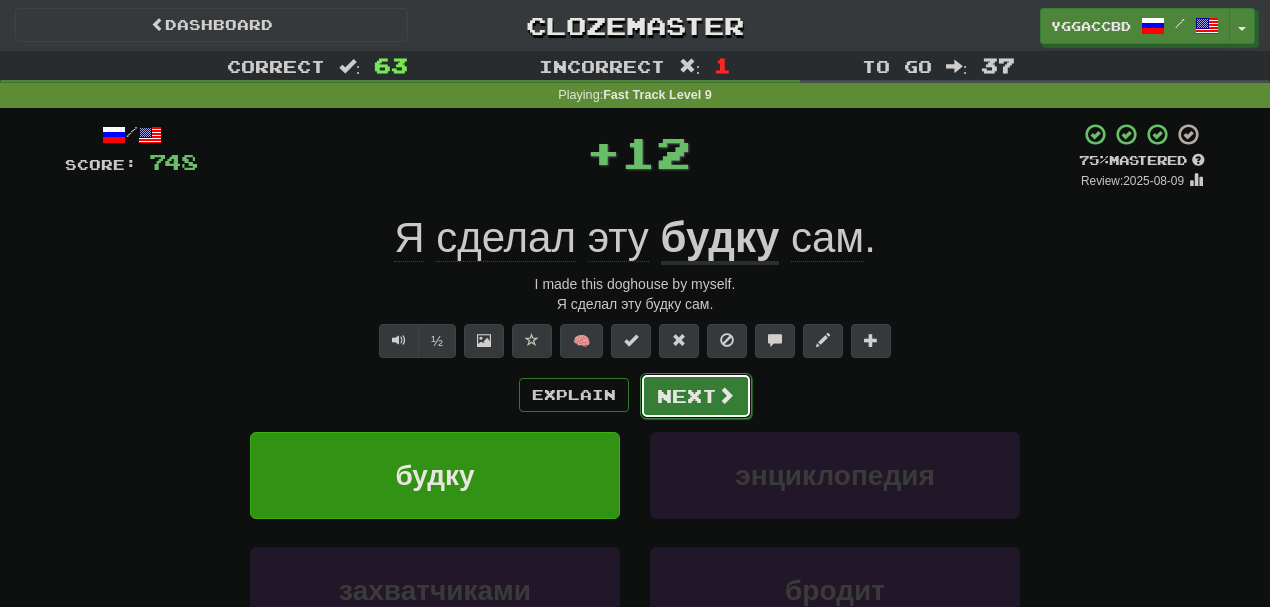 click on "Next" at bounding box center [696, 396] 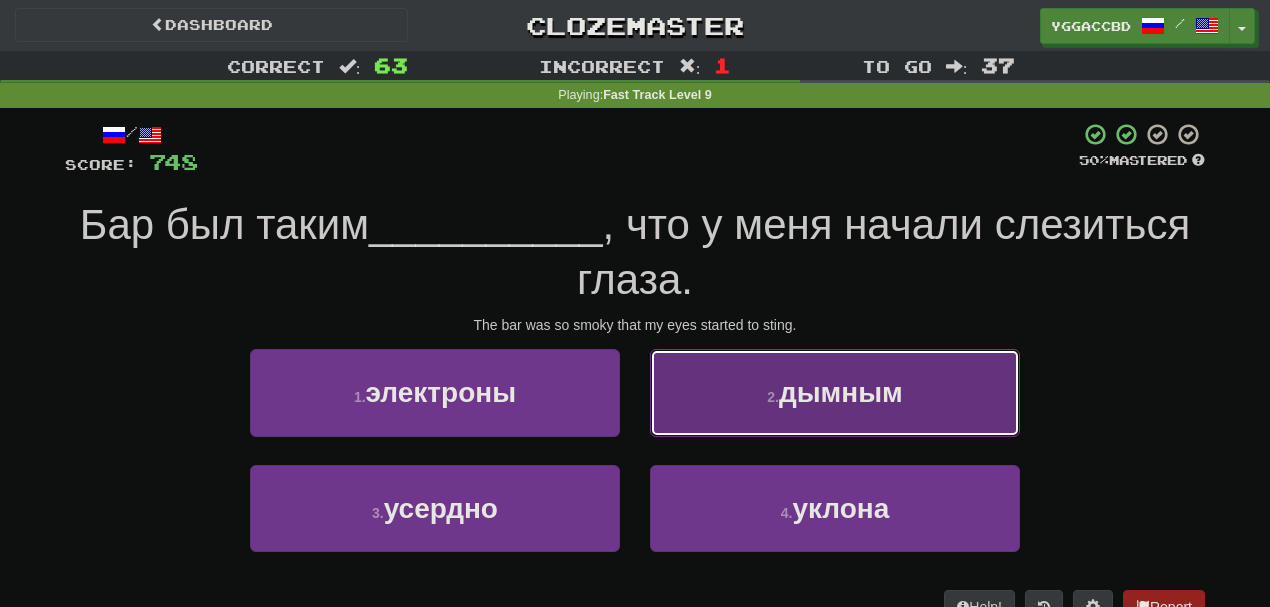 click on "2 .  дымным" at bounding box center [835, 392] 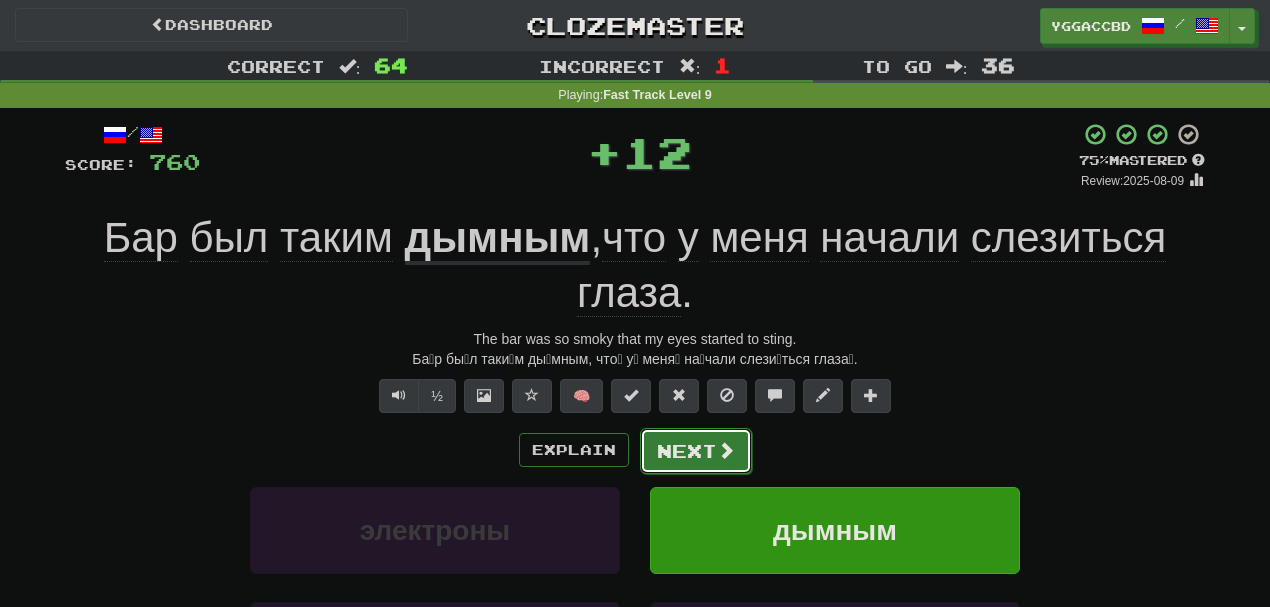 click on "Next" at bounding box center [696, 451] 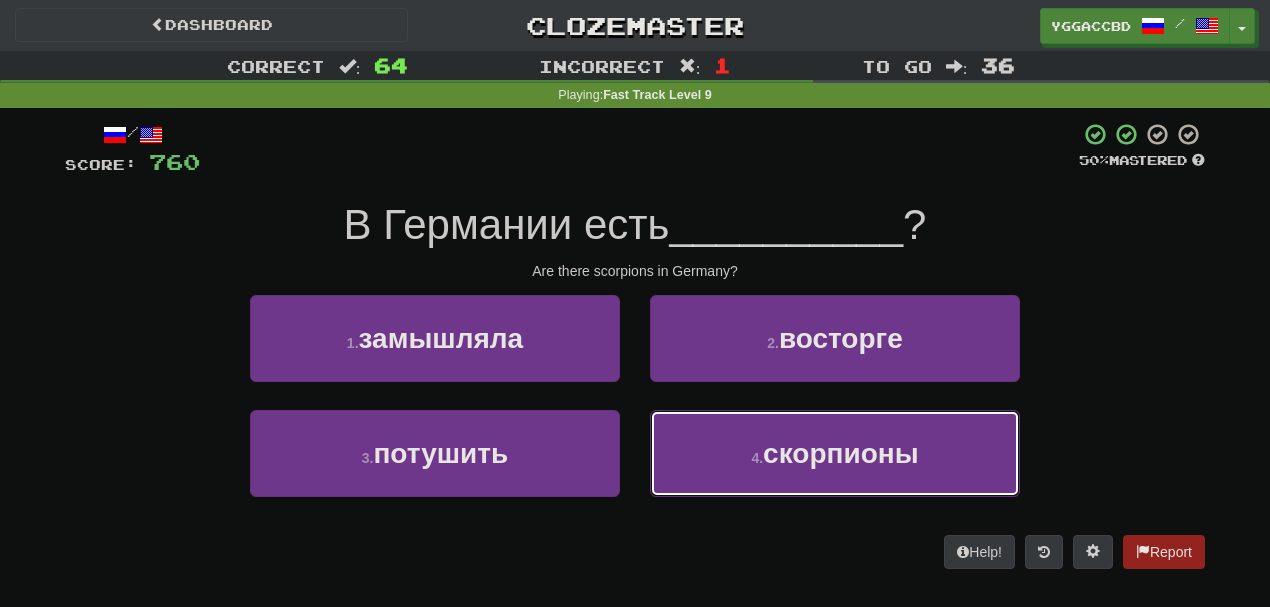 click on "4 .  скорпионы" at bounding box center (835, 453) 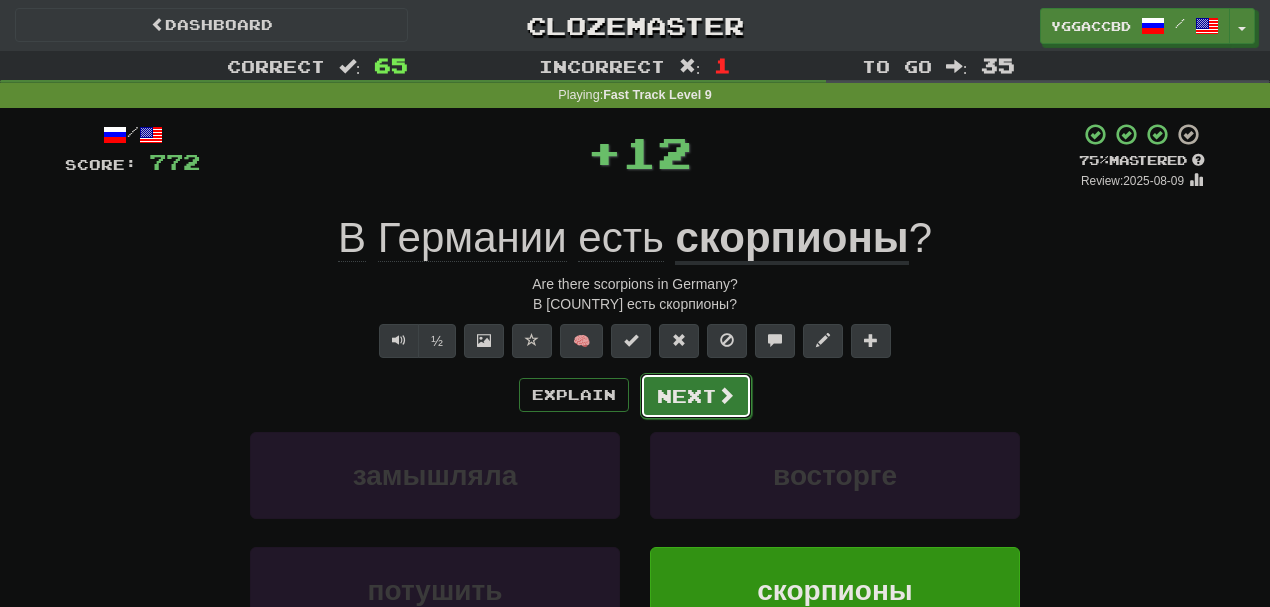 click on "Next" at bounding box center (696, 396) 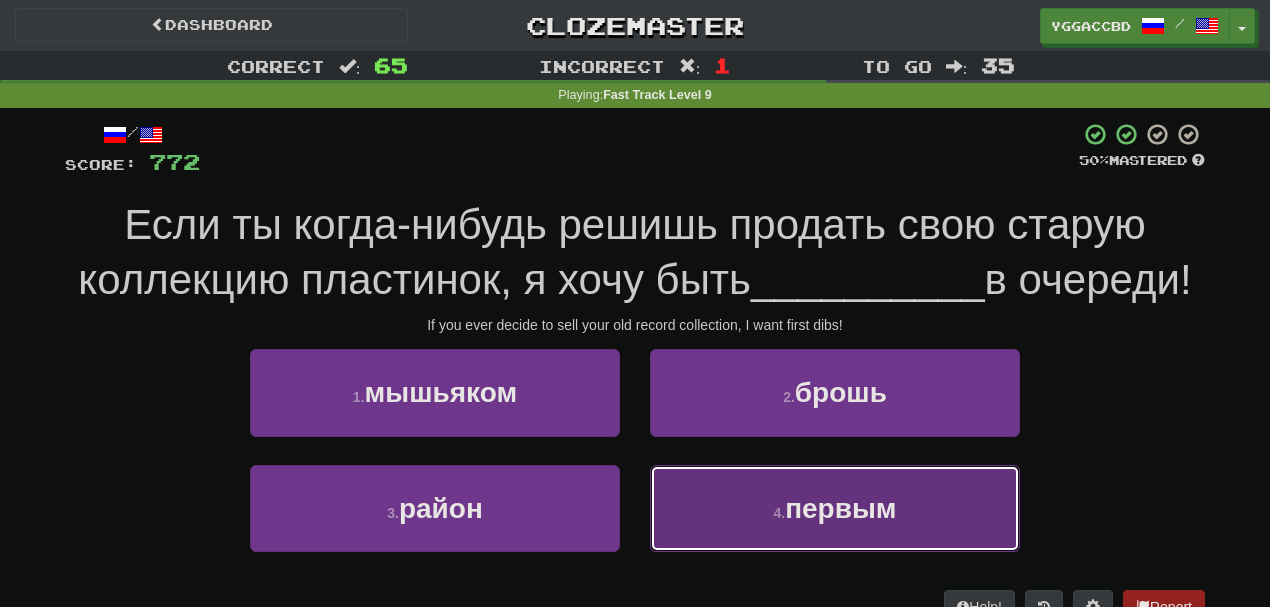 click on "4 .  первым" at bounding box center (835, 508) 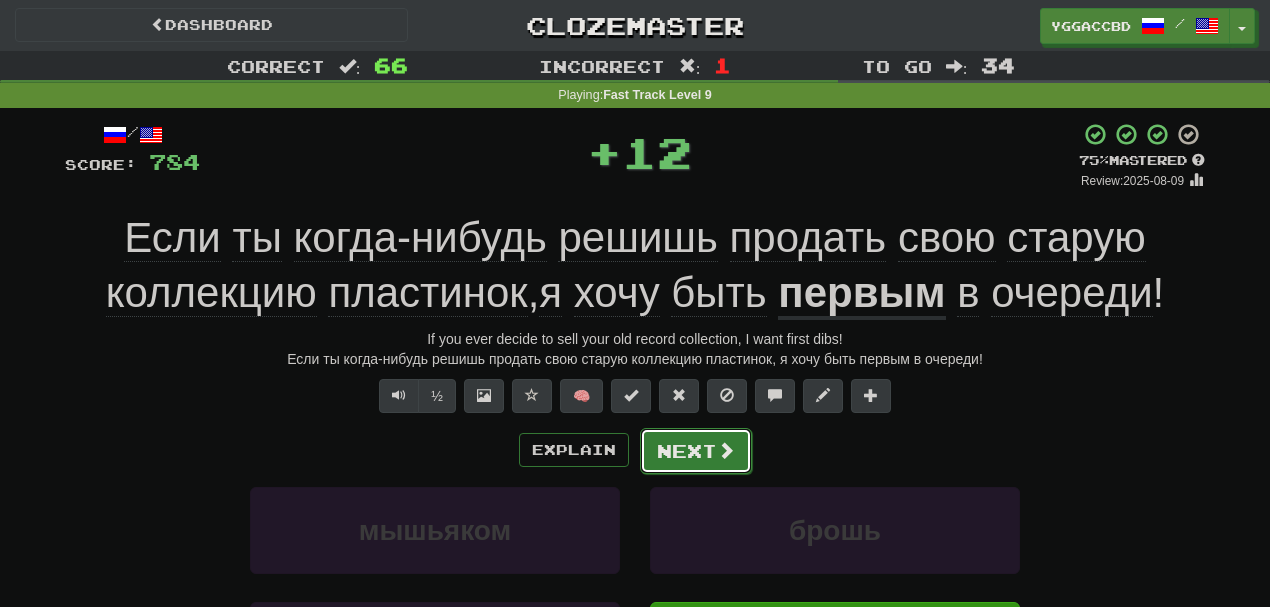 click on "Next" at bounding box center [696, 451] 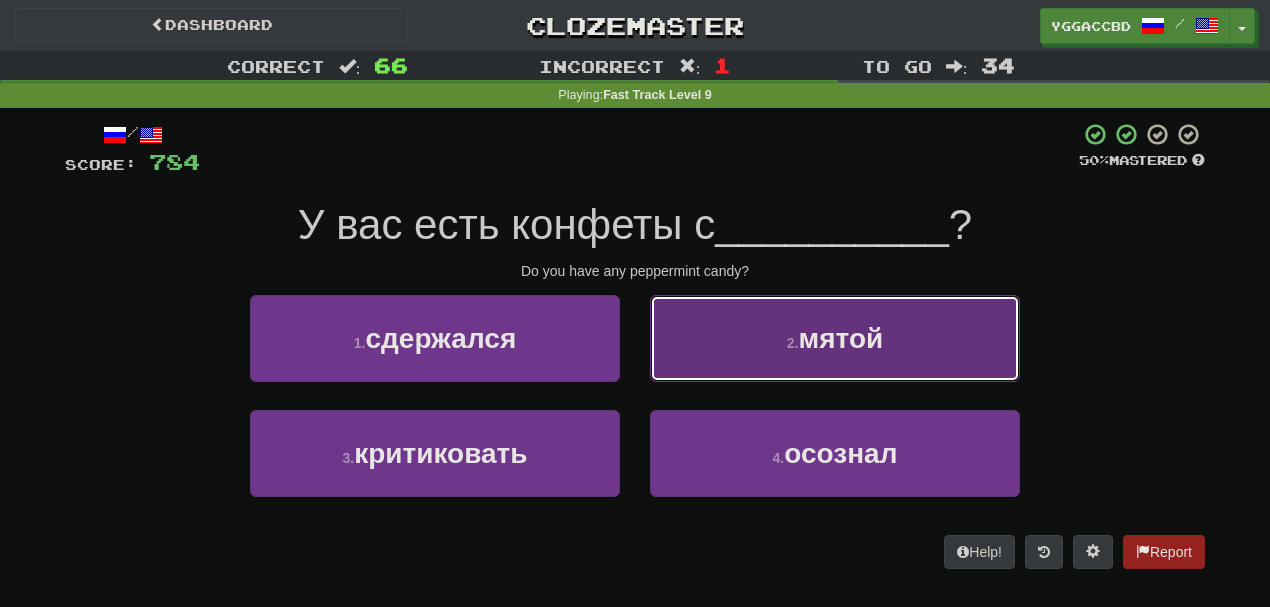 click on "2 .  мятой" at bounding box center (835, 338) 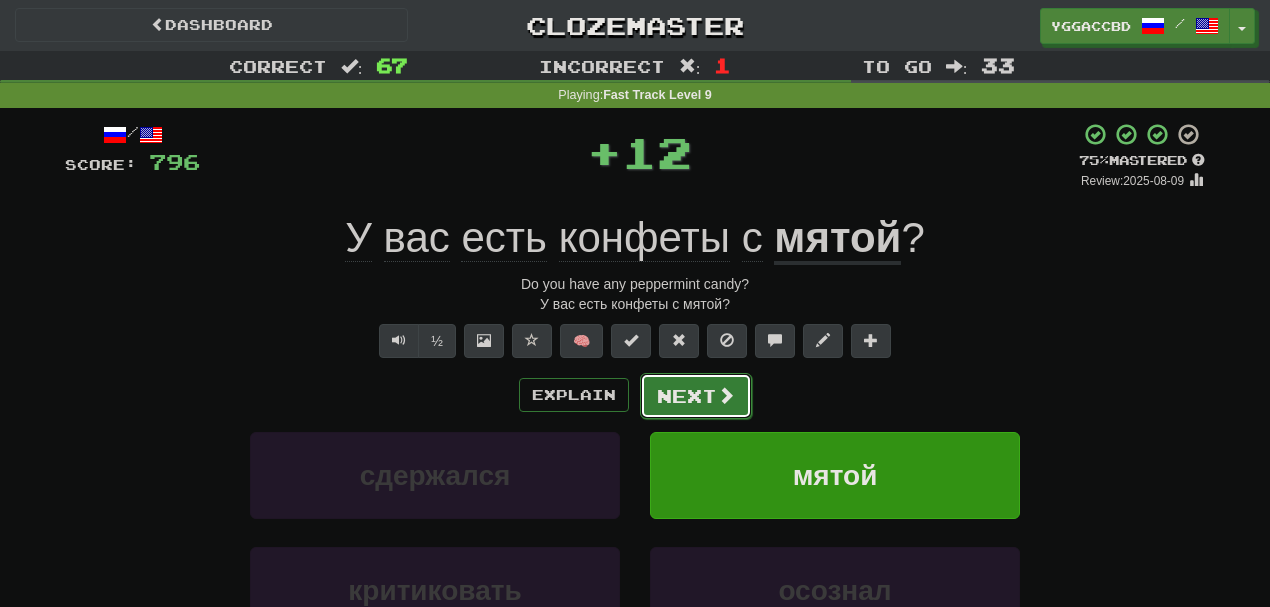 click on "Next" at bounding box center [696, 396] 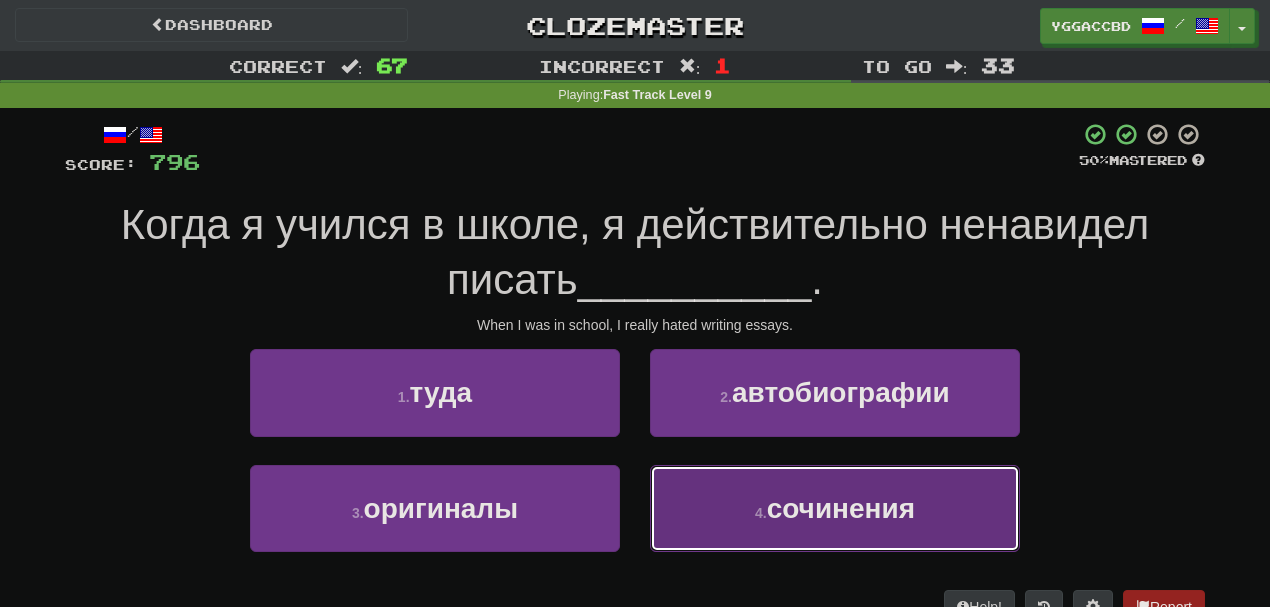 click on "сочинения" at bounding box center (841, 508) 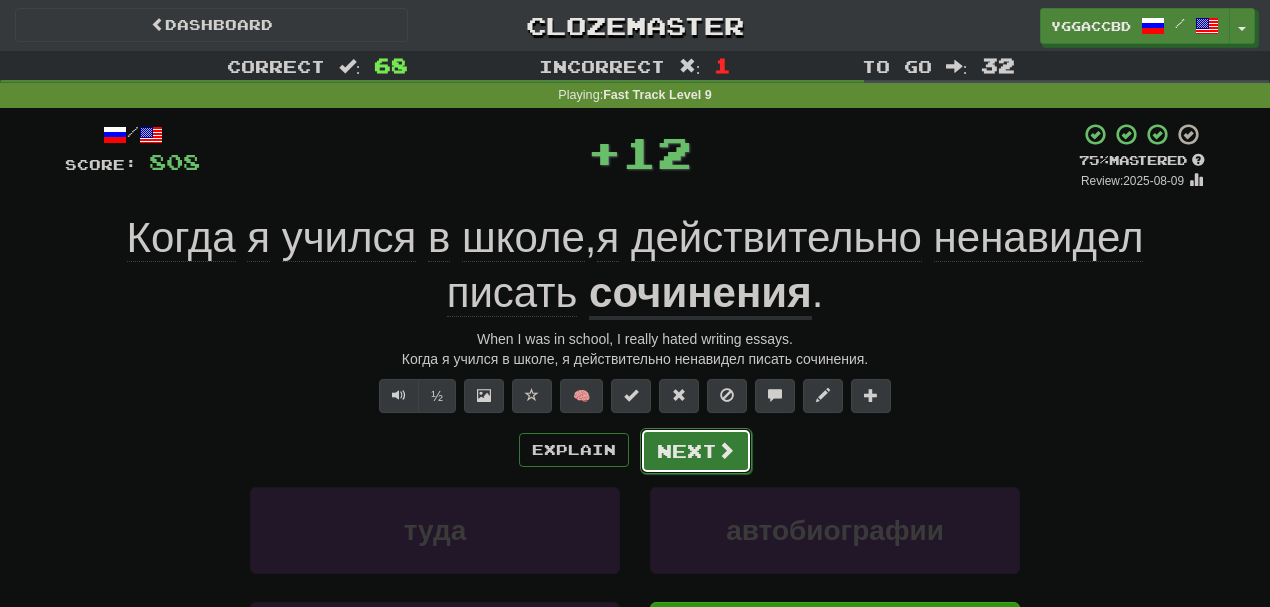 click on "Next" at bounding box center (696, 451) 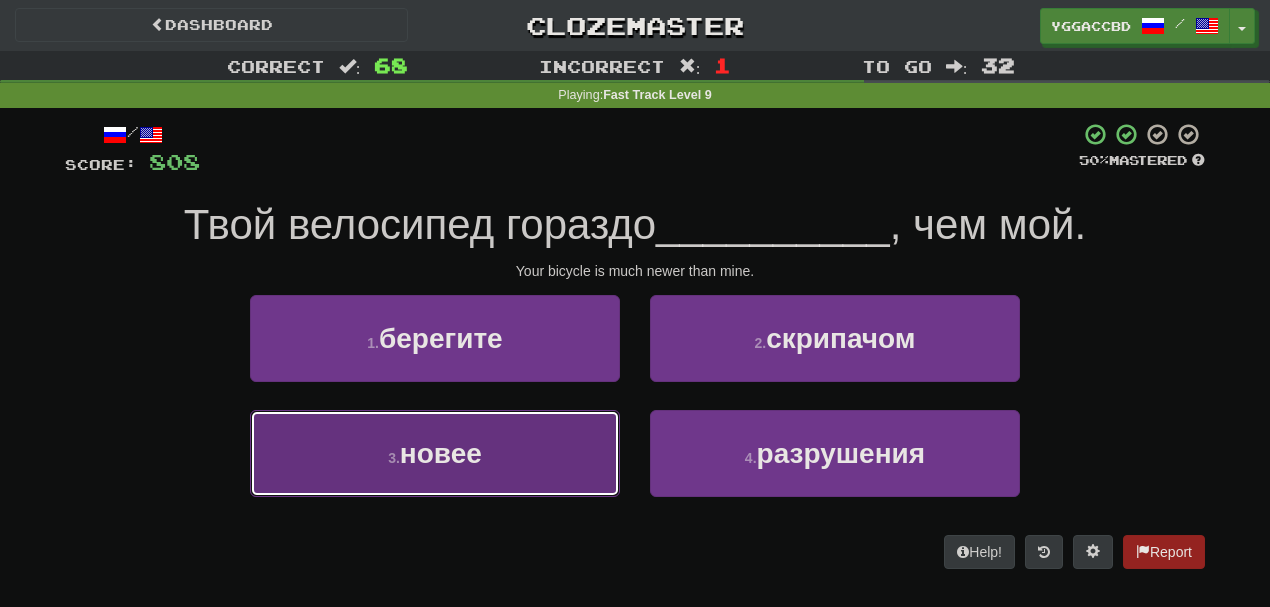 click on "3 .  новее" at bounding box center [435, 453] 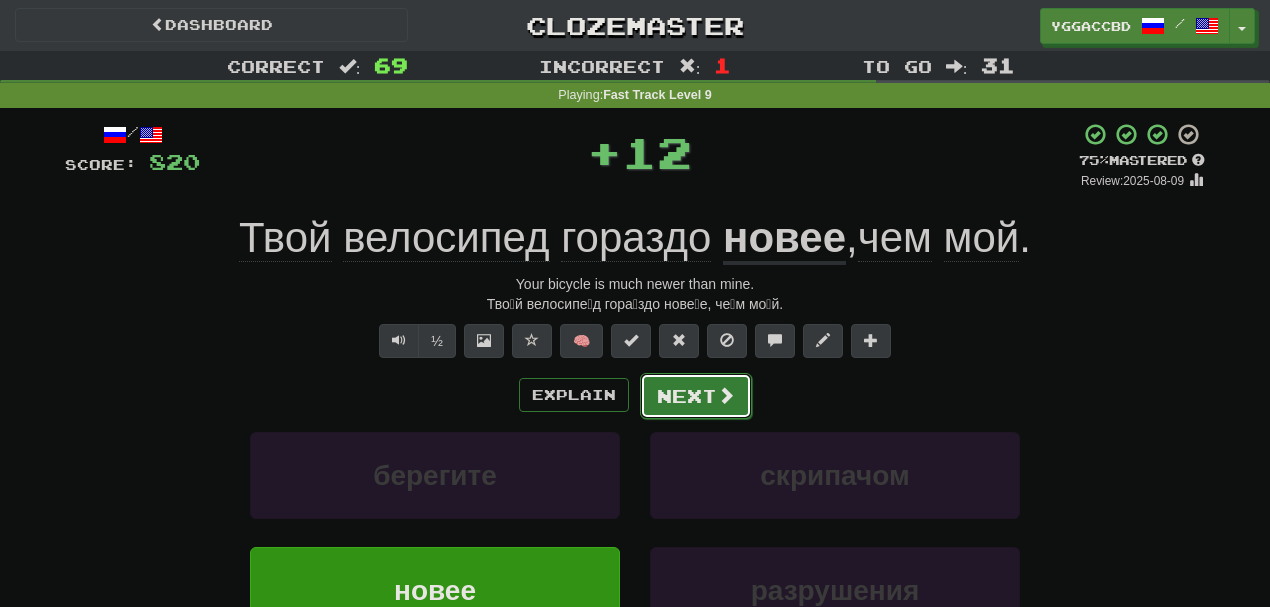 click at bounding box center [726, 395] 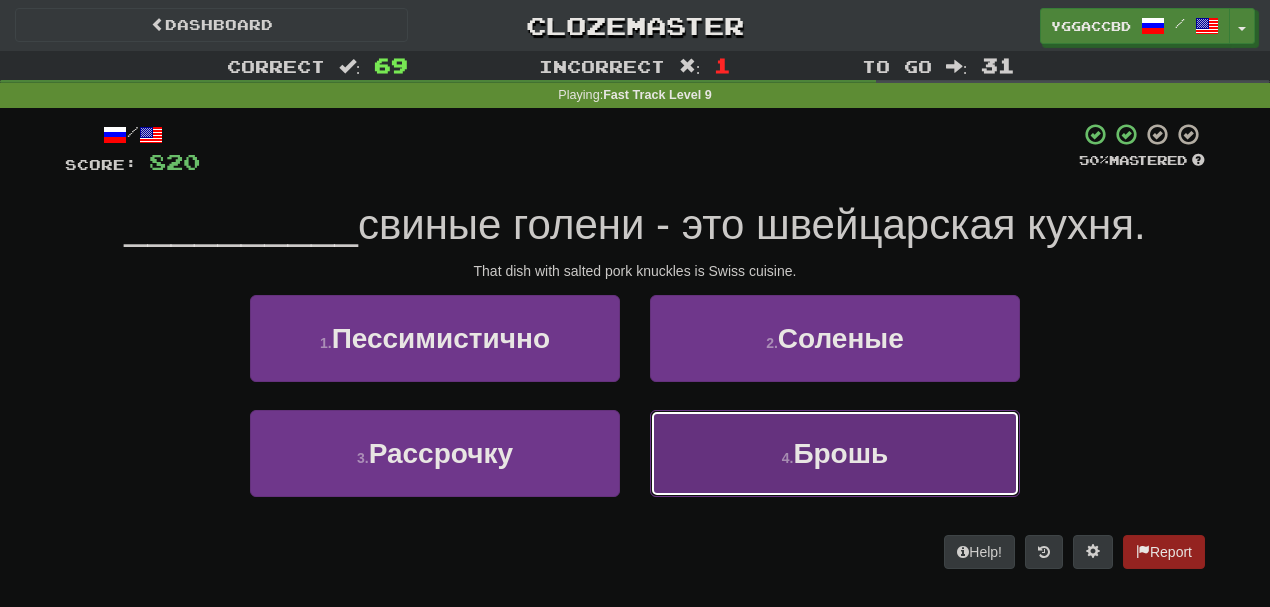 click on "4 .  Брошь" at bounding box center [835, 453] 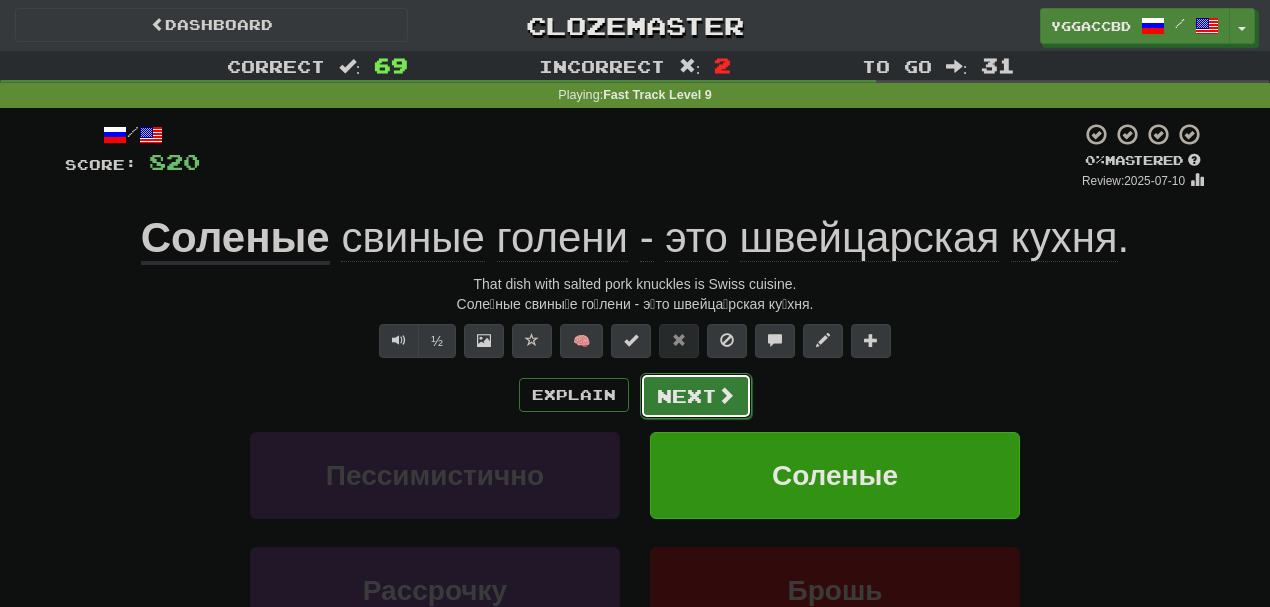 click on "Next" at bounding box center [696, 396] 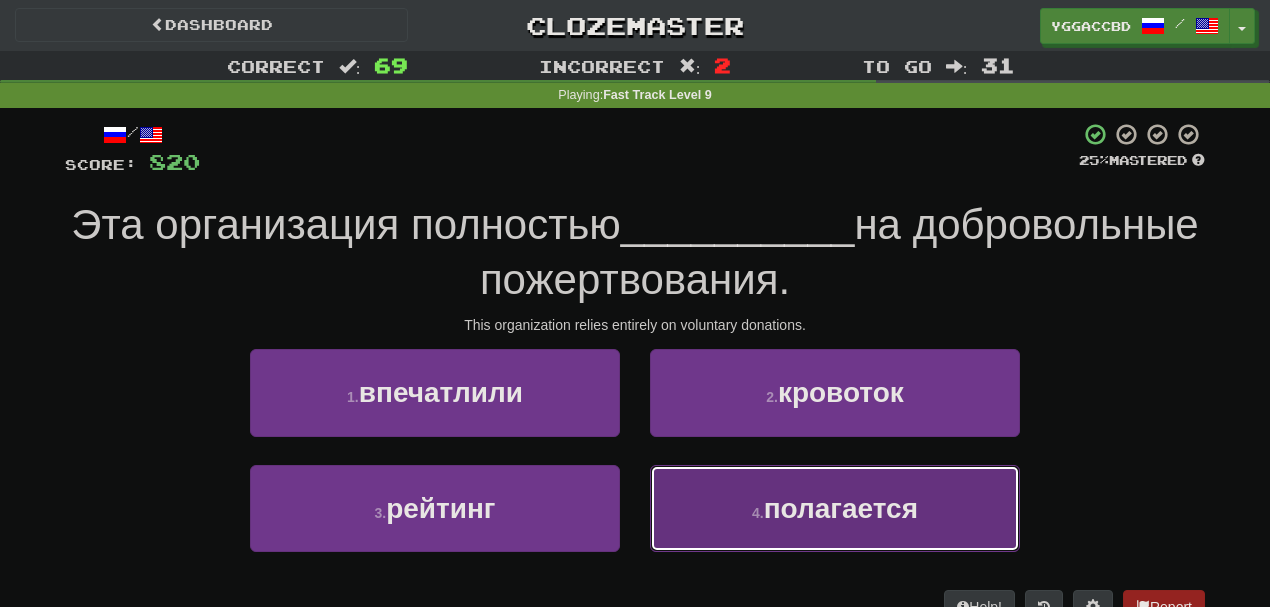 click on "полагается" at bounding box center [841, 508] 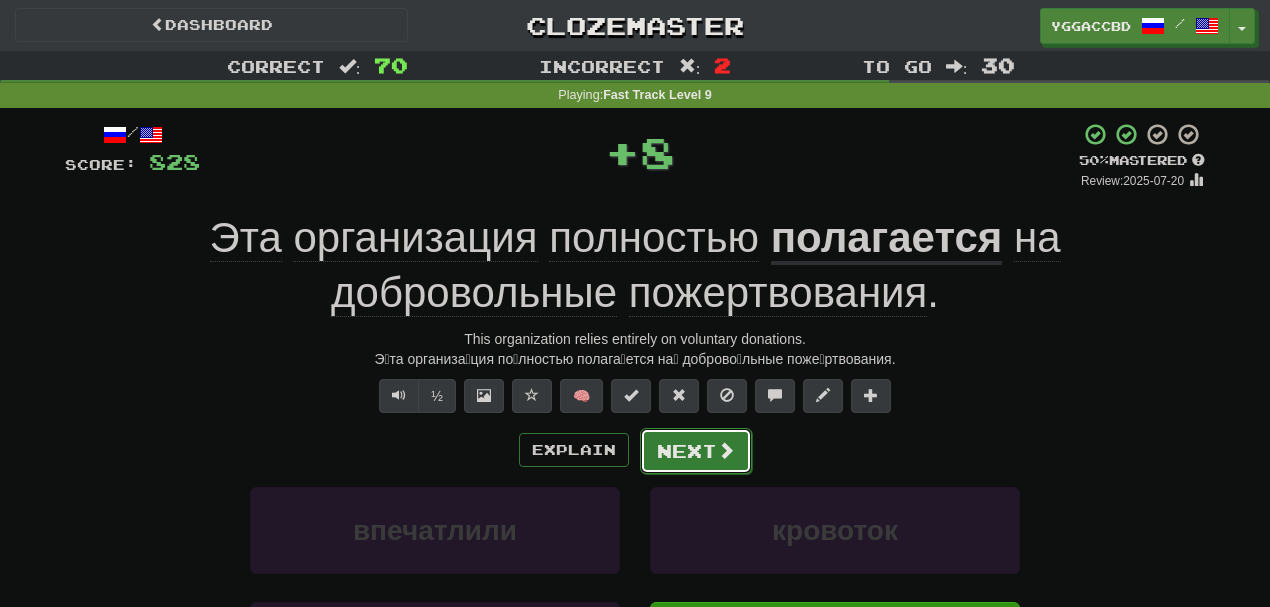 click on "Next" at bounding box center [696, 451] 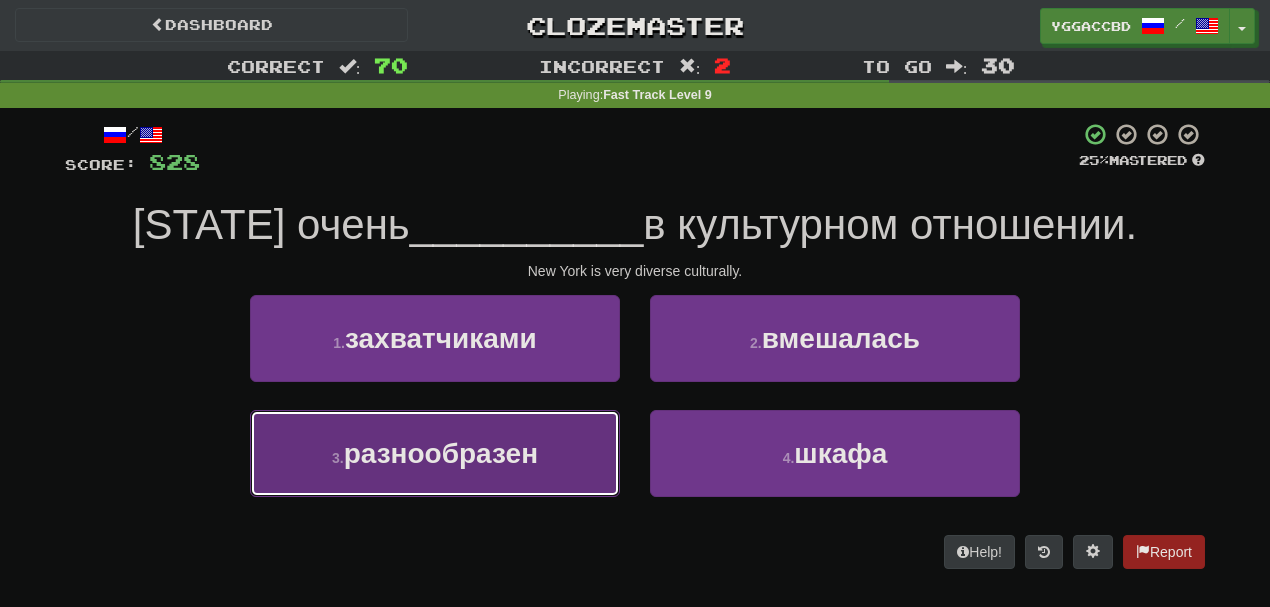 click on "3 .  разнообразен" at bounding box center (435, 453) 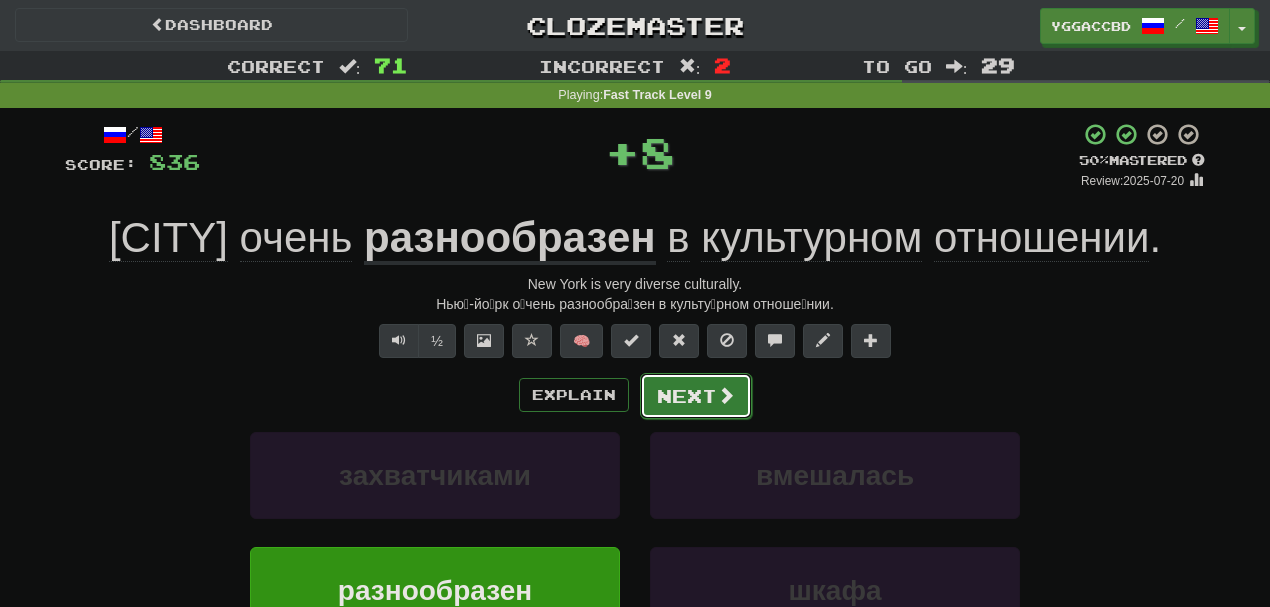 click on "Next" at bounding box center (696, 396) 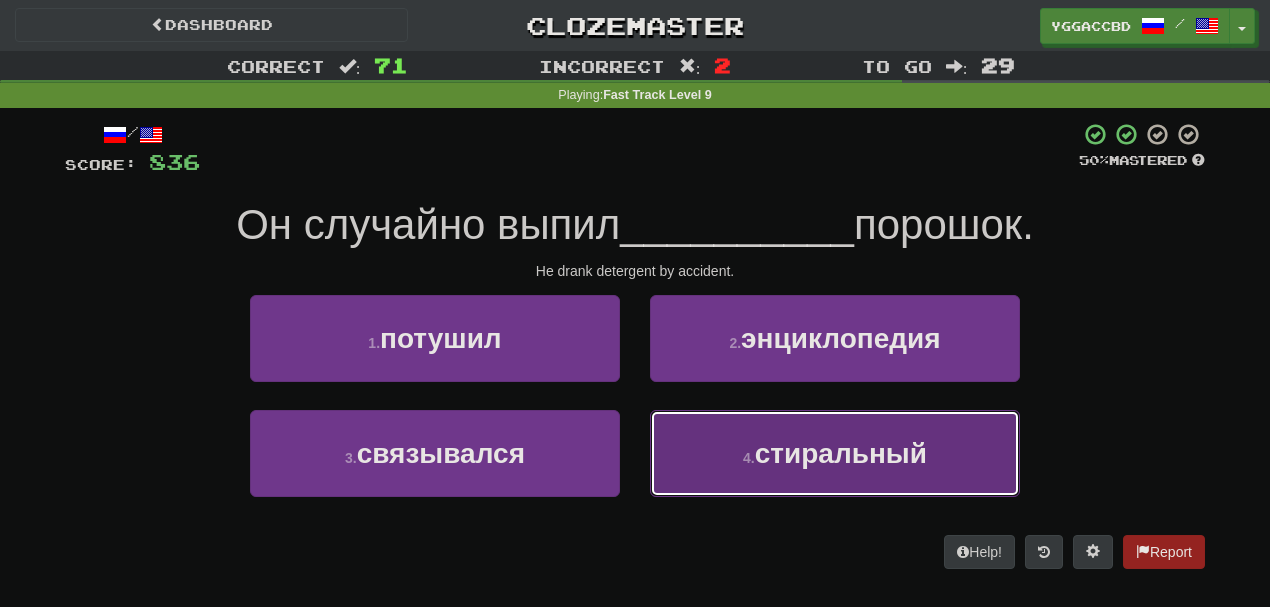 click on "стиральный" at bounding box center (841, 453) 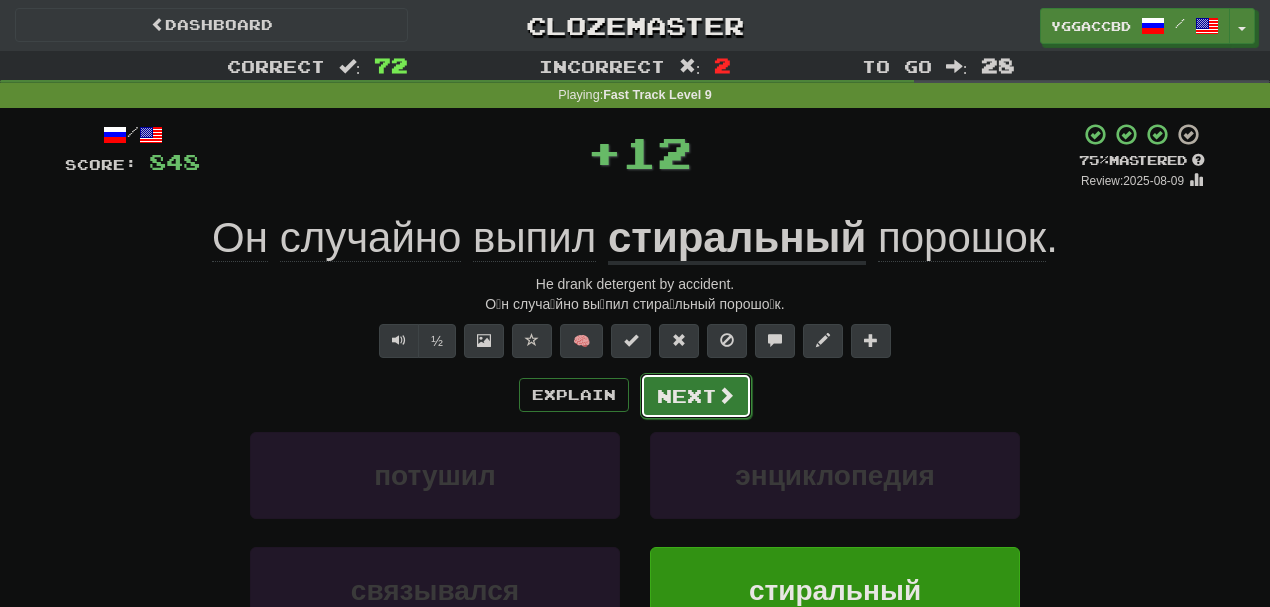 click on "Next" at bounding box center (696, 396) 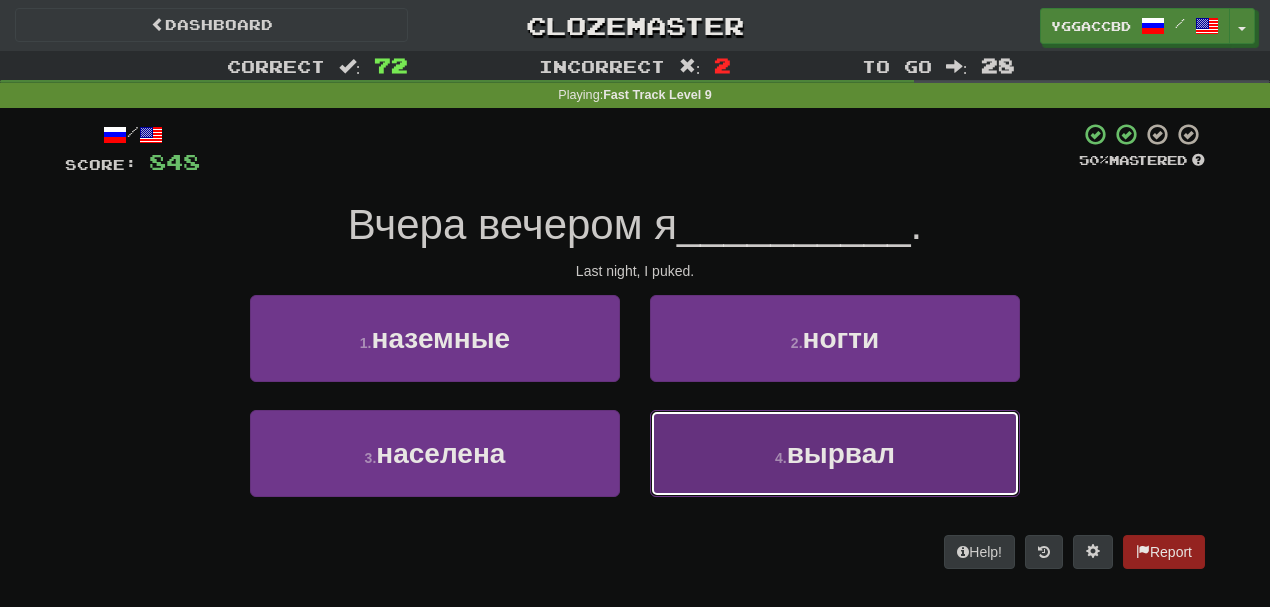 click on "вырвал" at bounding box center [841, 453] 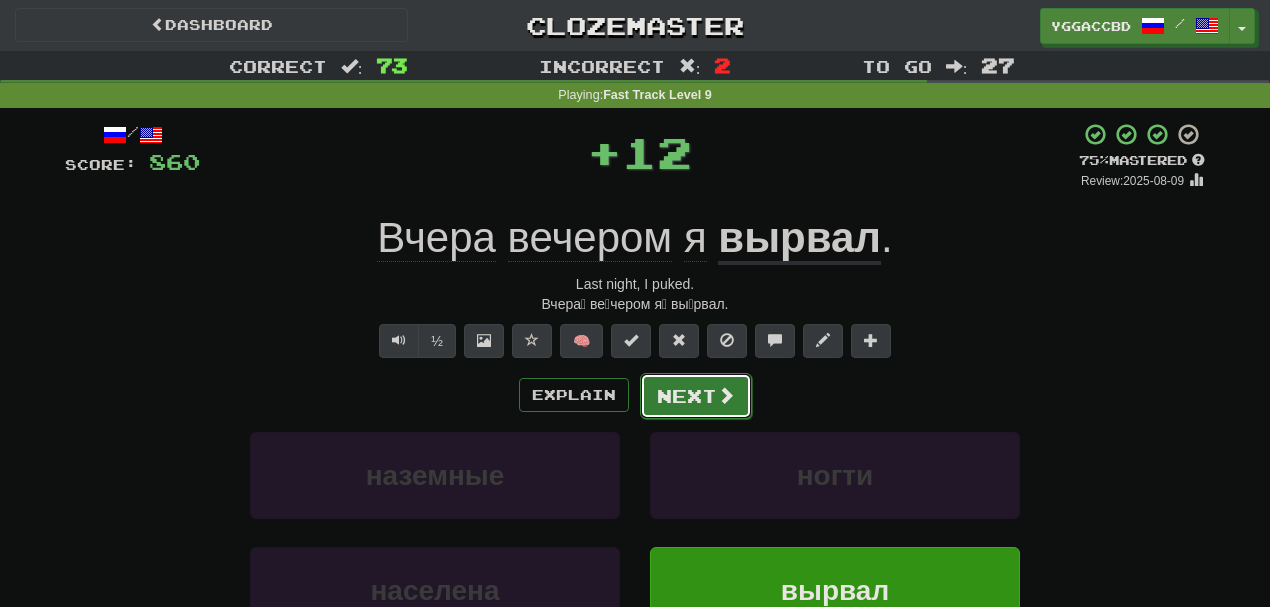 click on "Next" at bounding box center [696, 396] 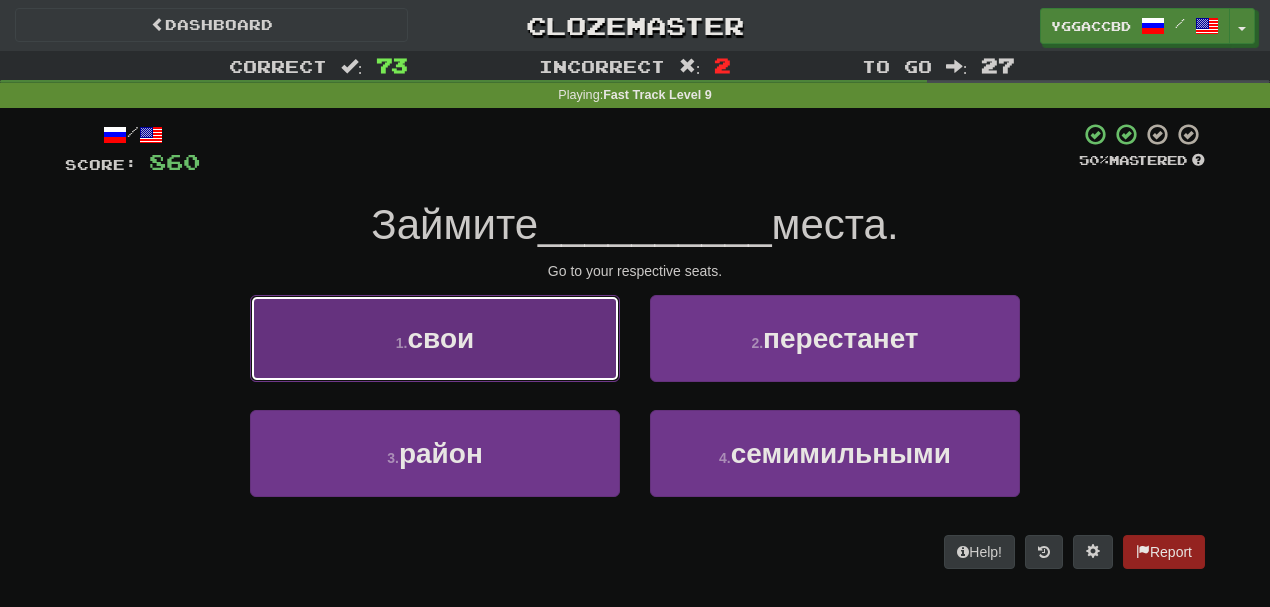 click on "1 .  свои" at bounding box center (435, 338) 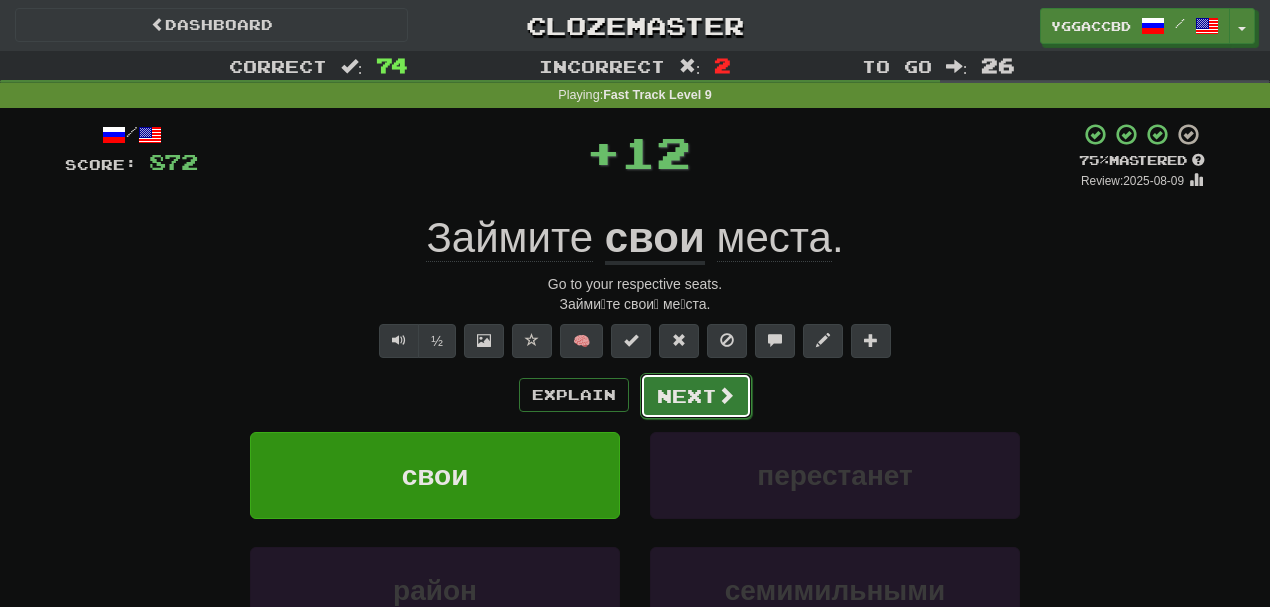 click on "Next" at bounding box center (696, 396) 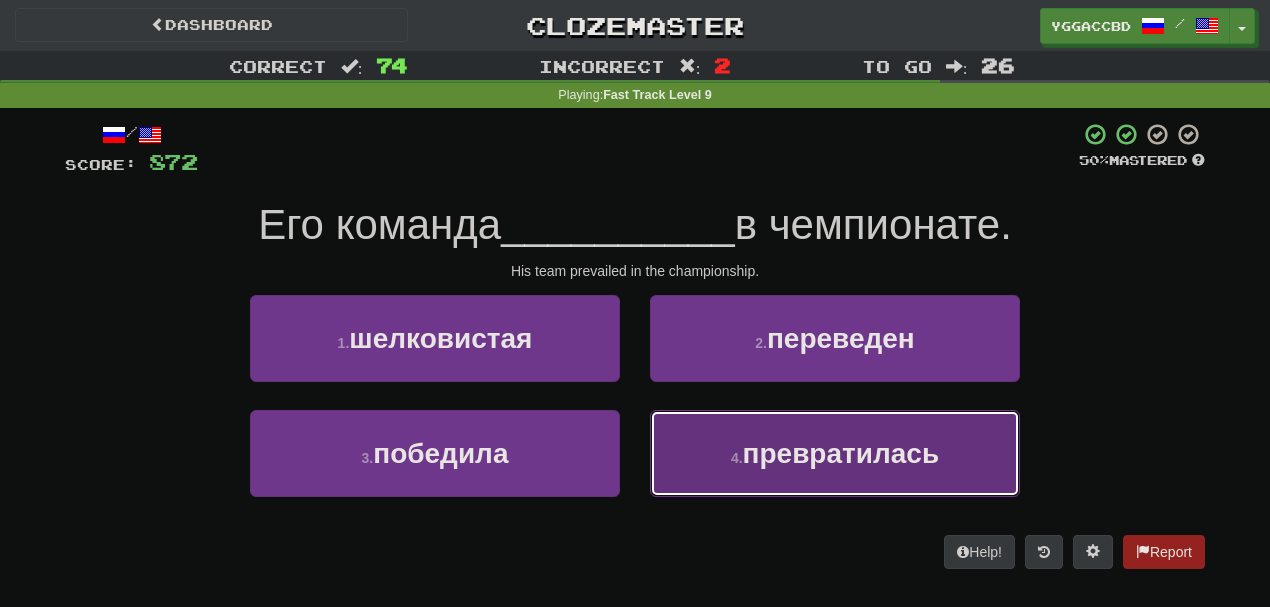 click on "4 .  превратилась" at bounding box center [835, 453] 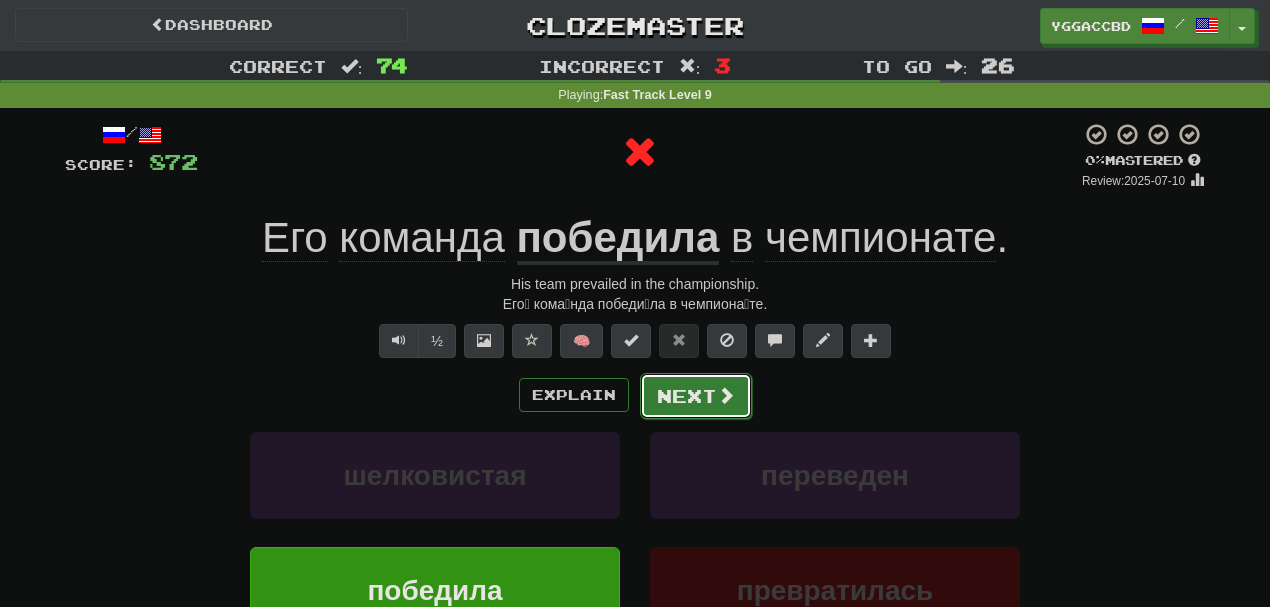click on "Next" at bounding box center [696, 396] 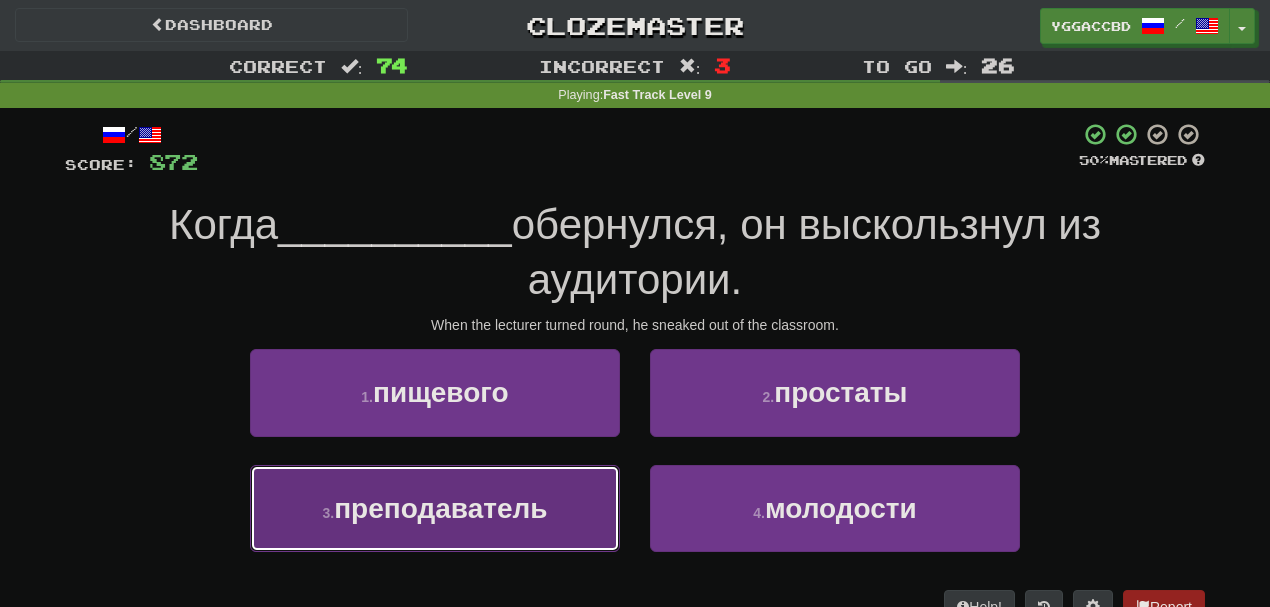 click on "преподаватель" at bounding box center [440, 508] 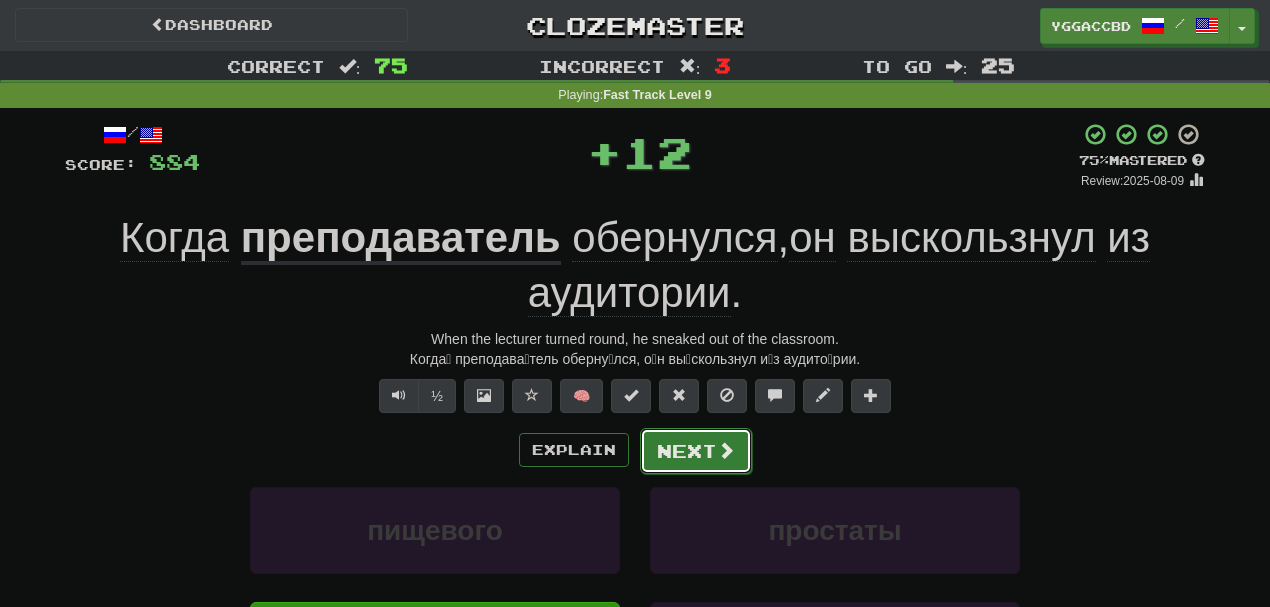 click on "Next" at bounding box center (696, 451) 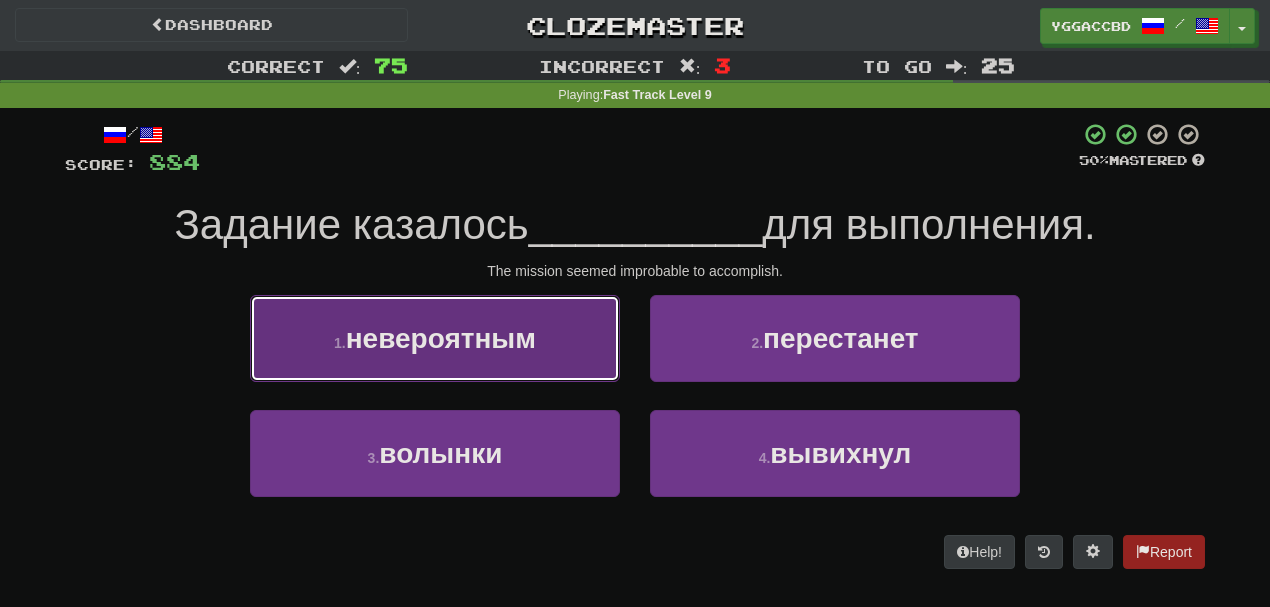 click on "1 .  невероятным" at bounding box center [435, 338] 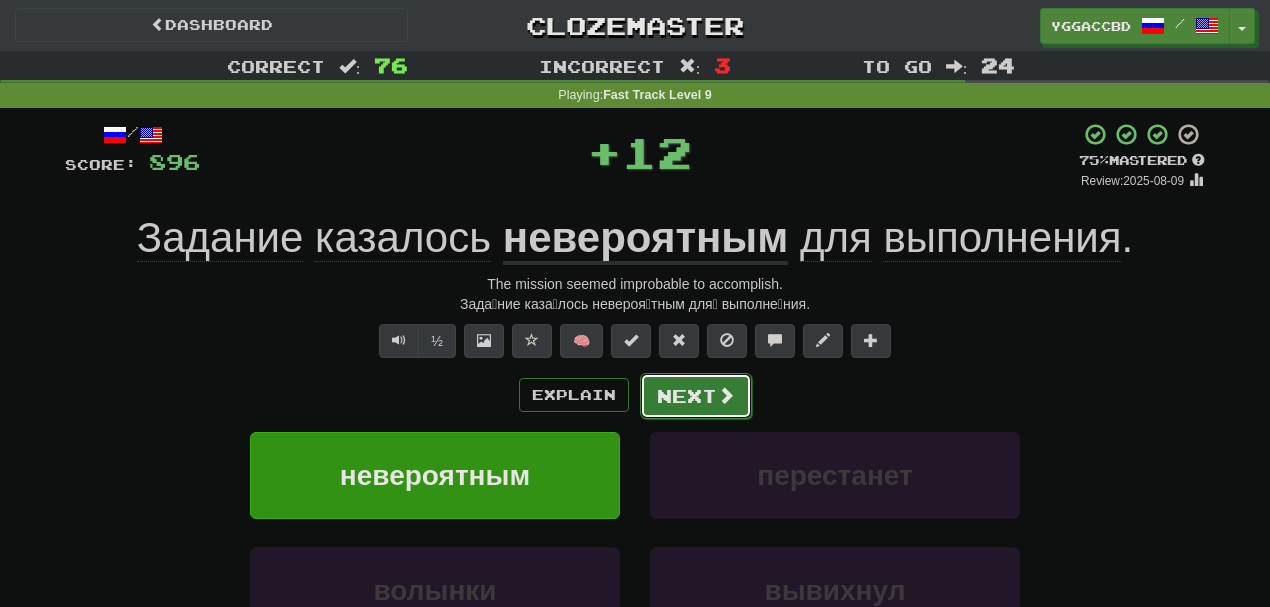 click on "Next" at bounding box center (696, 396) 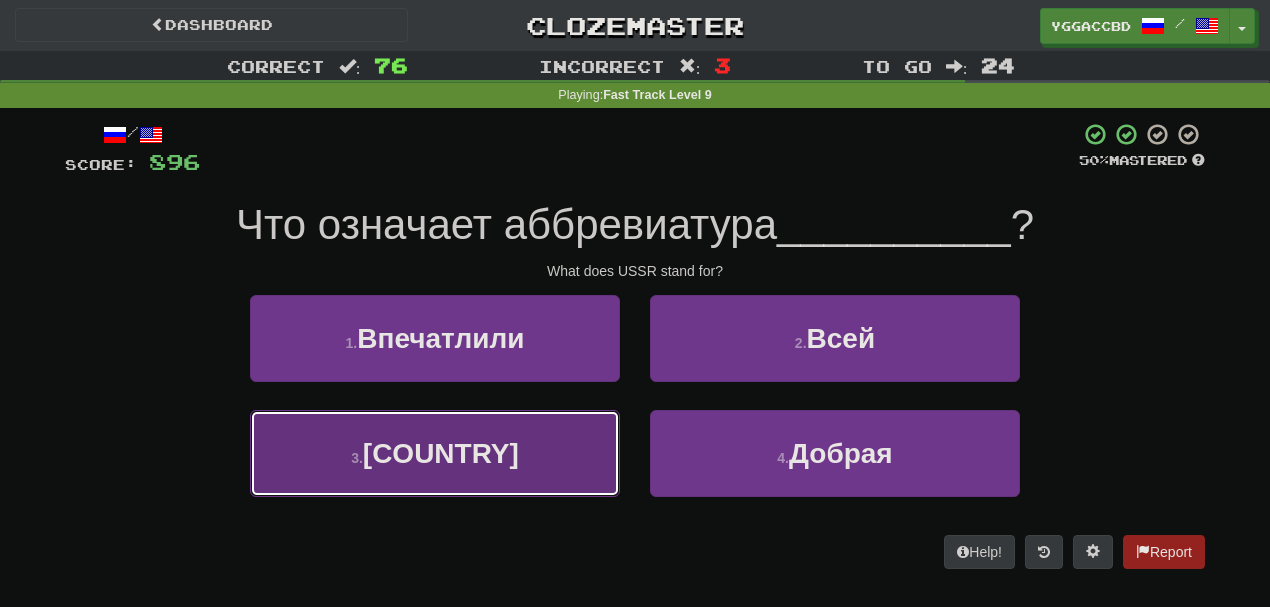 click on "3 .  СССР" at bounding box center (435, 453) 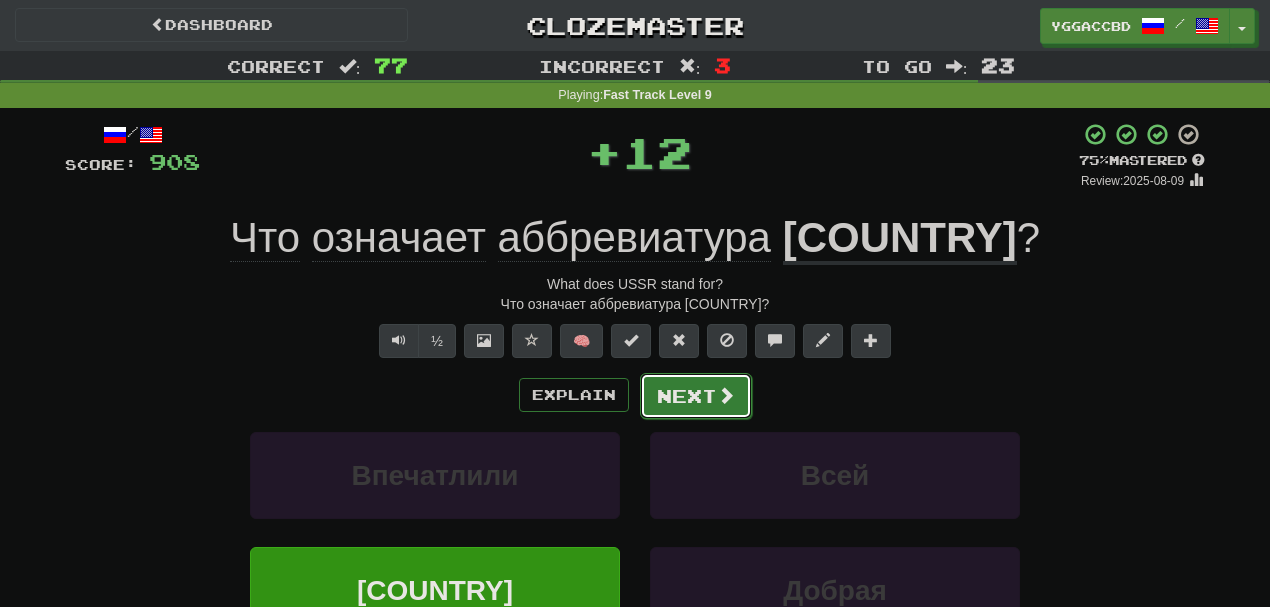 click on "Next" at bounding box center [696, 396] 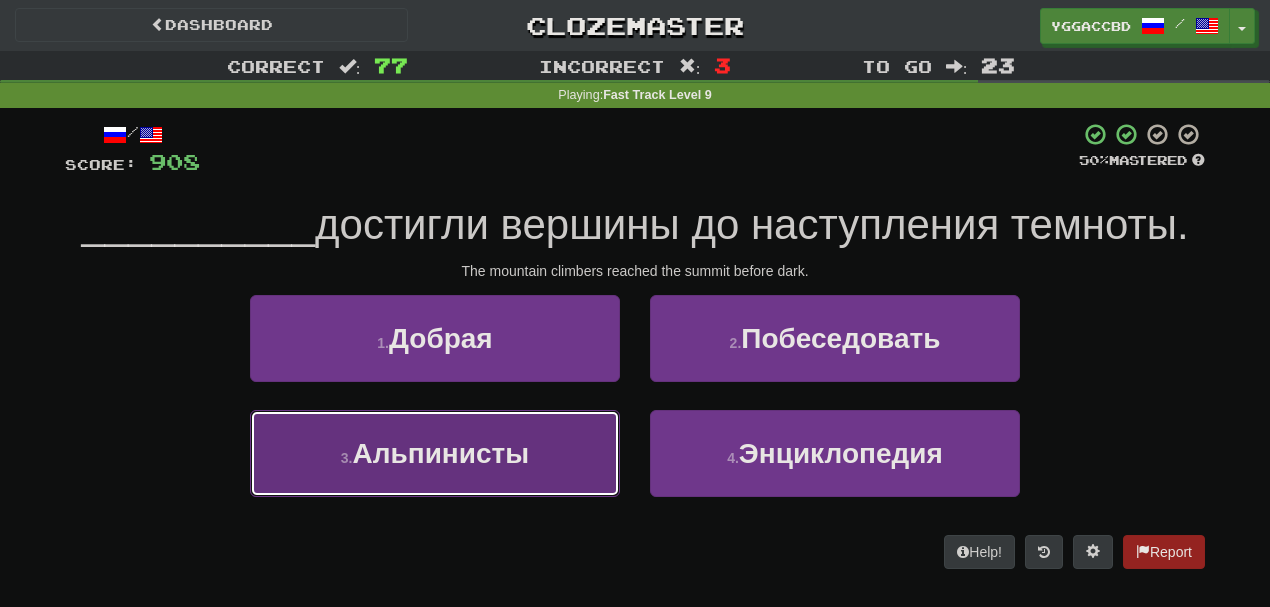 click on "Альпинисты" at bounding box center [441, 453] 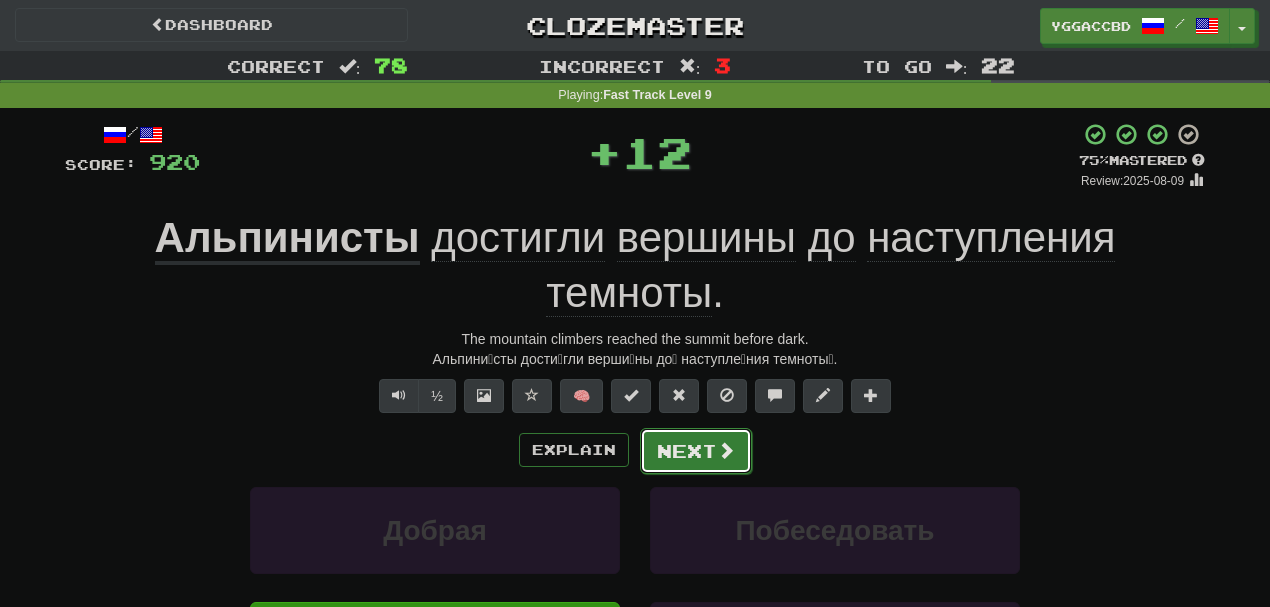 click on "Next" at bounding box center (696, 451) 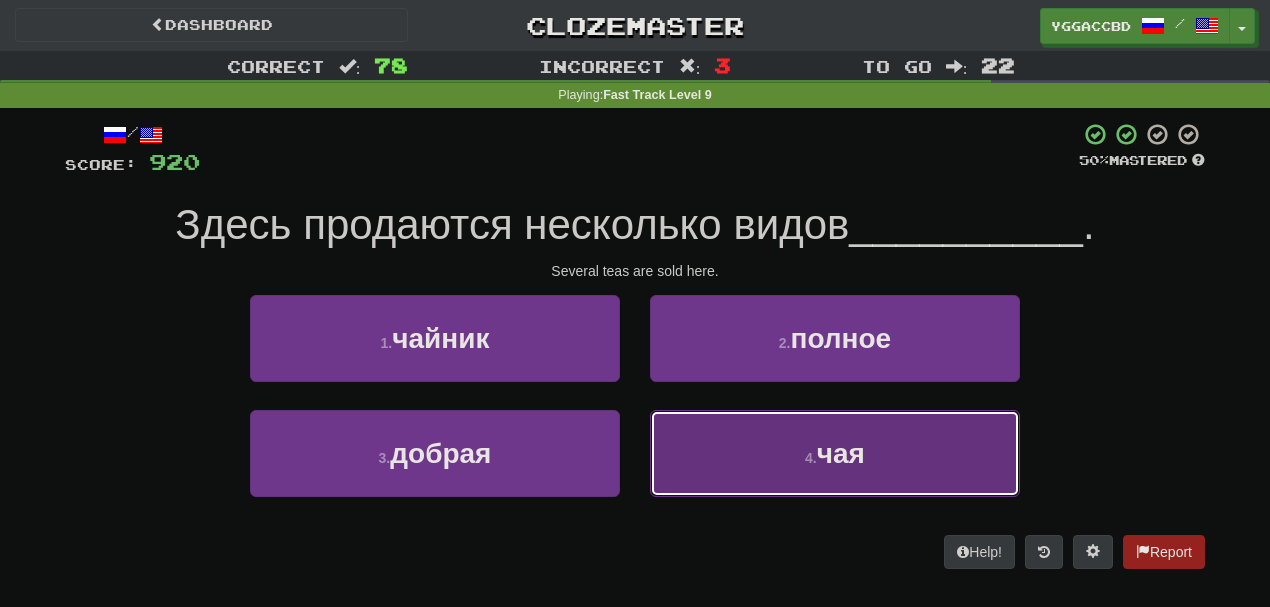 click on "4 .  чая" at bounding box center [835, 453] 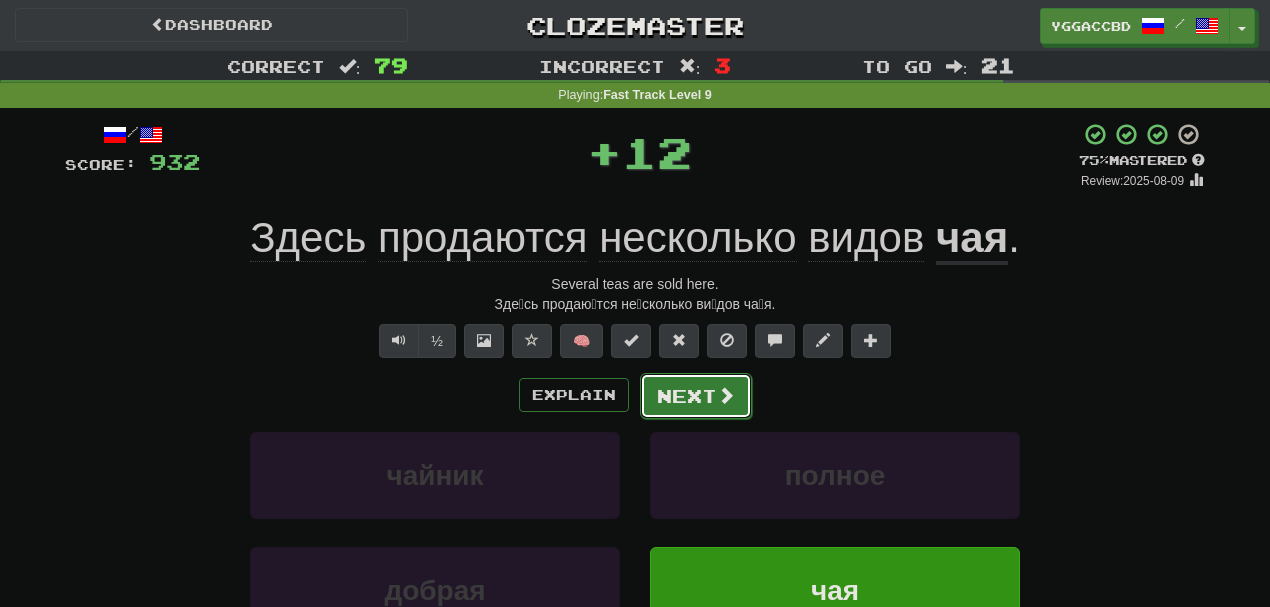 click on "Next" at bounding box center [696, 396] 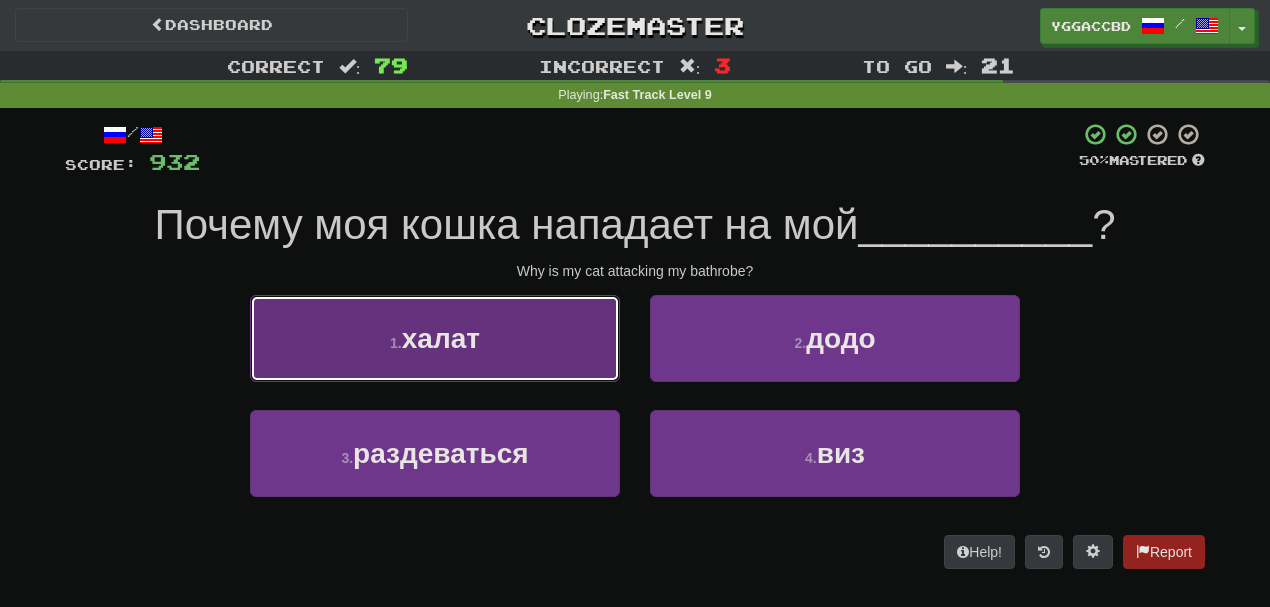 click on "халат" at bounding box center [441, 338] 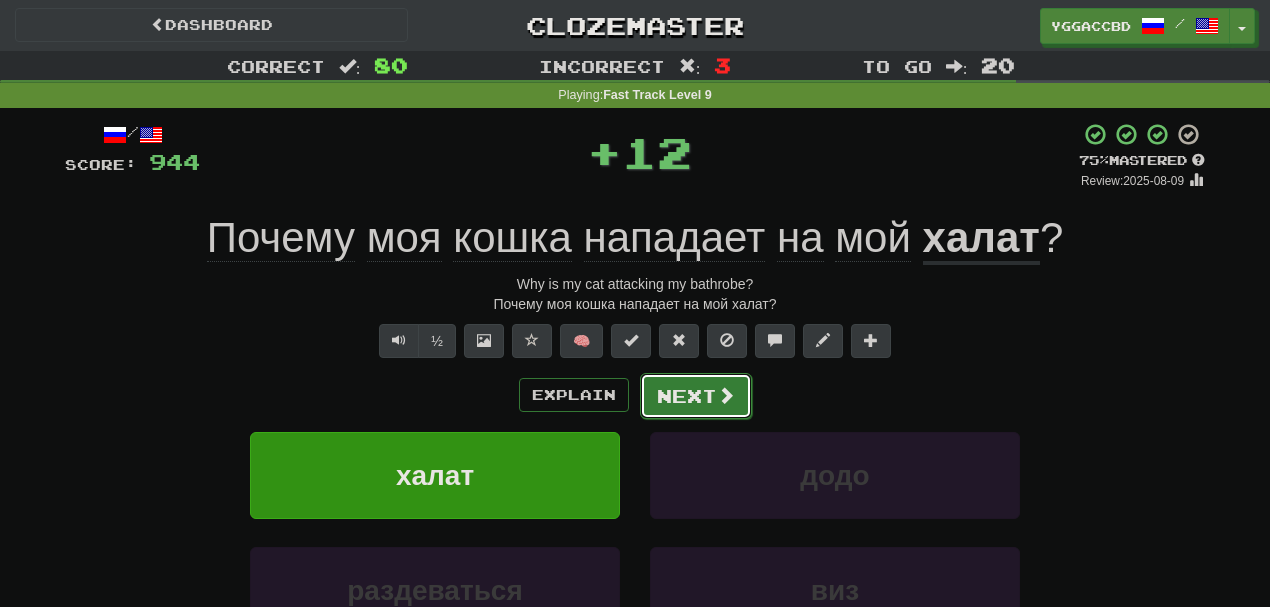 click on "Next" at bounding box center (696, 396) 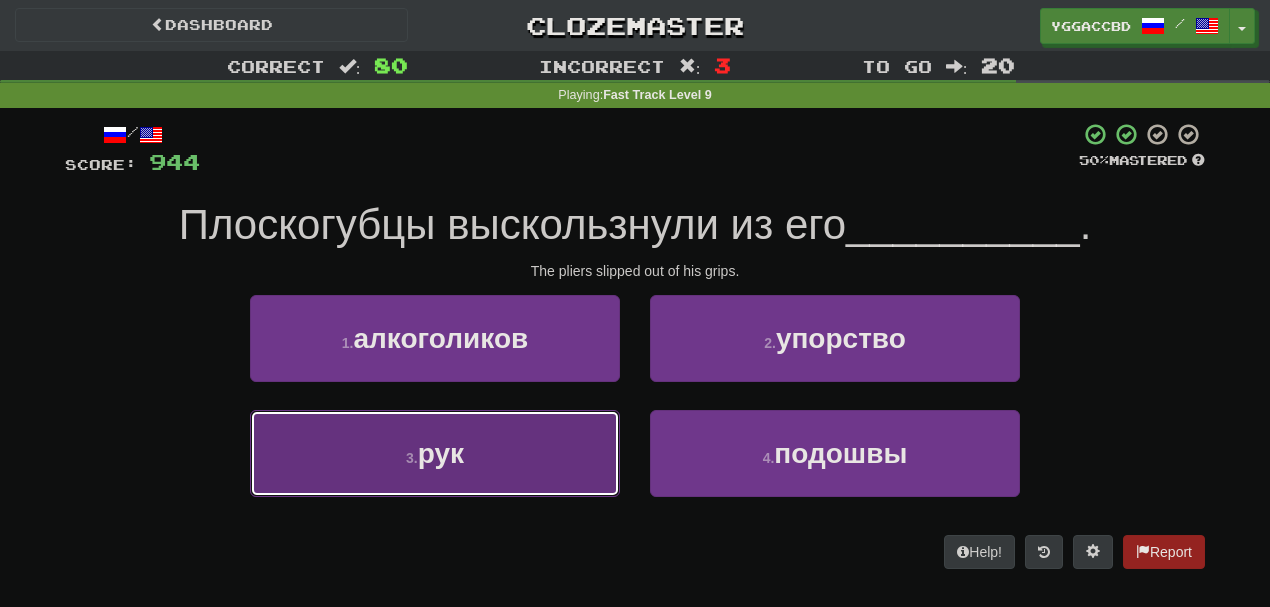 click on "3 .  рук" at bounding box center (435, 453) 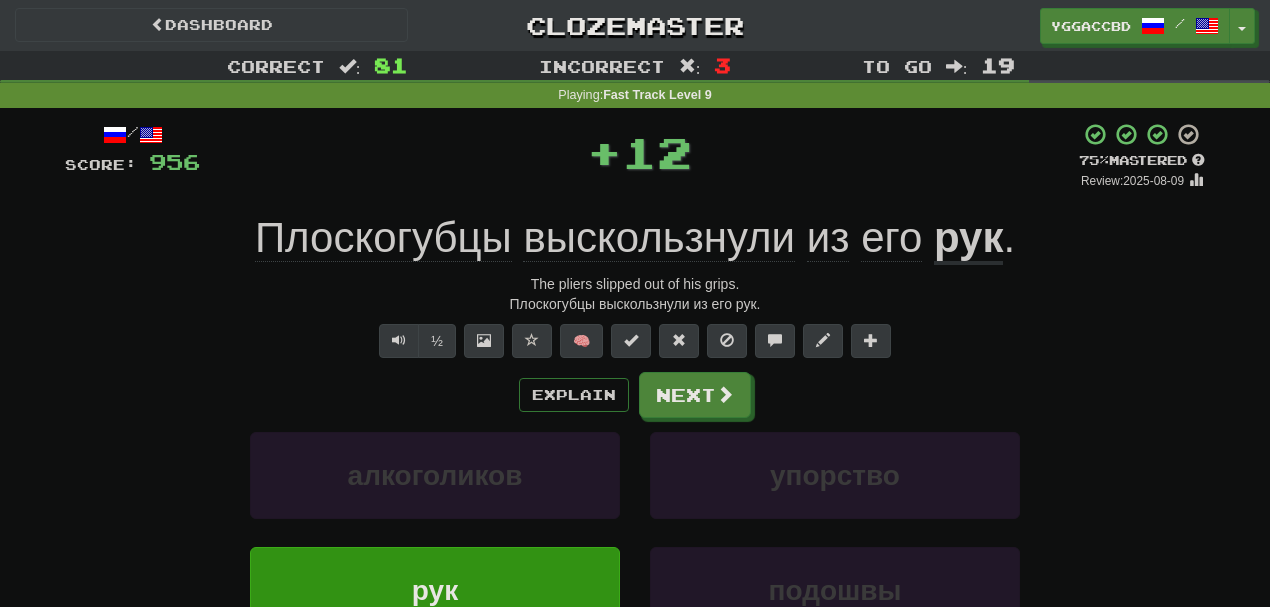 click on "Плоскогубцы" 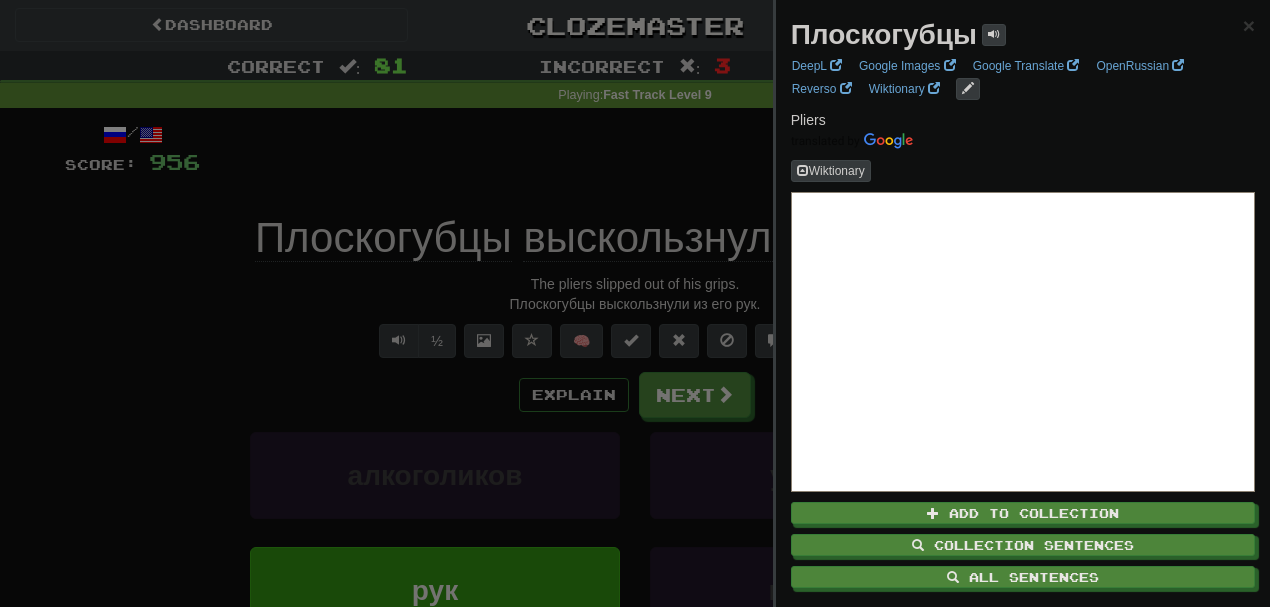click at bounding box center (635, 303) 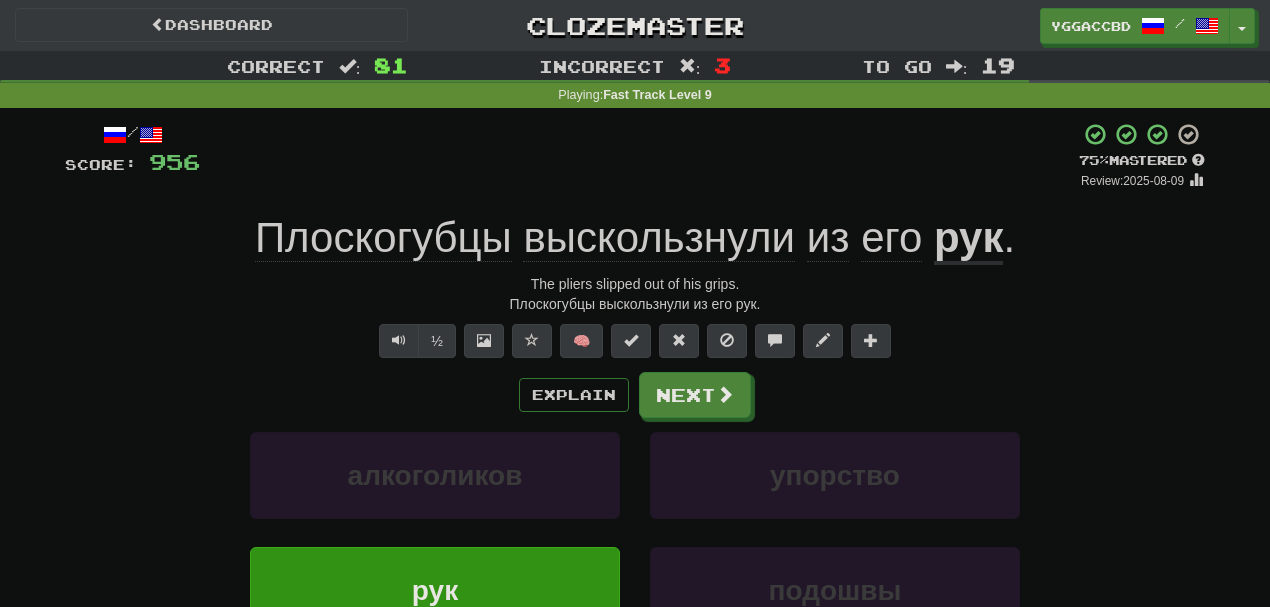 click on "выскользнули" 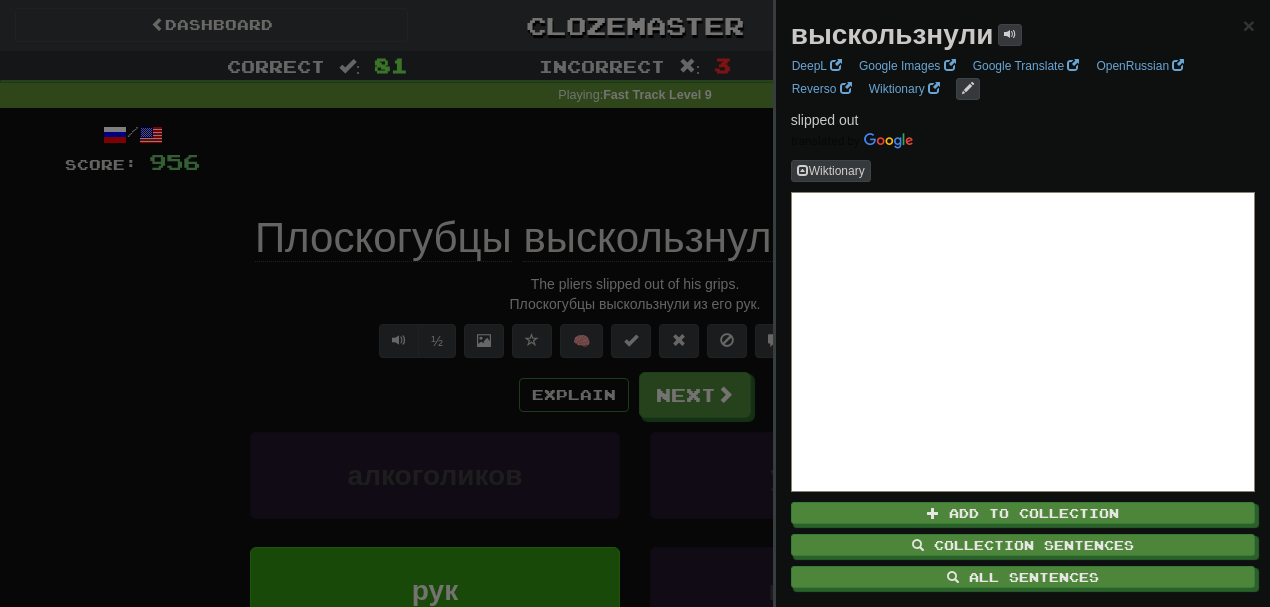 click at bounding box center (635, 303) 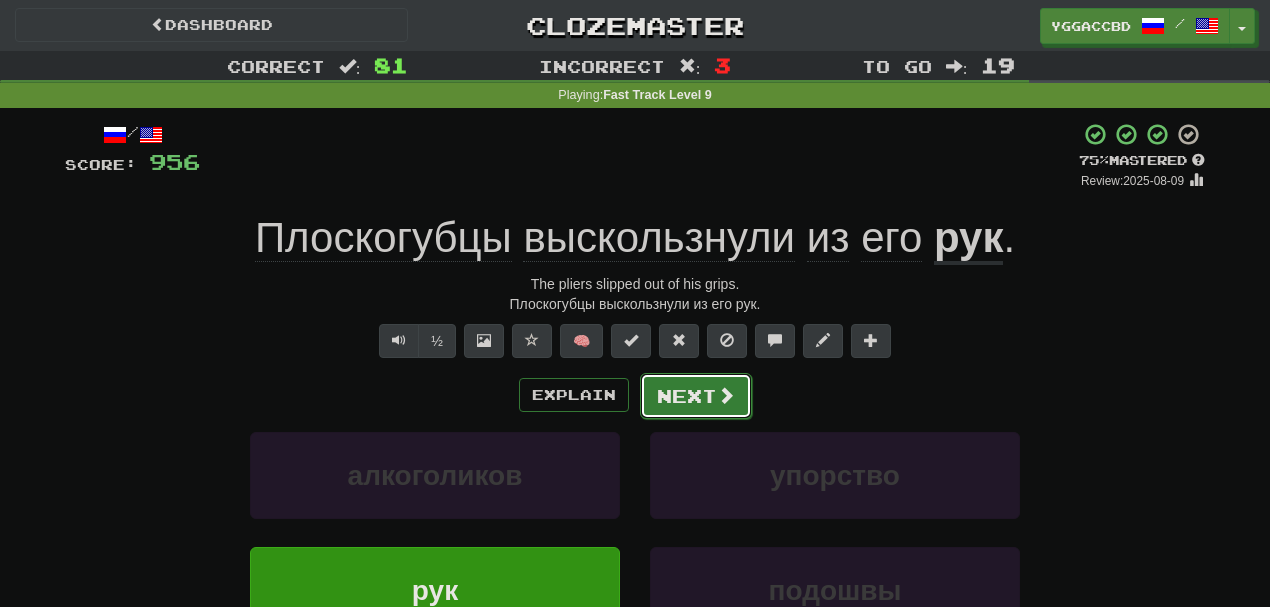 click on "Next" at bounding box center (696, 396) 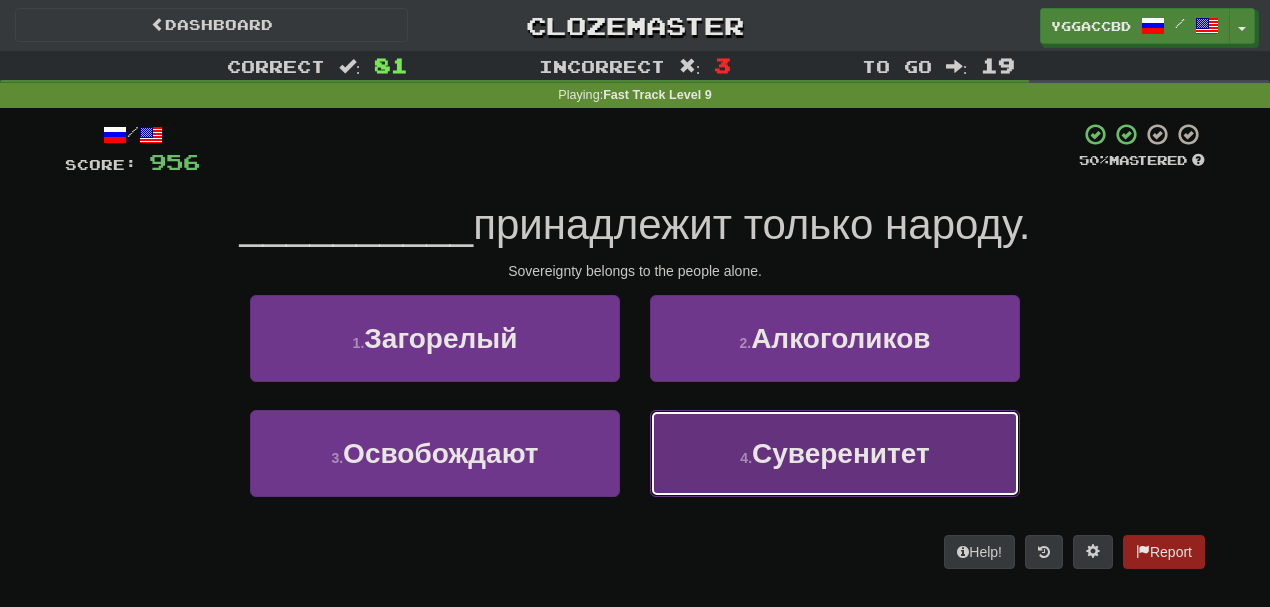 click on "Суверенитет" at bounding box center (841, 453) 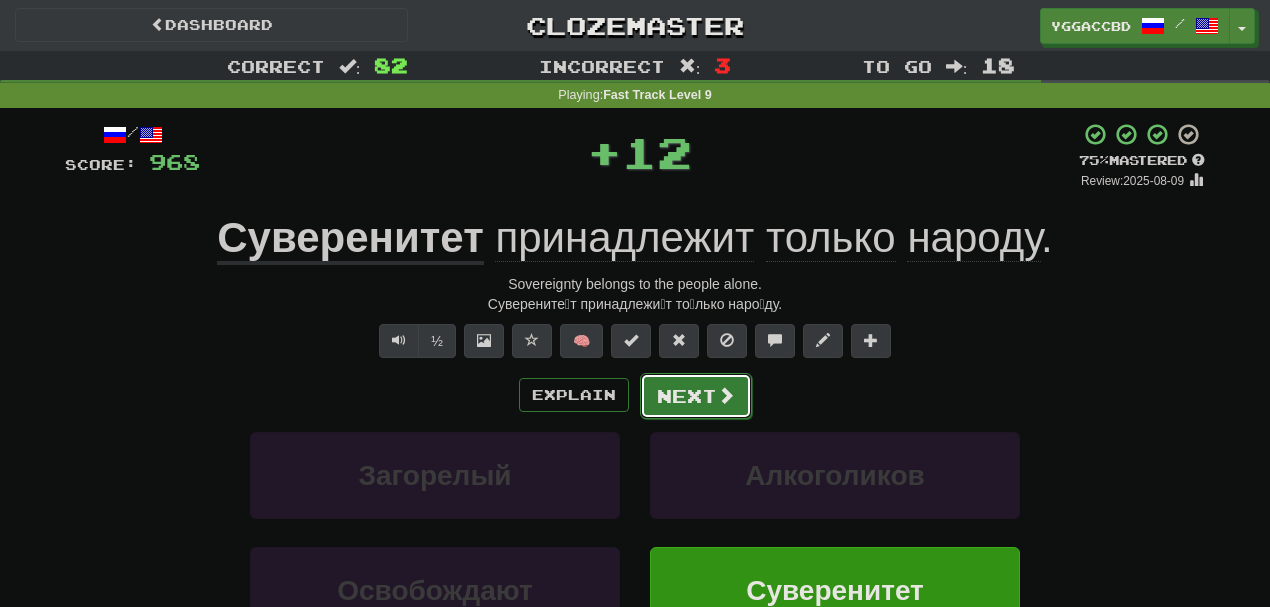 click on "Next" at bounding box center (696, 396) 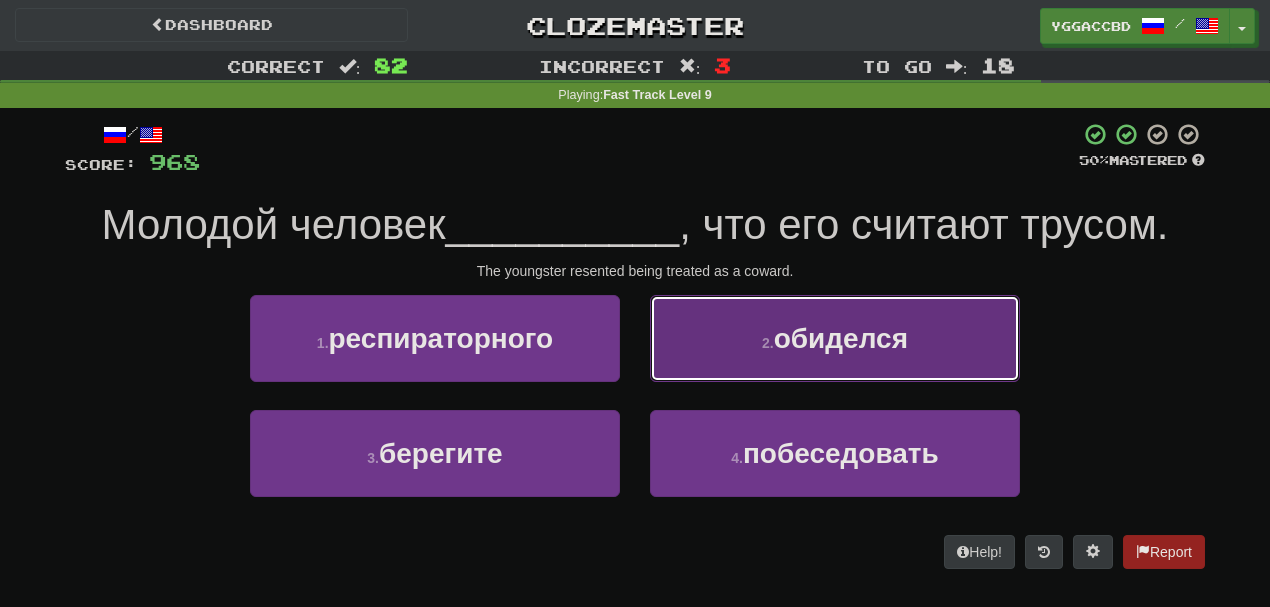 click on "2 ." at bounding box center [768, 343] 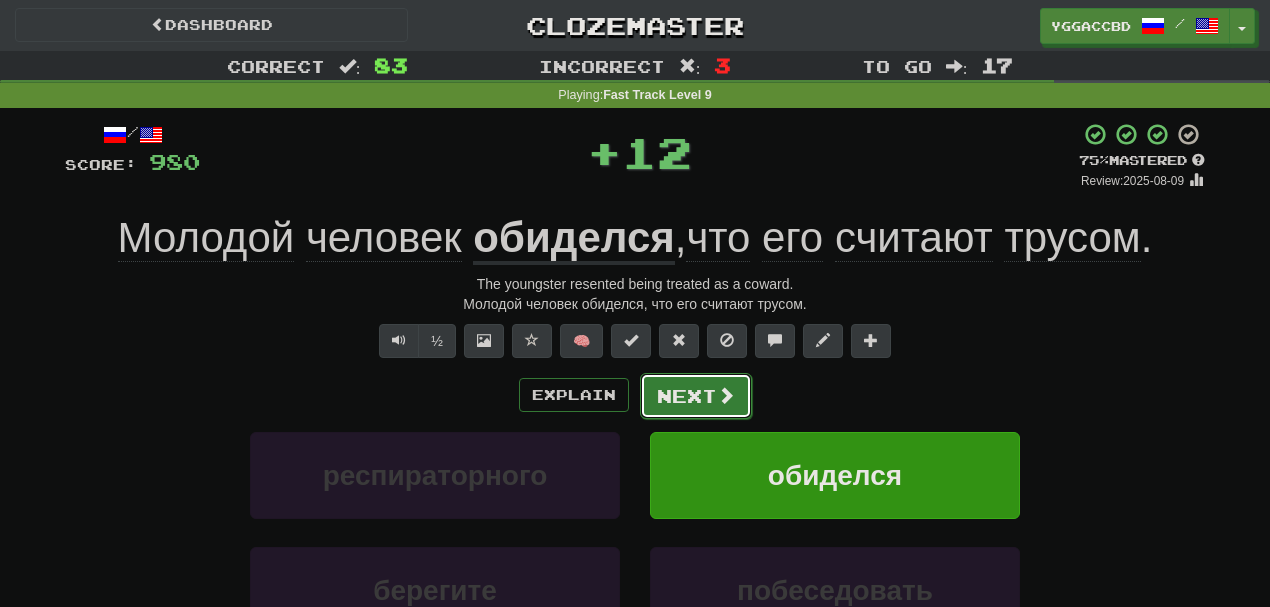 click on "Next" at bounding box center (696, 396) 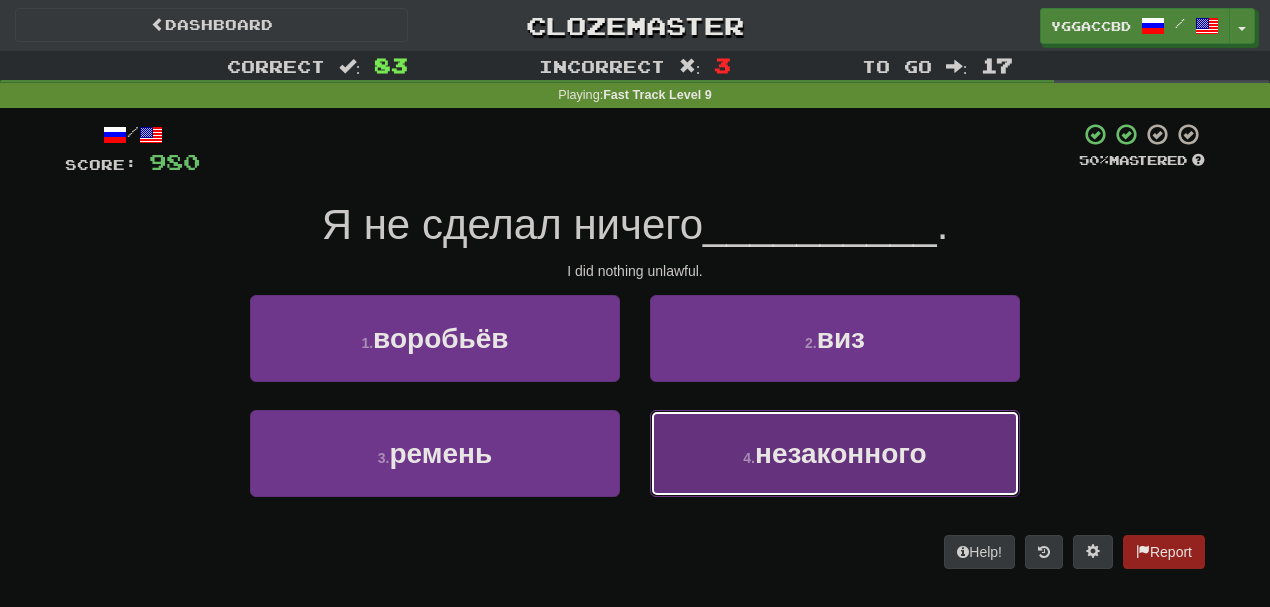 click on "4 .  незаконного" at bounding box center (835, 453) 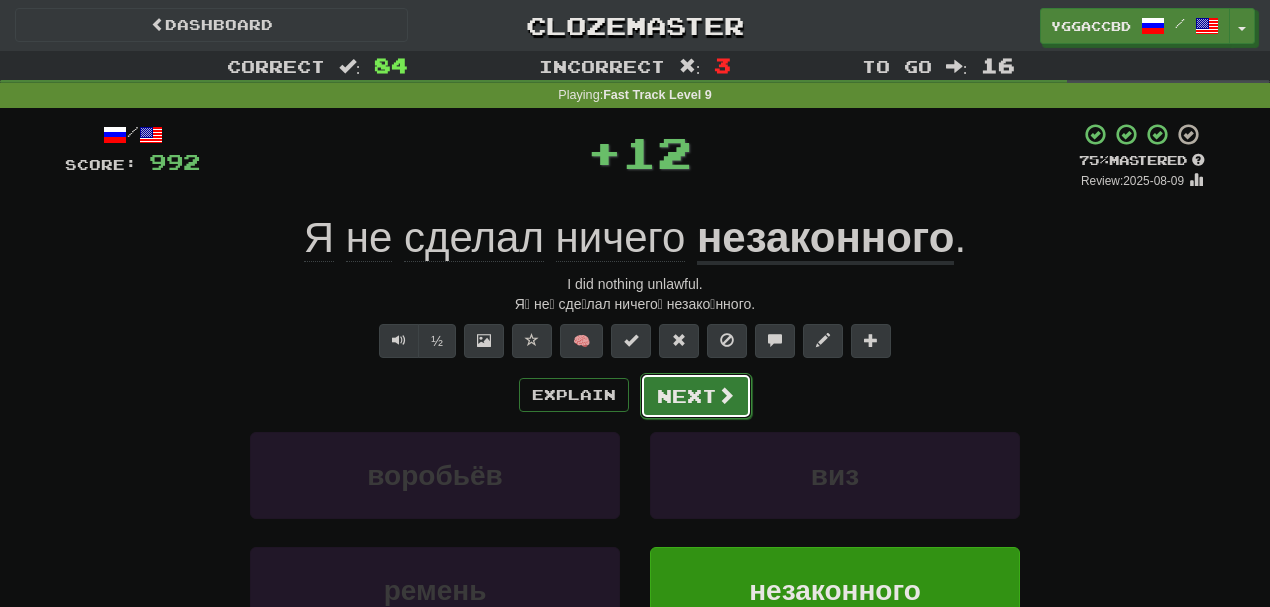 click on "Next" at bounding box center [696, 396] 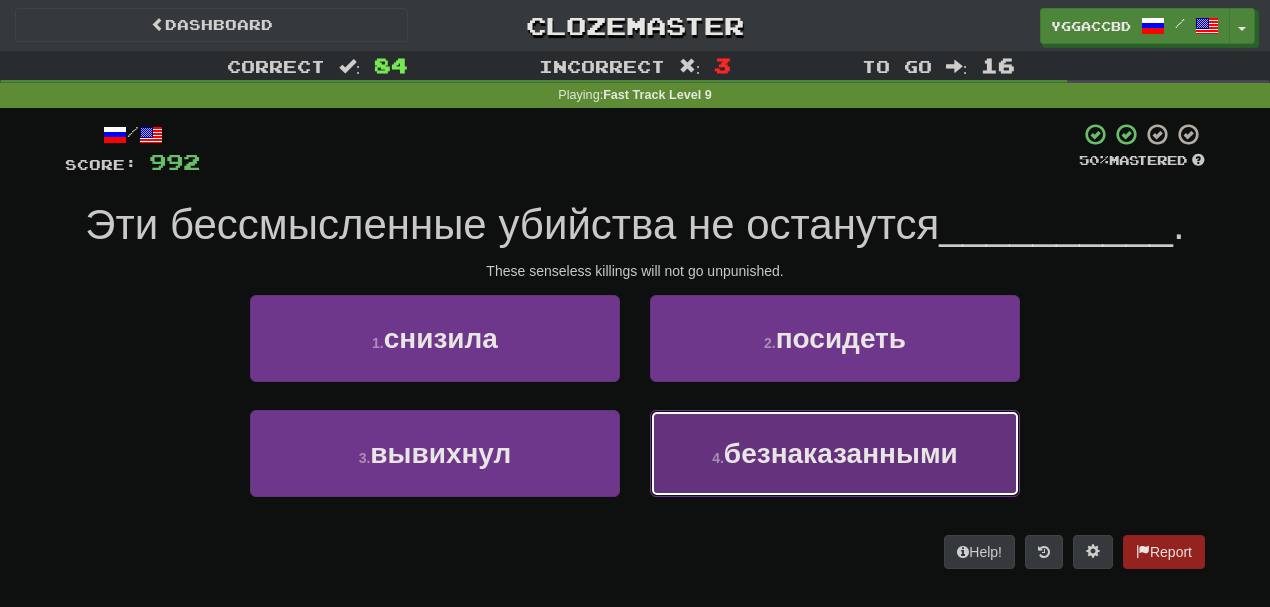 click on "4 .  безнаказанными" at bounding box center [835, 453] 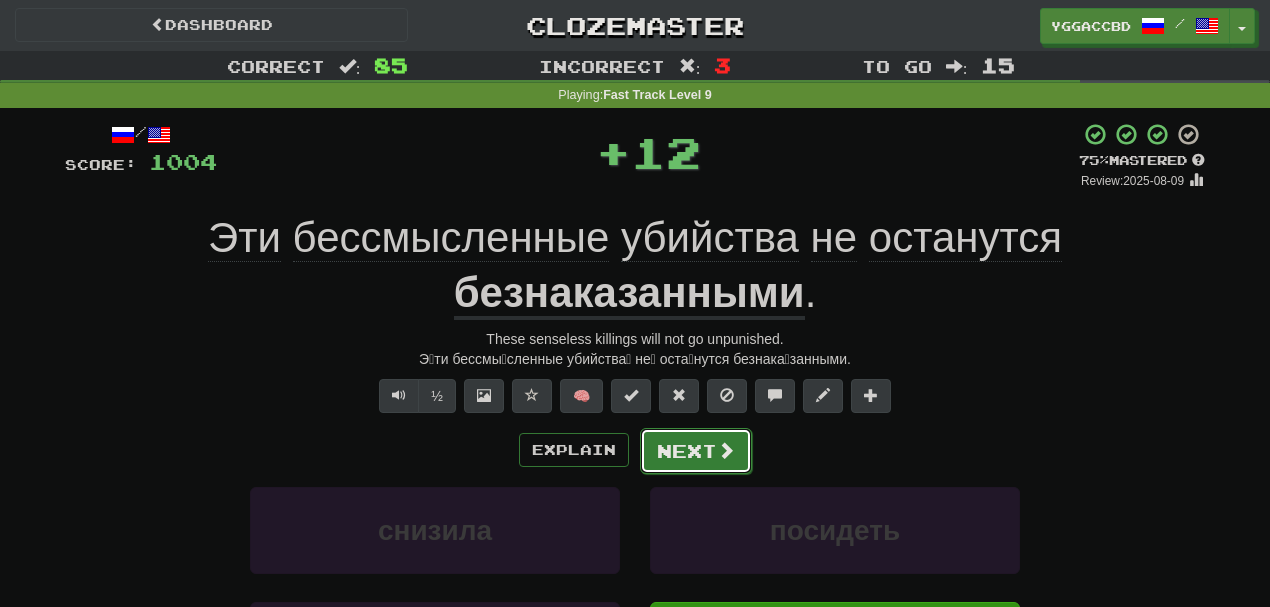 click on "Next" at bounding box center (696, 451) 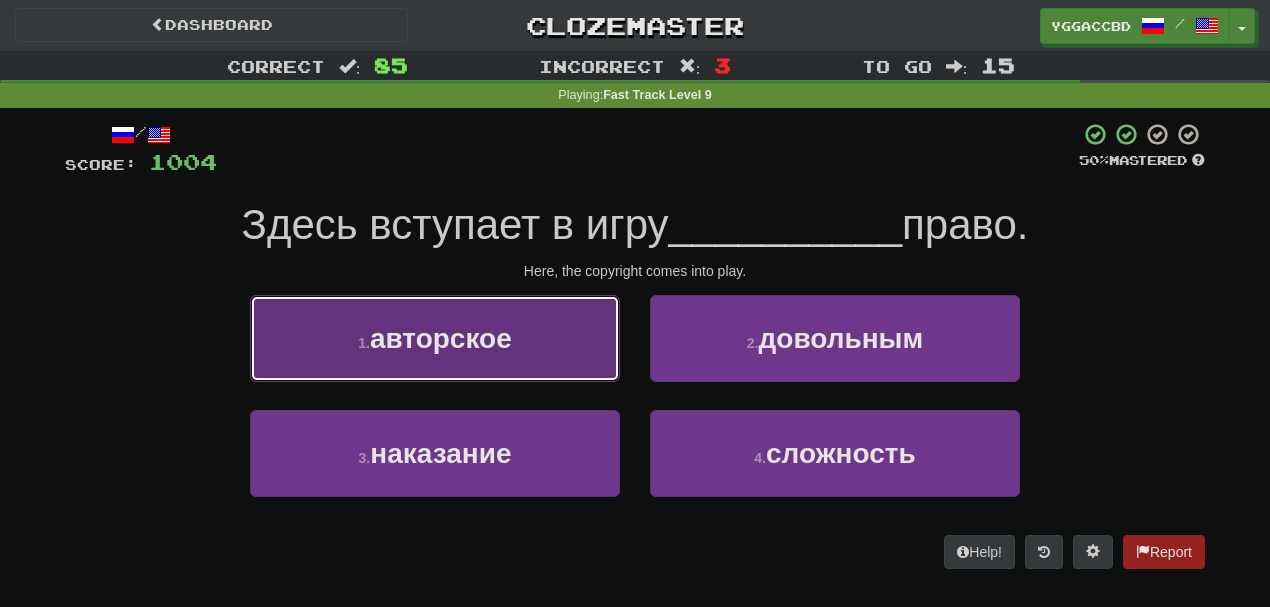 click on "1 .  авторское" at bounding box center [435, 338] 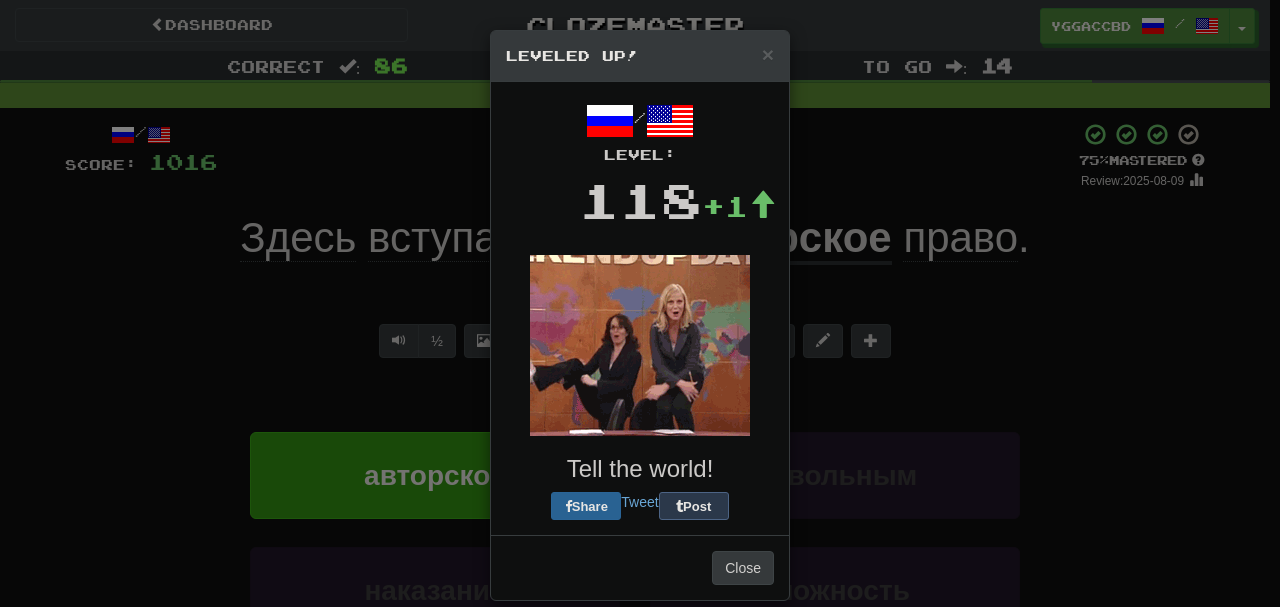 click on "/  Level: 118 +1 Tell the world!  Share Tweet  Post" at bounding box center [640, 308] 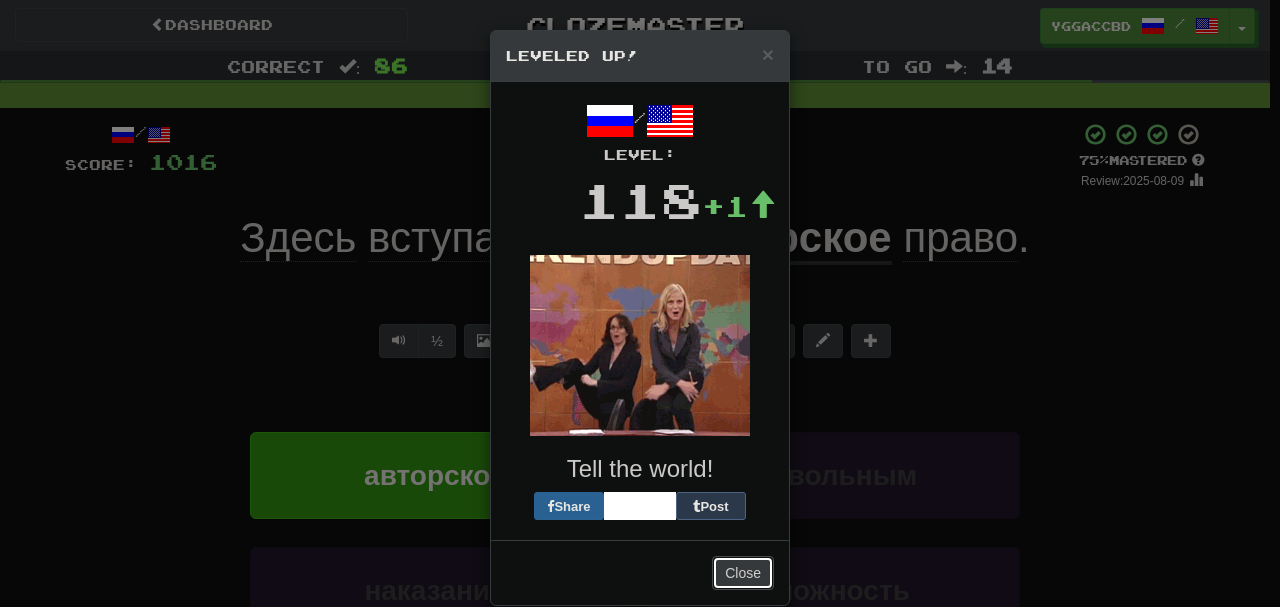click on "Close" at bounding box center (743, 573) 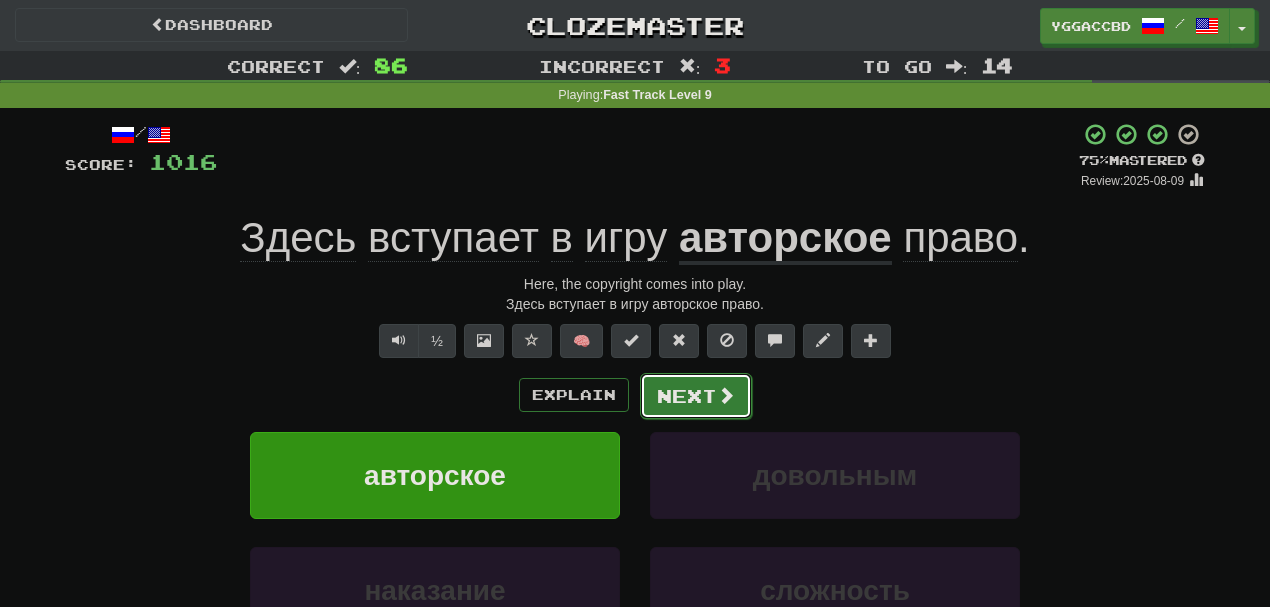 click on "Next" at bounding box center (696, 396) 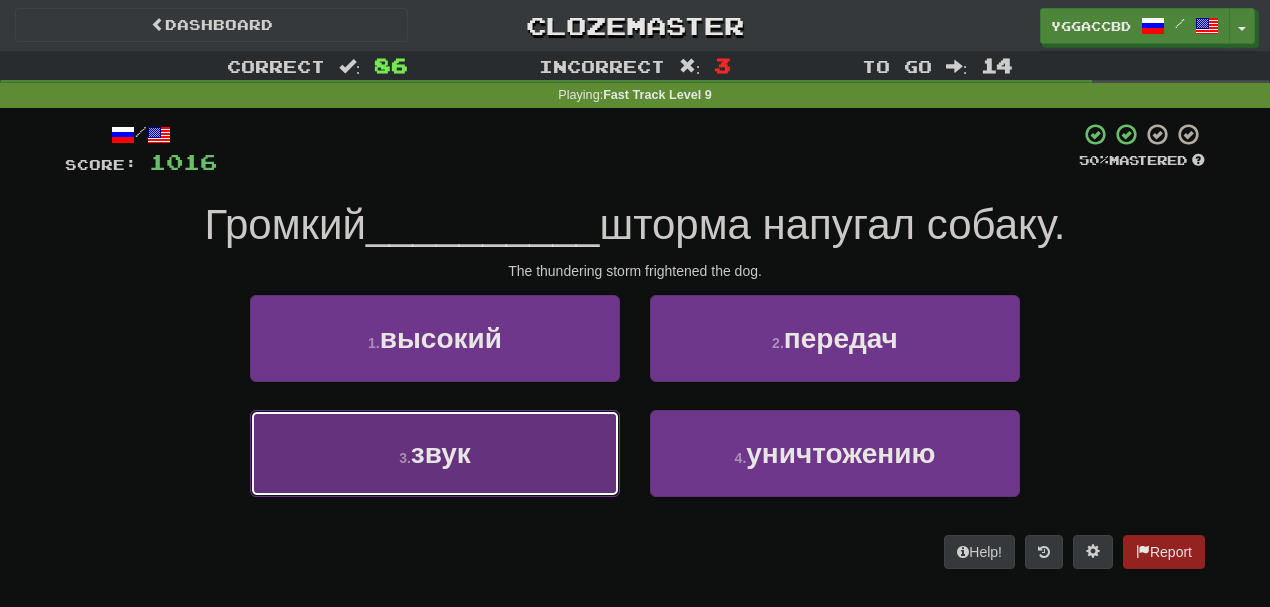 click on "3 .  звук" at bounding box center (435, 453) 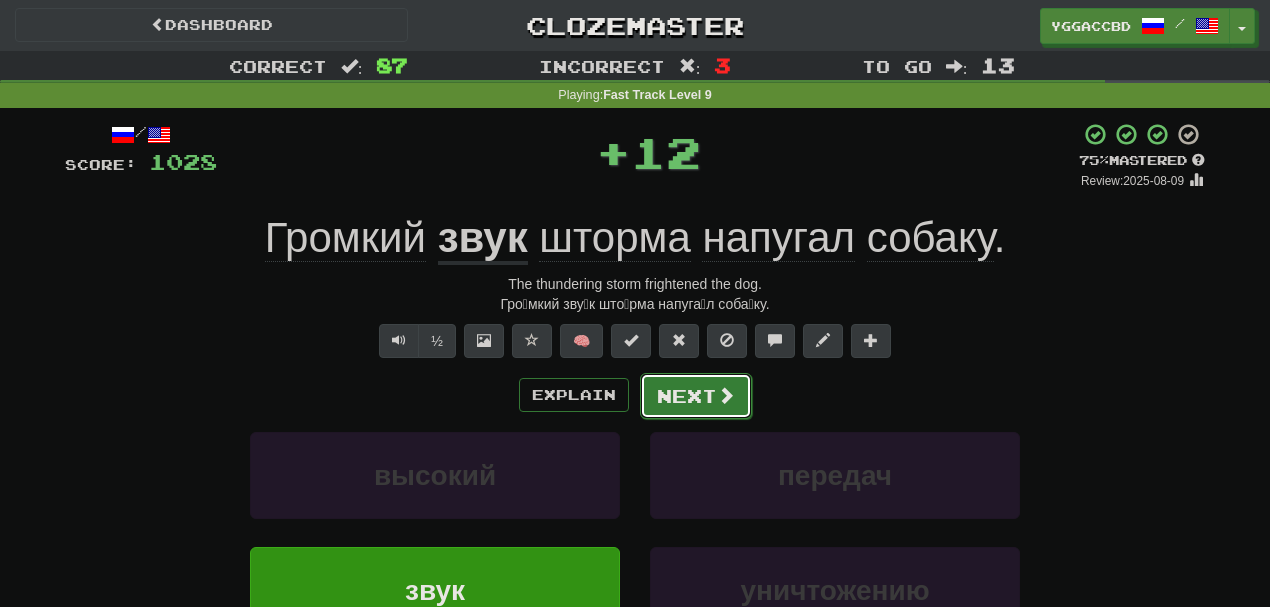 click on "Next" at bounding box center [696, 396] 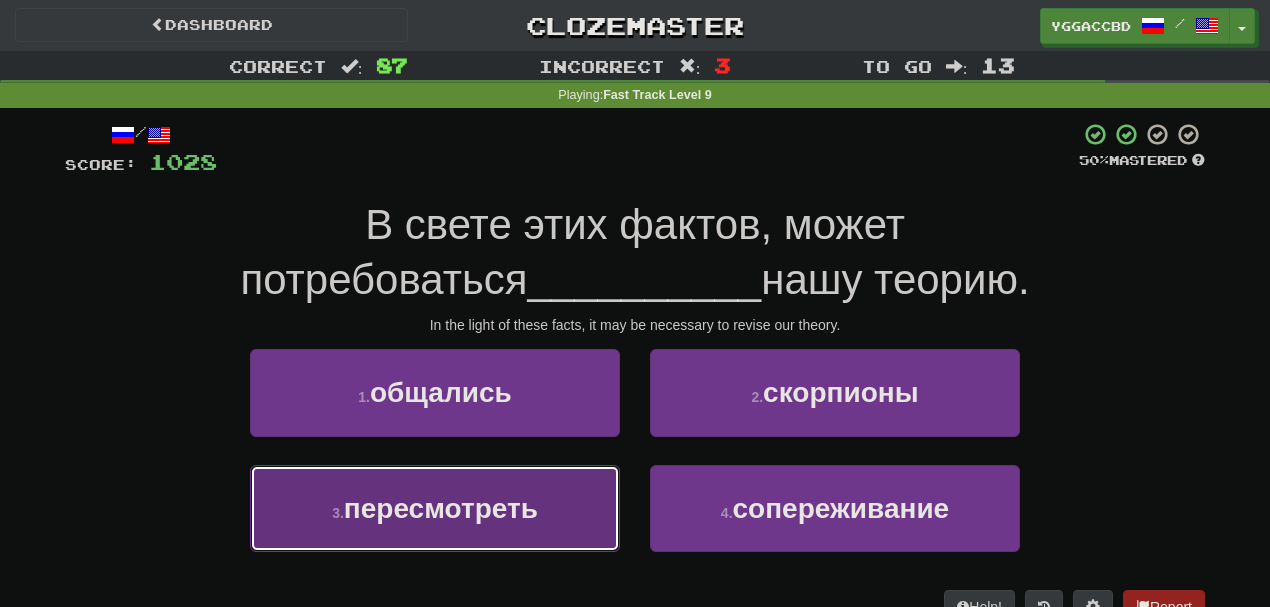 click on "3 .  пересмотреть" at bounding box center (435, 508) 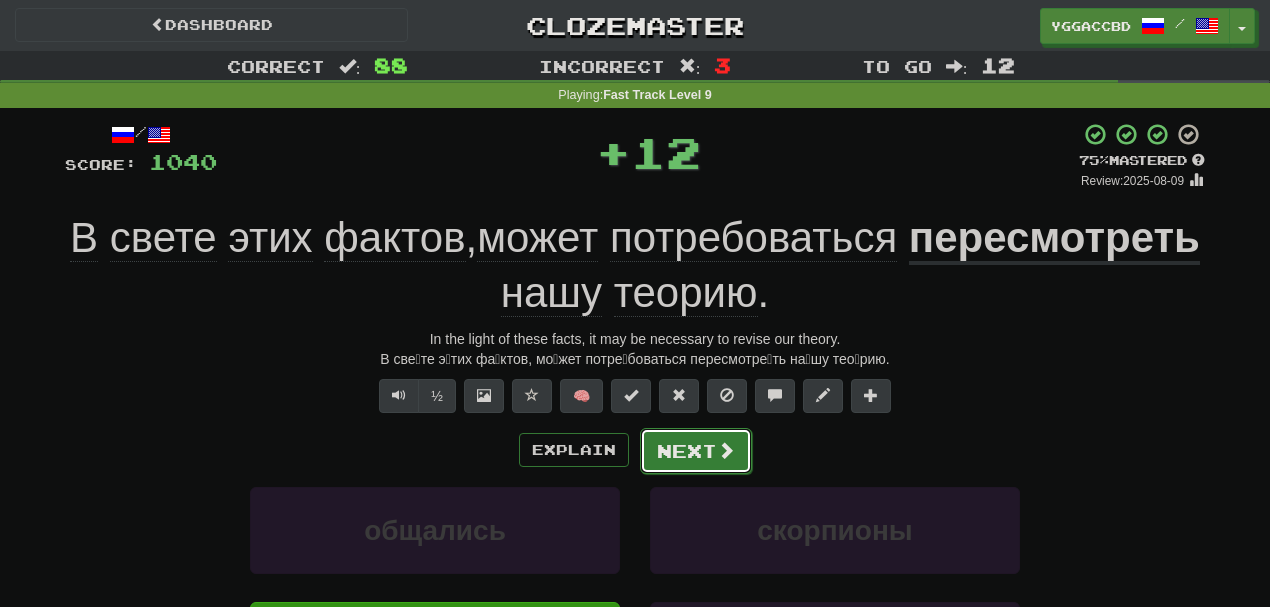click on "Next" at bounding box center [696, 451] 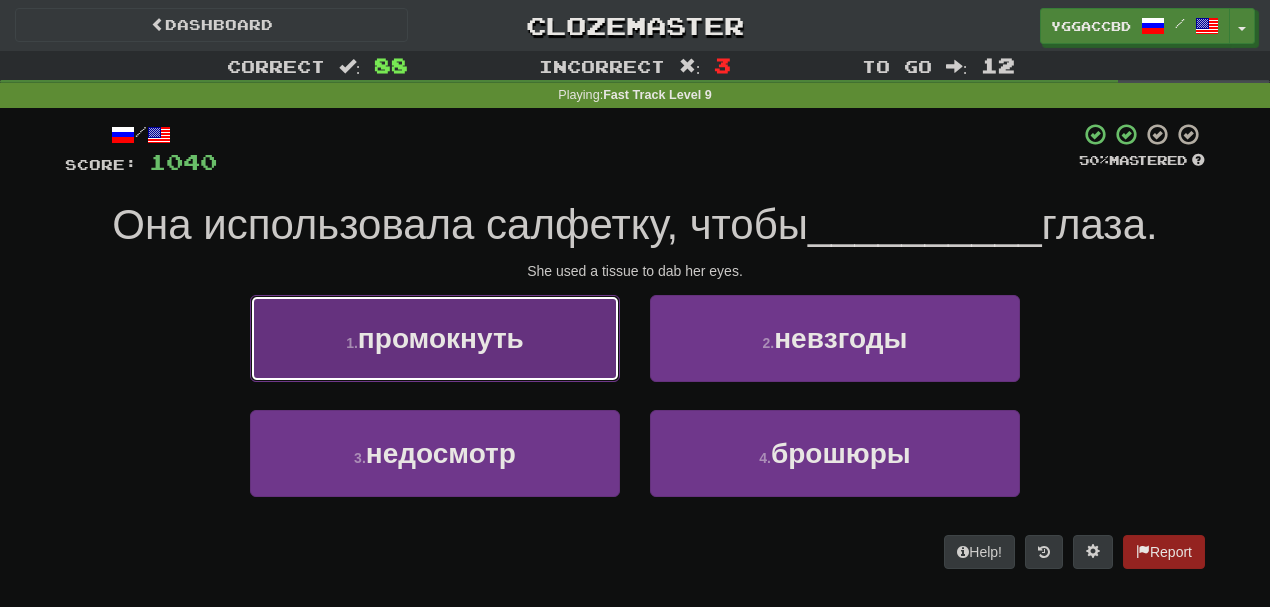 click on "1 .  промокнуть" at bounding box center [435, 338] 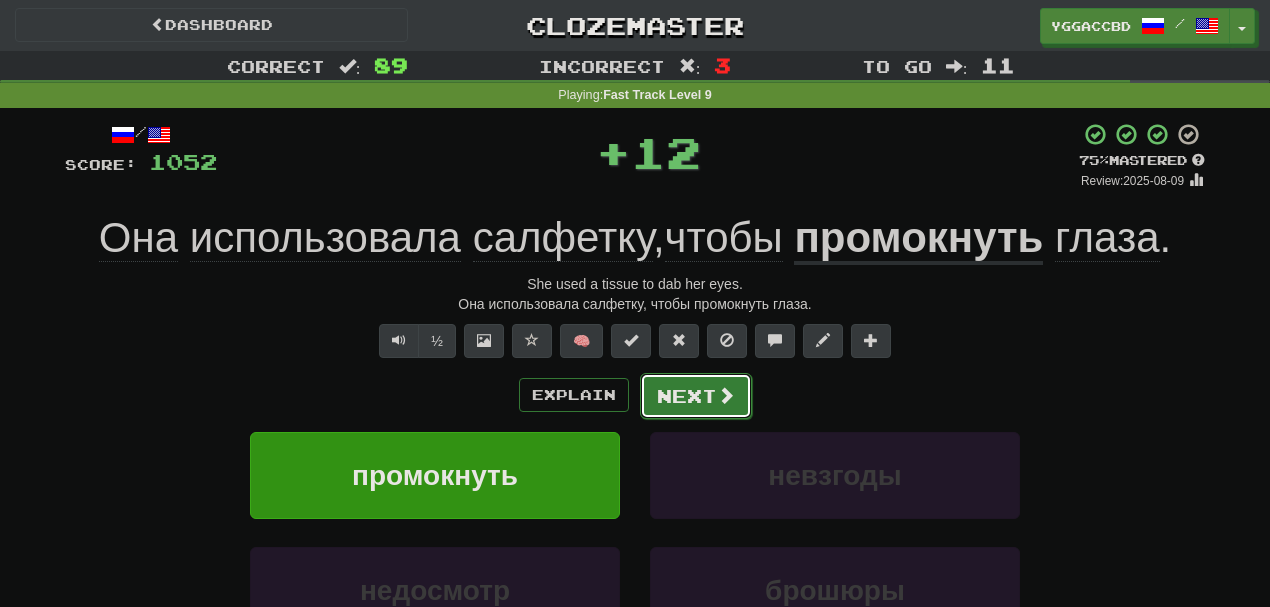 click on "Next" at bounding box center (696, 396) 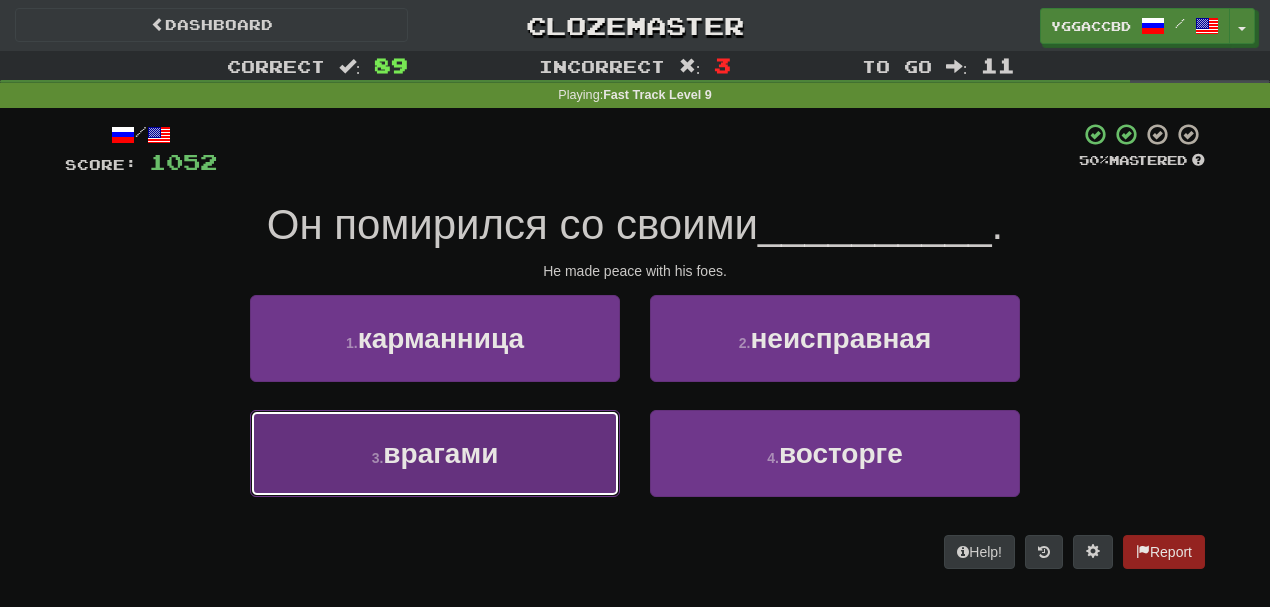 click on "3 .  врагами" at bounding box center (435, 453) 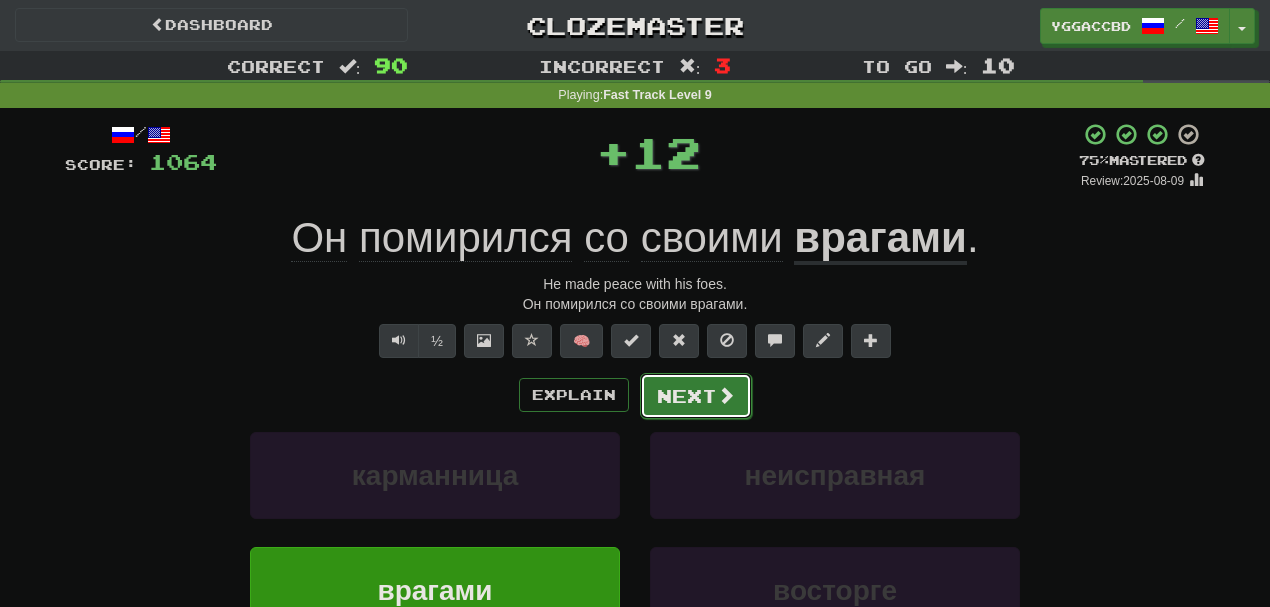 click at bounding box center [726, 395] 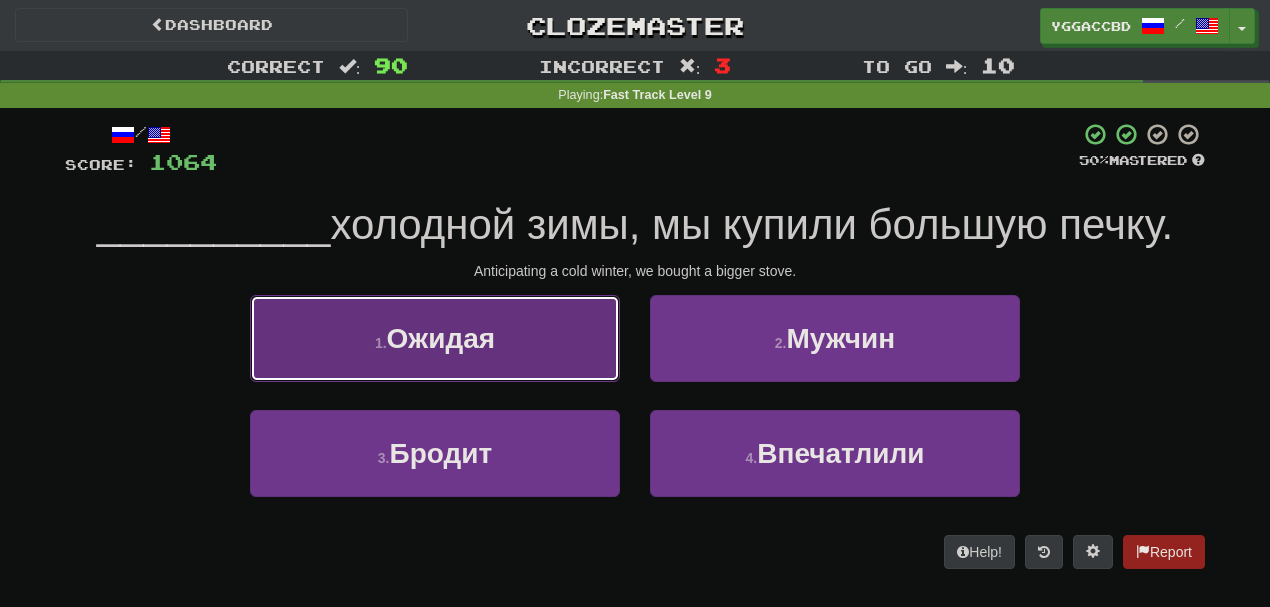 click on "1 .  Ожидая" at bounding box center [435, 338] 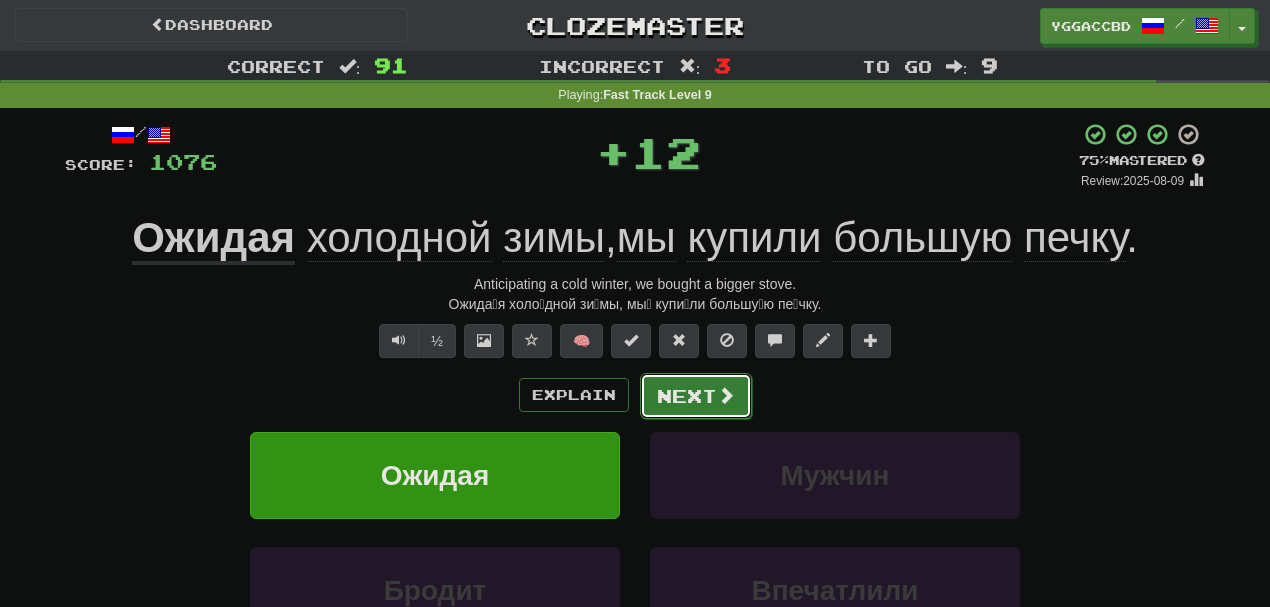 click on "Next" at bounding box center [696, 396] 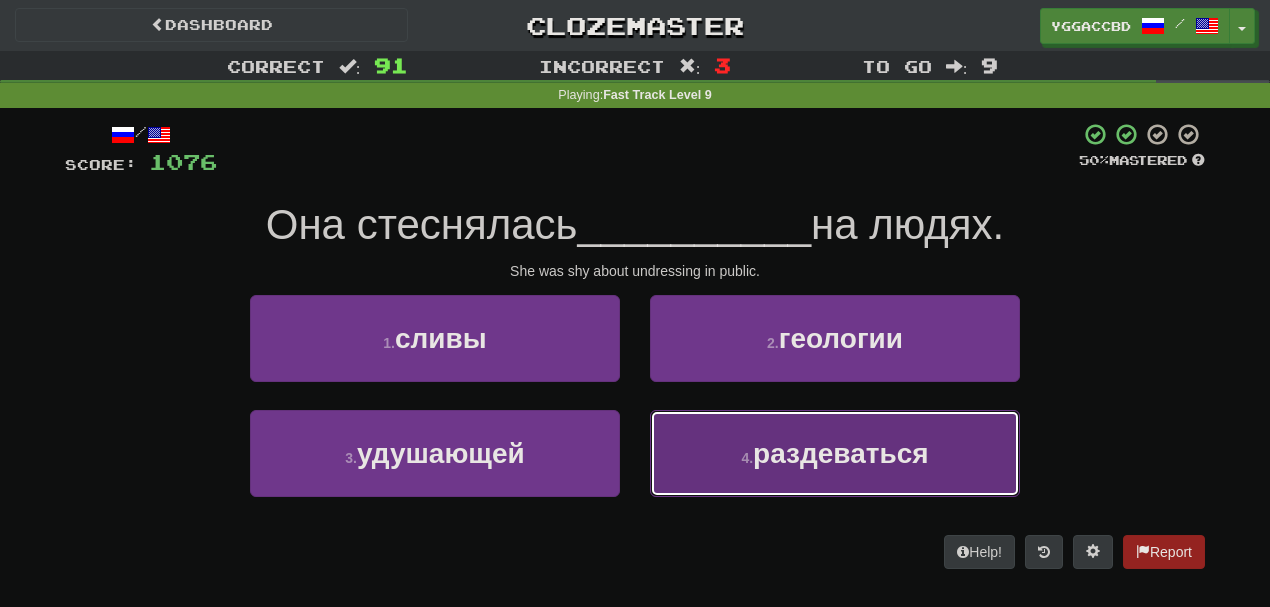 click on "4 .  раздеваться" at bounding box center [835, 453] 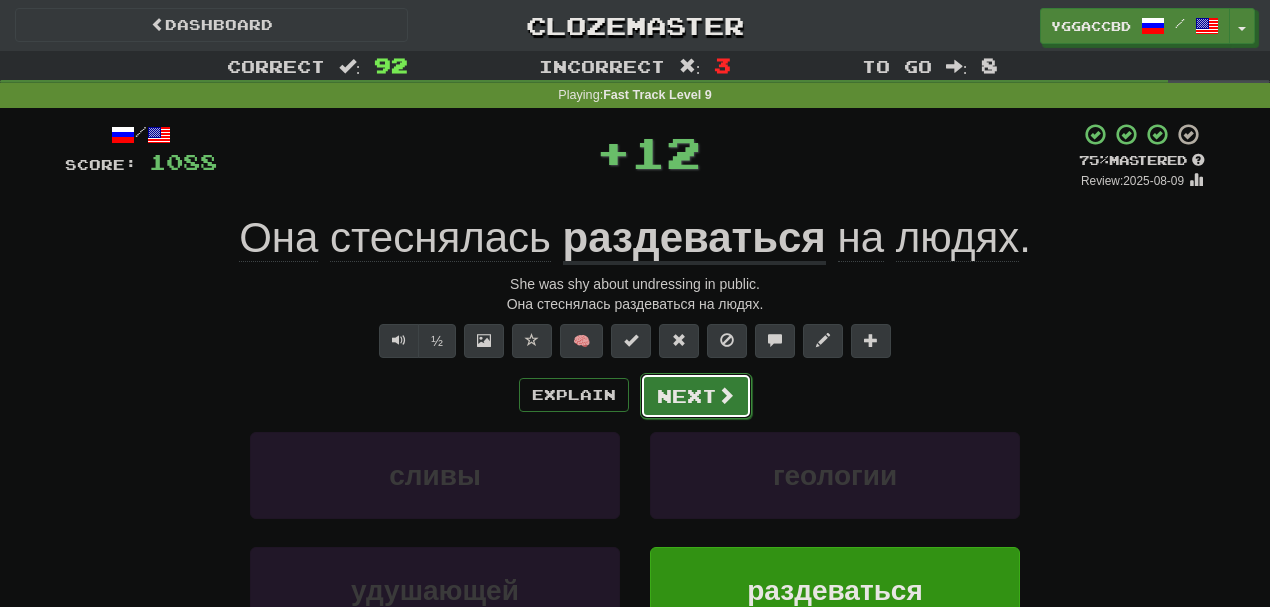 click on "Next" at bounding box center [696, 396] 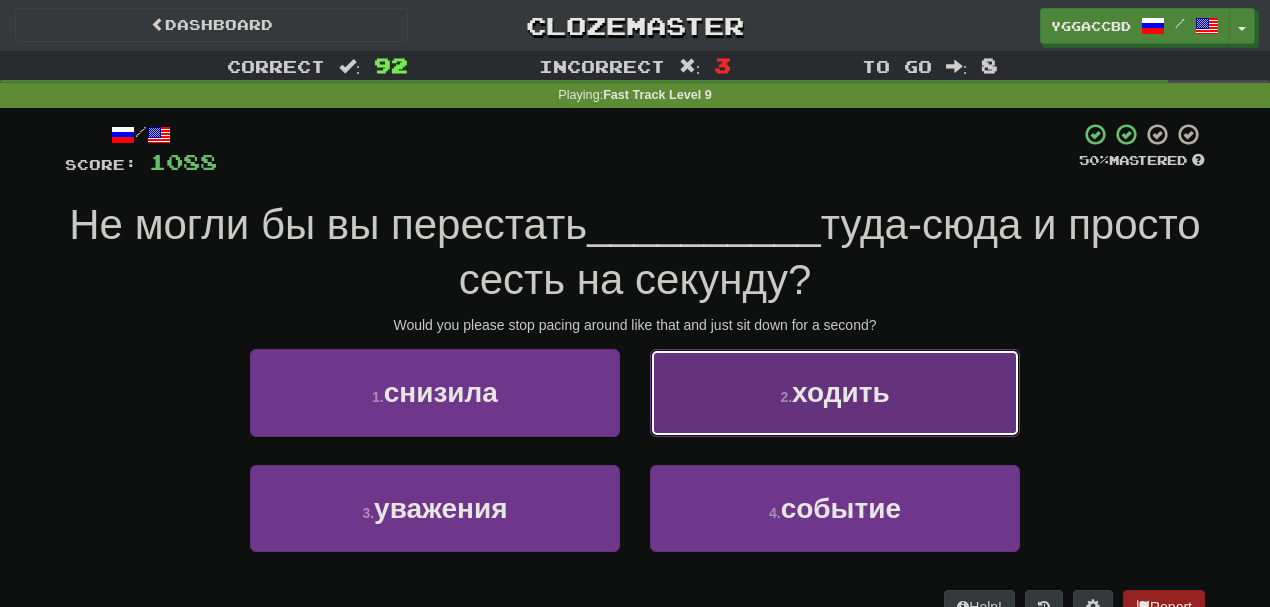 click on "2 .  ходить" at bounding box center [835, 392] 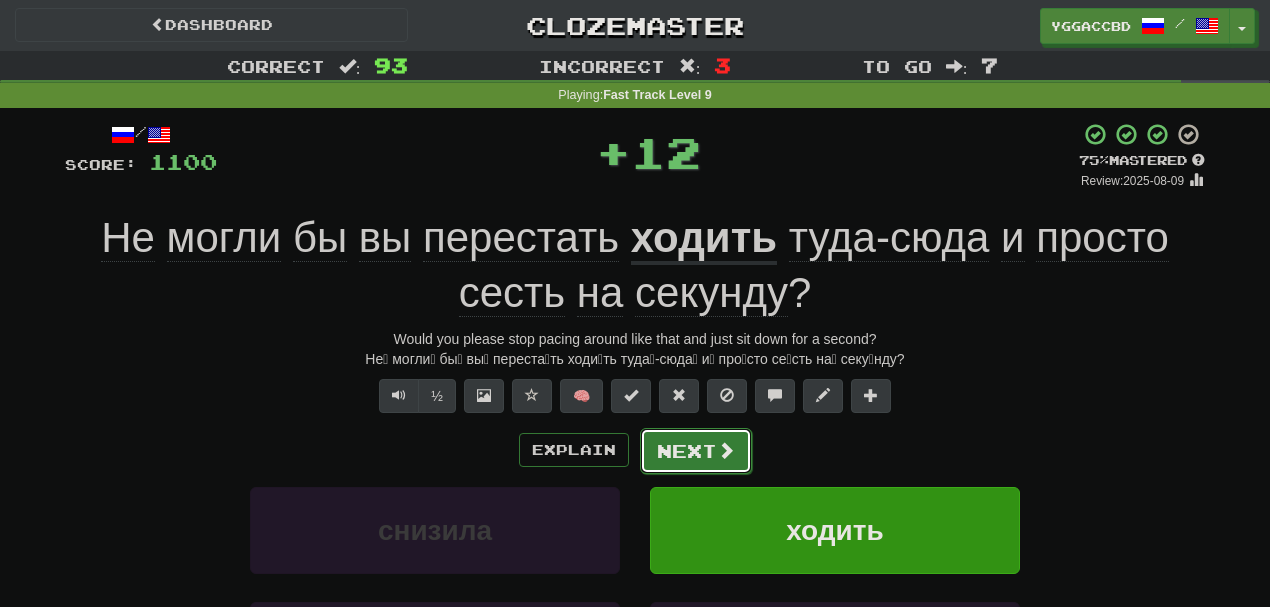 click on "Next" at bounding box center [696, 451] 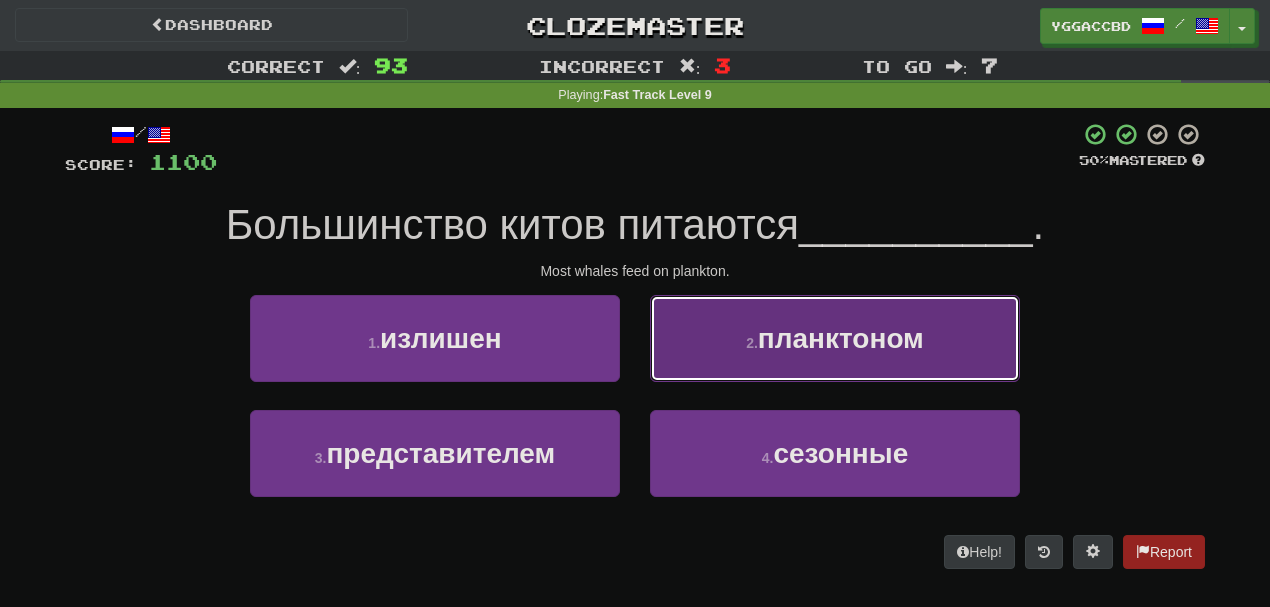 click on "2 .  планктоном" at bounding box center (835, 338) 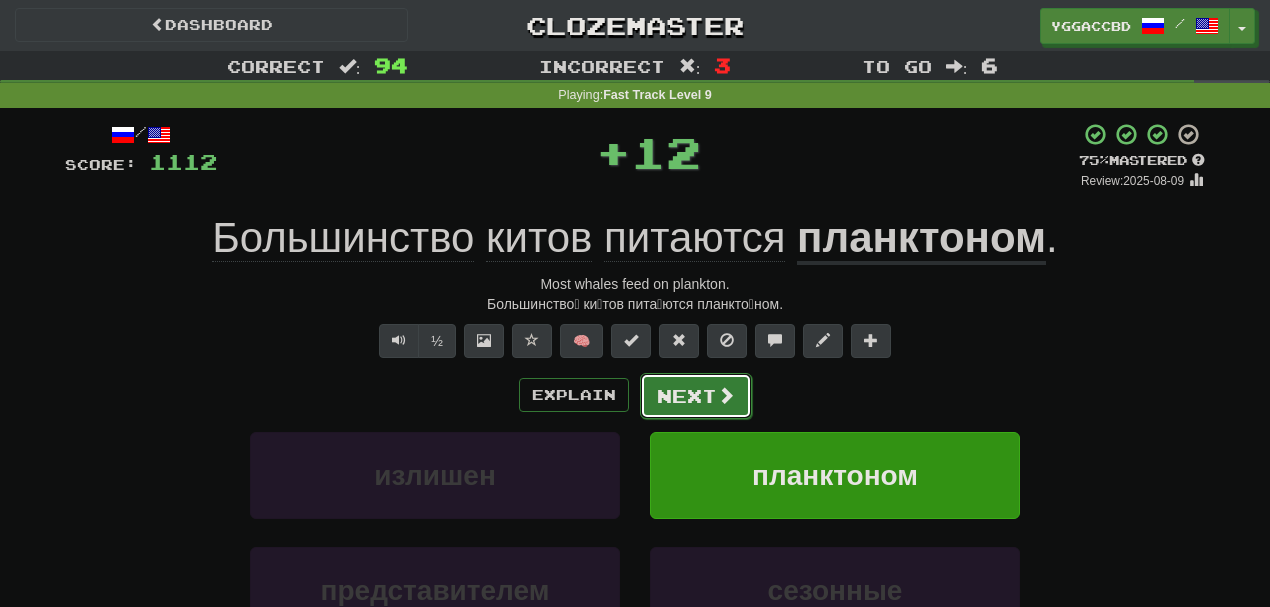 click on "Next" at bounding box center (696, 396) 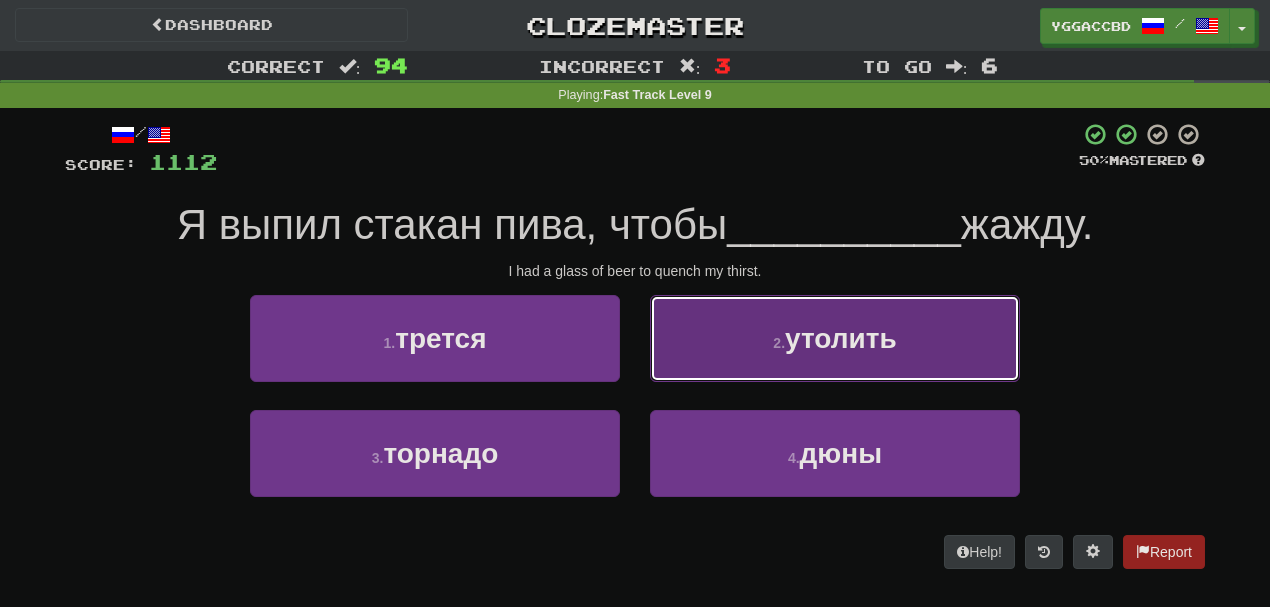 click on "2 .  утолить" at bounding box center (835, 338) 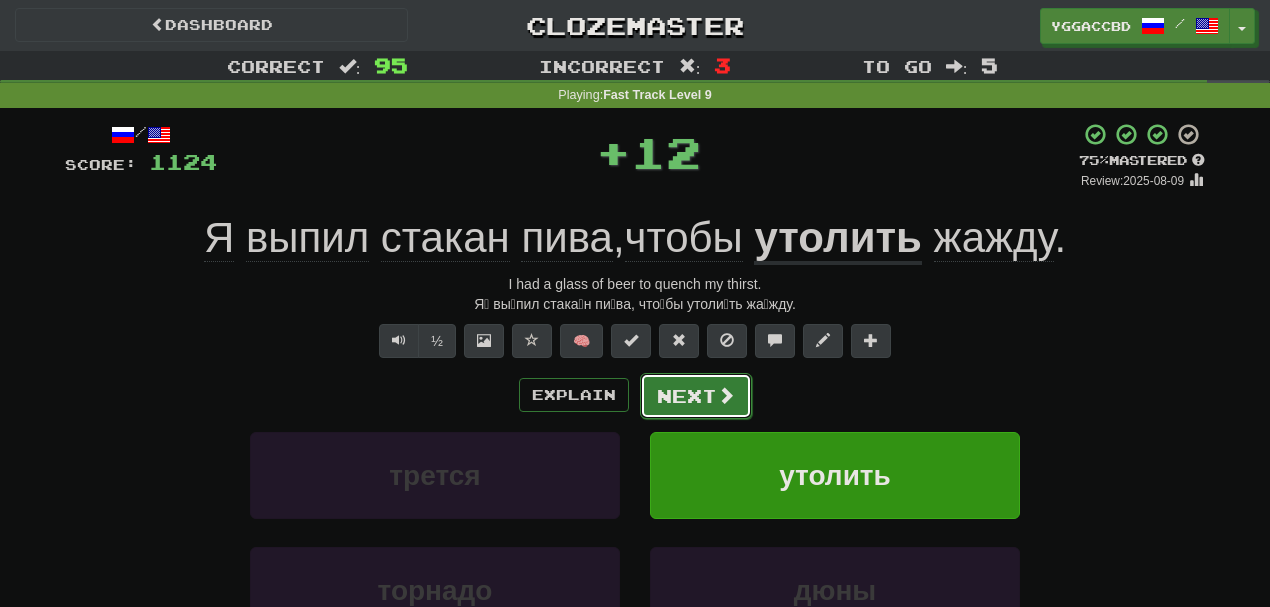 click on "Next" at bounding box center [696, 396] 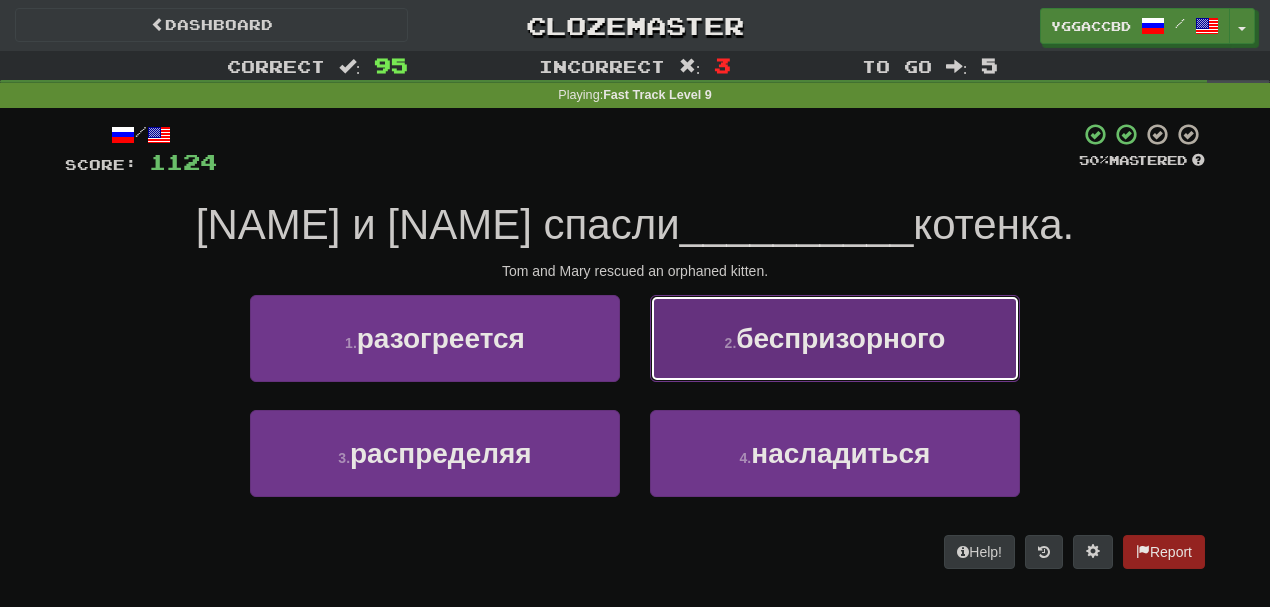 click on "беспризорного" at bounding box center (840, 338) 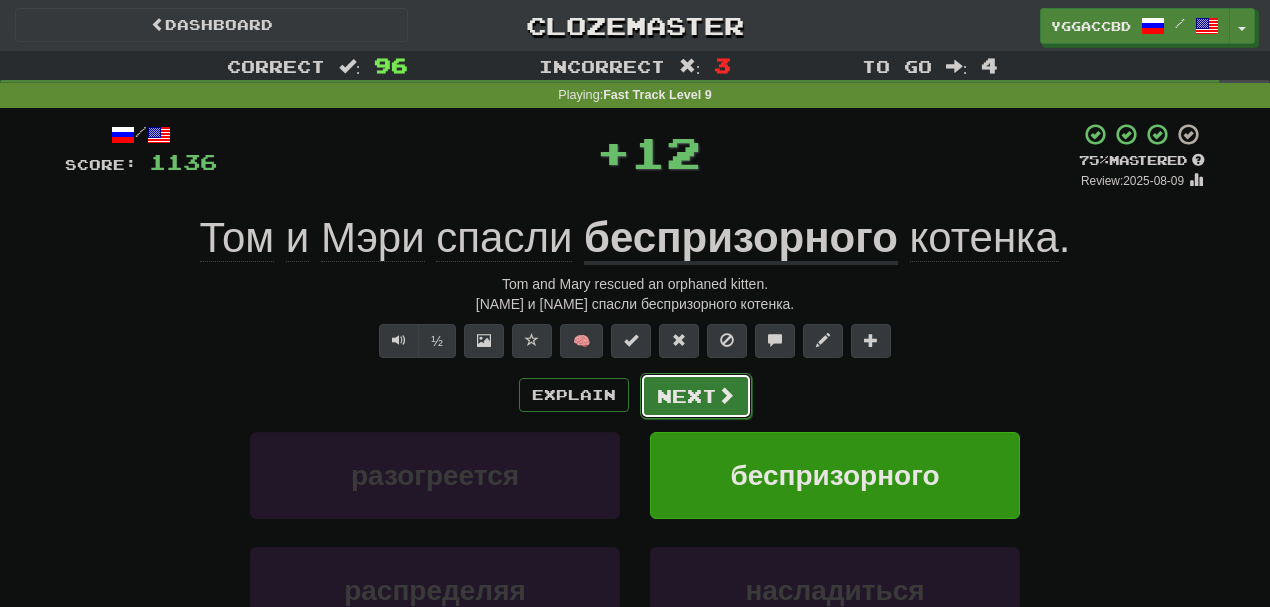 click on "Next" at bounding box center [696, 396] 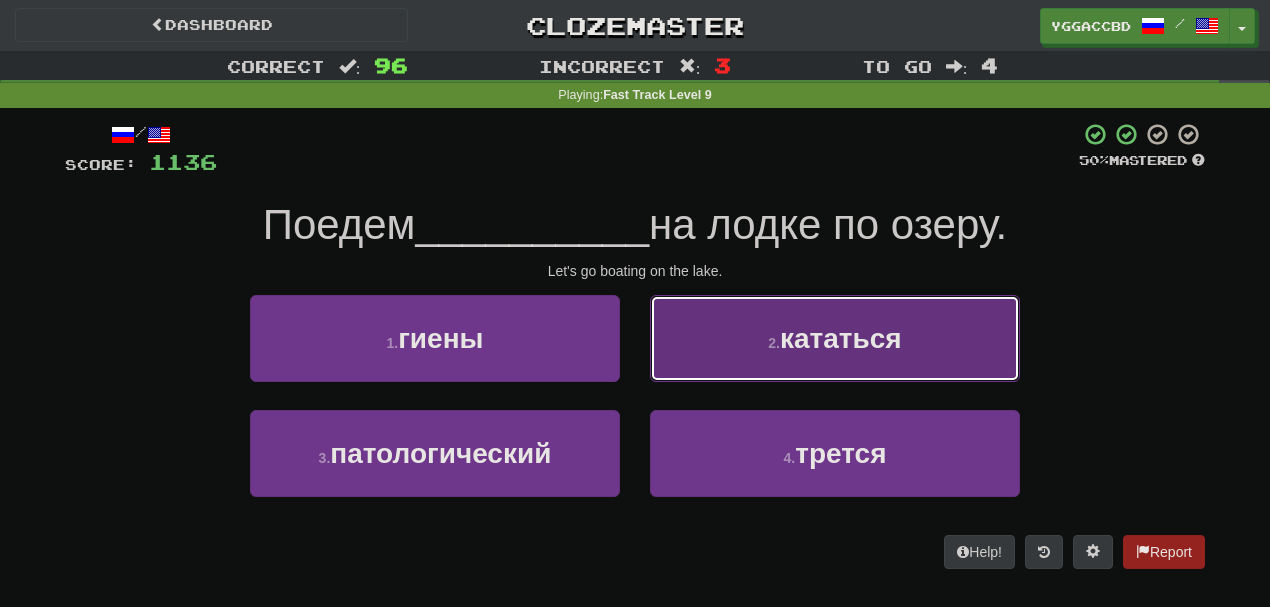 click on "кататься" at bounding box center [841, 338] 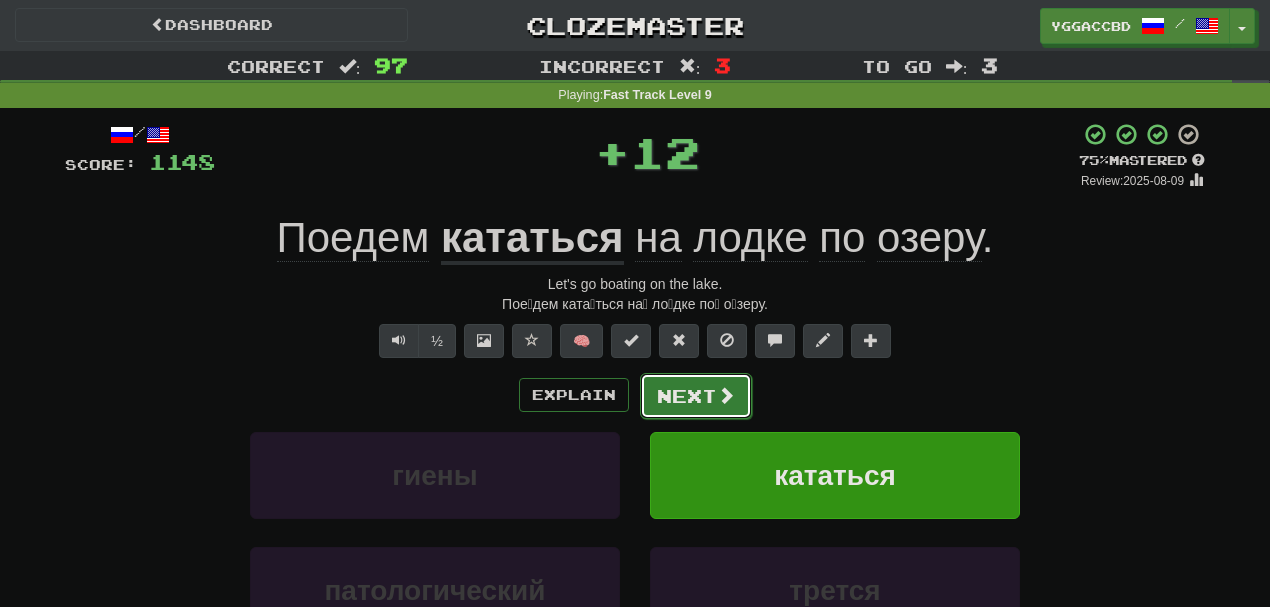 click on "Next" at bounding box center (696, 396) 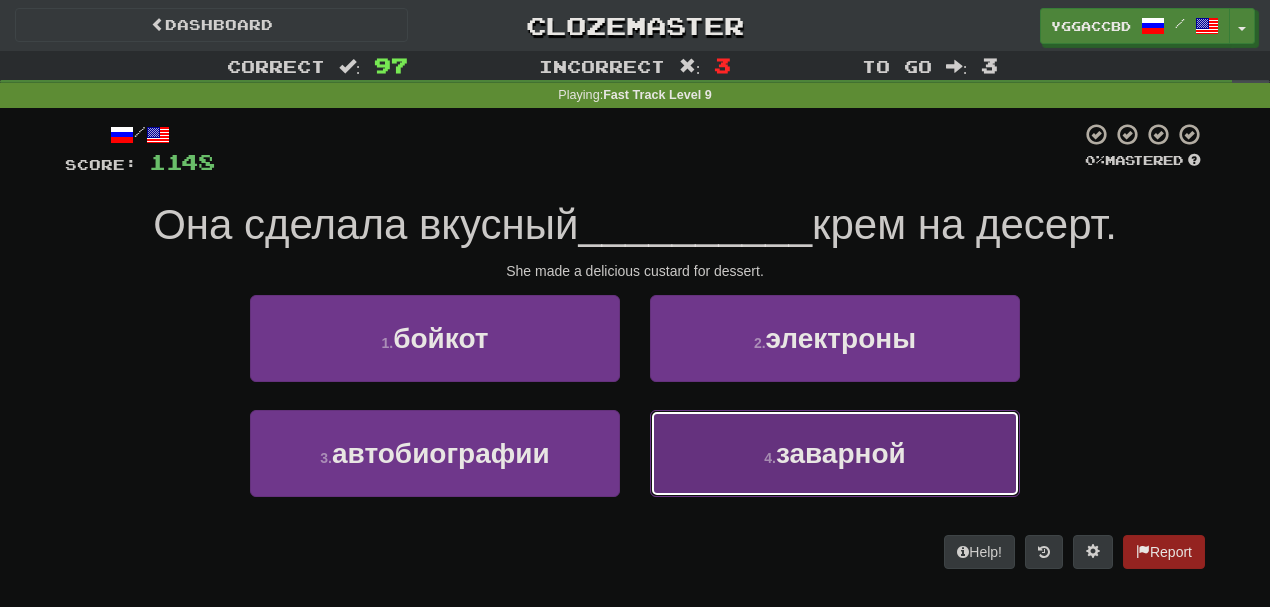 click on "4 .  заварной" at bounding box center [835, 453] 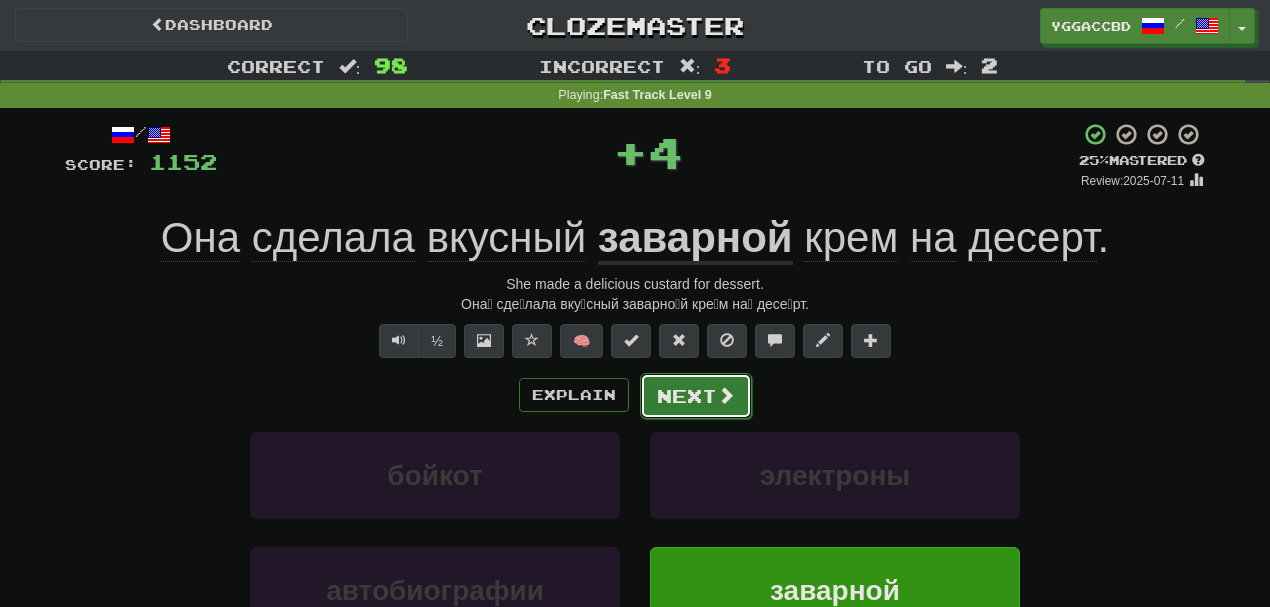 click on "Next" at bounding box center (696, 396) 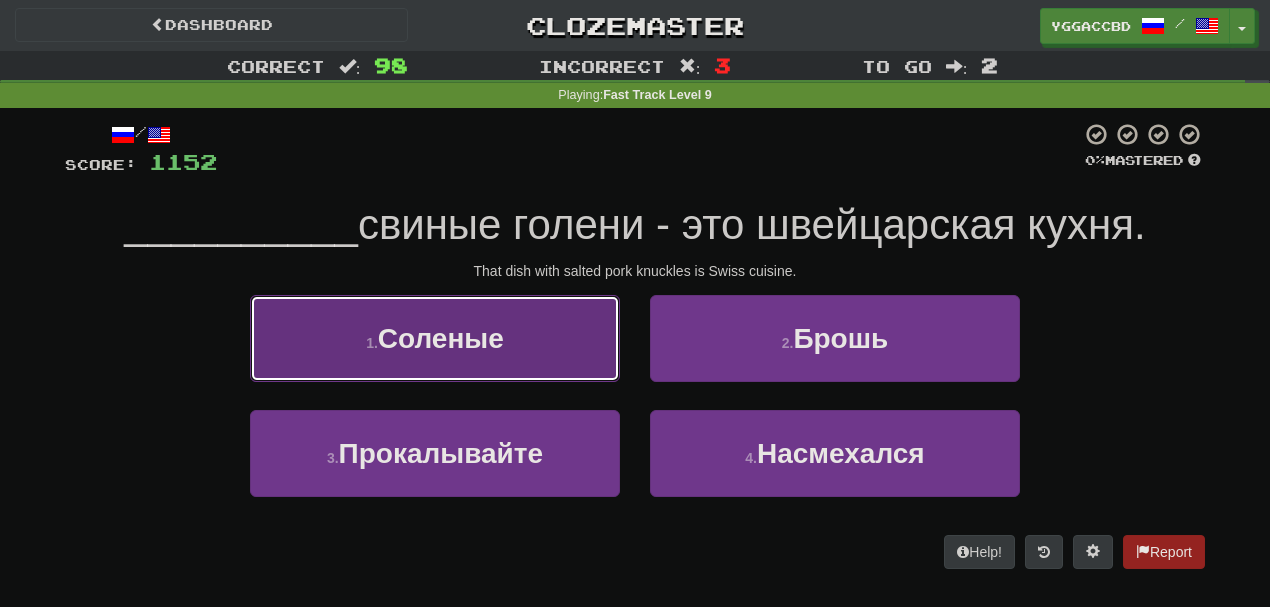 click on "1 .  Соленые" at bounding box center [435, 338] 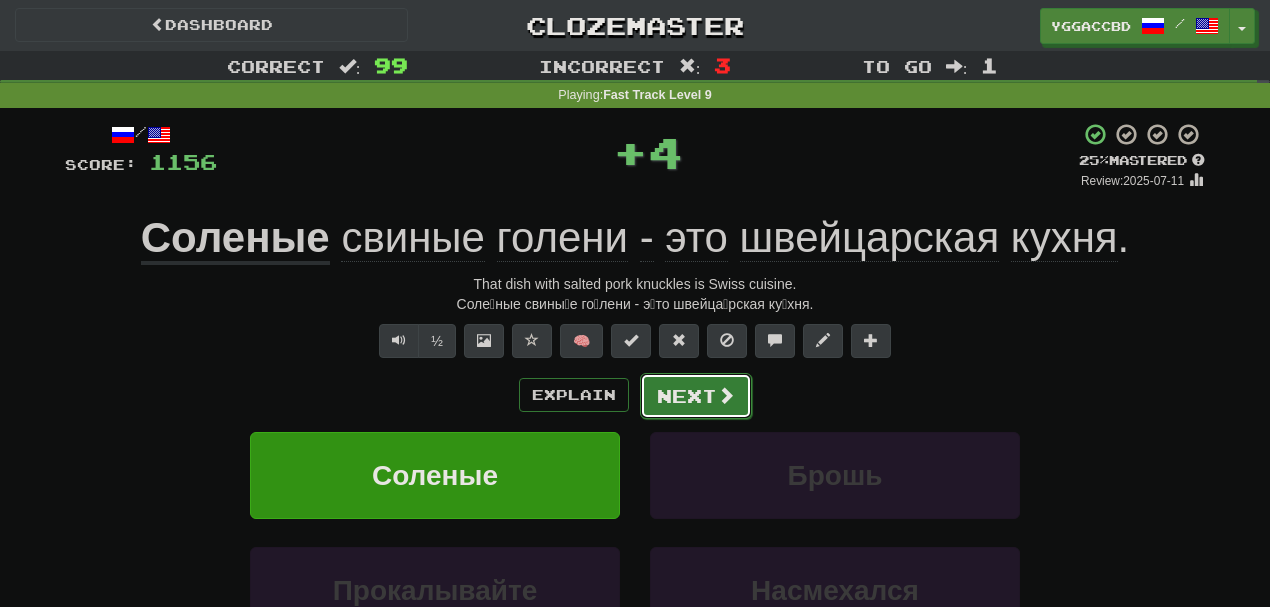 click on "Next" at bounding box center (696, 396) 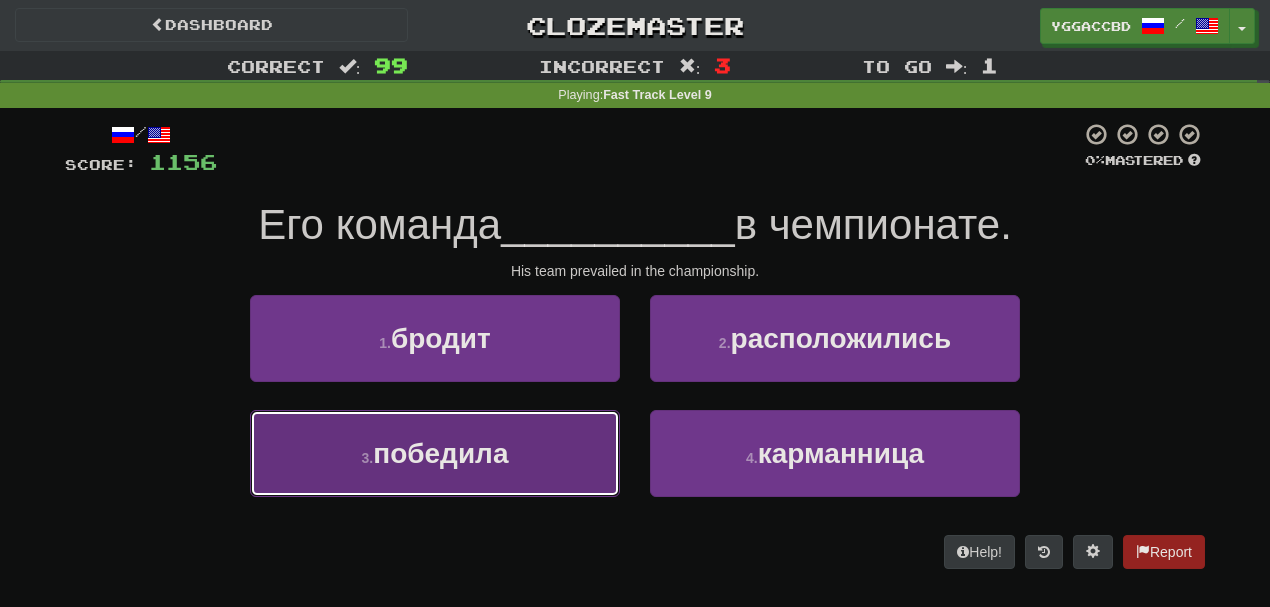 click on "победила" at bounding box center [440, 453] 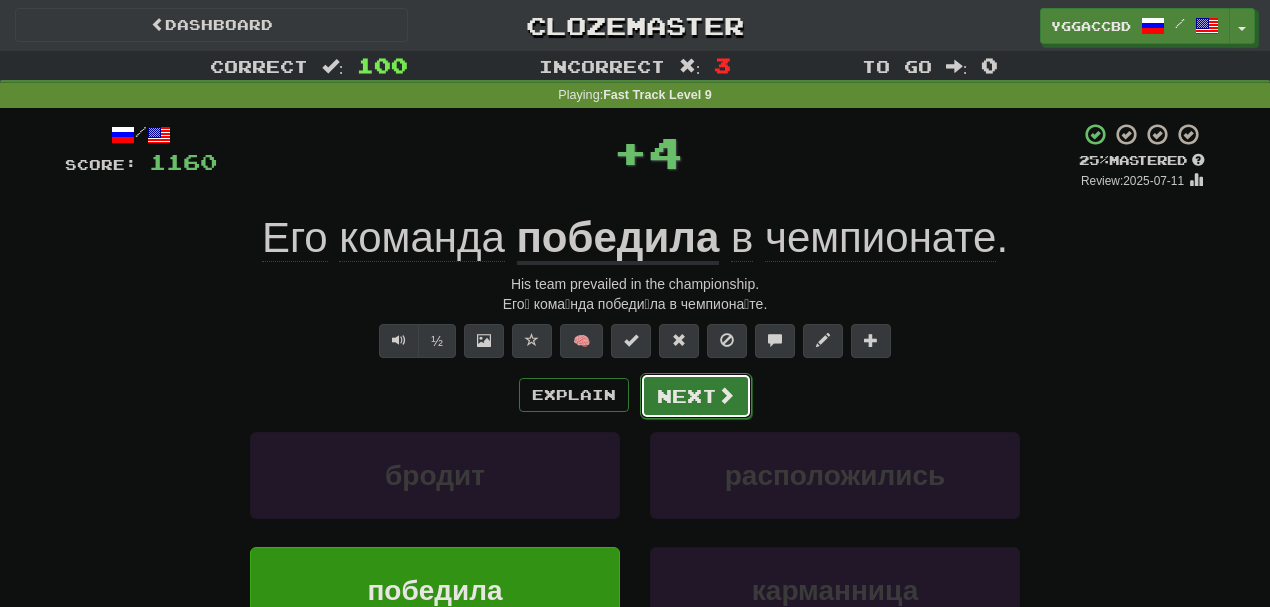 click on "Next" at bounding box center (696, 396) 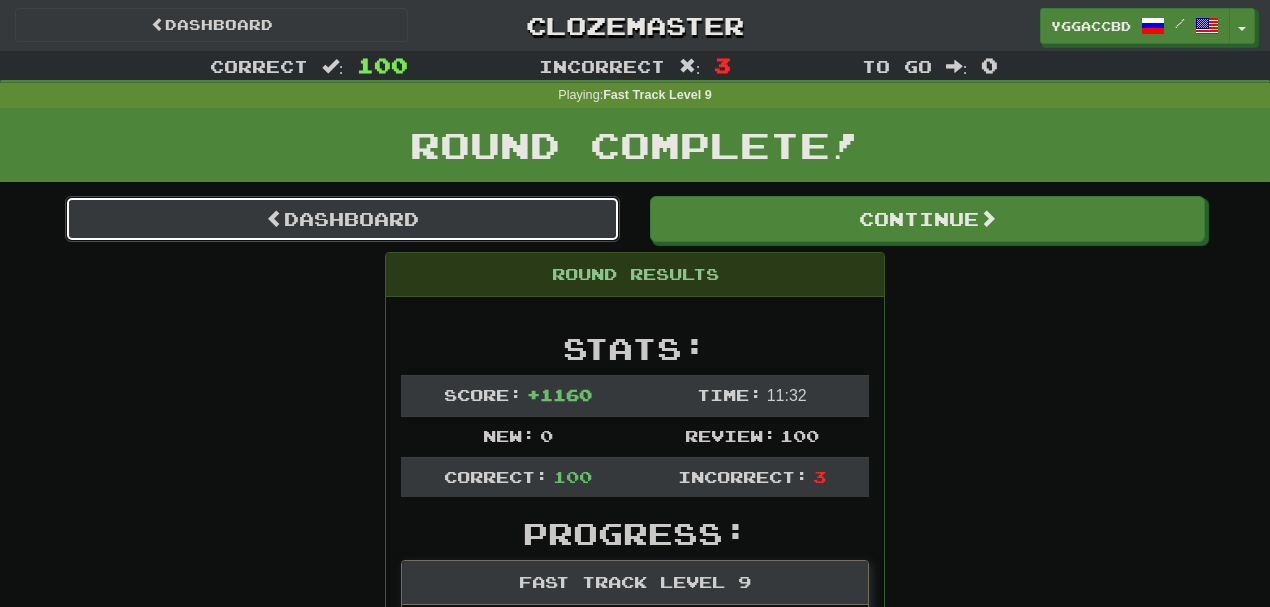 click on "Dashboard" at bounding box center [342, 219] 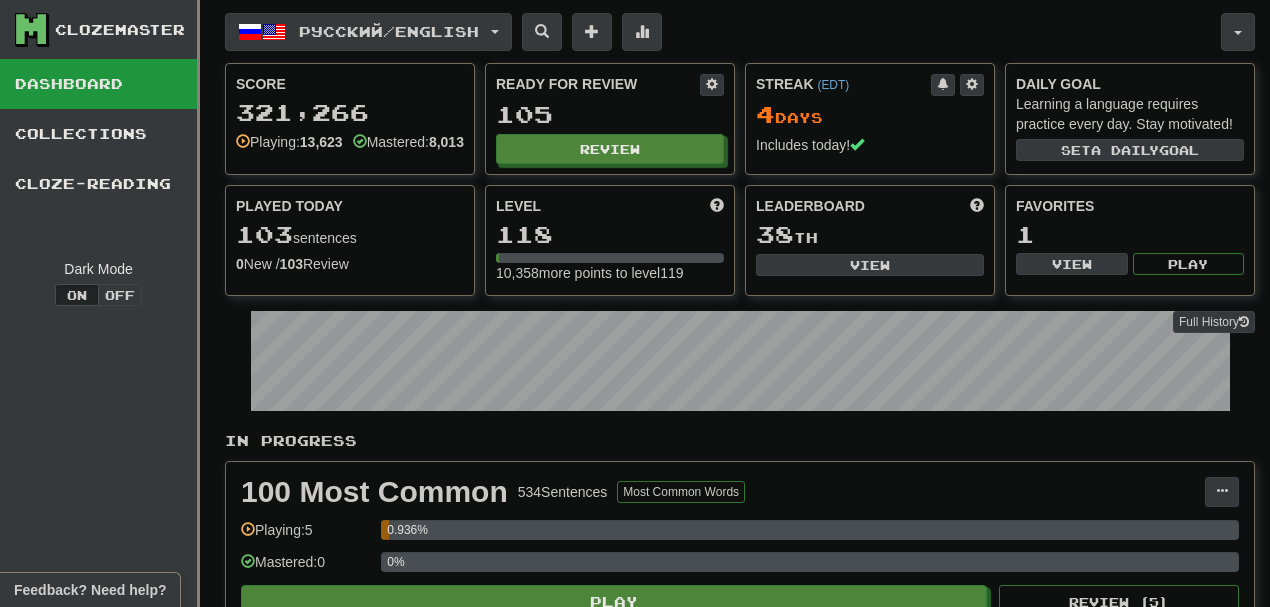scroll, scrollTop: 0, scrollLeft: 0, axis: both 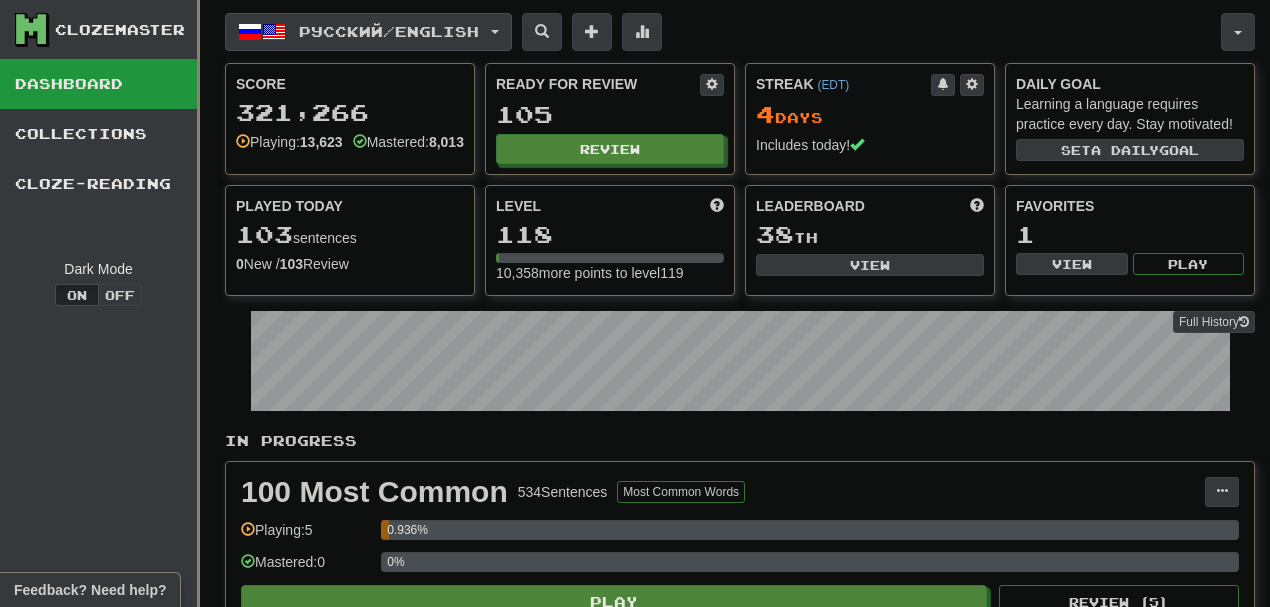 click on "Русский  /  English" at bounding box center (389, 31) 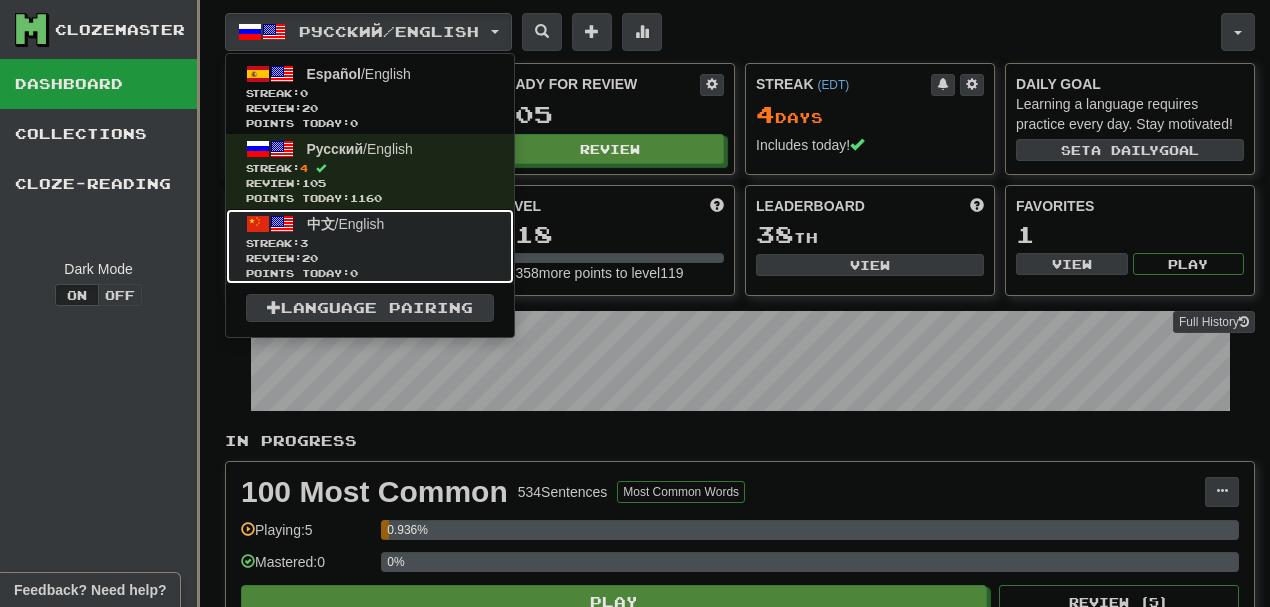 click on "Streak:  3" at bounding box center [370, 243] 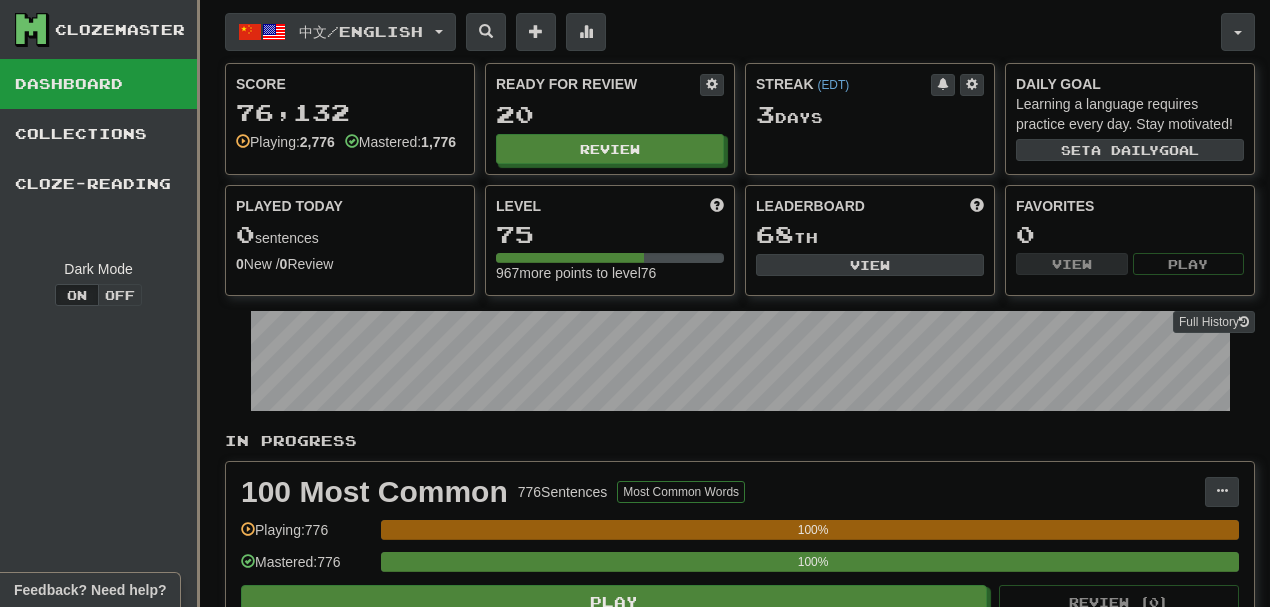 scroll, scrollTop: 0, scrollLeft: 0, axis: both 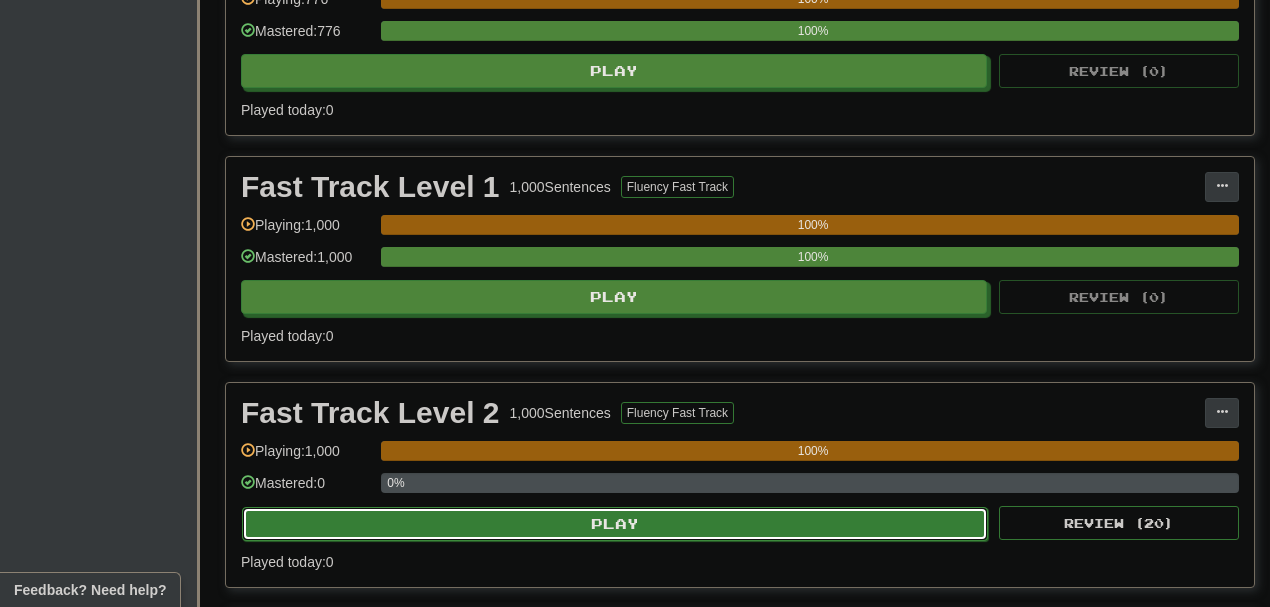 click on "Play" at bounding box center (615, 524) 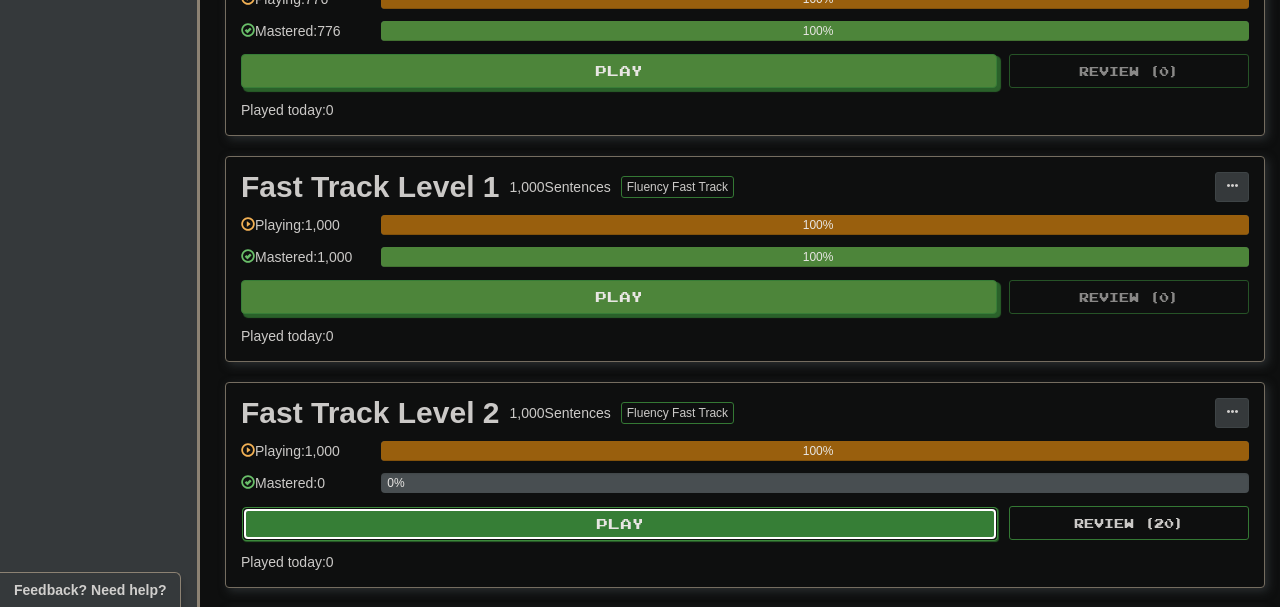 select on "**" 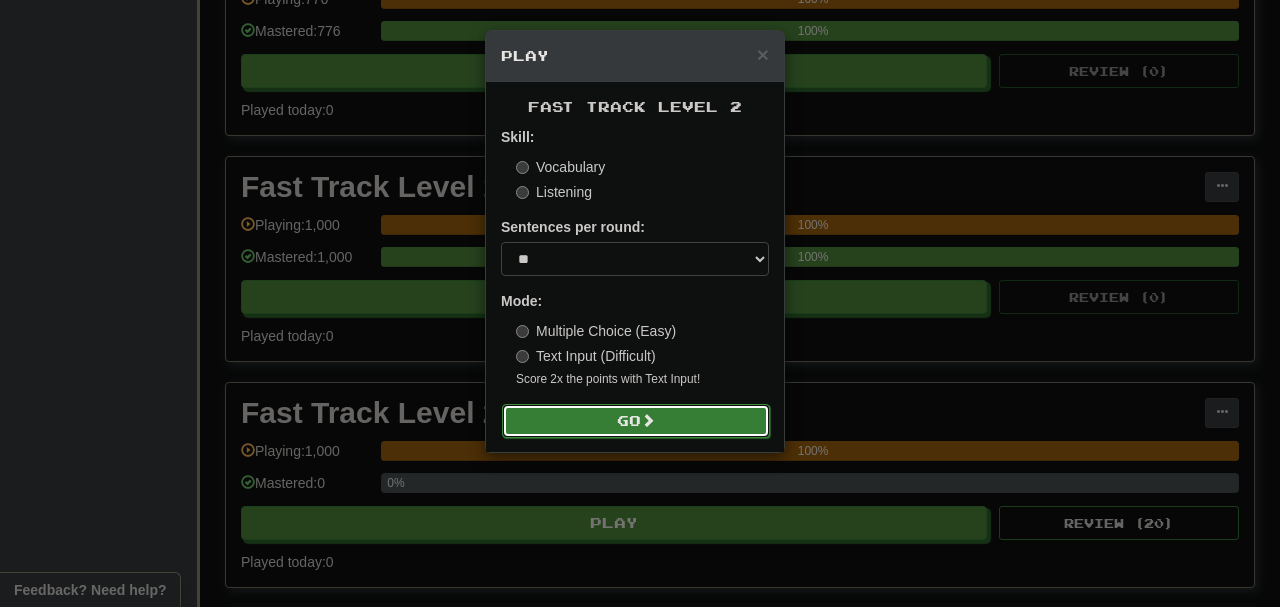 click on "Go" at bounding box center [636, 421] 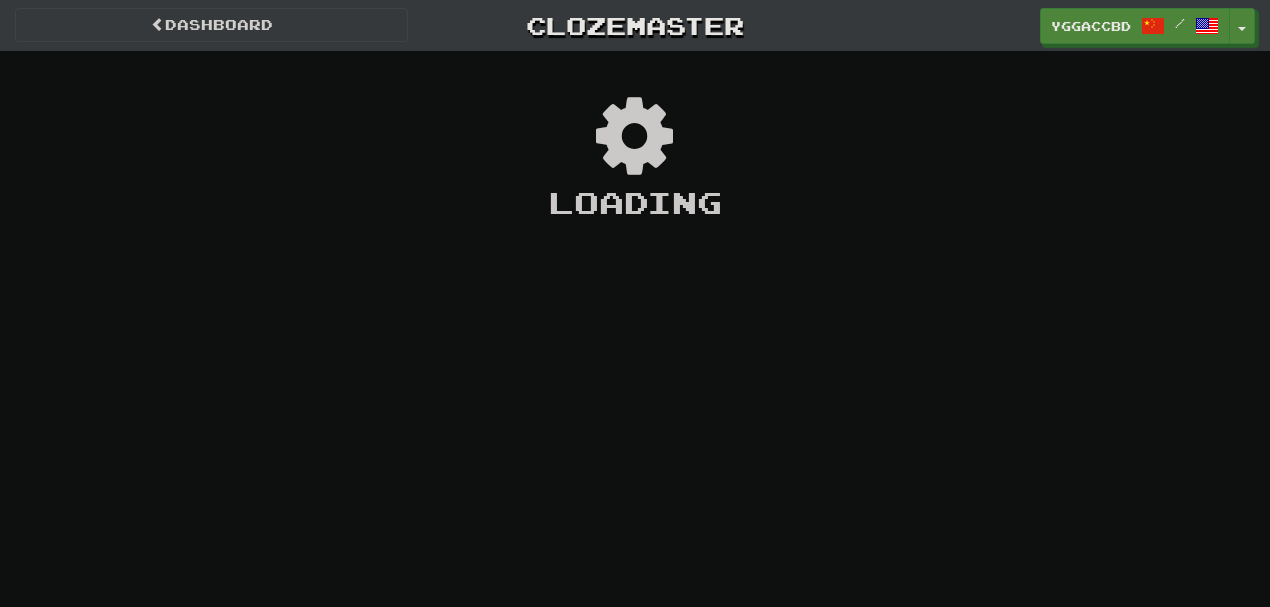 scroll, scrollTop: 0, scrollLeft: 0, axis: both 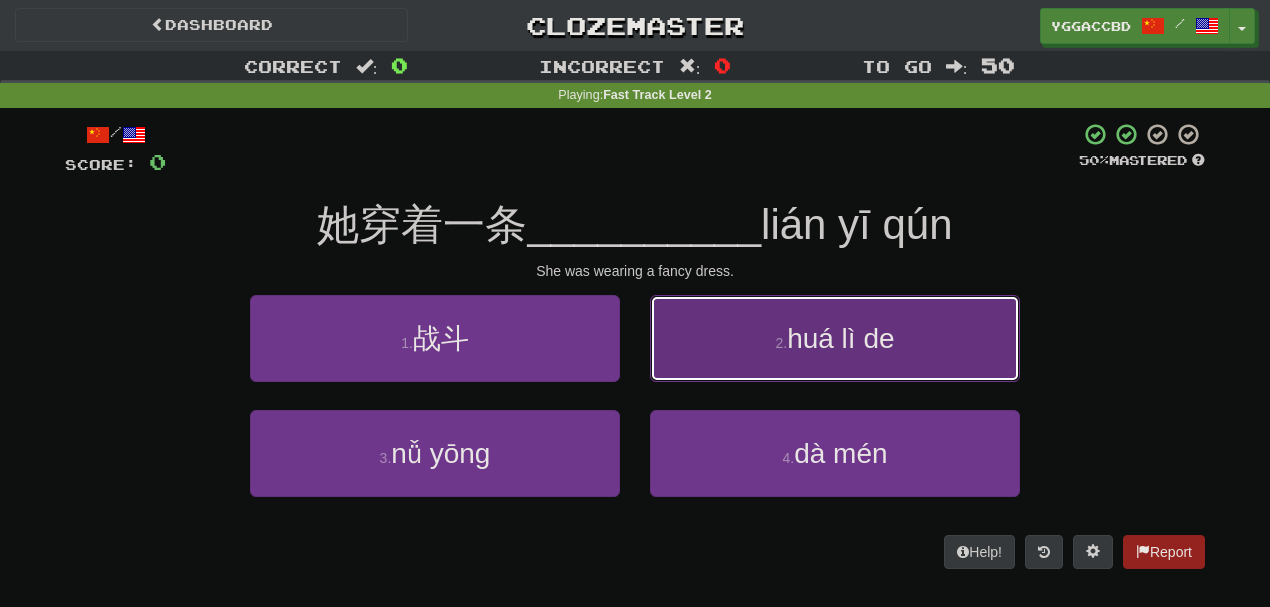 click on "2 .  华丽的" at bounding box center (835, 338) 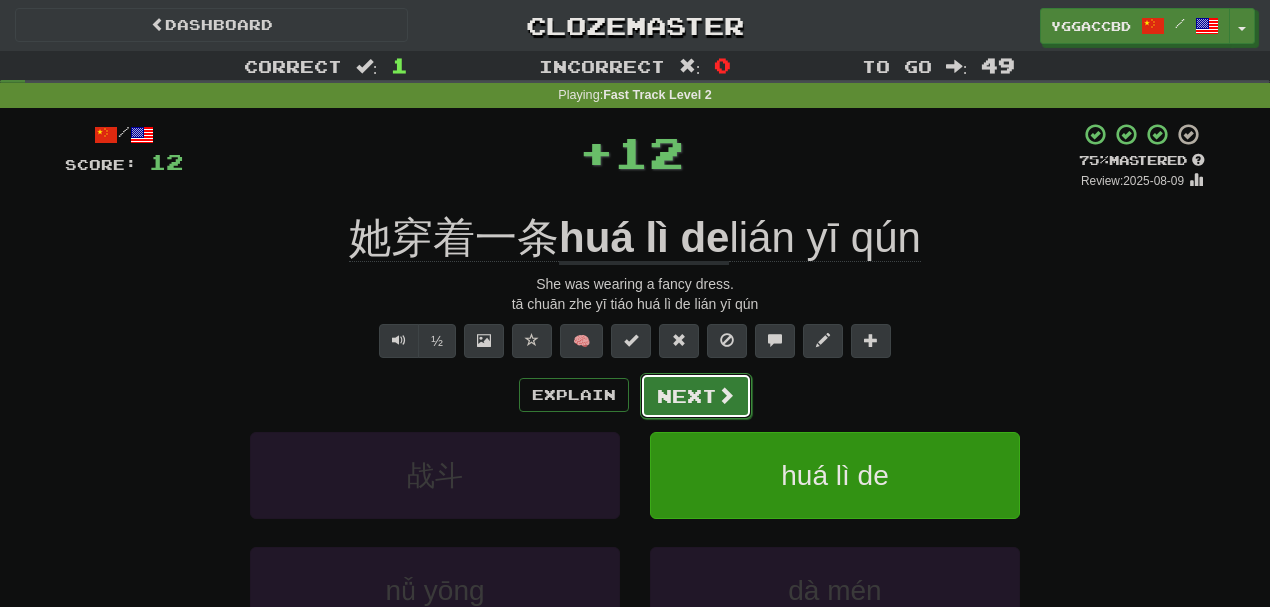 click on "Next" at bounding box center (696, 396) 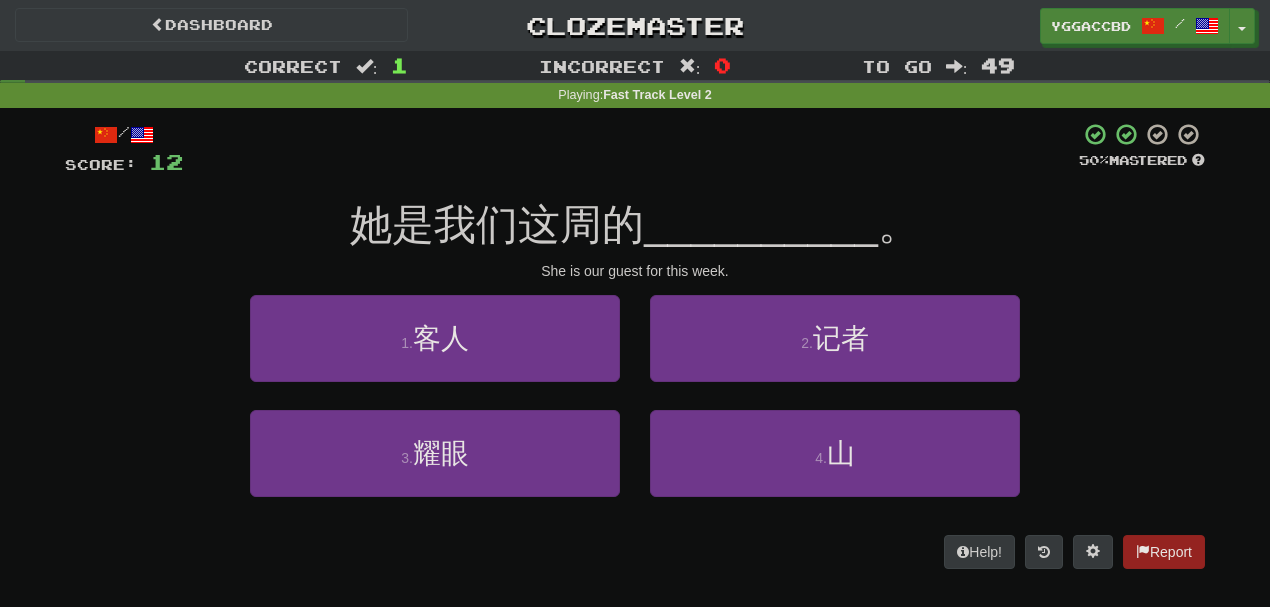 click on "1 .  客人" at bounding box center (435, 352) 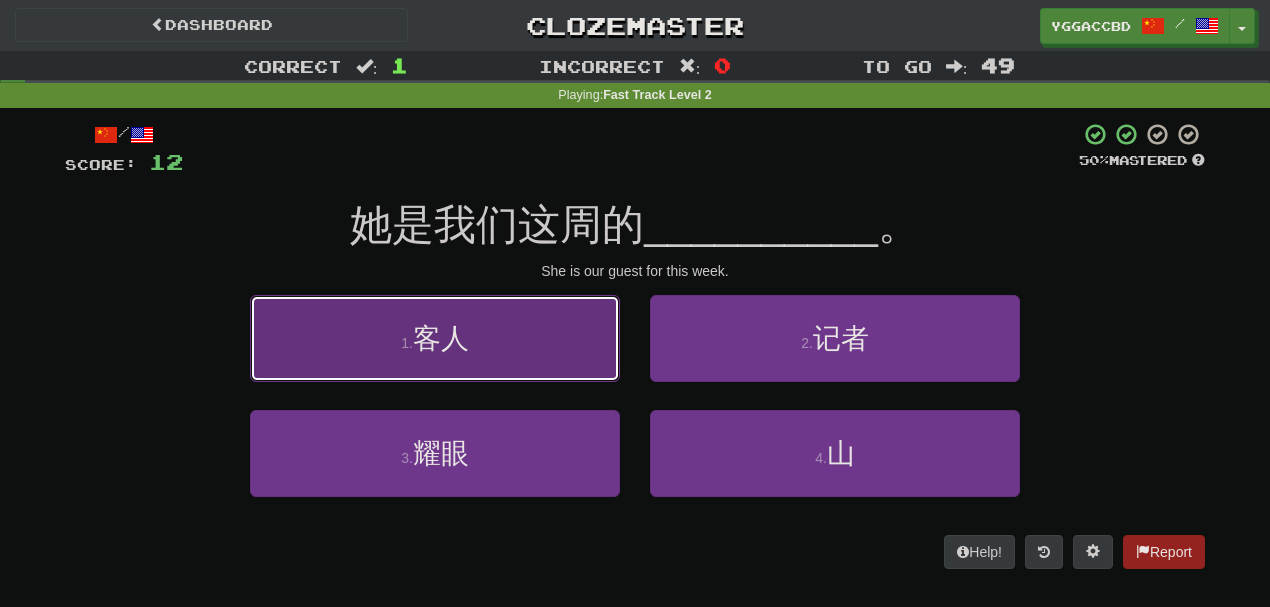 click on "1 .  客人" at bounding box center [435, 338] 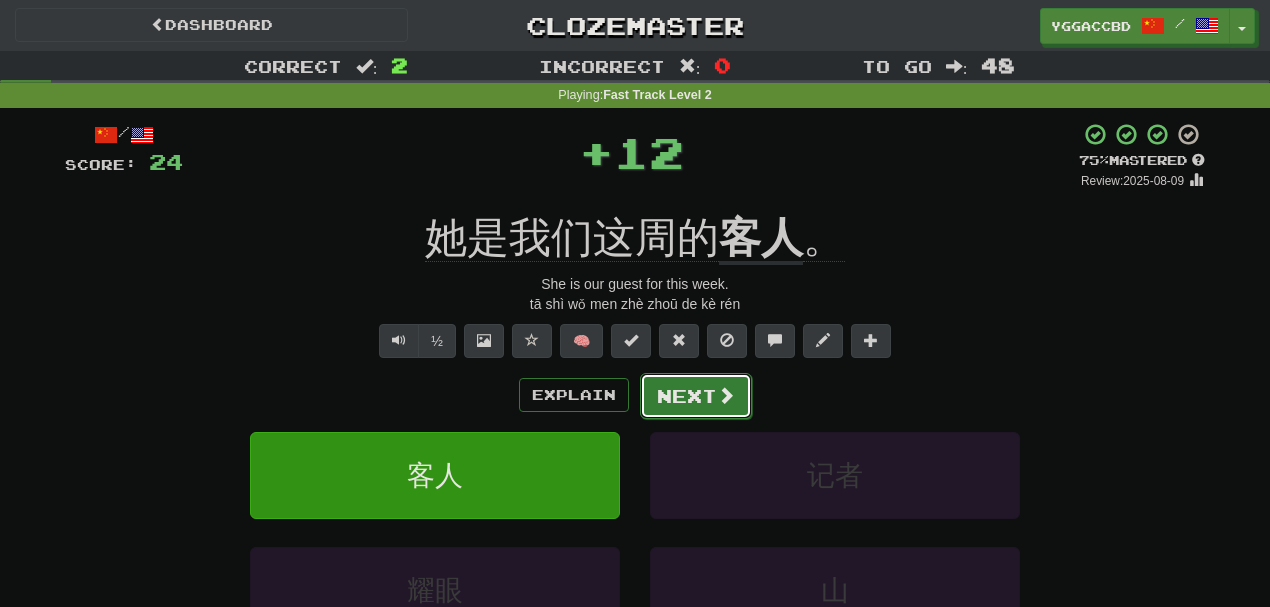 click on "Next" at bounding box center [696, 396] 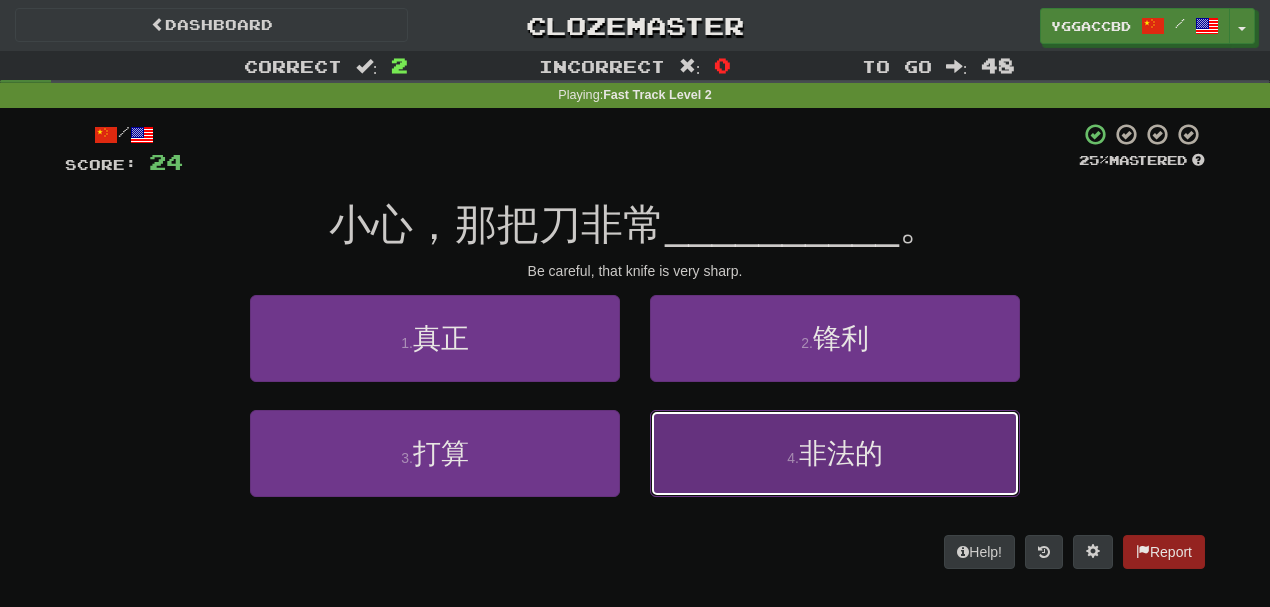 click on "4 .  非法的" at bounding box center (835, 453) 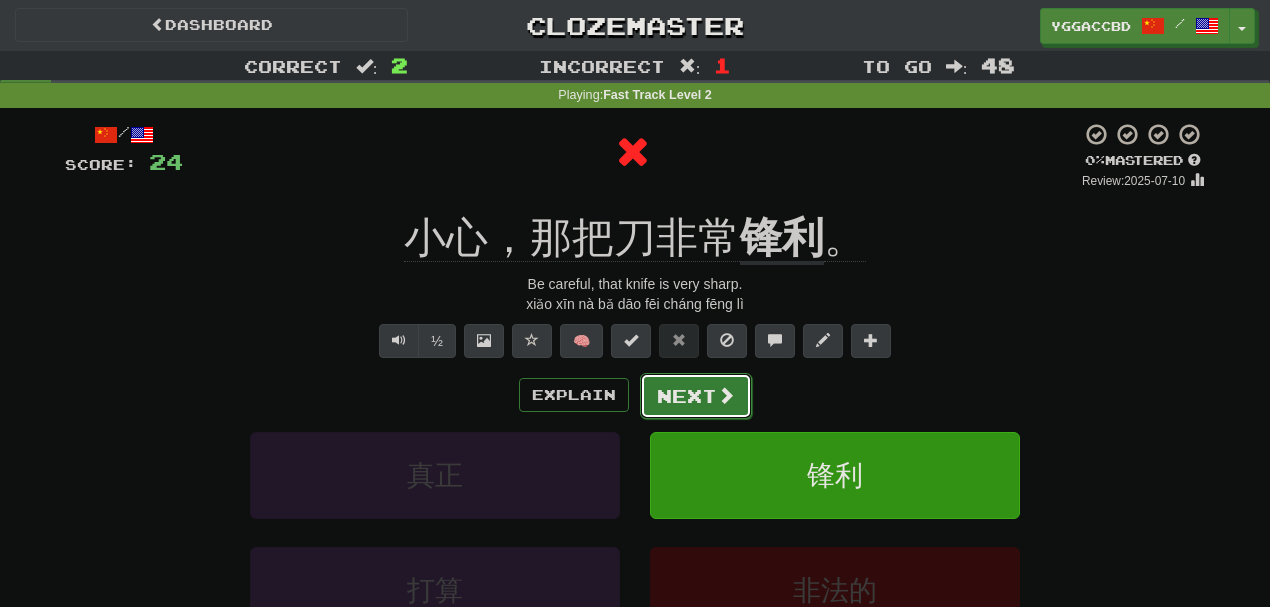 click on "Next" at bounding box center [696, 396] 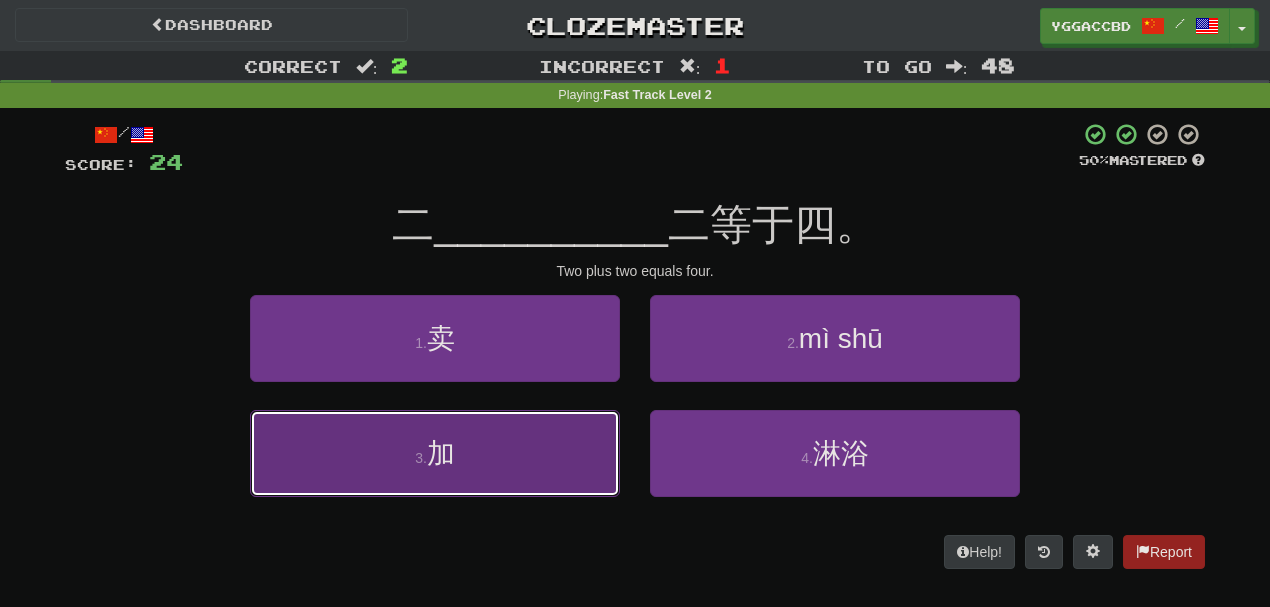 click on "3 .  加" at bounding box center (435, 453) 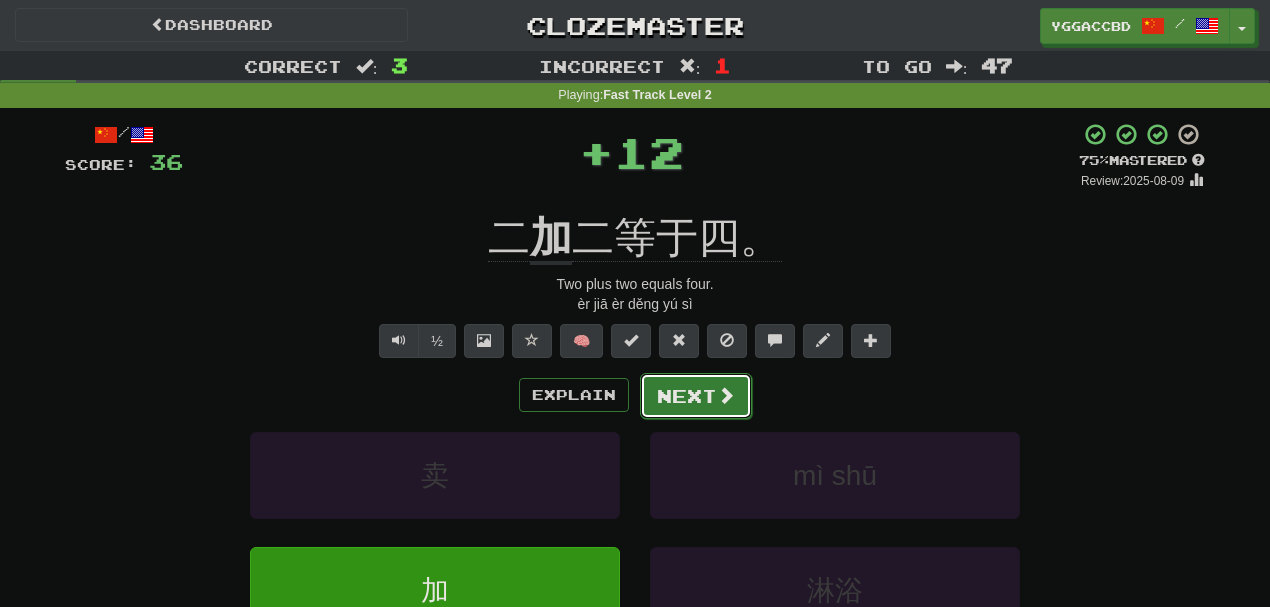 click on "Next" at bounding box center [696, 396] 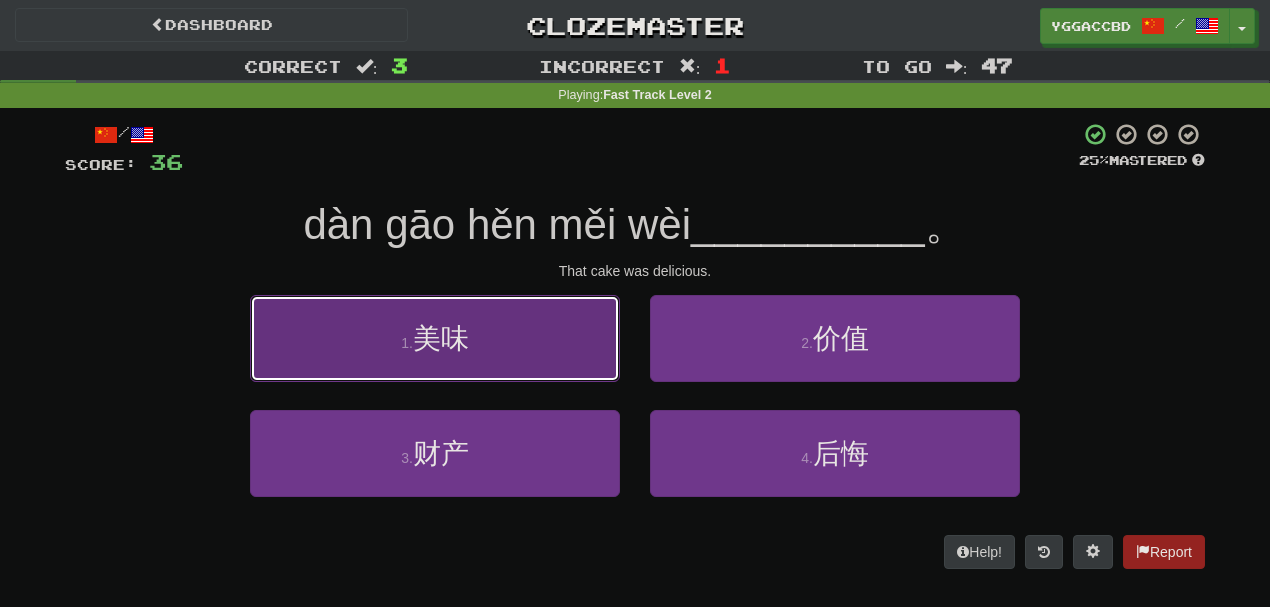 click on "1 .  美味" at bounding box center [435, 338] 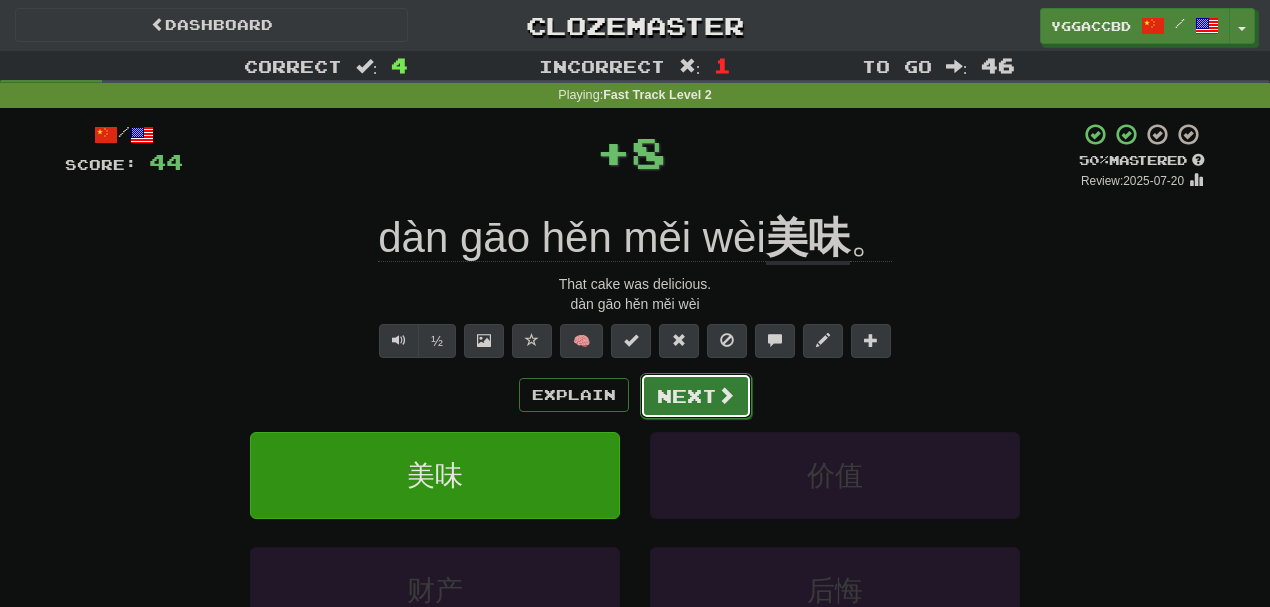 click on "Next" at bounding box center [696, 396] 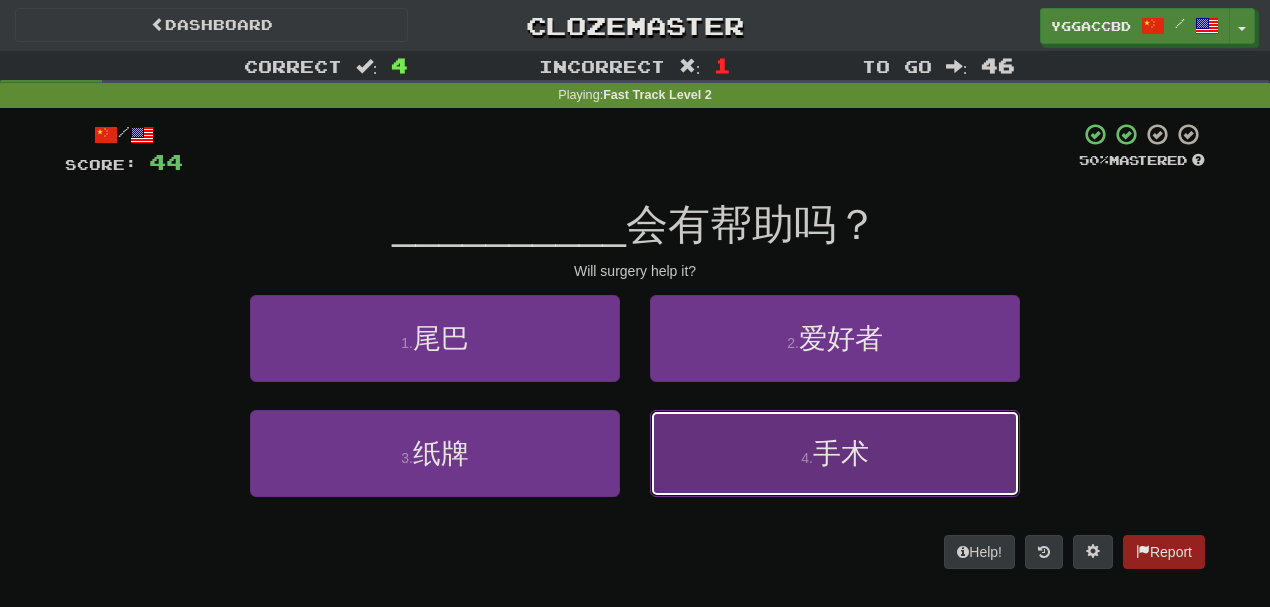 click on "4 .  手术" at bounding box center (835, 453) 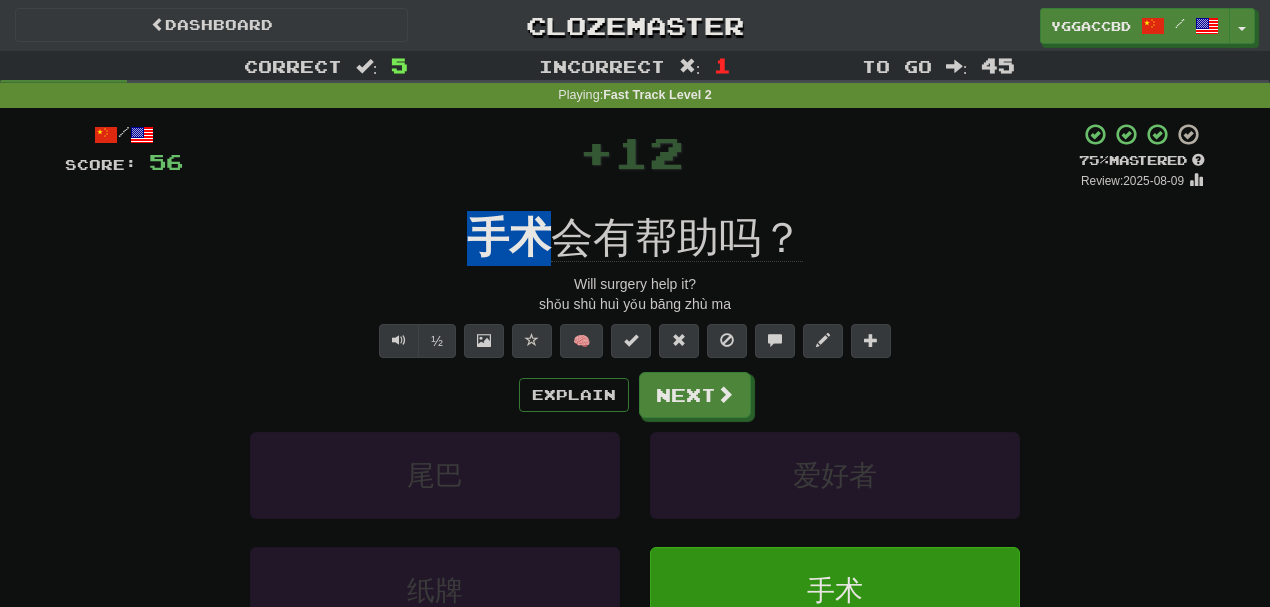 drag, startPoint x: 469, startPoint y: 210, endPoint x: 542, endPoint y: 220, distance: 73.68175 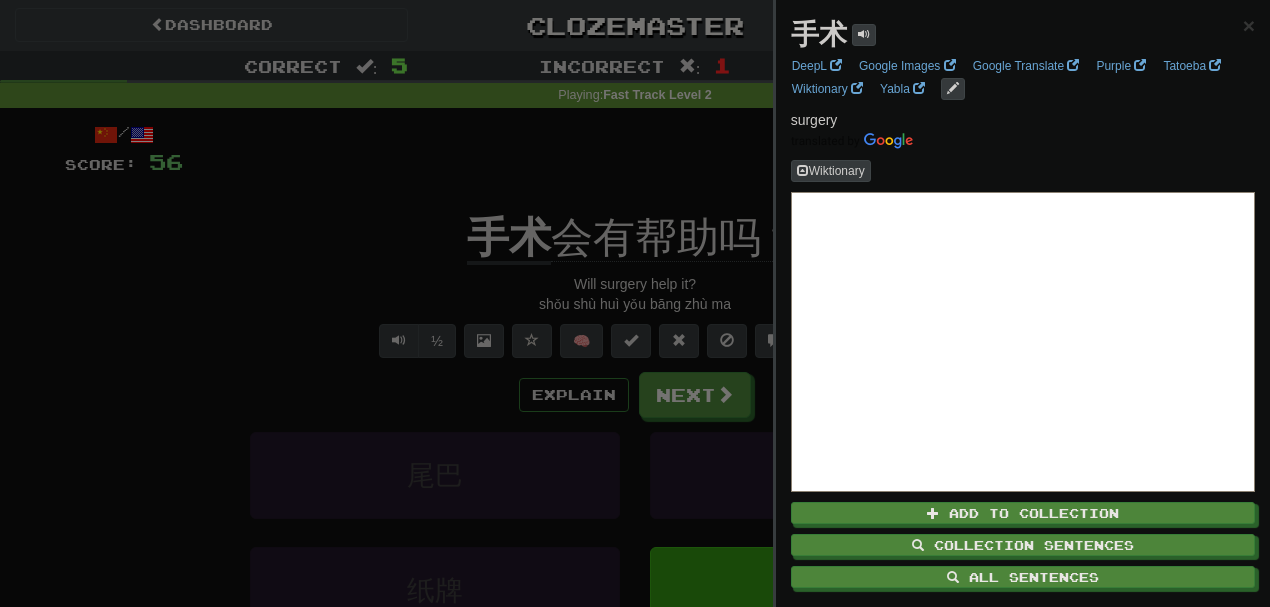 click at bounding box center [635, 303] 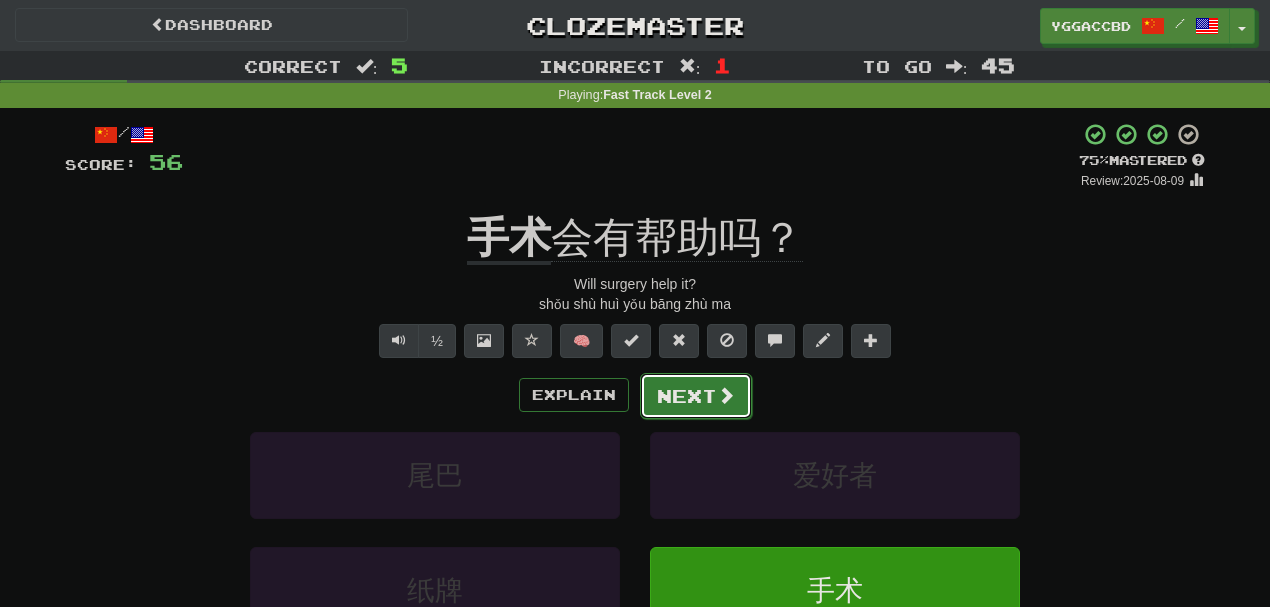click on "Next" at bounding box center (696, 396) 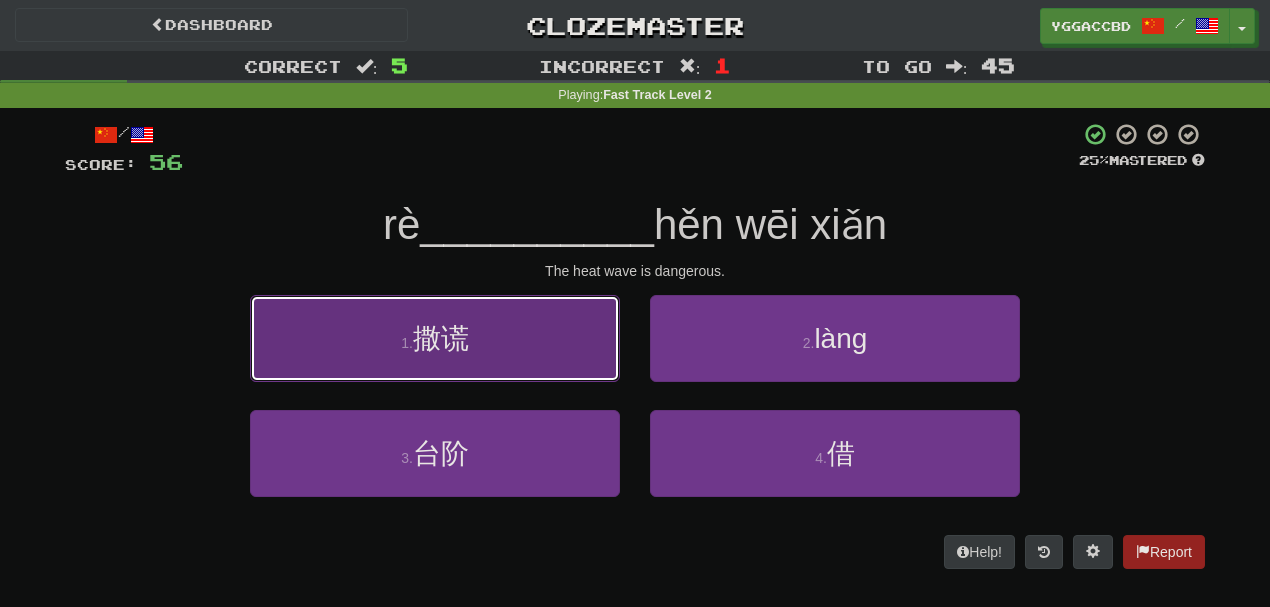 click on "1 .  撒谎" at bounding box center [435, 338] 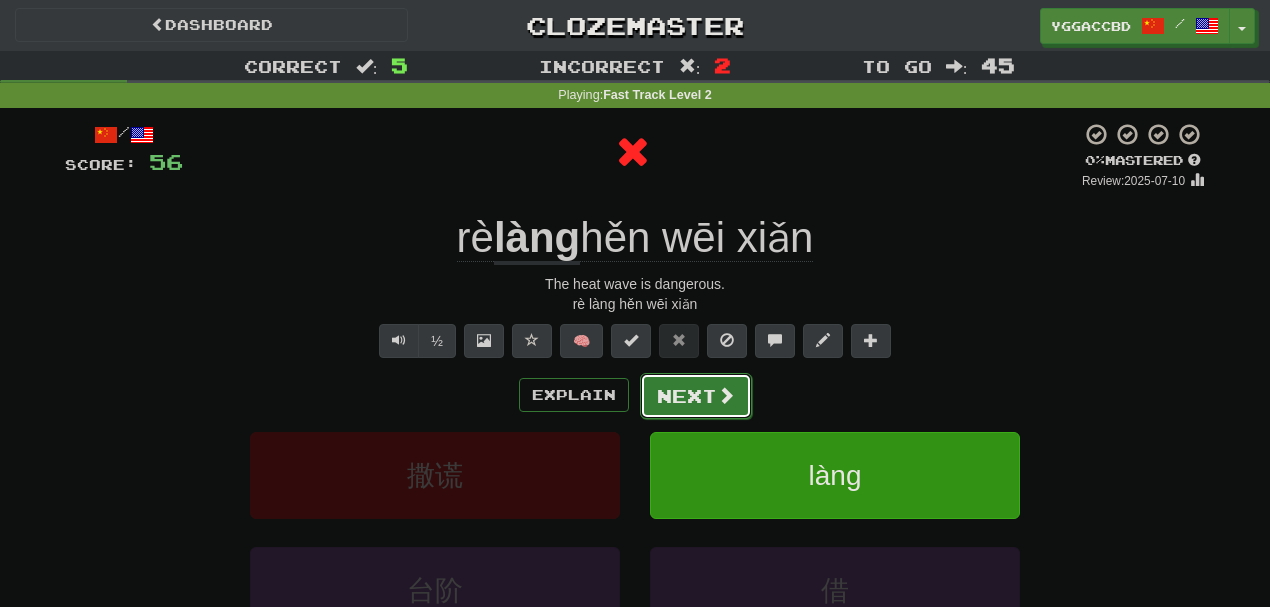 click on "Next" at bounding box center (696, 396) 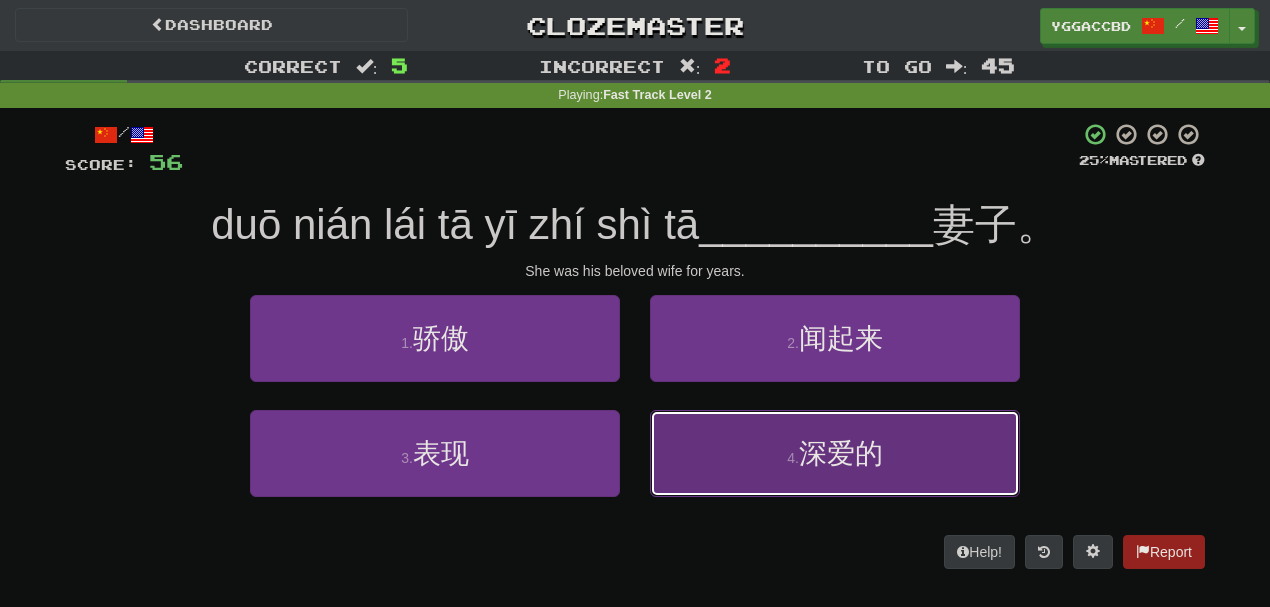 click on "4 .  深爱的" at bounding box center (835, 453) 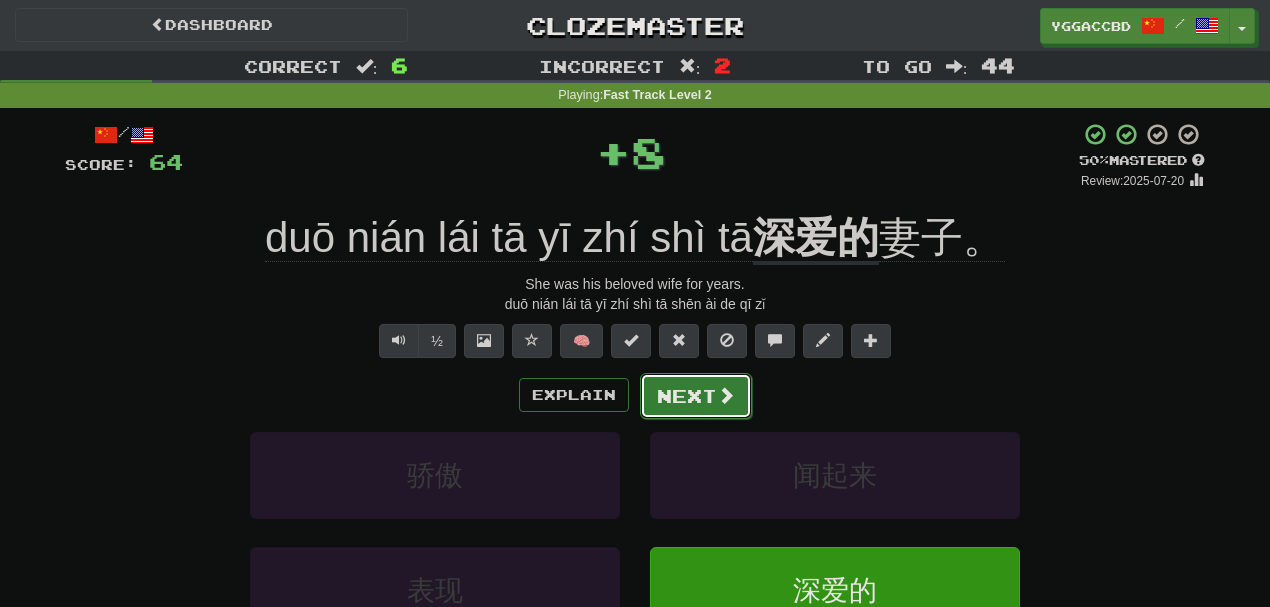 click on "Next" at bounding box center (696, 396) 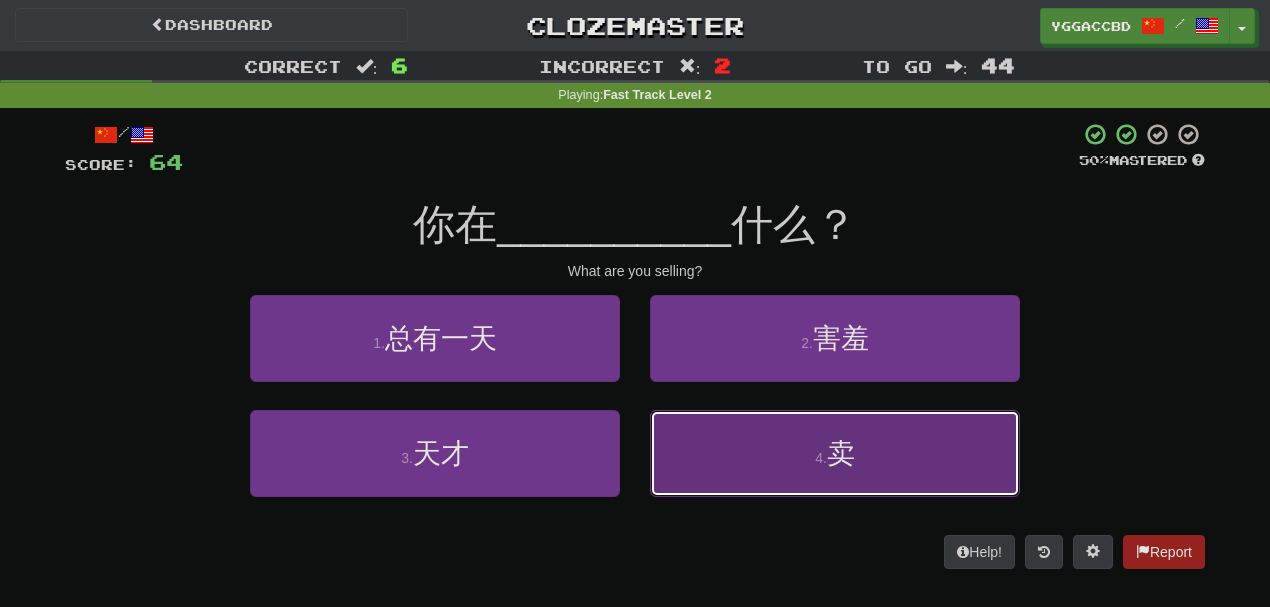 click on "4 .  卖" at bounding box center [835, 453] 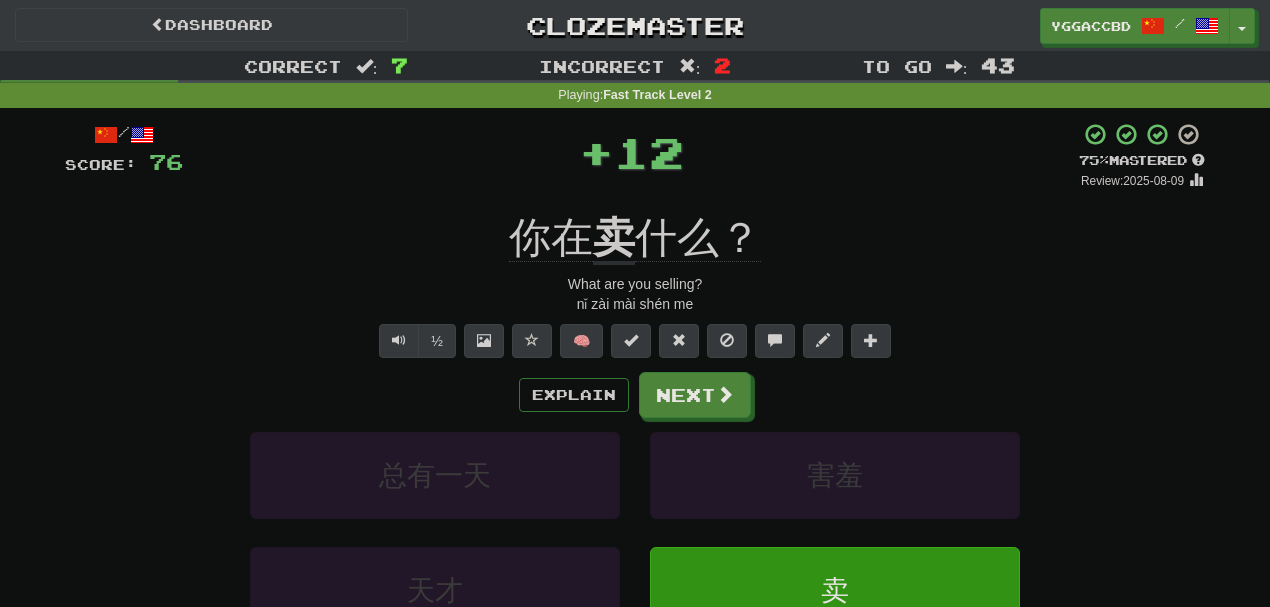 click on "Explain Next 总有一天 害羞 天才 卖 Learn more: 总有一天 害羞 天才 卖" at bounding box center (635, 532) 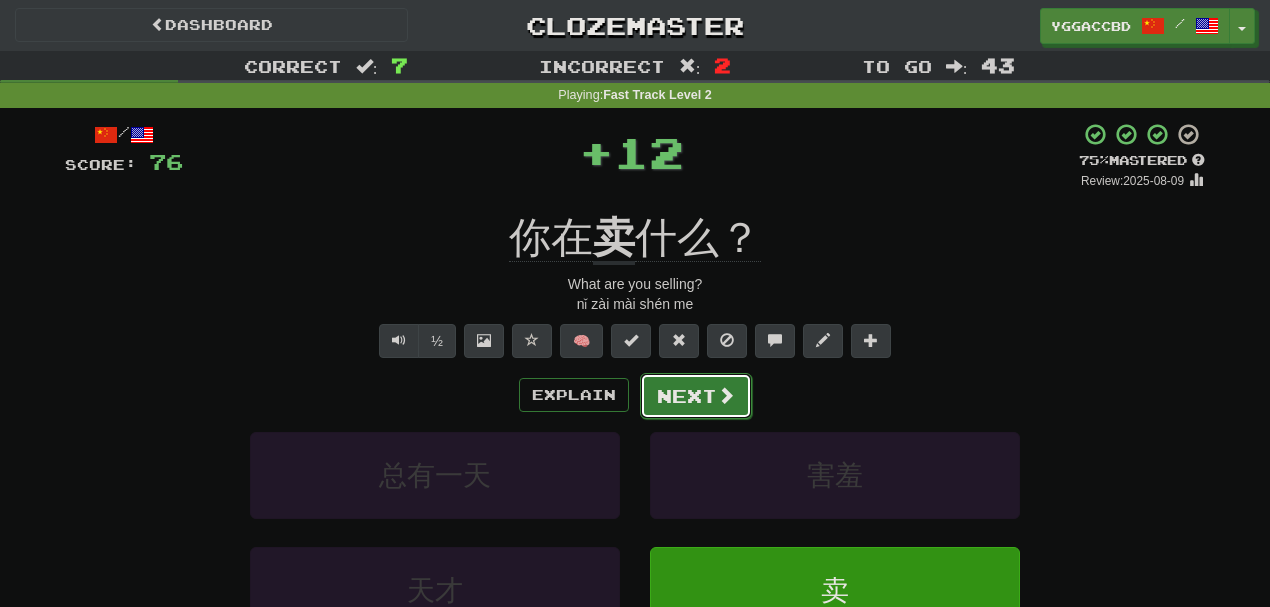 click on "Next" at bounding box center (696, 396) 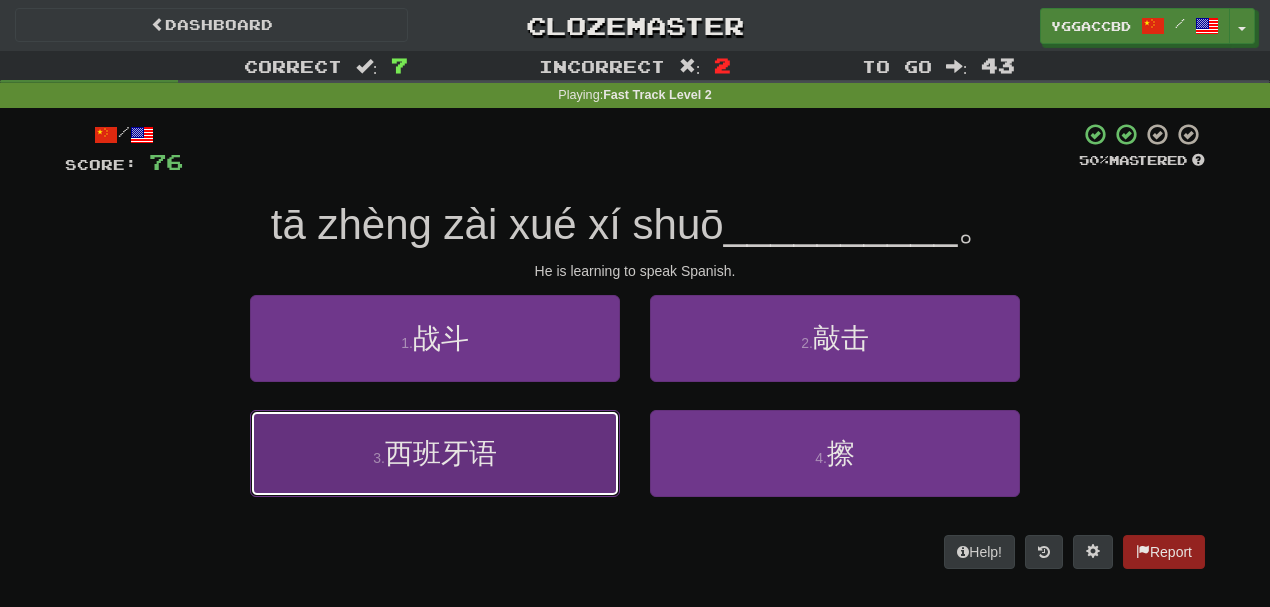 click on "3 .  西班牙语" at bounding box center [435, 453] 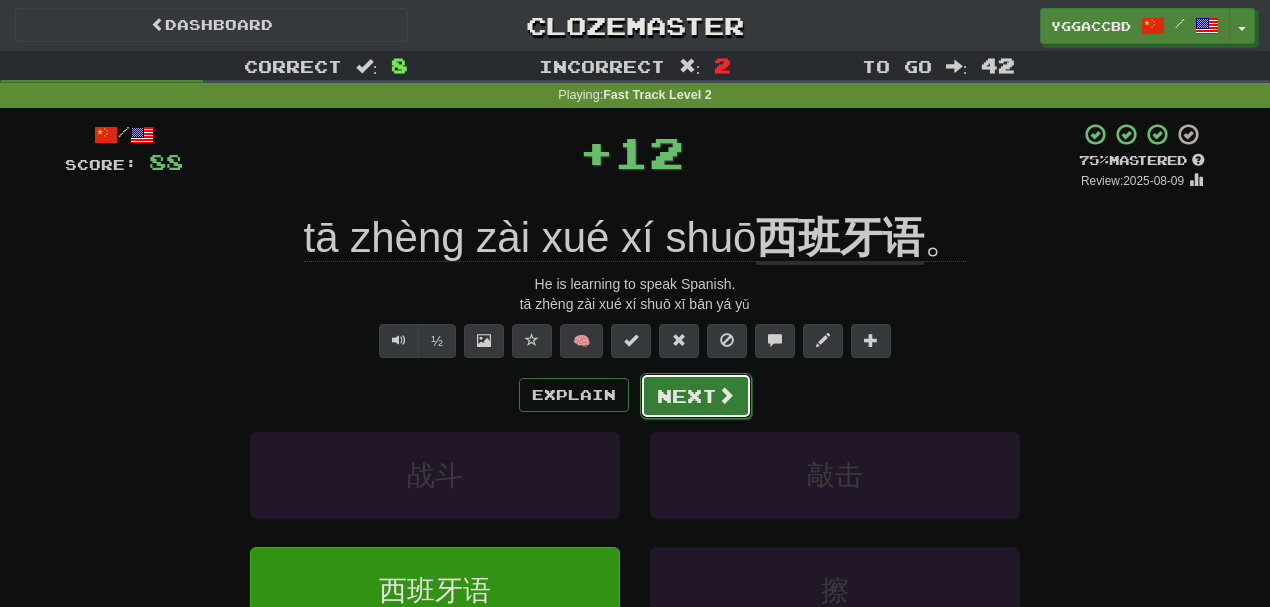 click on "Next" at bounding box center [696, 396] 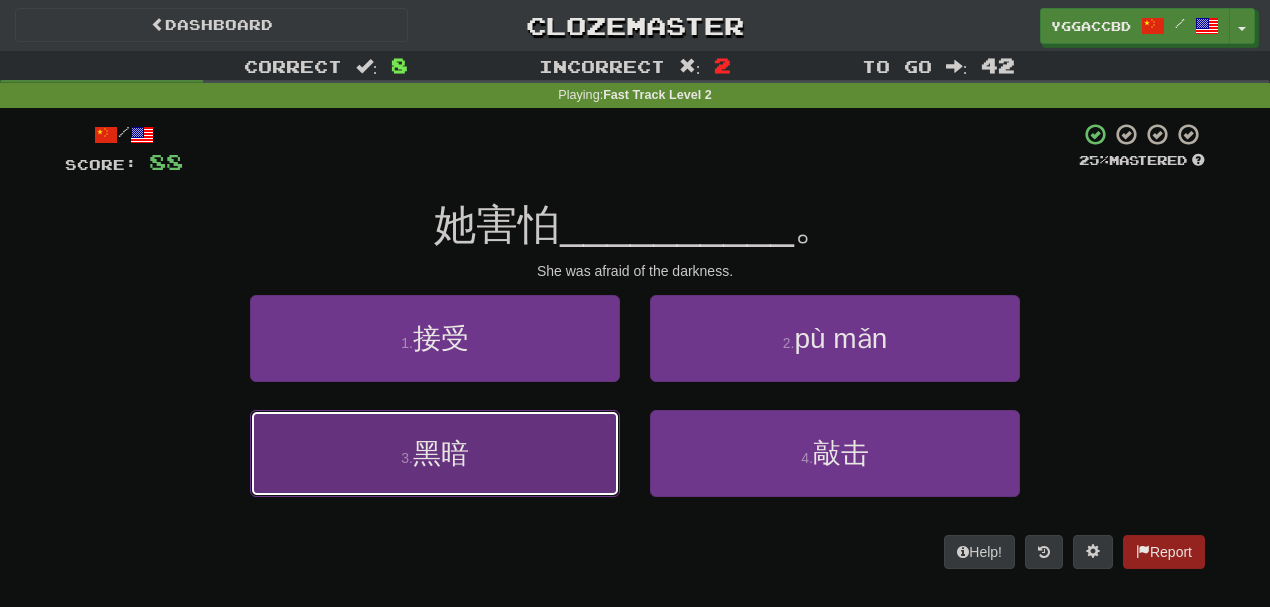 click on "3 .  黑暗" at bounding box center (435, 453) 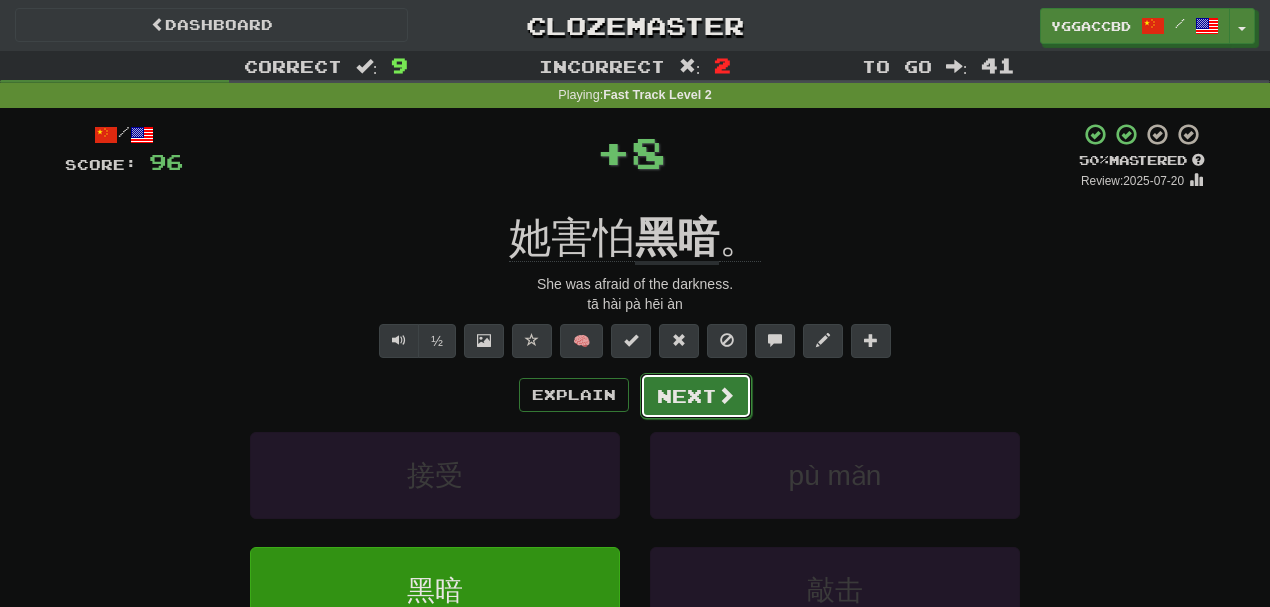 click on "Next" at bounding box center [696, 396] 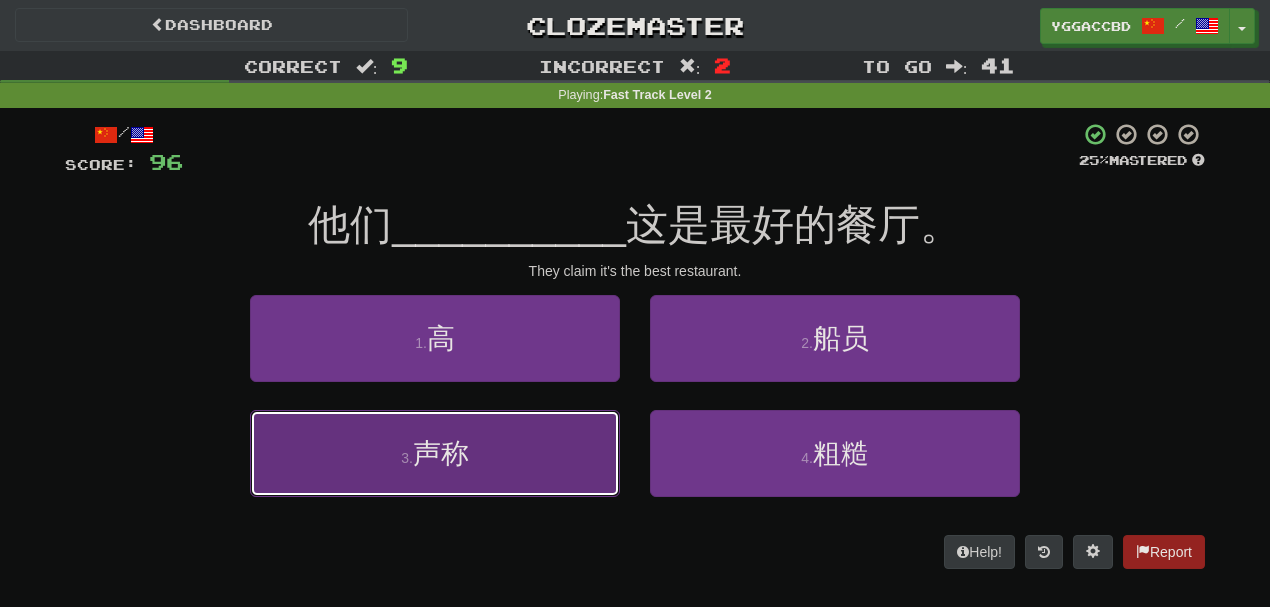click on "3 .  声称" at bounding box center [435, 453] 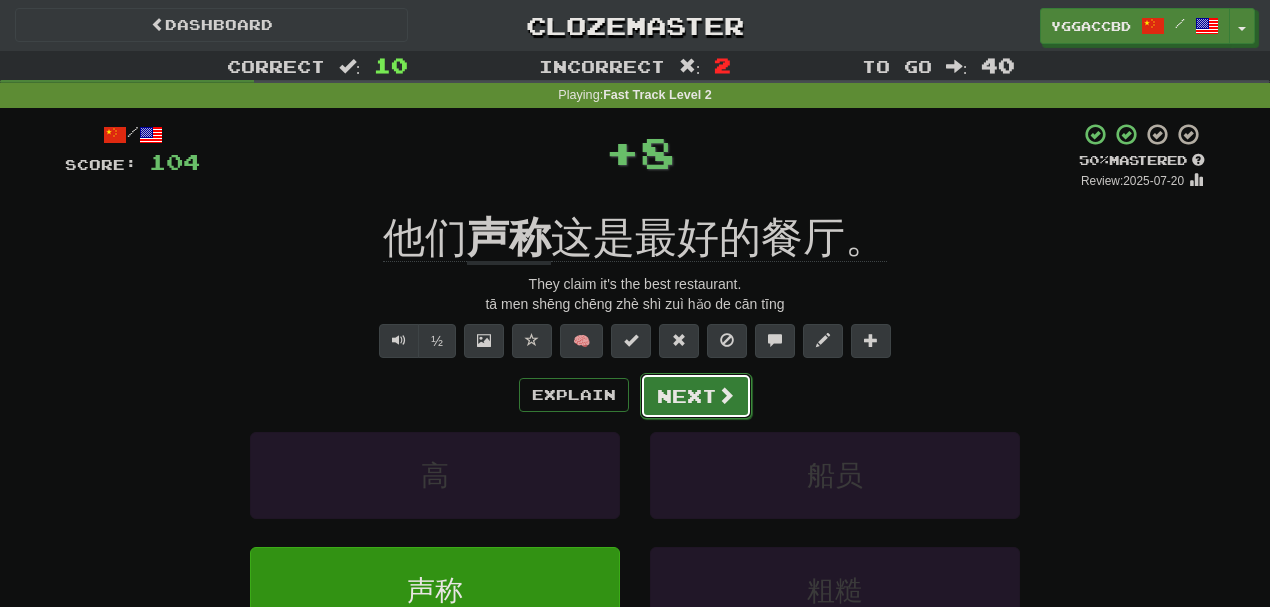 click on "Next" at bounding box center (696, 396) 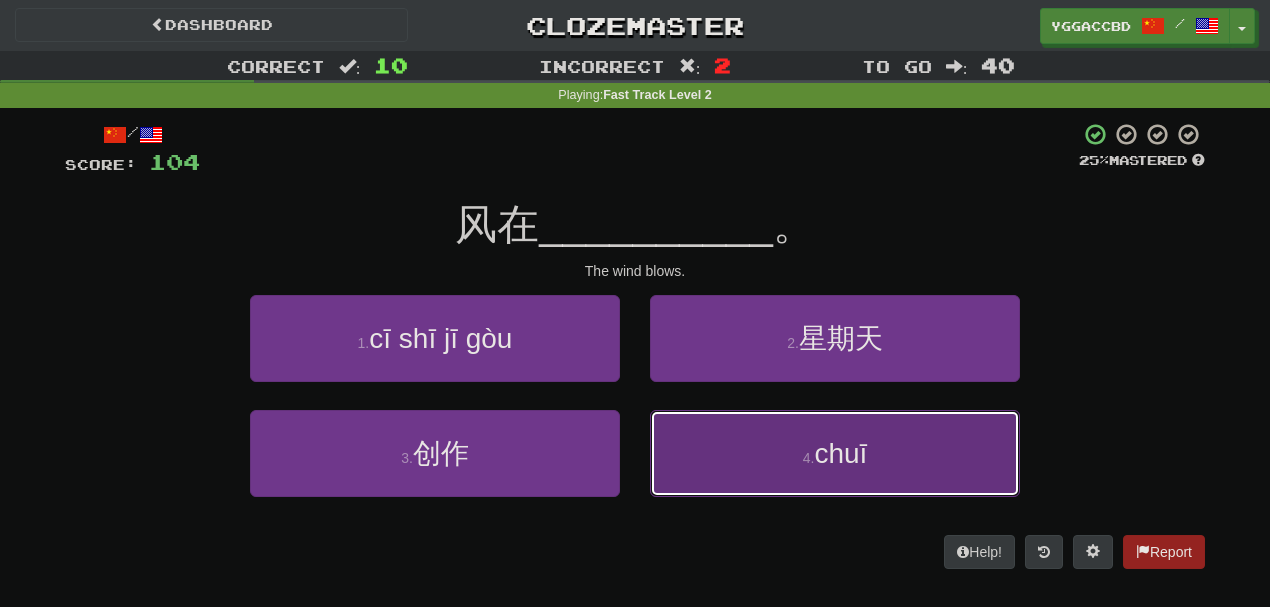 click on "4 .  吹" at bounding box center [835, 453] 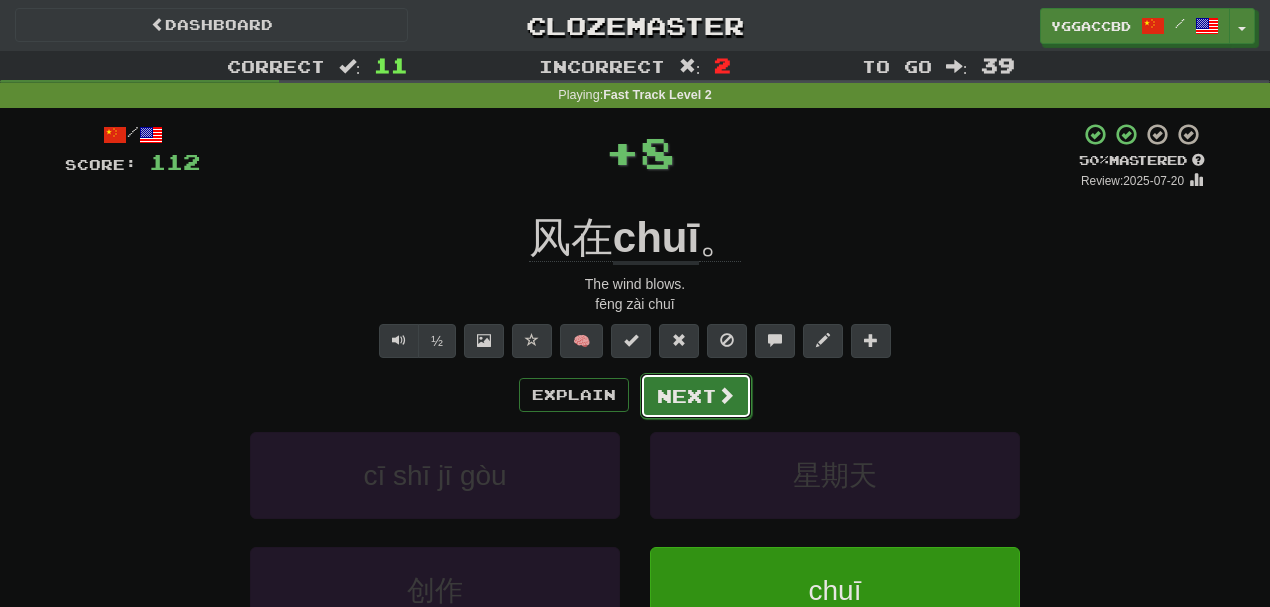 click on "Next" at bounding box center [696, 396] 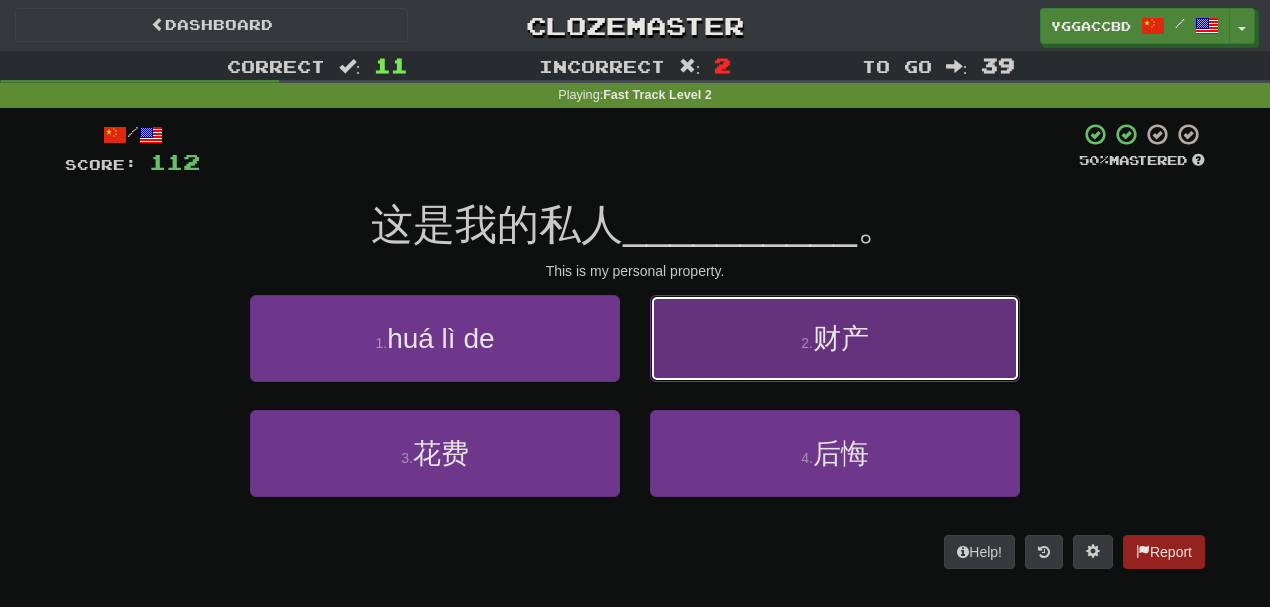 click on "2 ." at bounding box center (807, 343) 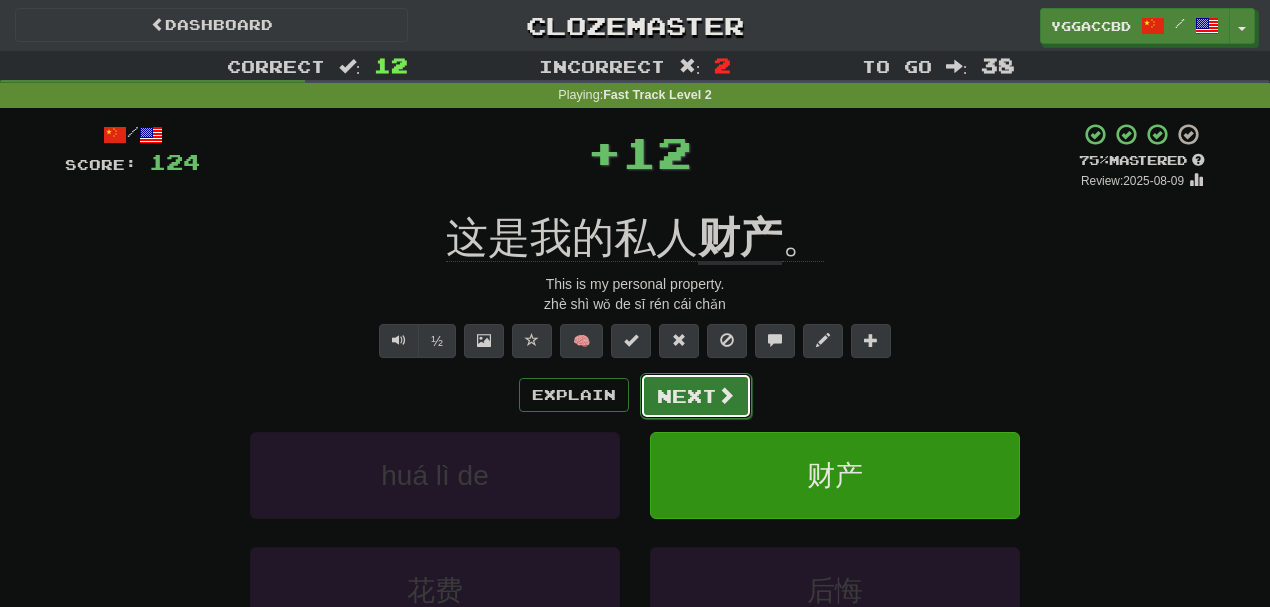 click on "Next" at bounding box center (696, 396) 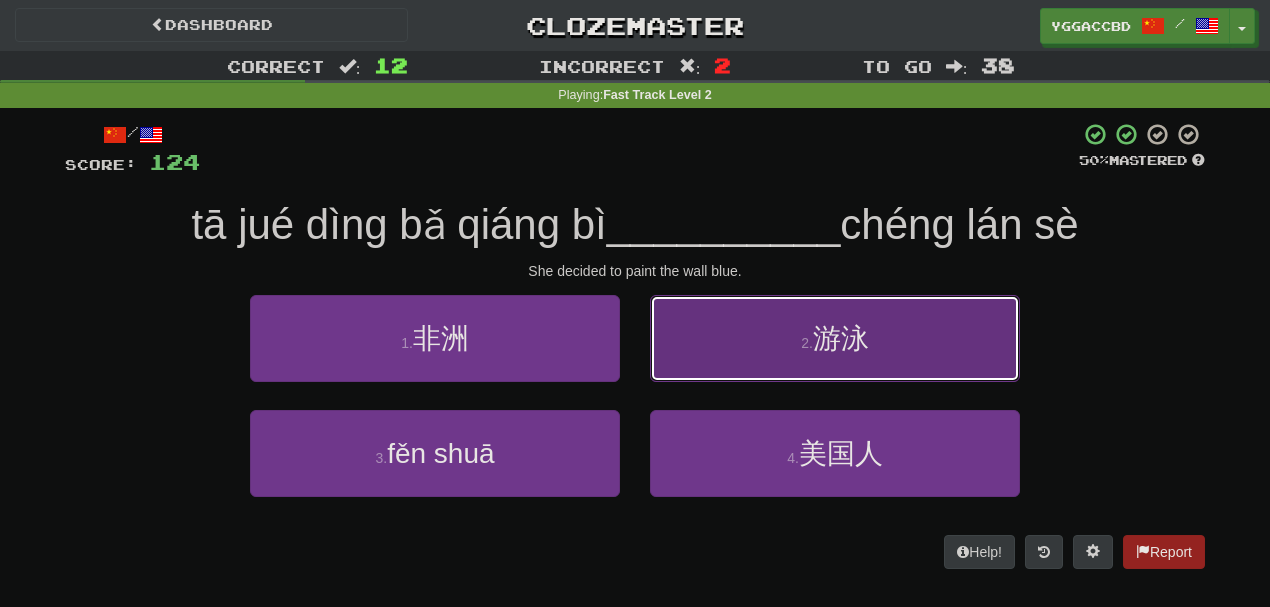 click on "2 .  游泳" at bounding box center [835, 338] 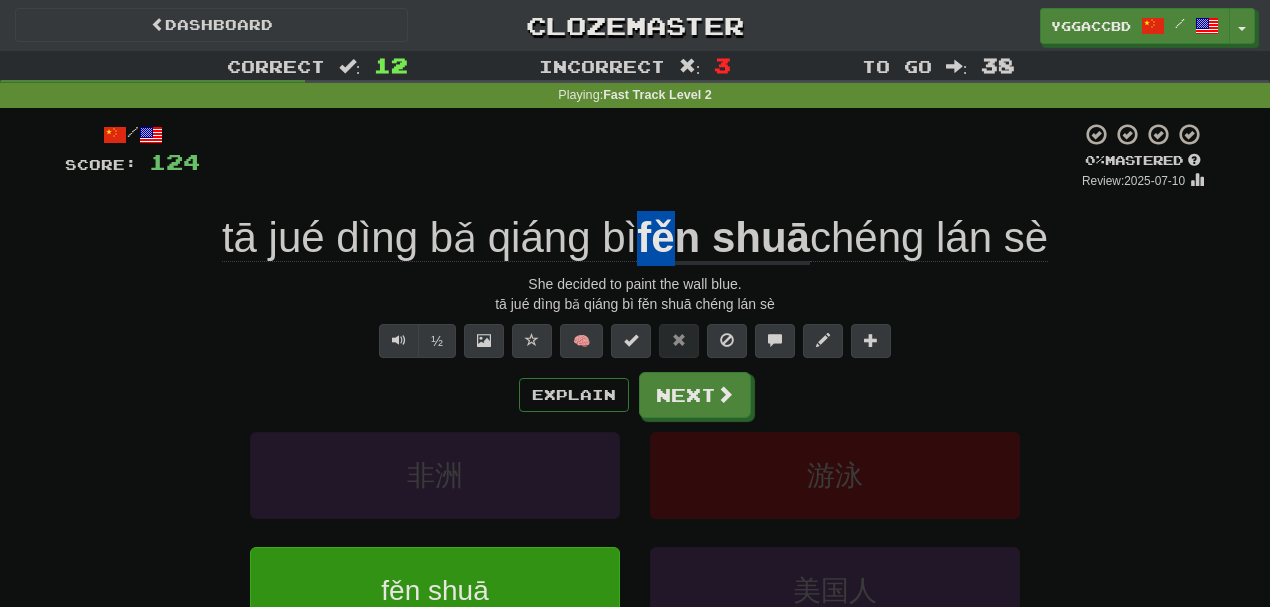 drag, startPoint x: 637, startPoint y: 200, endPoint x: 718, endPoint y: 200, distance: 81 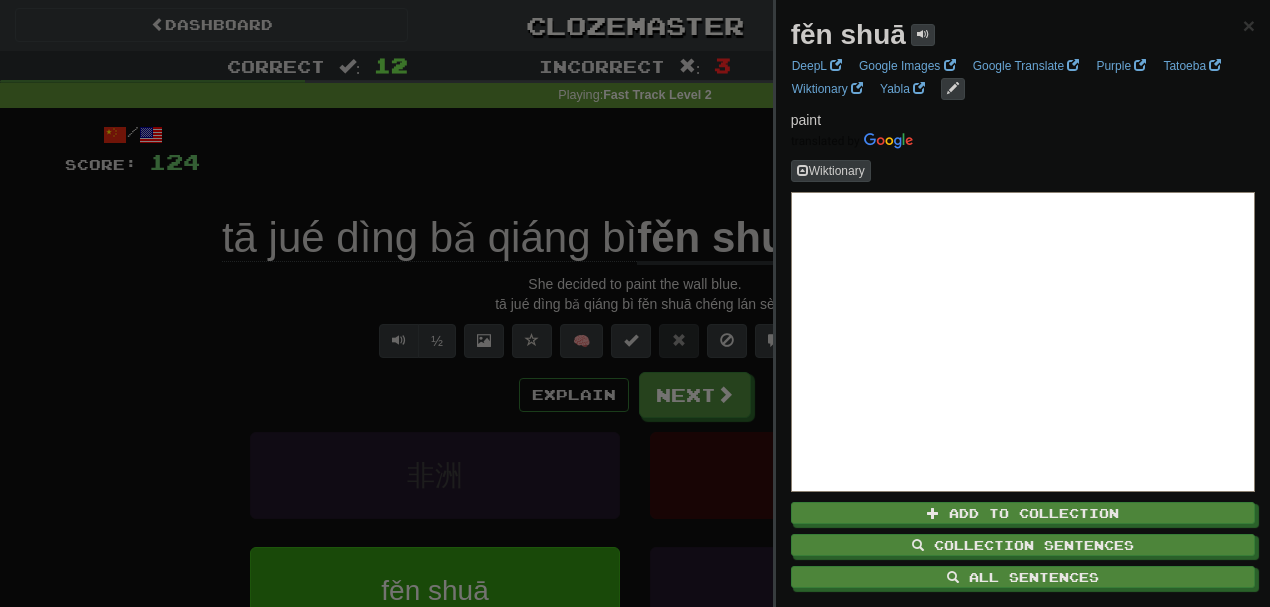 click at bounding box center [635, 303] 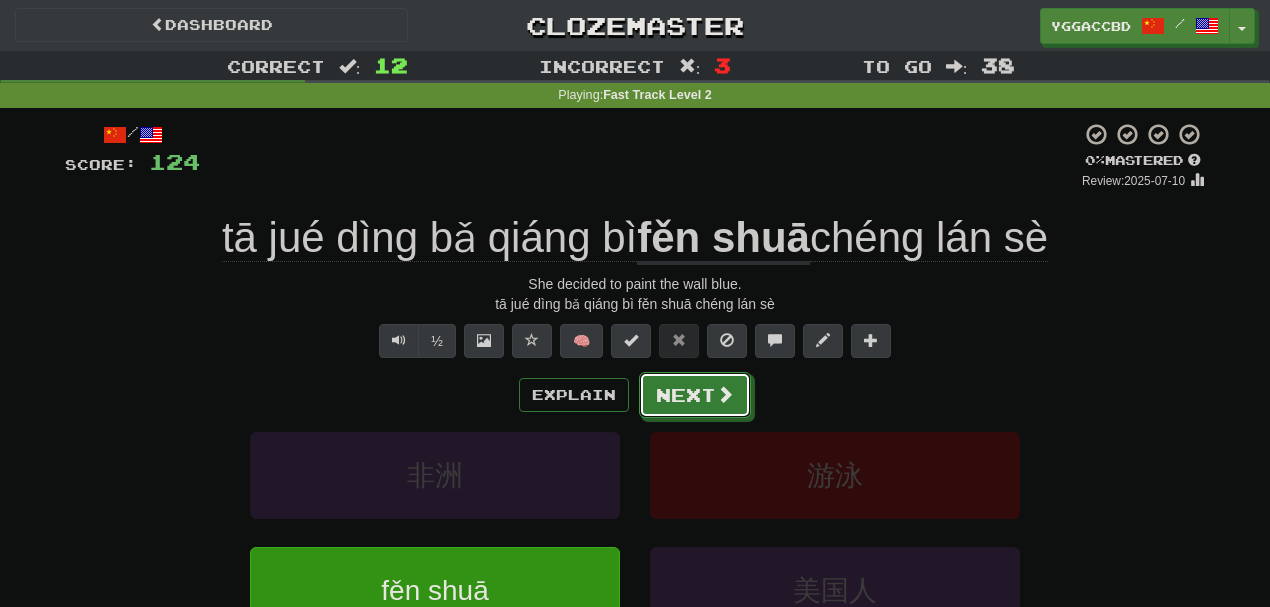 click on "Next" at bounding box center (695, 395) 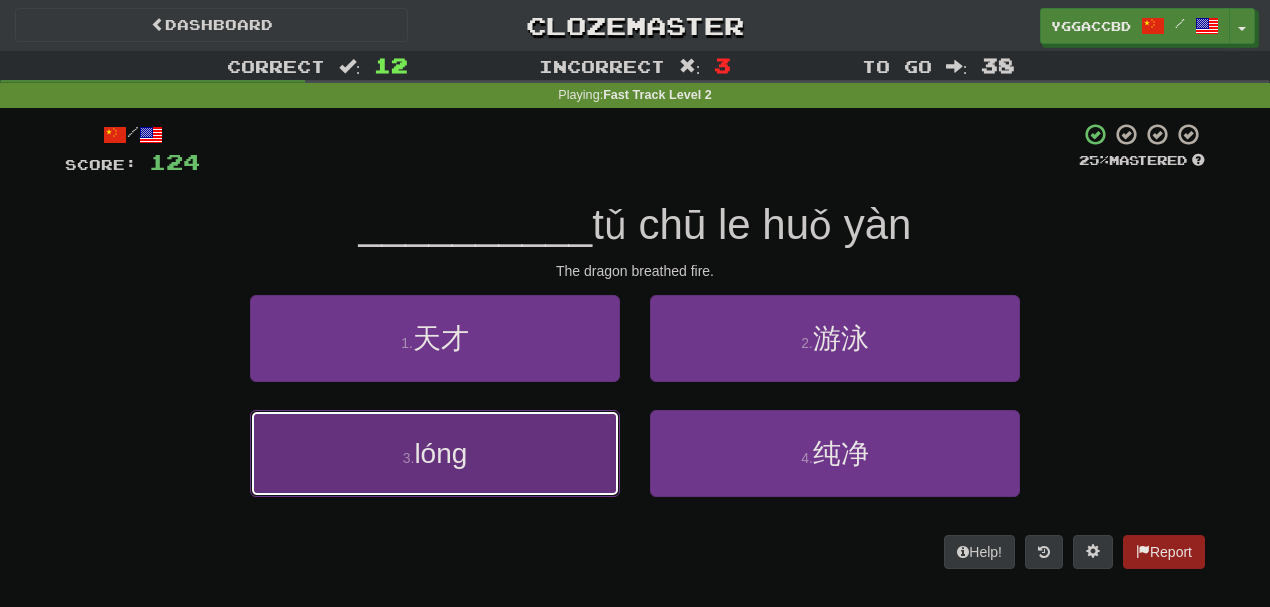 click on "3 .  龙" at bounding box center (435, 453) 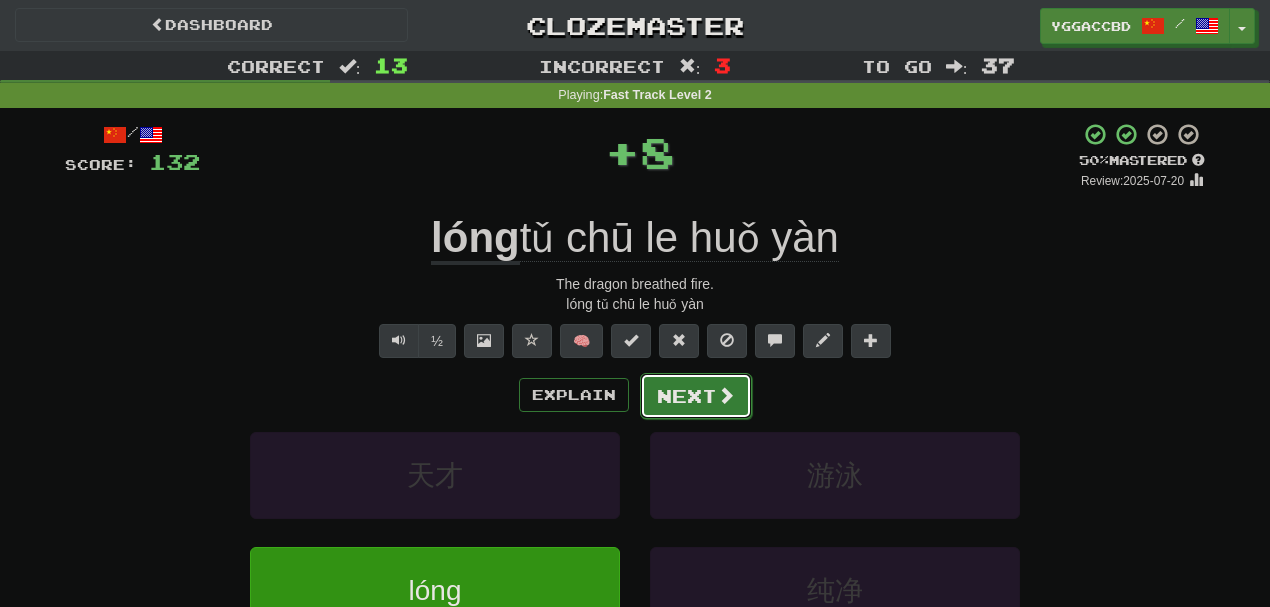 click at bounding box center [726, 395] 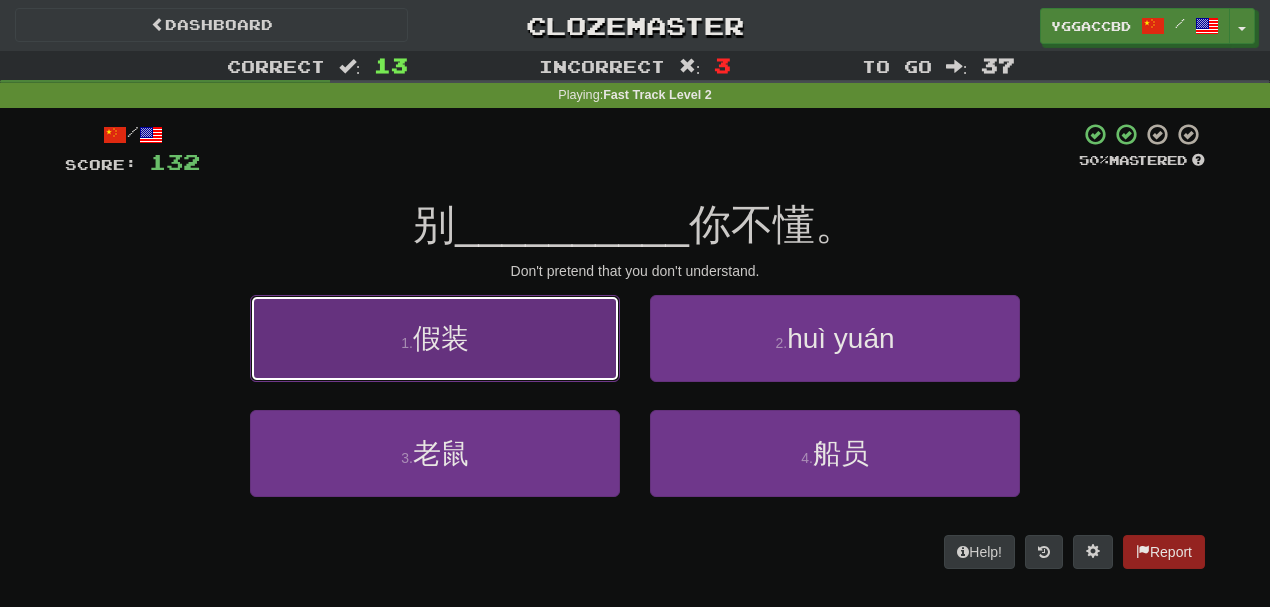 click on "1 .  假装" at bounding box center (435, 338) 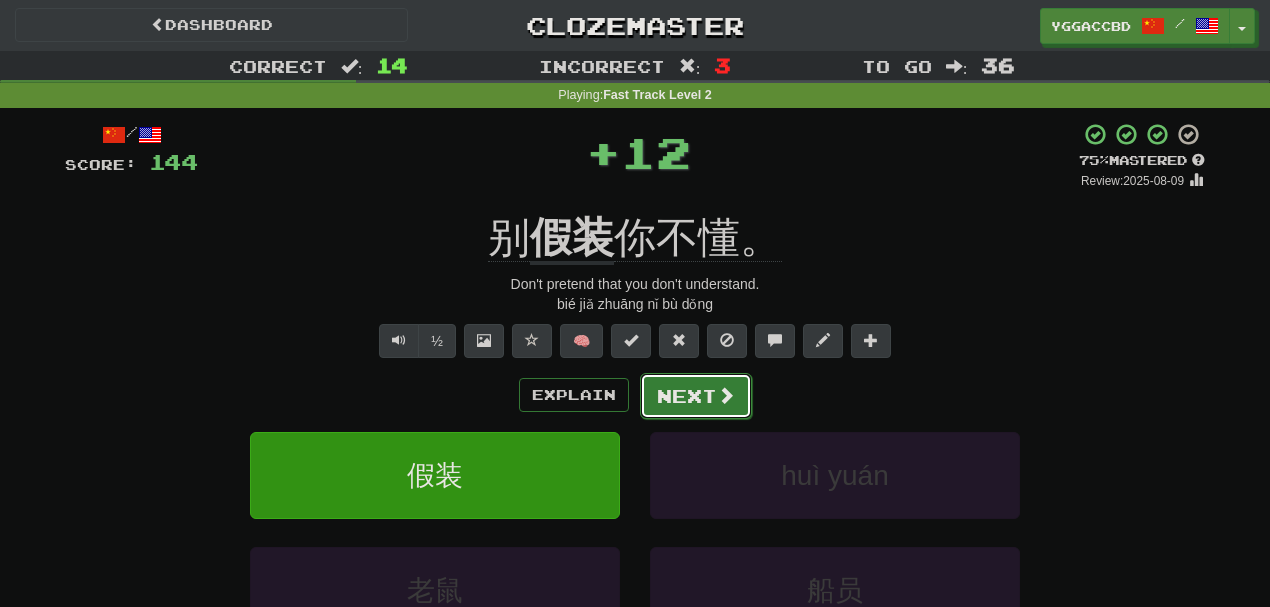 click at bounding box center [726, 395] 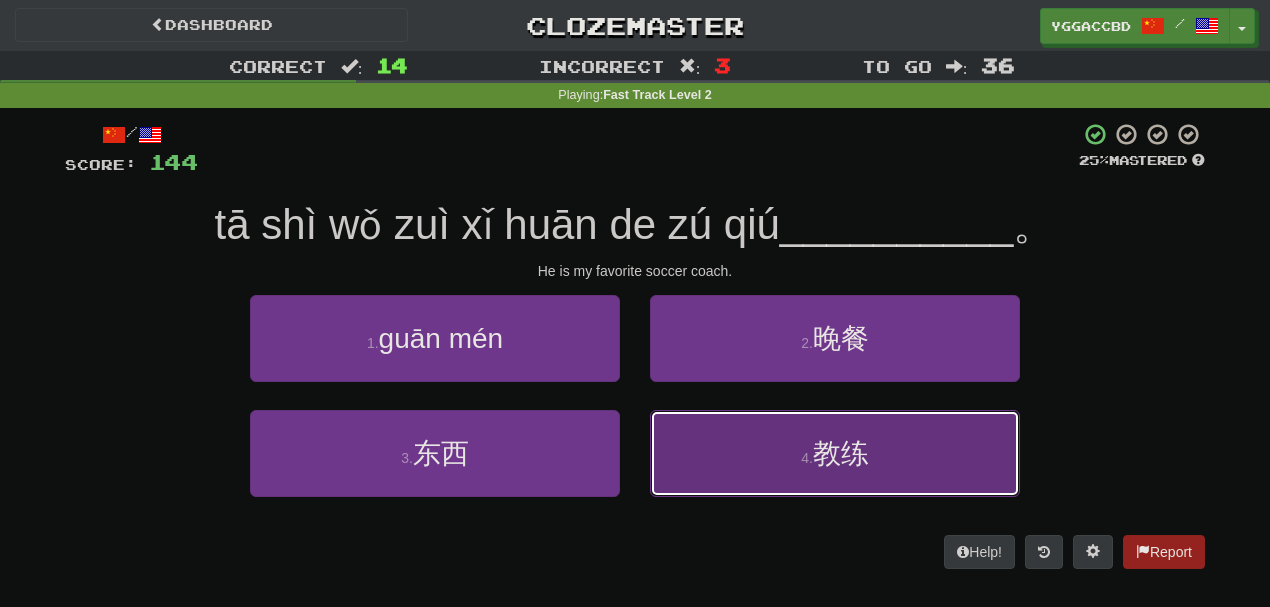 click on "4 .  教练" at bounding box center (835, 453) 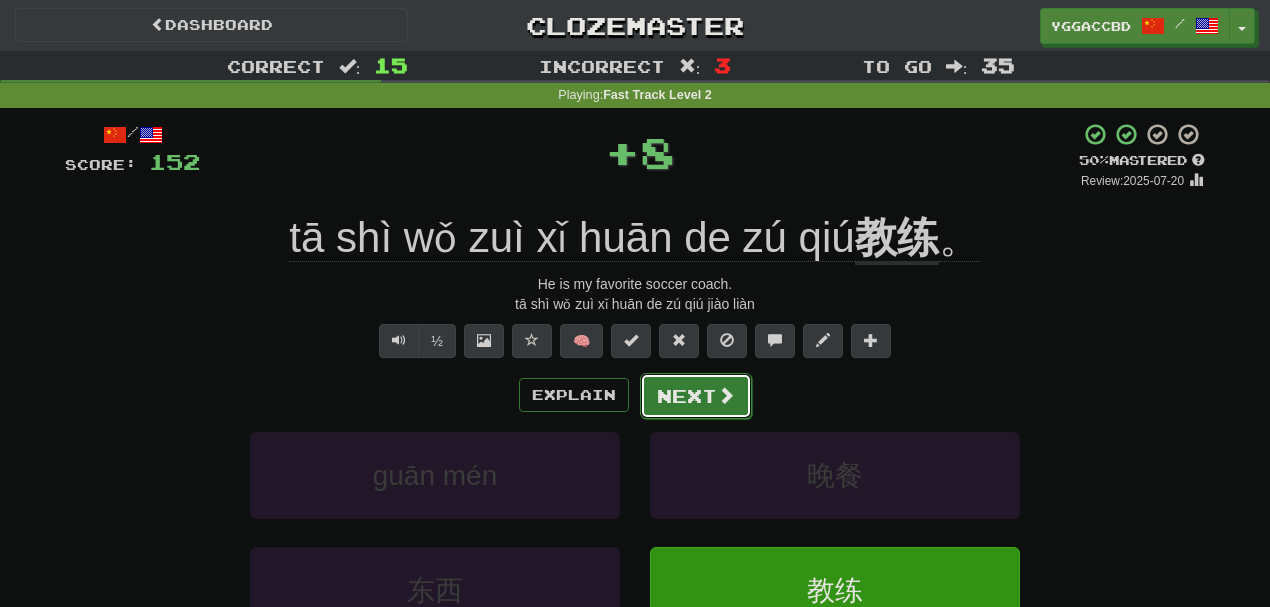 click on "Next" at bounding box center [696, 396] 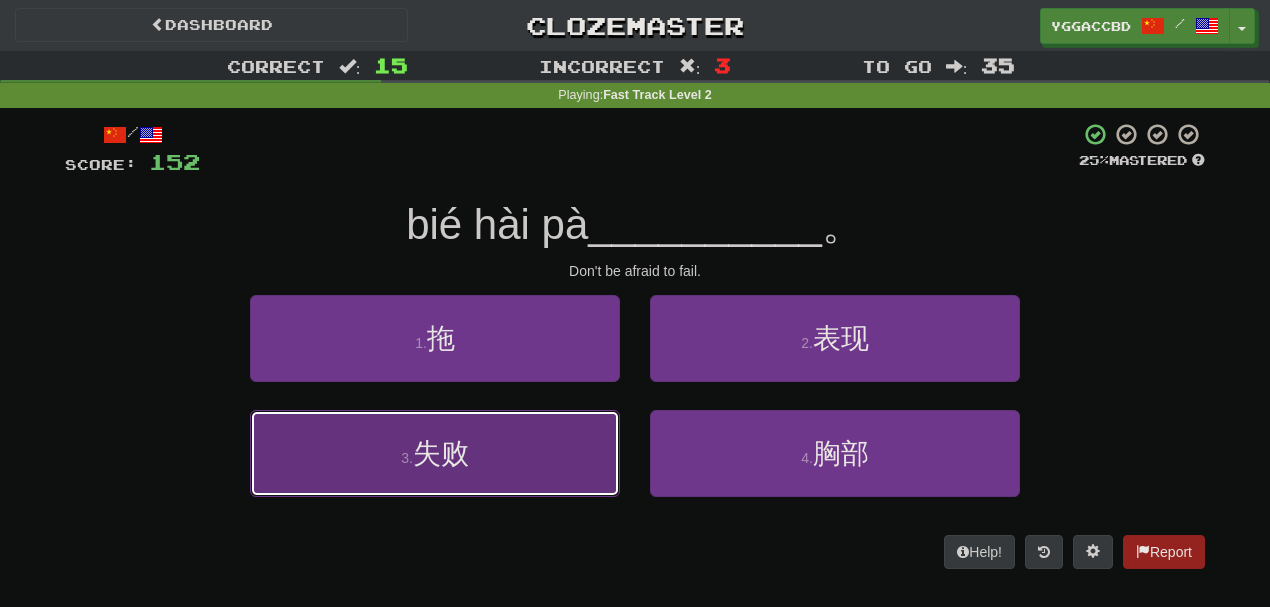 click on "失败" at bounding box center (441, 453) 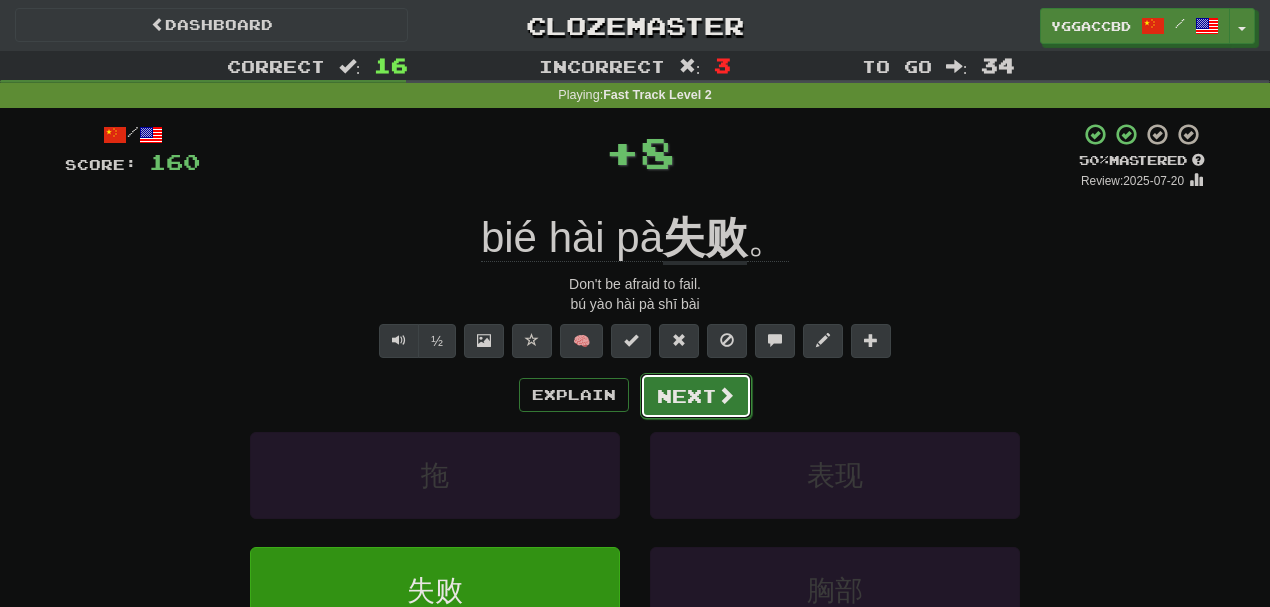 click on "Next" at bounding box center [696, 396] 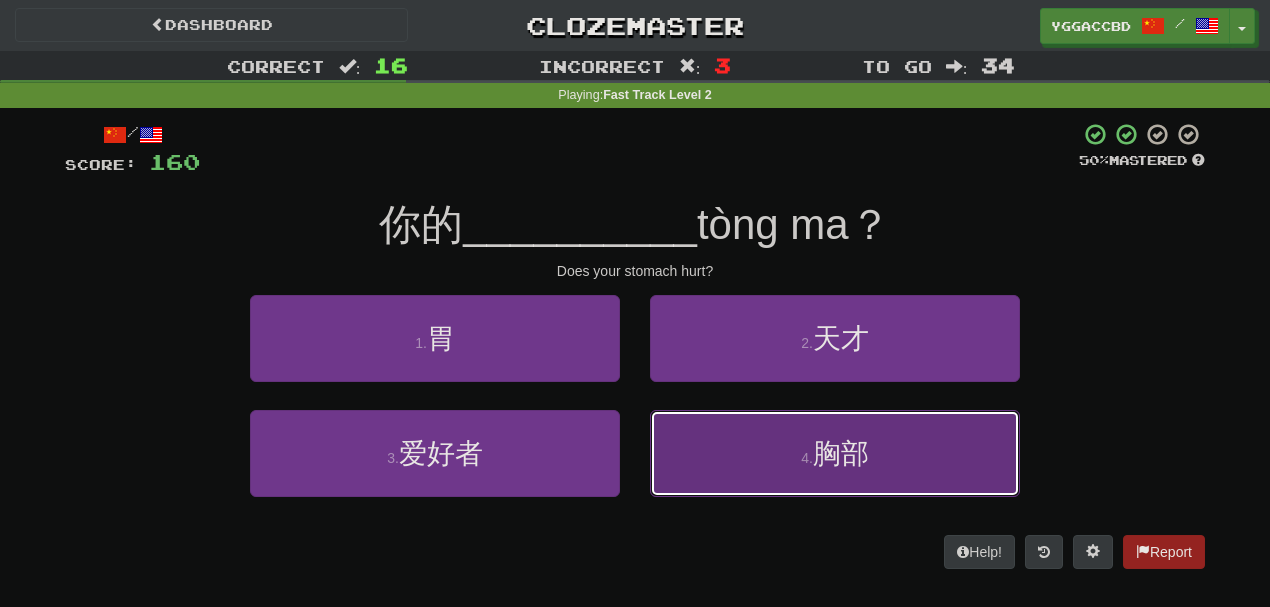 click on "胸部" at bounding box center (841, 453) 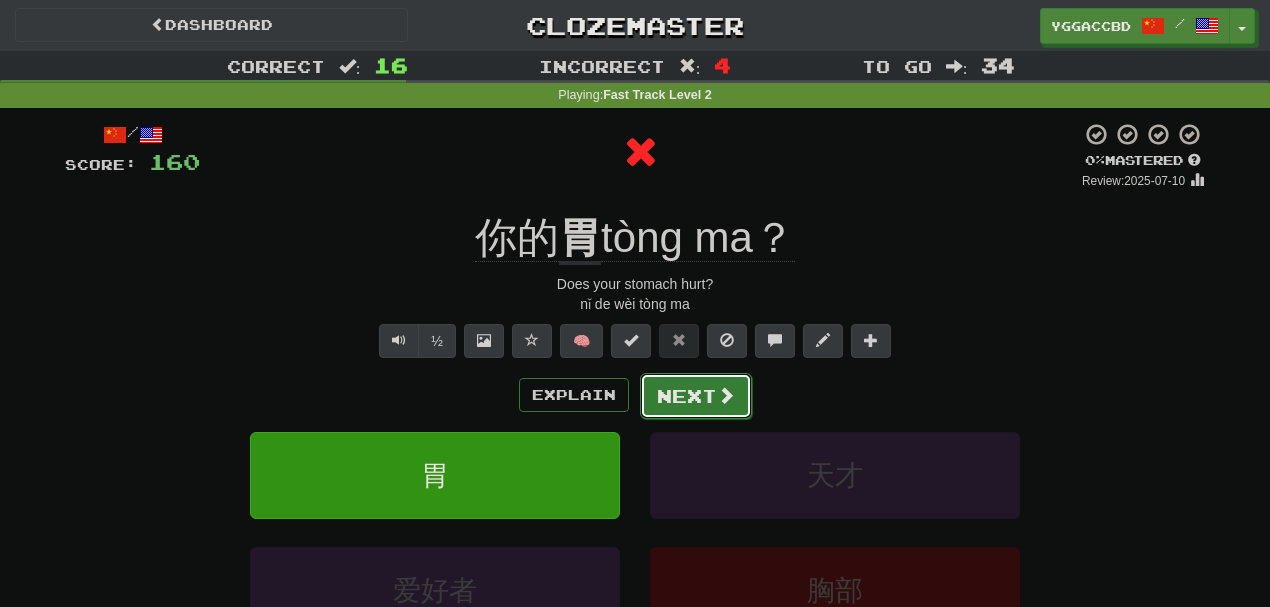 click at bounding box center [726, 395] 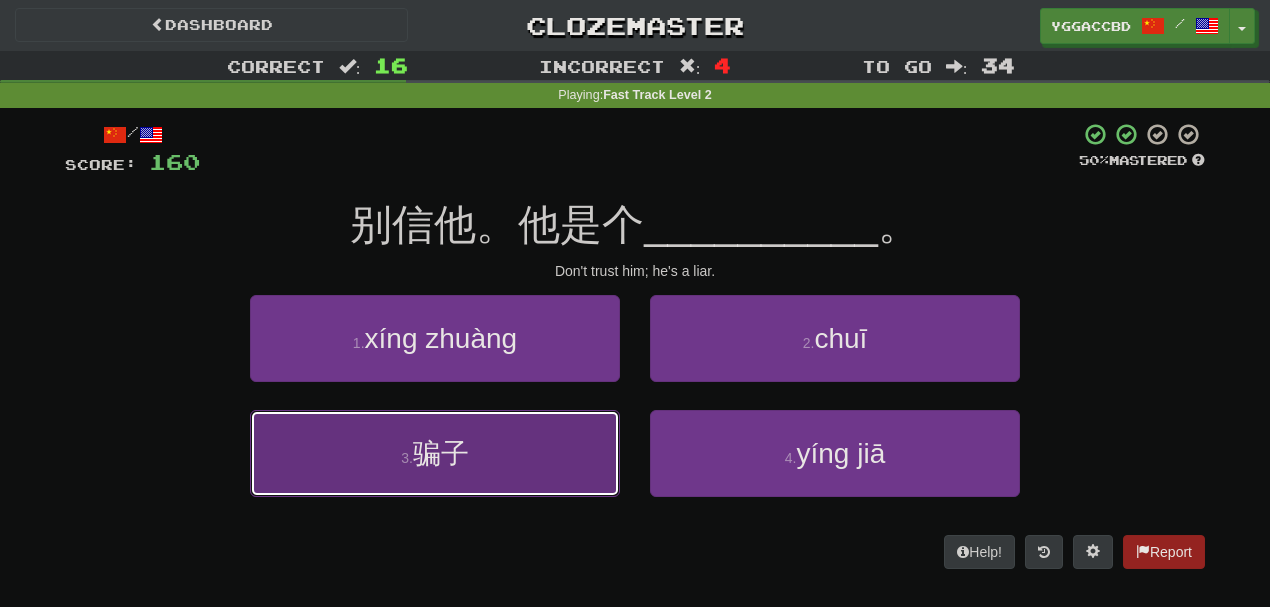 click on "3 .  骗子" at bounding box center (435, 453) 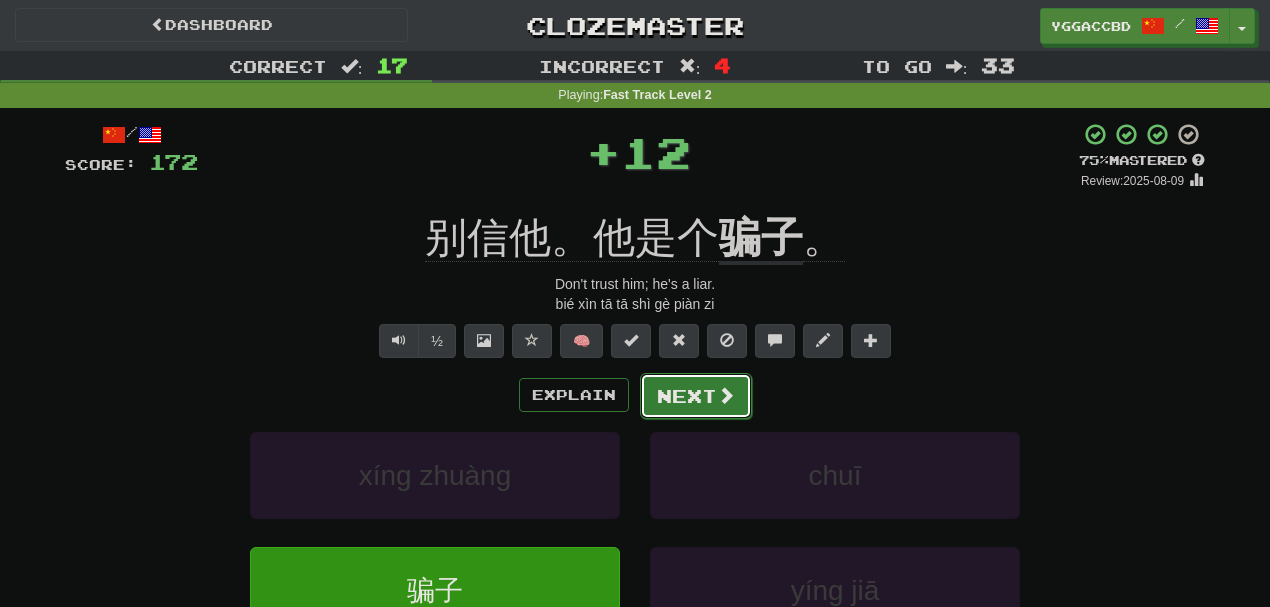 click at bounding box center [726, 395] 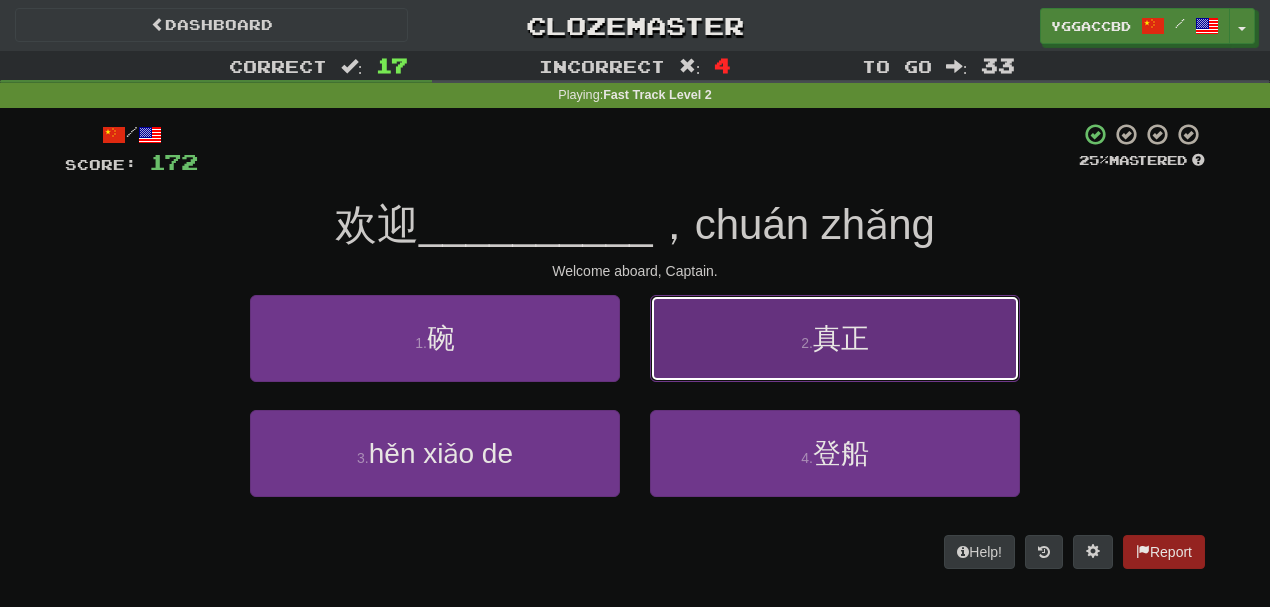 click on "2 .  真正" at bounding box center (835, 338) 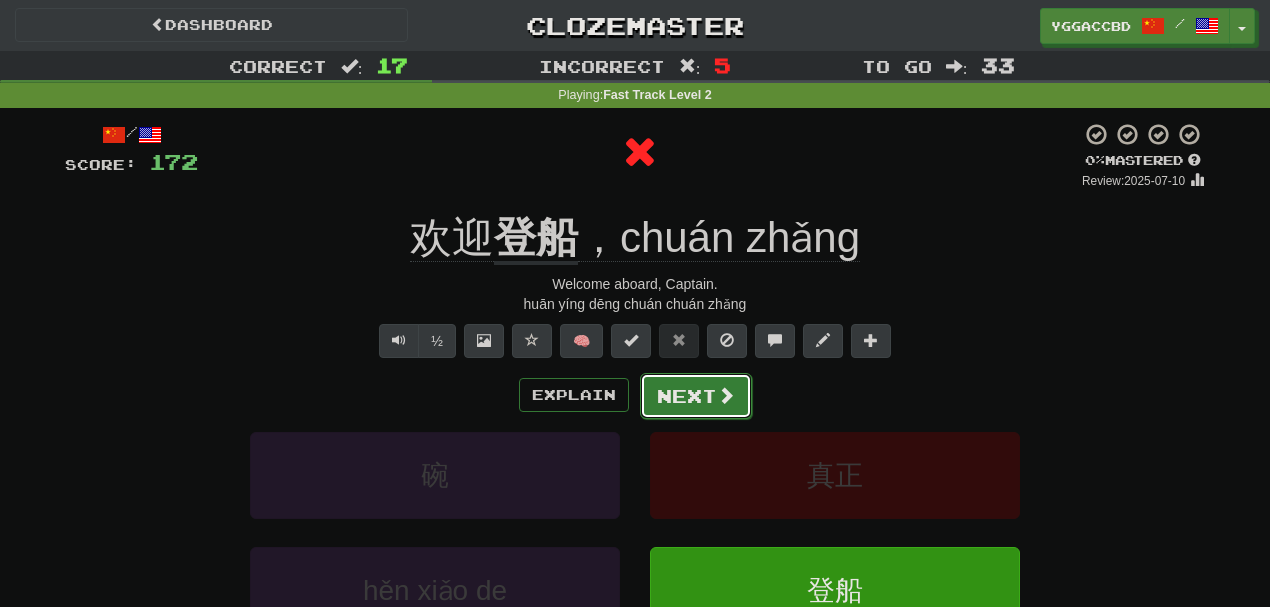 click on "Next" at bounding box center [696, 396] 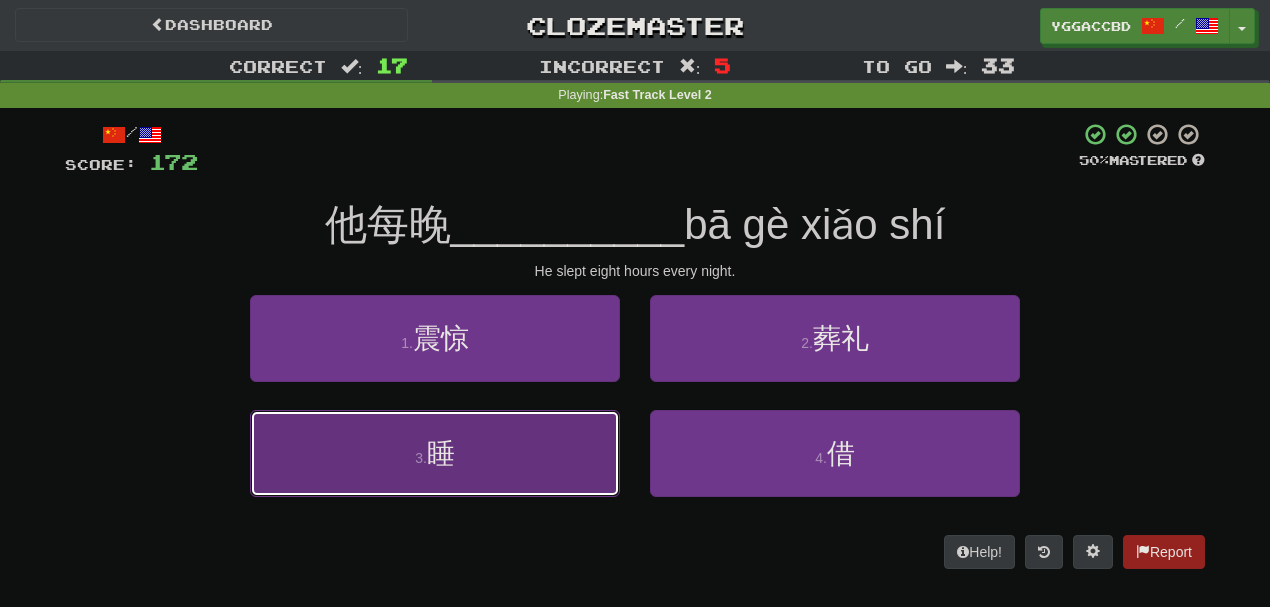 click on "3 .  睡" at bounding box center (435, 453) 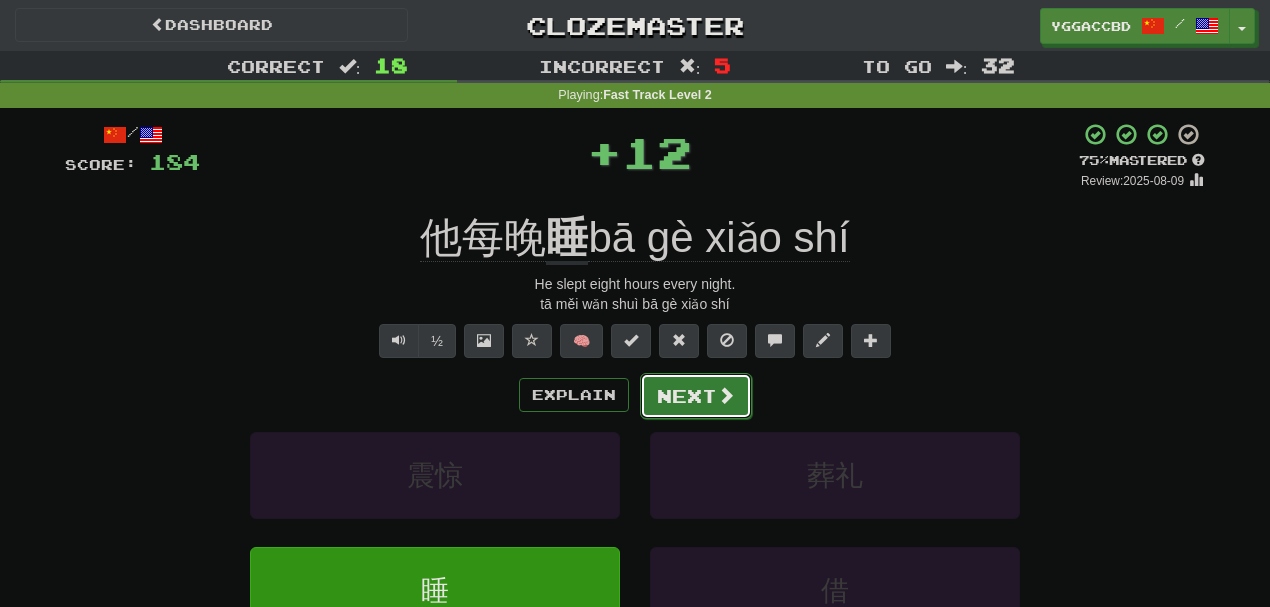 click on "Next" at bounding box center (696, 396) 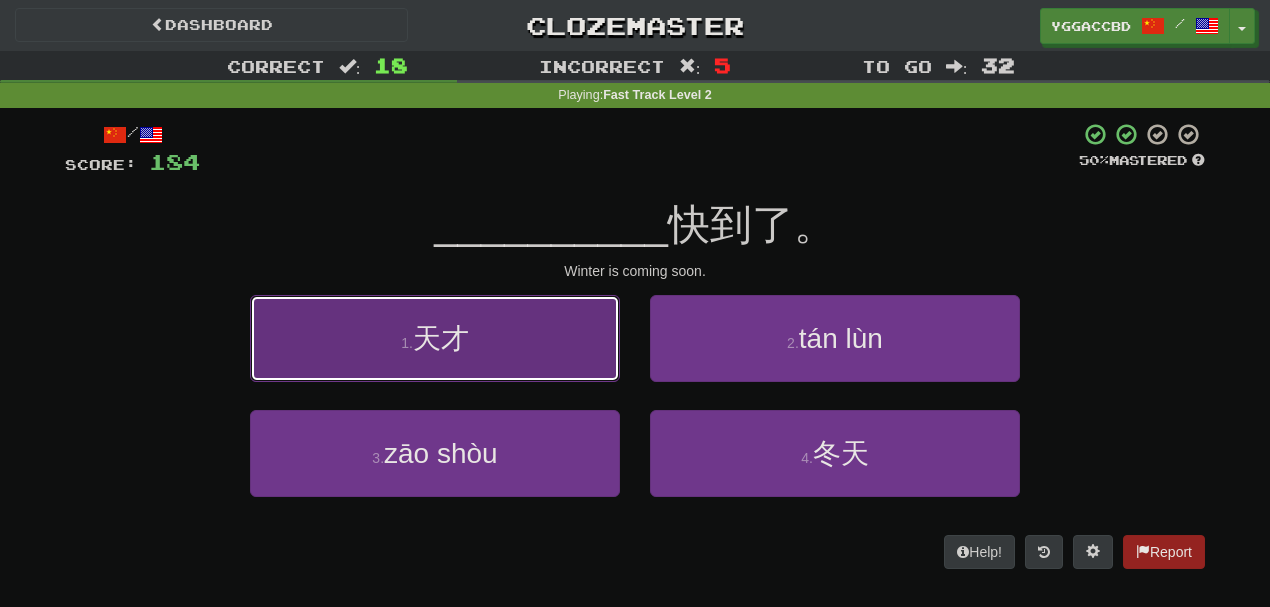 click on "1 .  天才" at bounding box center (435, 338) 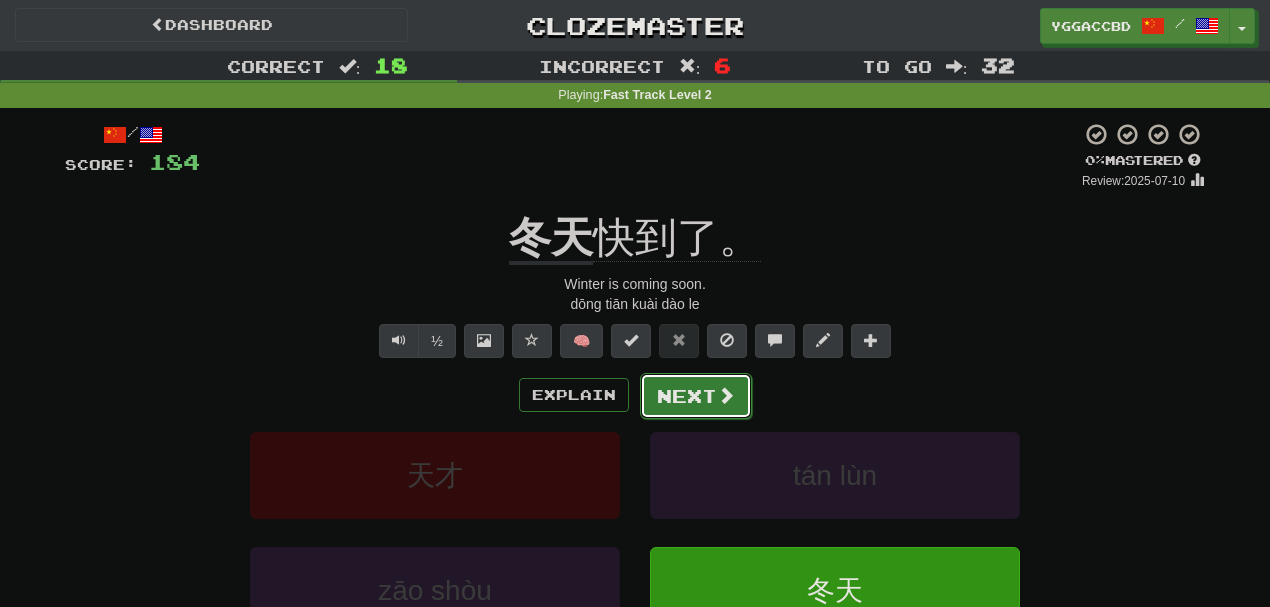 click on "Next" at bounding box center (696, 396) 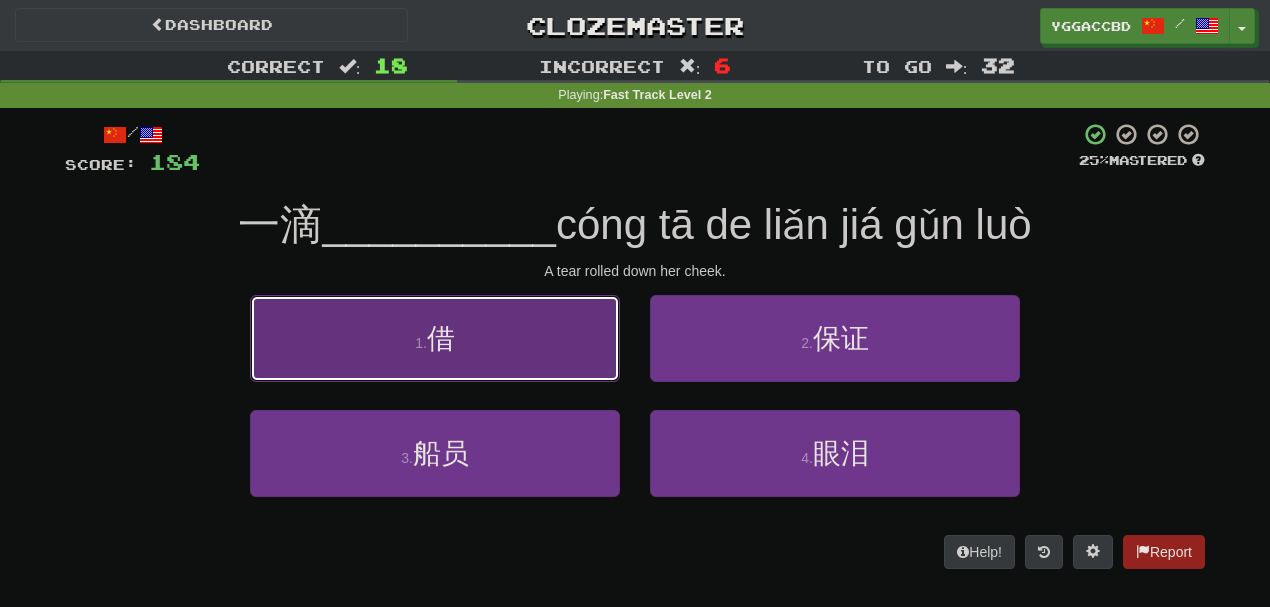 click on "1 .  借" at bounding box center (435, 338) 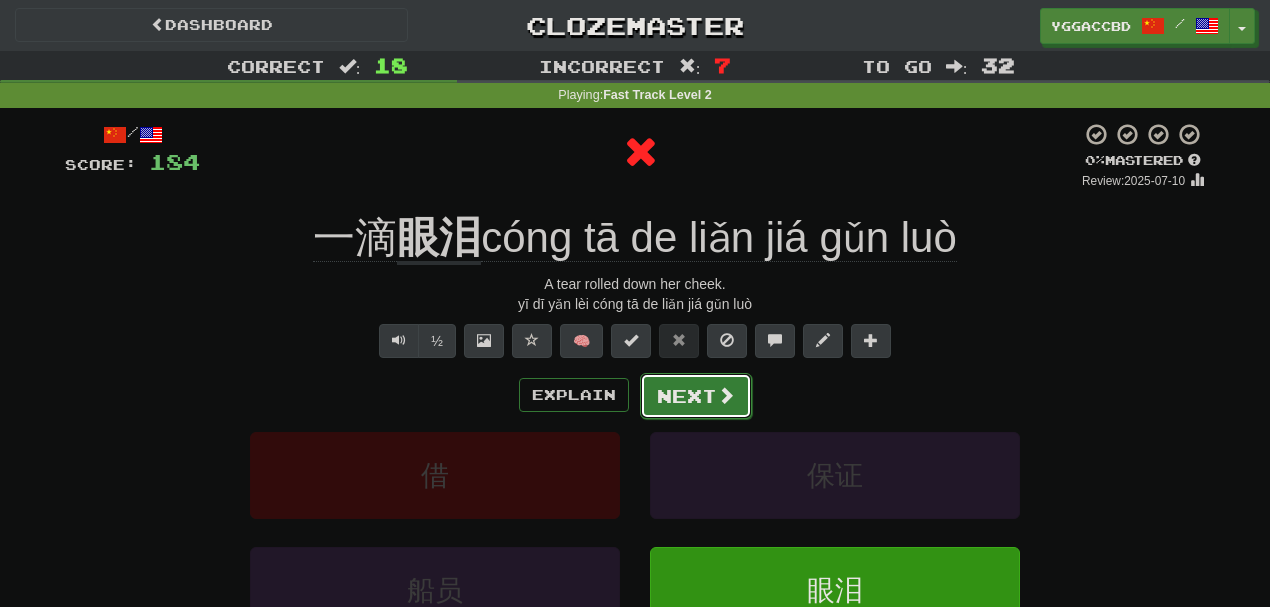 click on "Next" at bounding box center (696, 396) 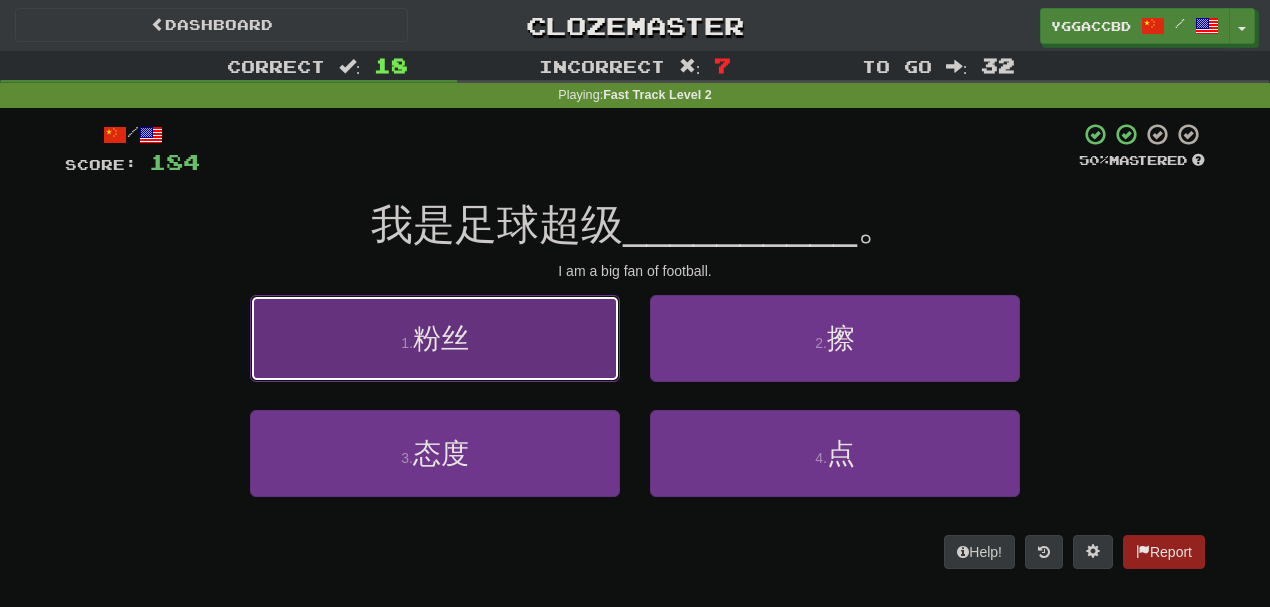 click on "1 .  粉丝" at bounding box center (435, 338) 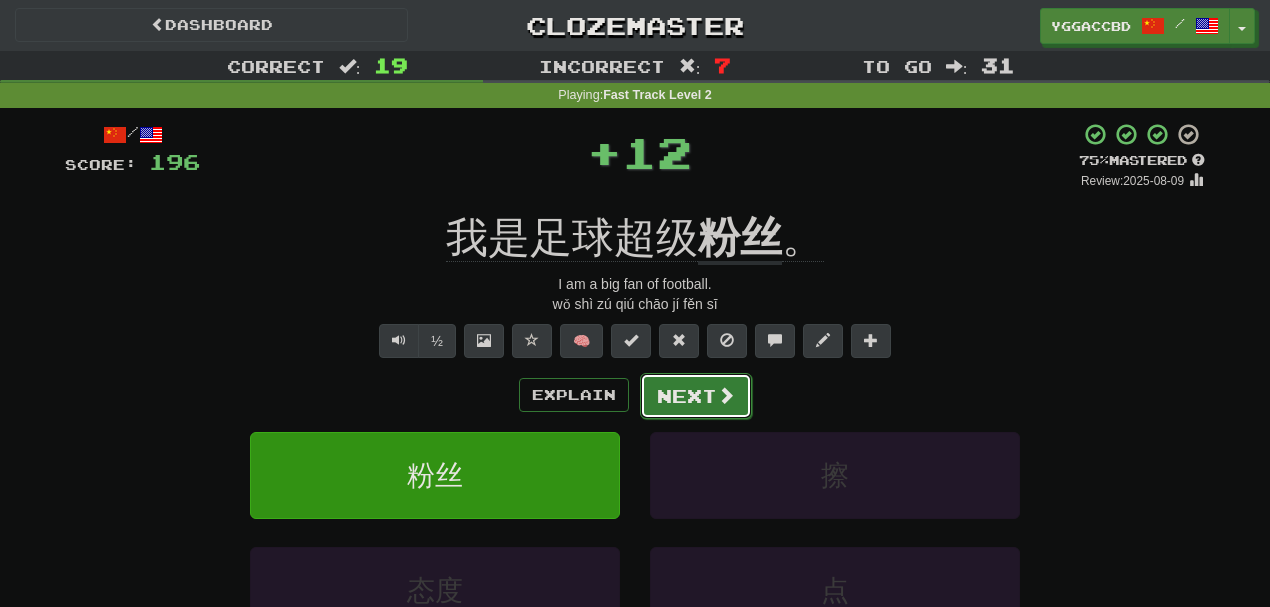click at bounding box center [726, 395] 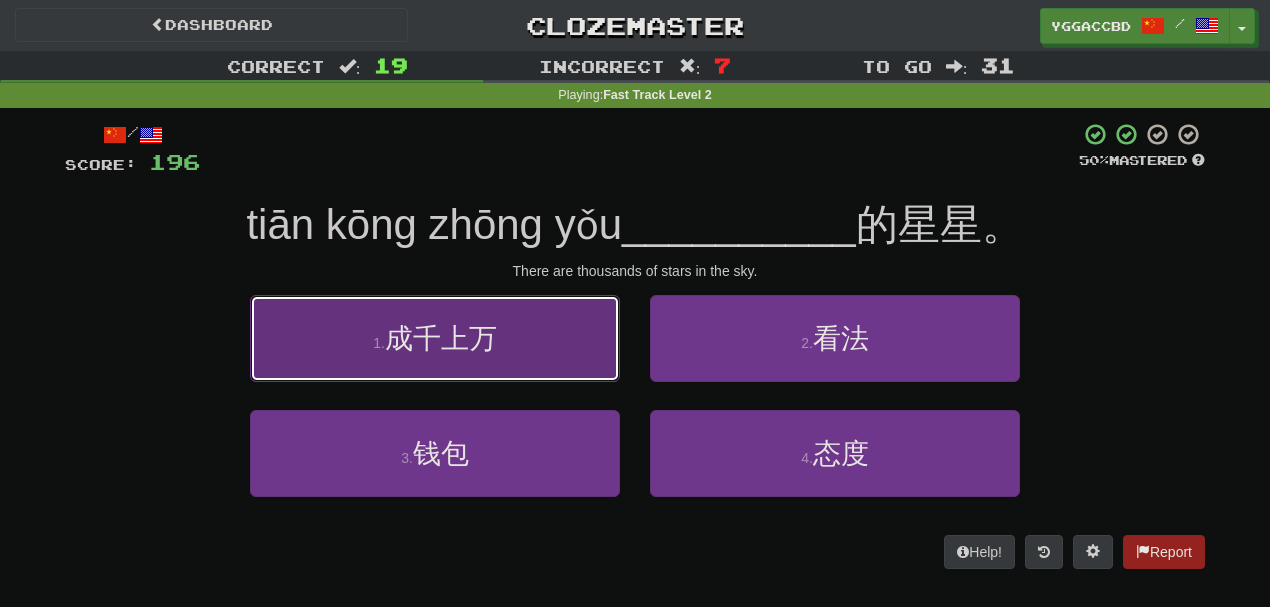 click on "1 .  成千上万" at bounding box center (435, 338) 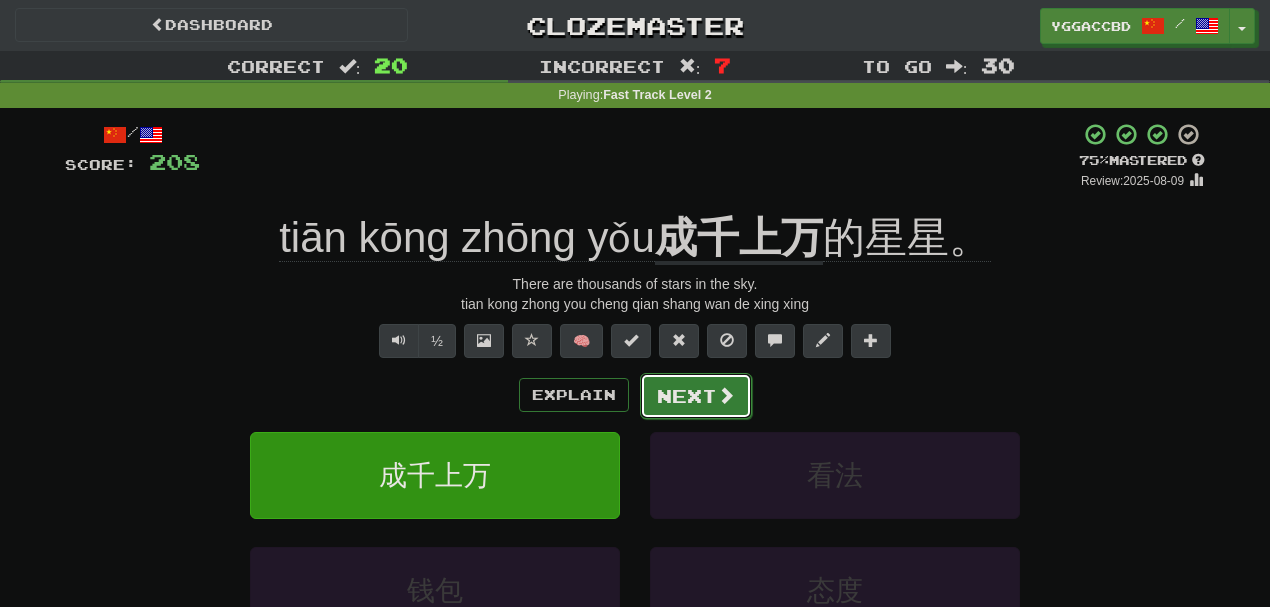 click on "Next" at bounding box center (696, 396) 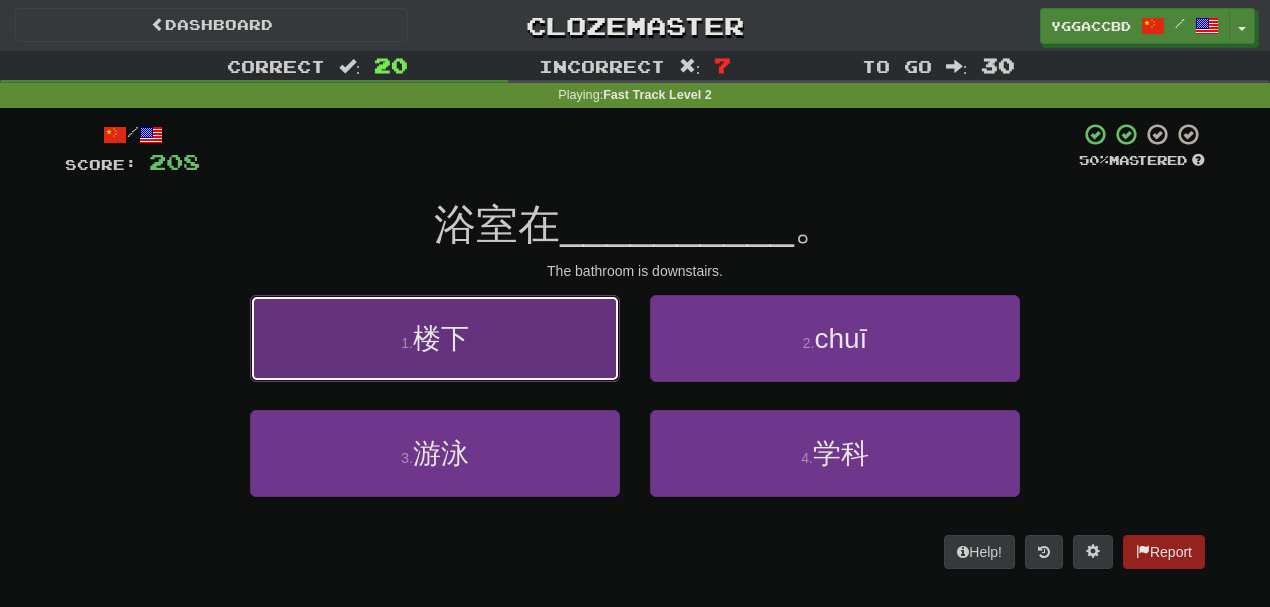click on "1 .  楼下" at bounding box center (435, 338) 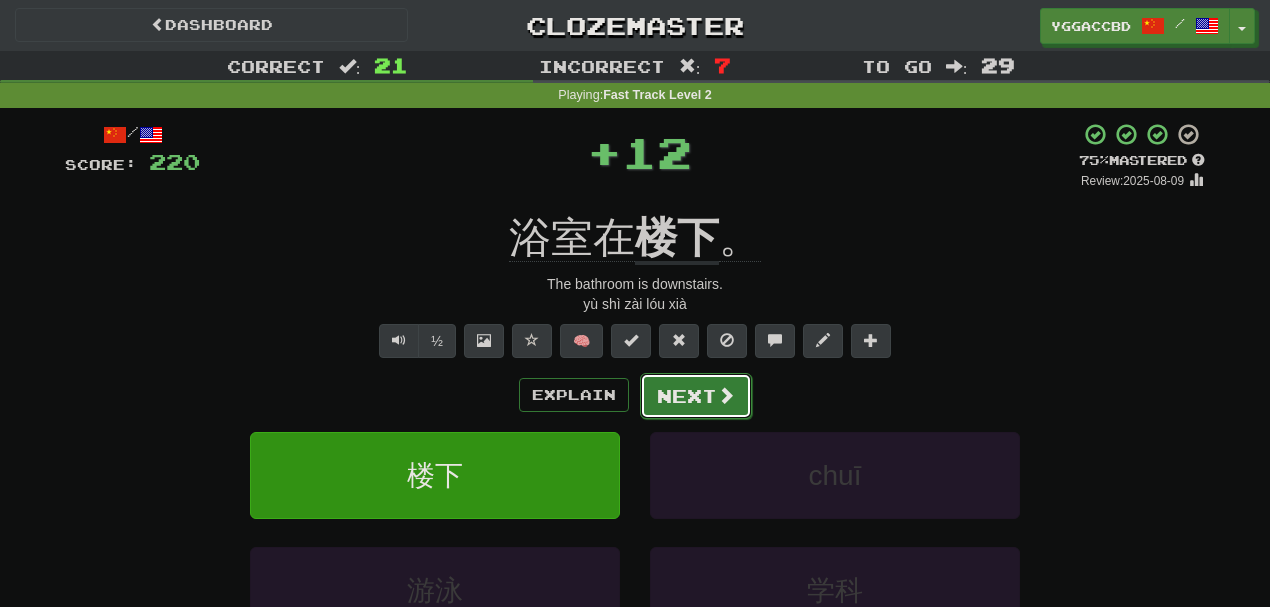 click on "Next" at bounding box center (696, 396) 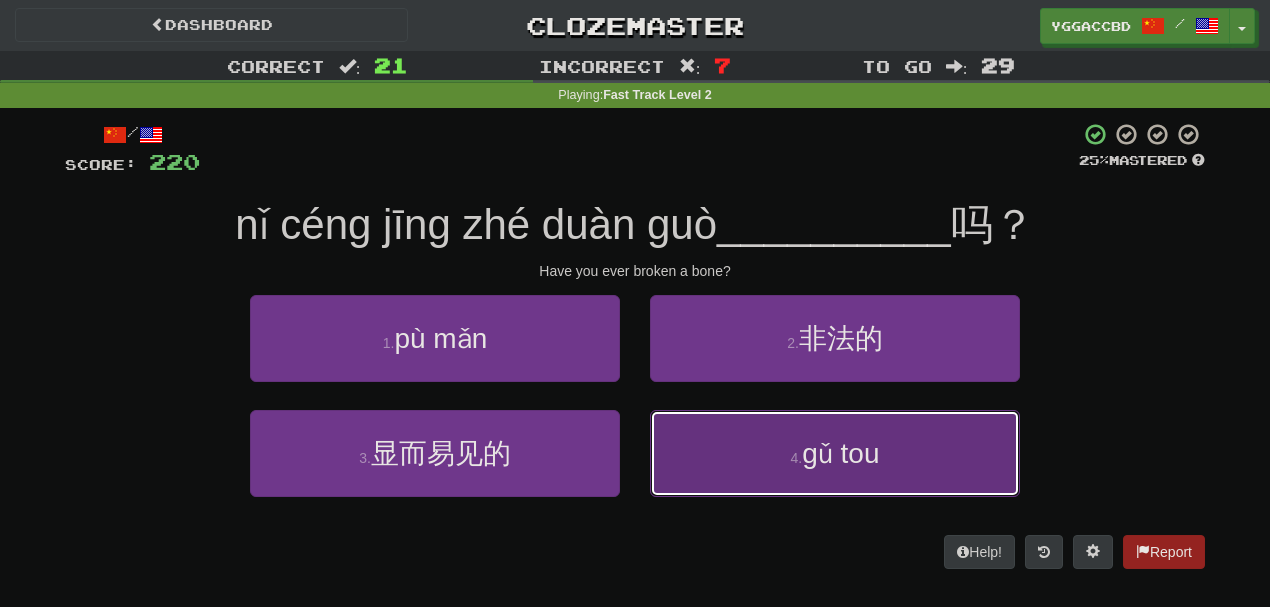 click on "4 .  骨头" at bounding box center (835, 453) 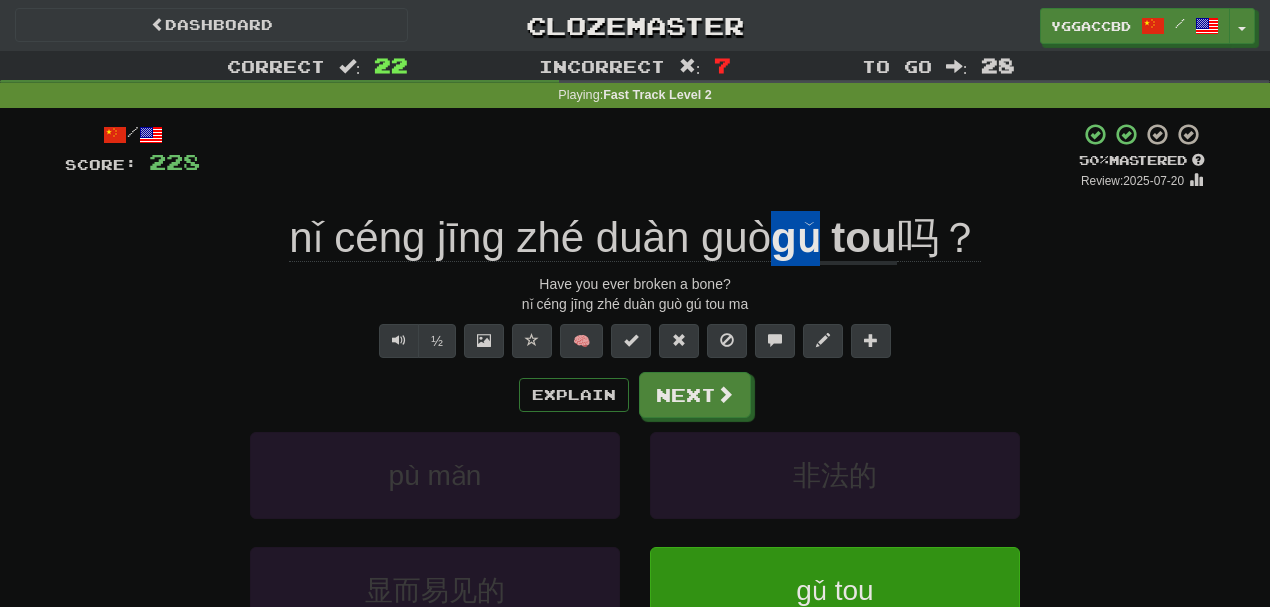 drag, startPoint x: 684, startPoint y: 198, endPoint x: 746, endPoint y: 212, distance: 63.560993 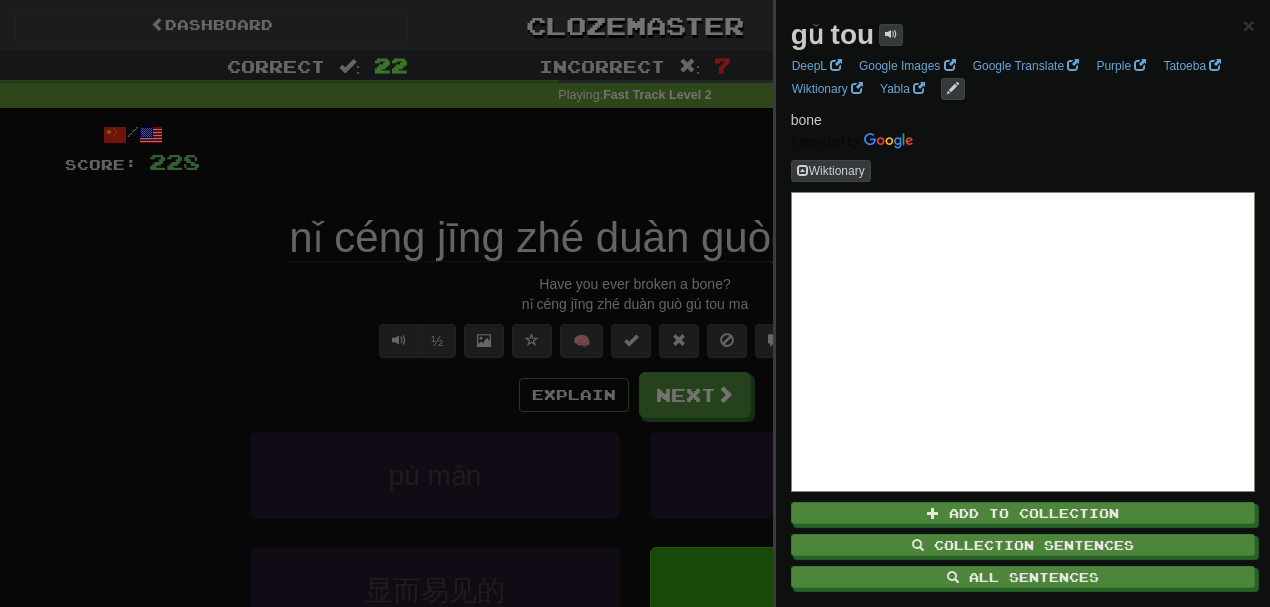 click at bounding box center (635, 303) 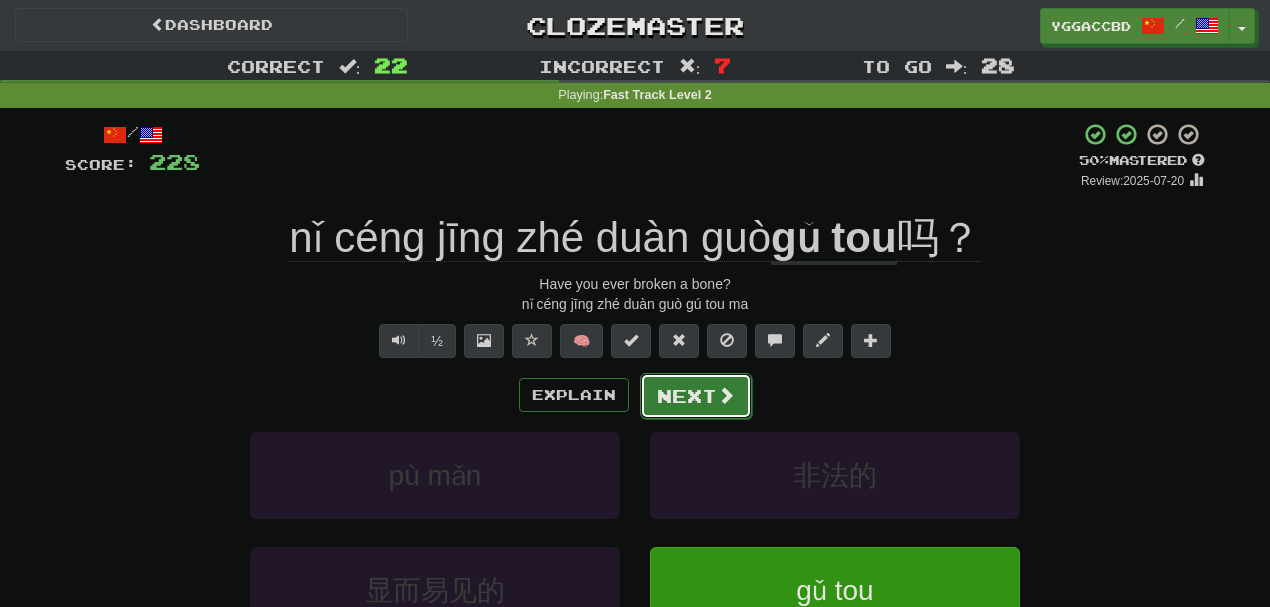 click on "Next" at bounding box center (696, 396) 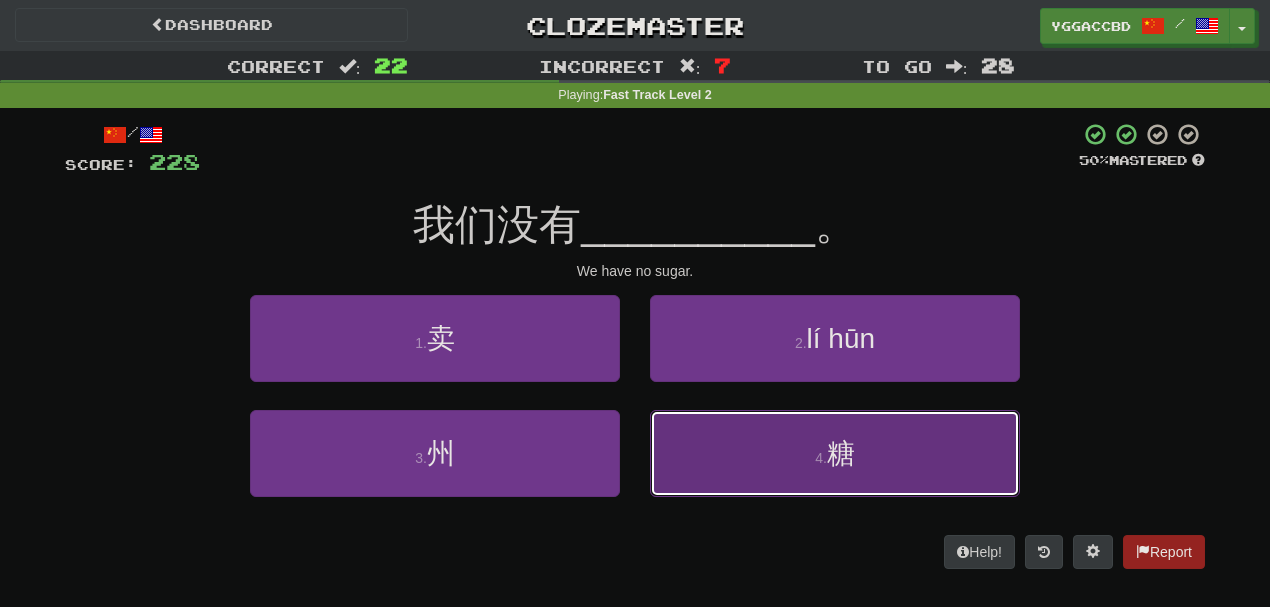 click on "4 .  糖" at bounding box center (835, 453) 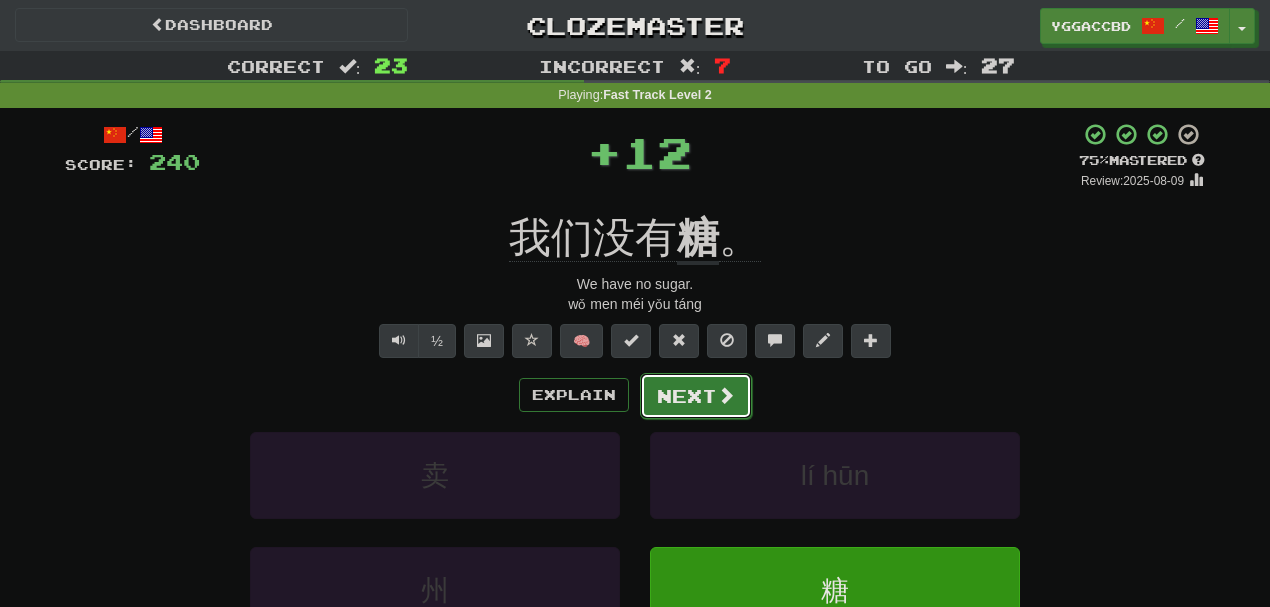 click on "Next" at bounding box center [696, 396] 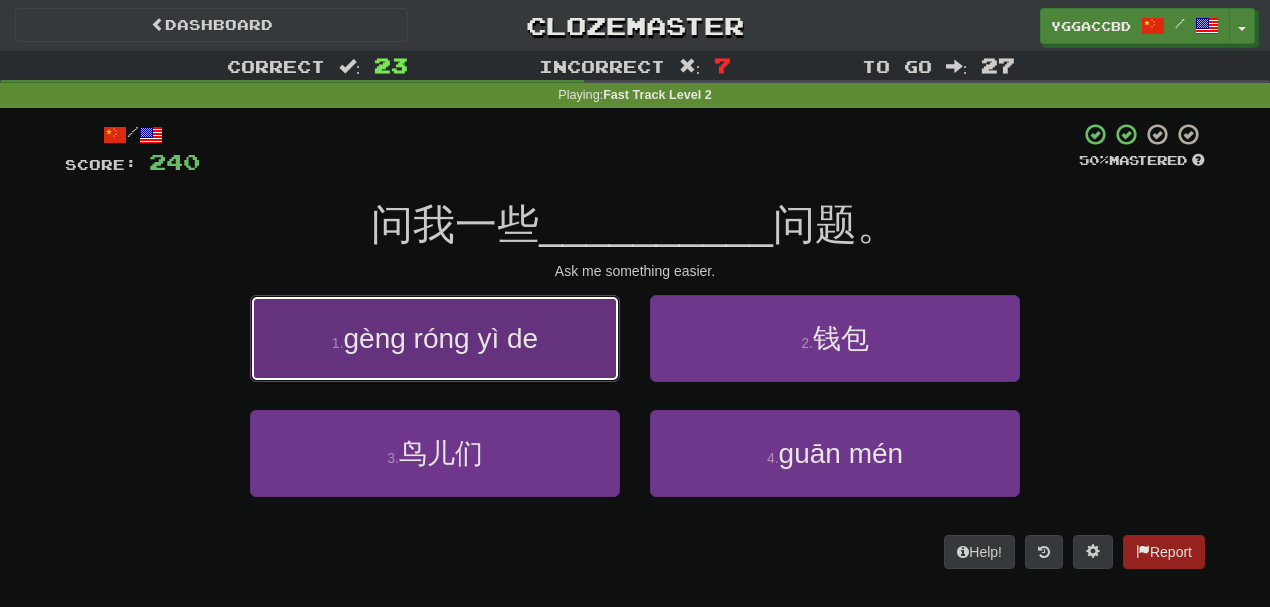 click on "1 .  更容易的" at bounding box center (435, 338) 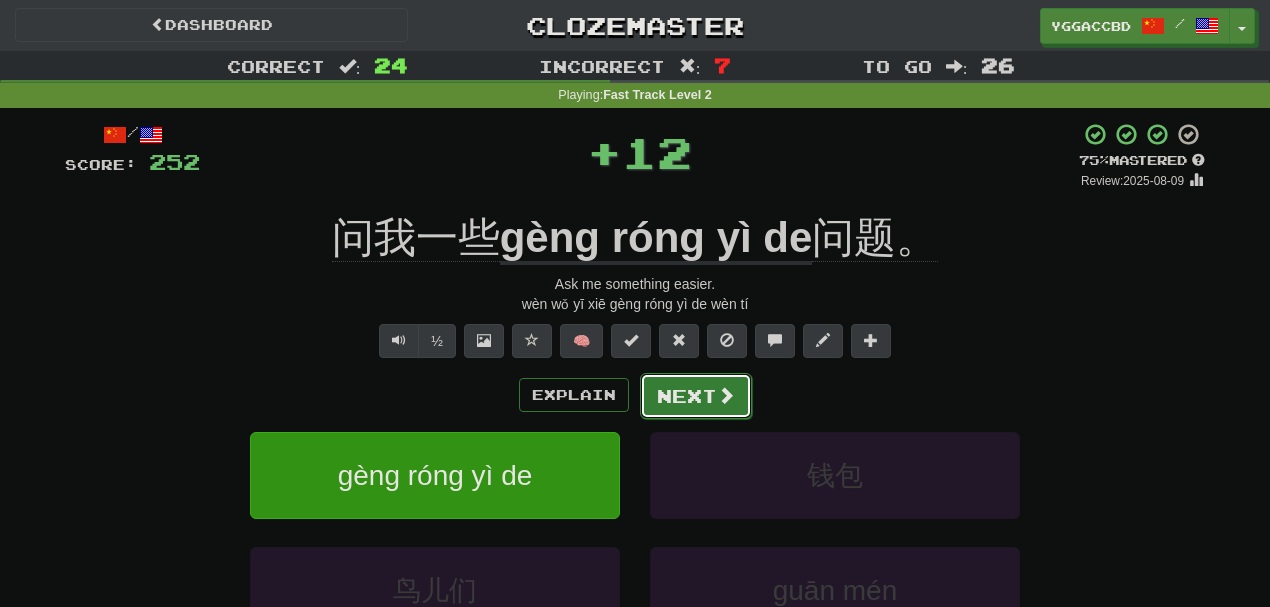 click on "Next" at bounding box center [696, 396] 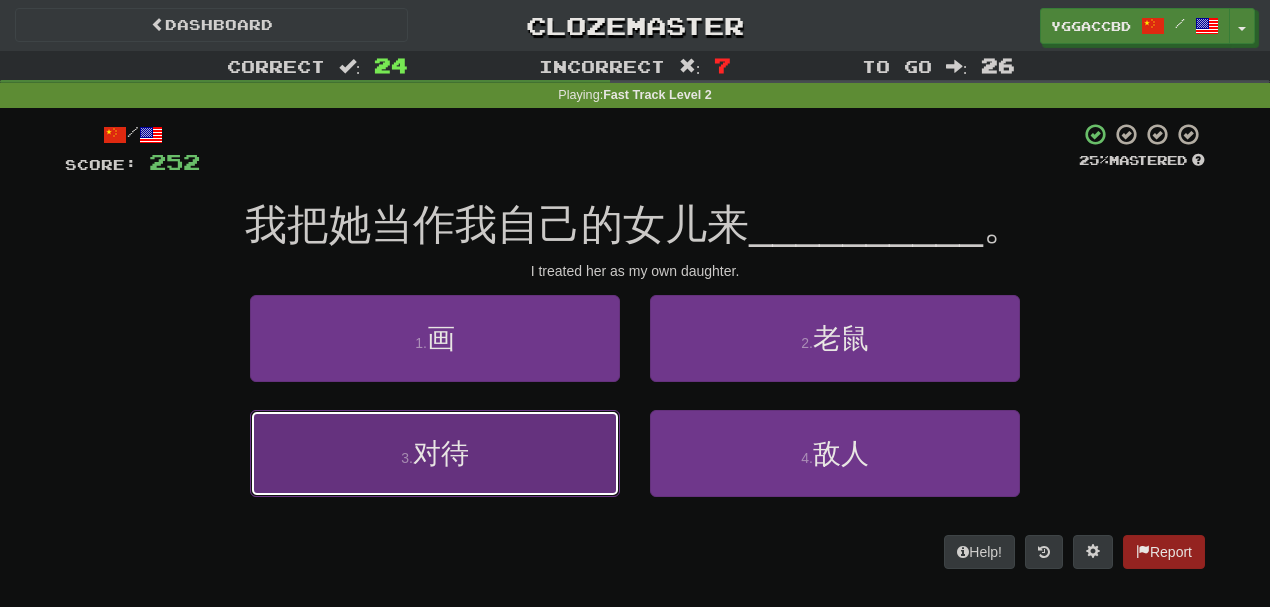 click on "3 .  对待" at bounding box center [435, 453] 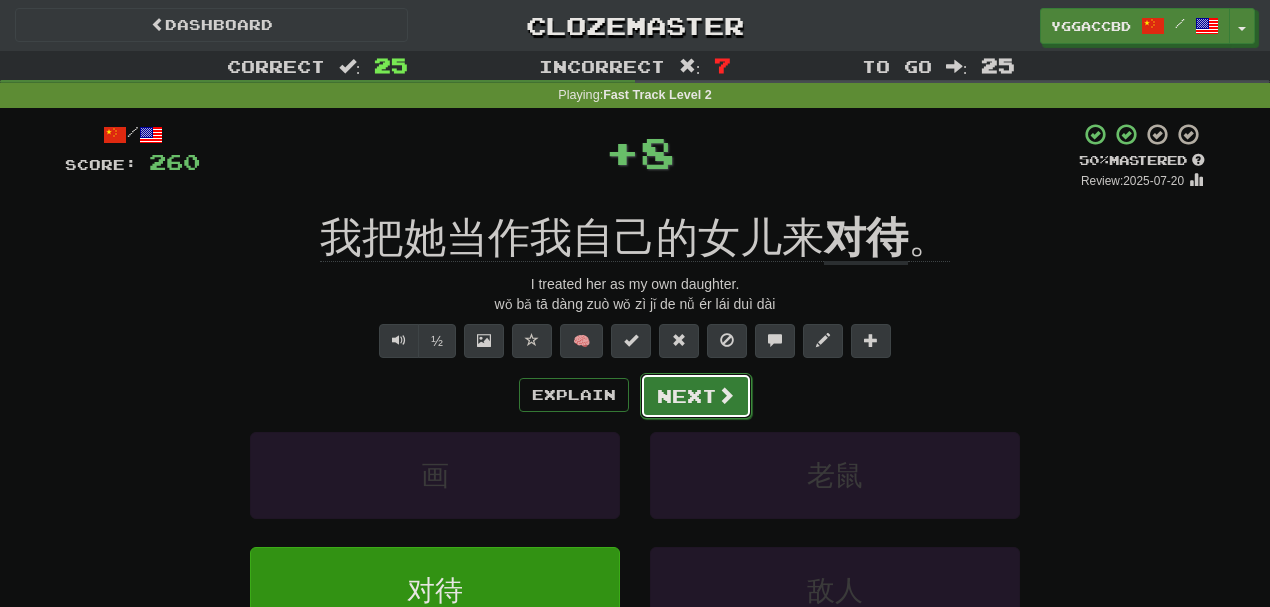 click on "Next" at bounding box center [696, 396] 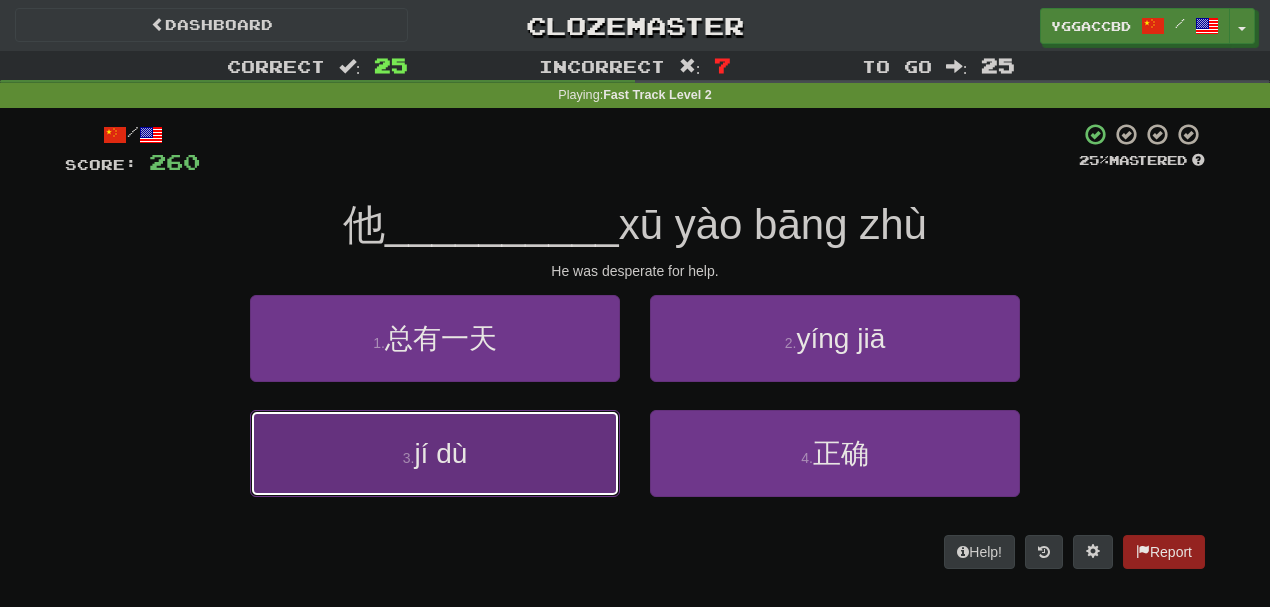 click on "3 .  极度" at bounding box center [435, 453] 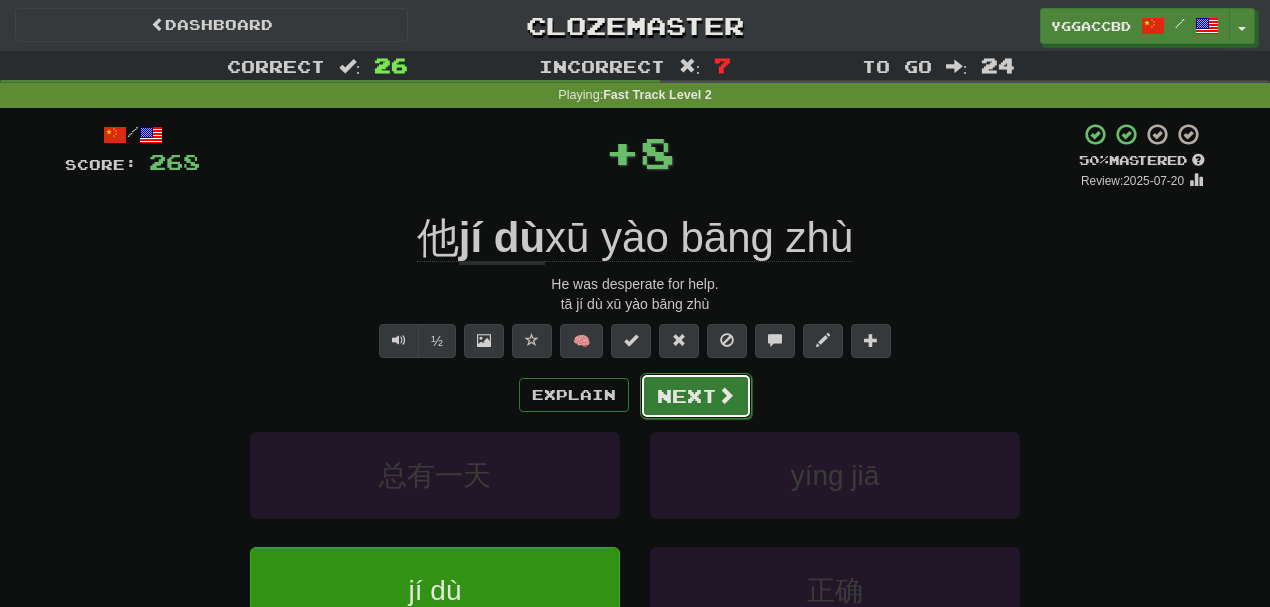 click on "Next" at bounding box center [696, 396] 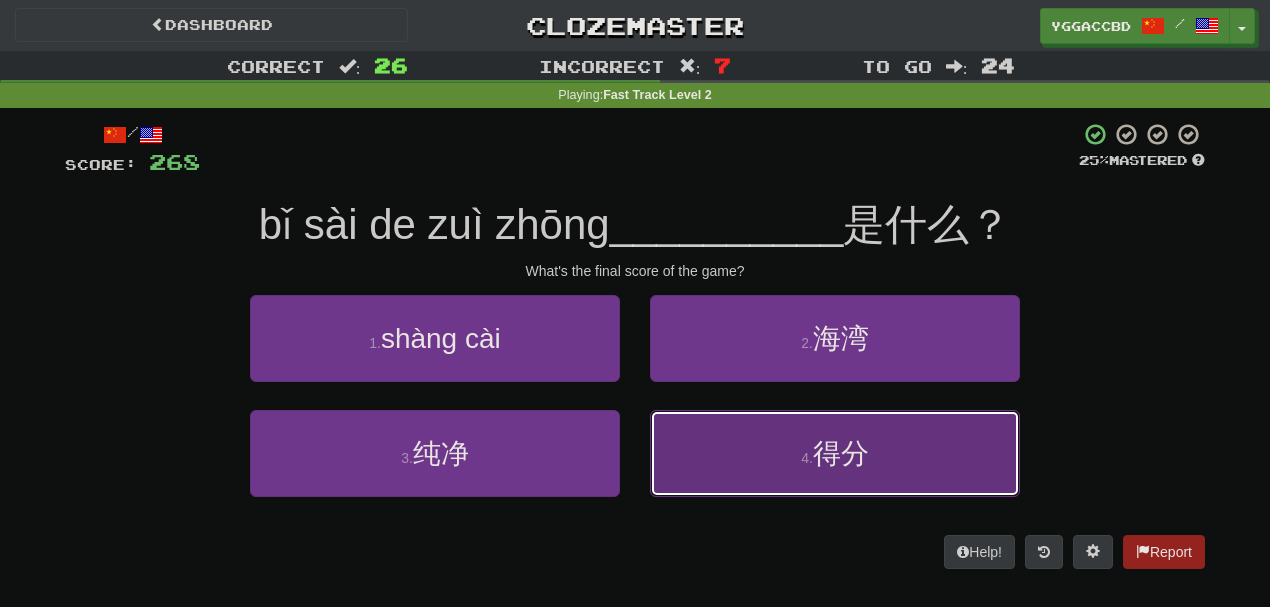 click on "4 .  得分" at bounding box center (835, 453) 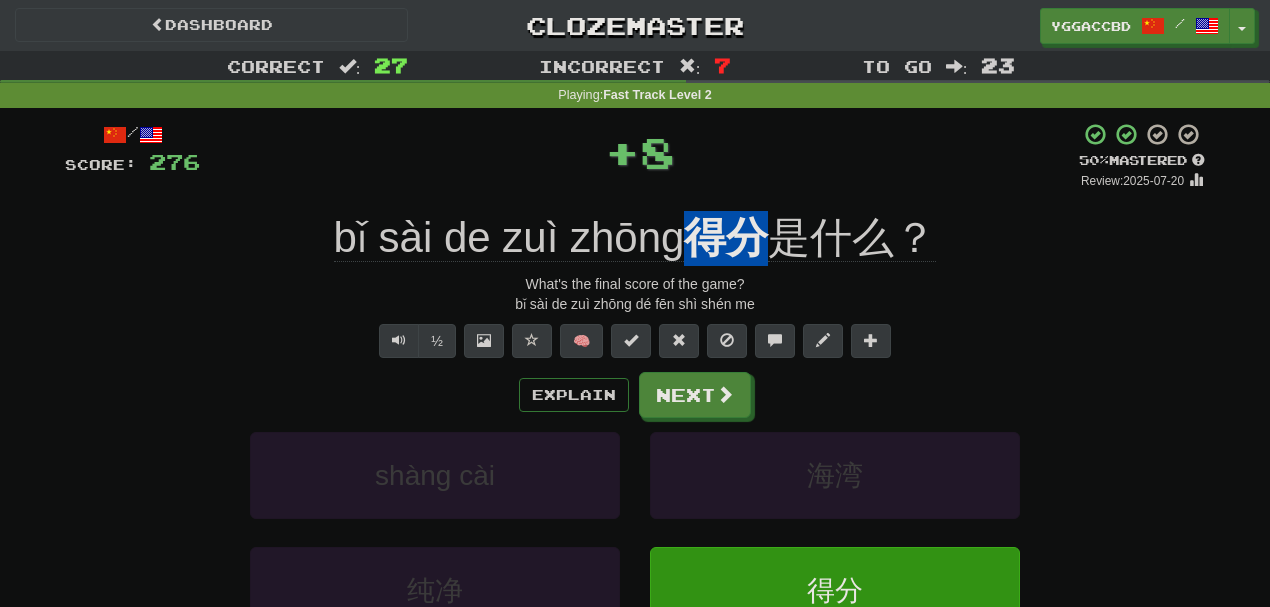 drag, startPoint x: 618, startPoint y: 209, endPoint x: 696, endPoint y: 218, distance: 78.51752 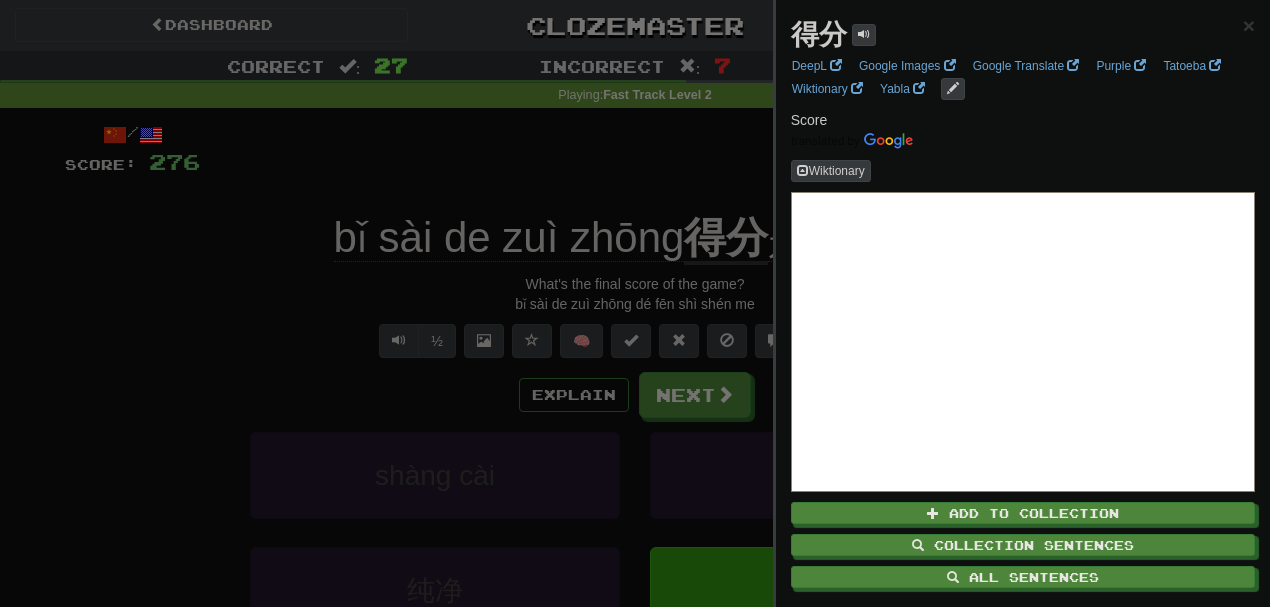 click at bounding box center (635, 303) 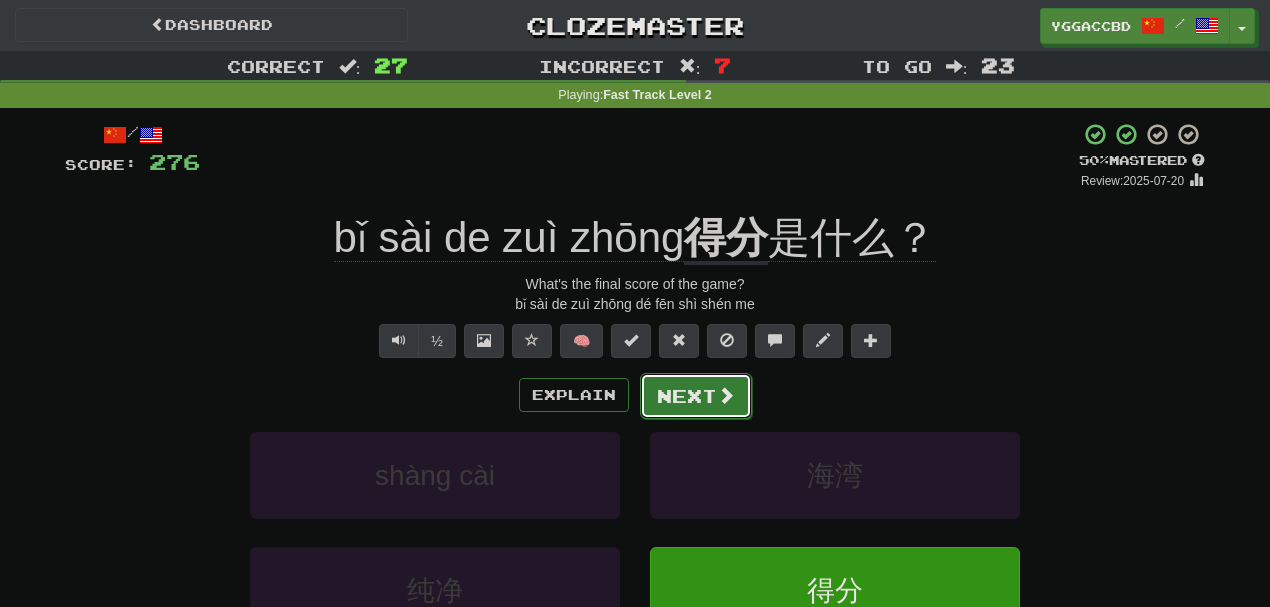 click on "Next" at bounding box center (696, 396) 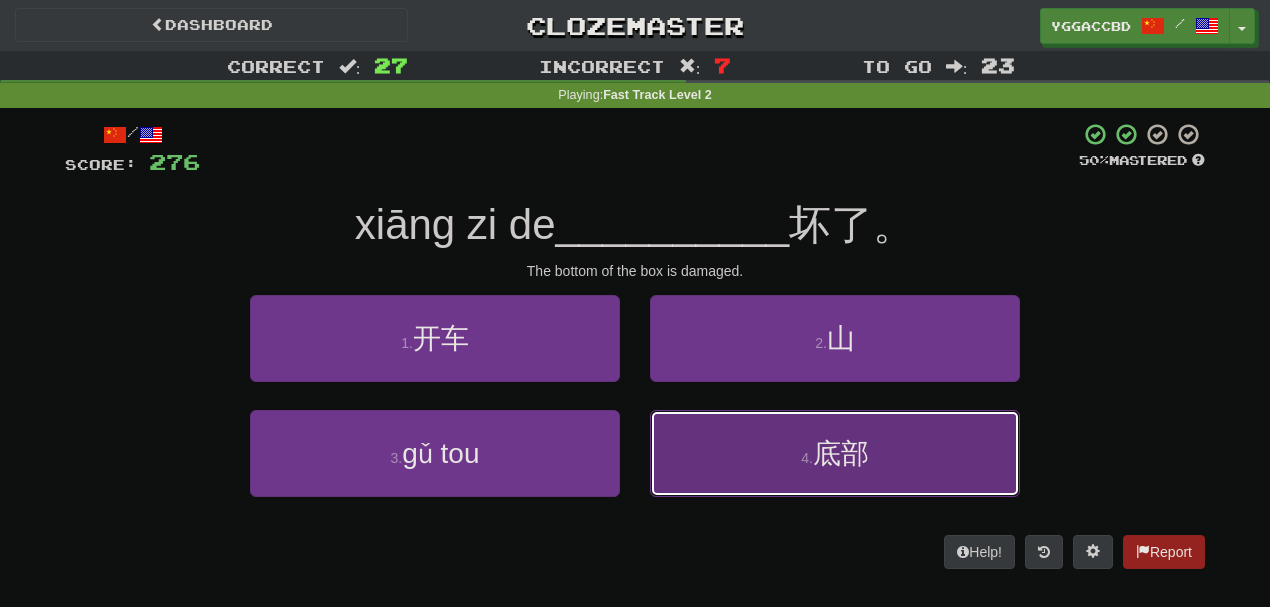 click on "4 .  底部" at bounding box center (835, 453) 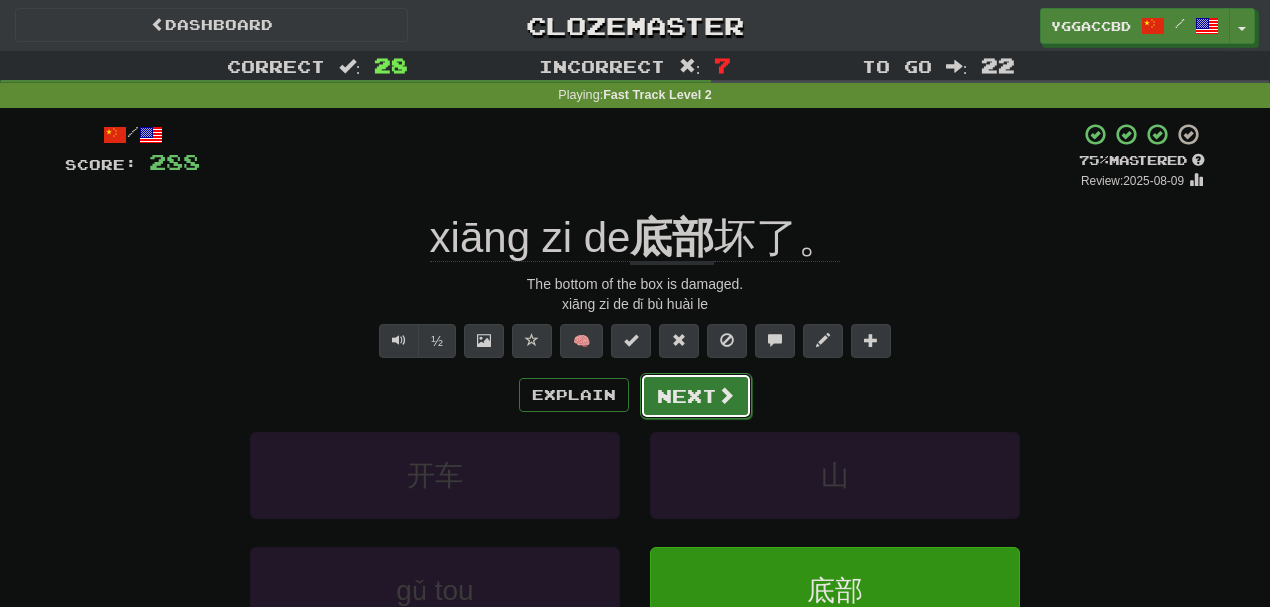 click on "Next" at bounding box center (696, 396) 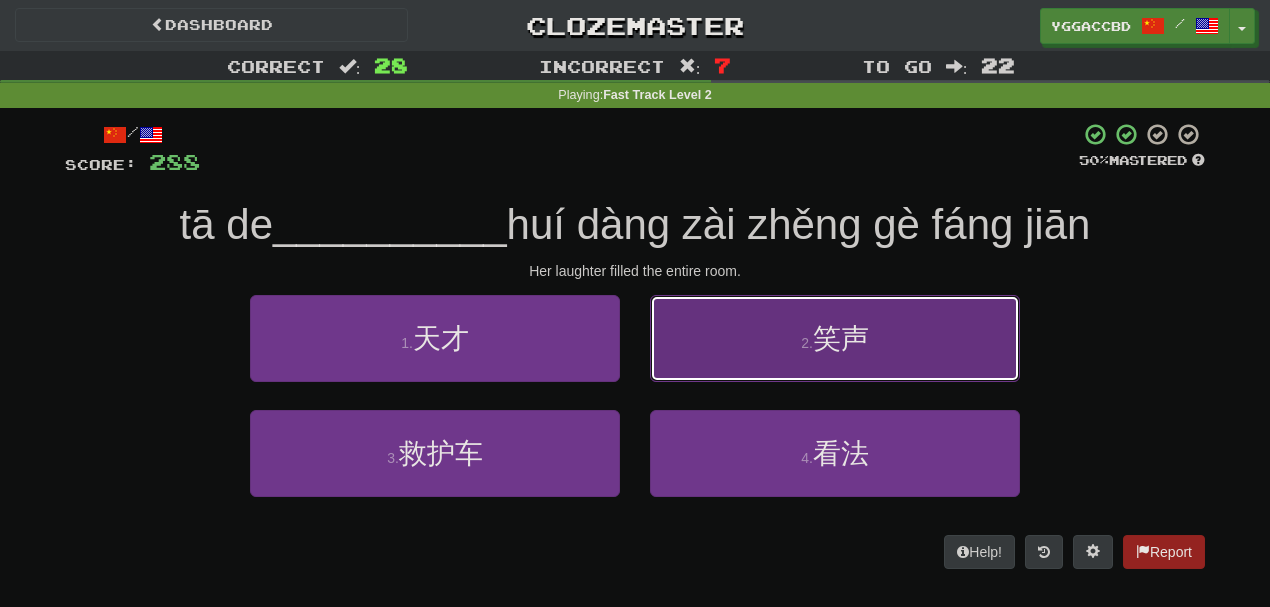 click on "笑声" at bounding box center [841, 338] 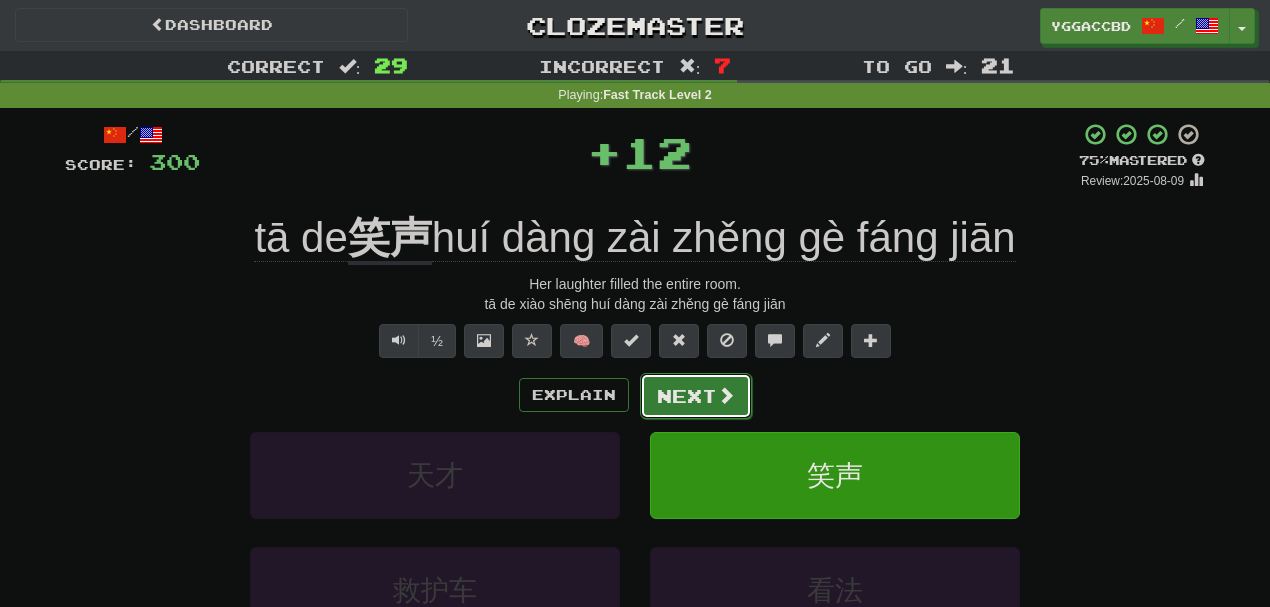 click at bounding box center [726, 395] 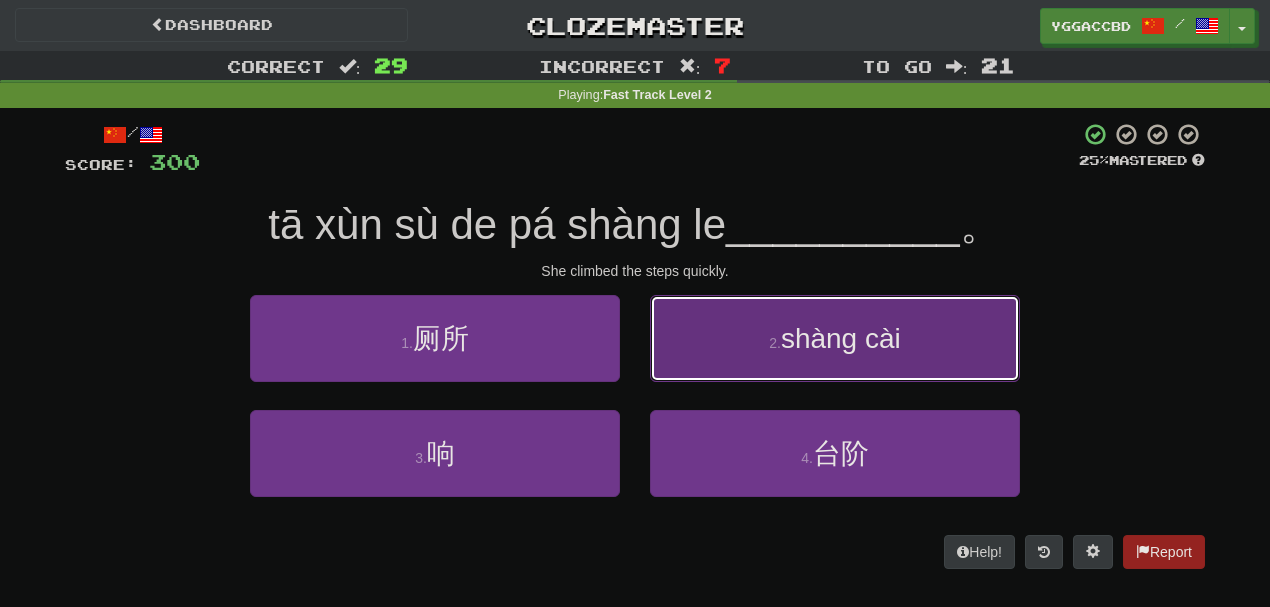 click on "2 .  上菜" at bounding box center (835, 338) 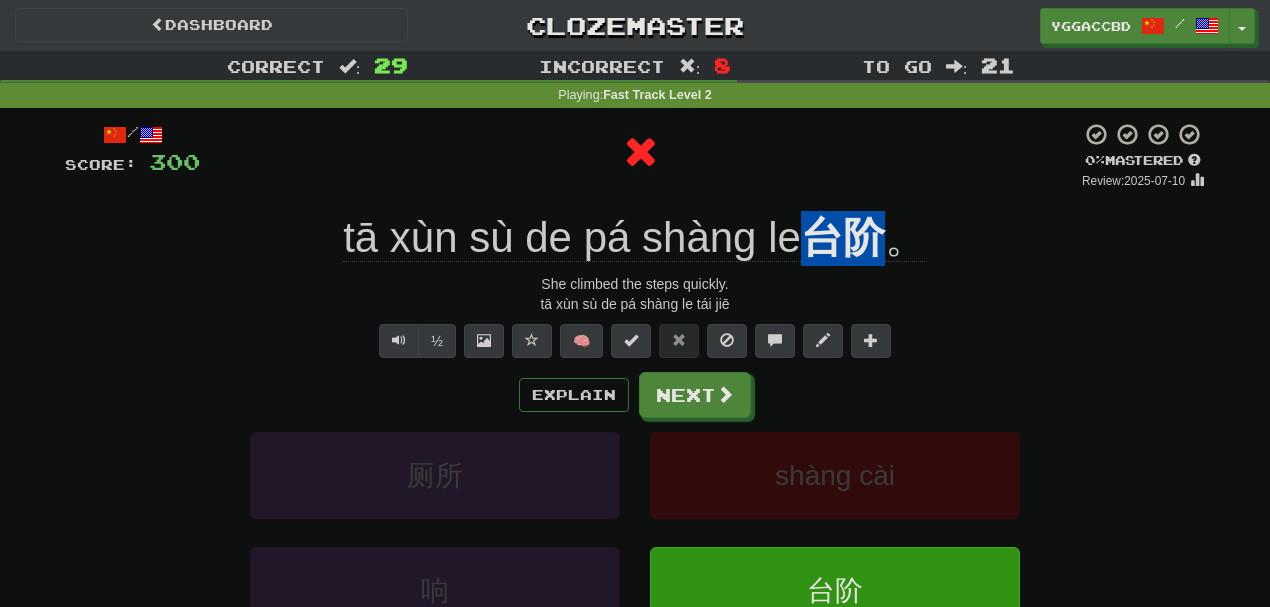 drag, startPoint x: 726, startPoint y: 190, endPoint x: 796, endPoint y: 207, distance: 72.03471 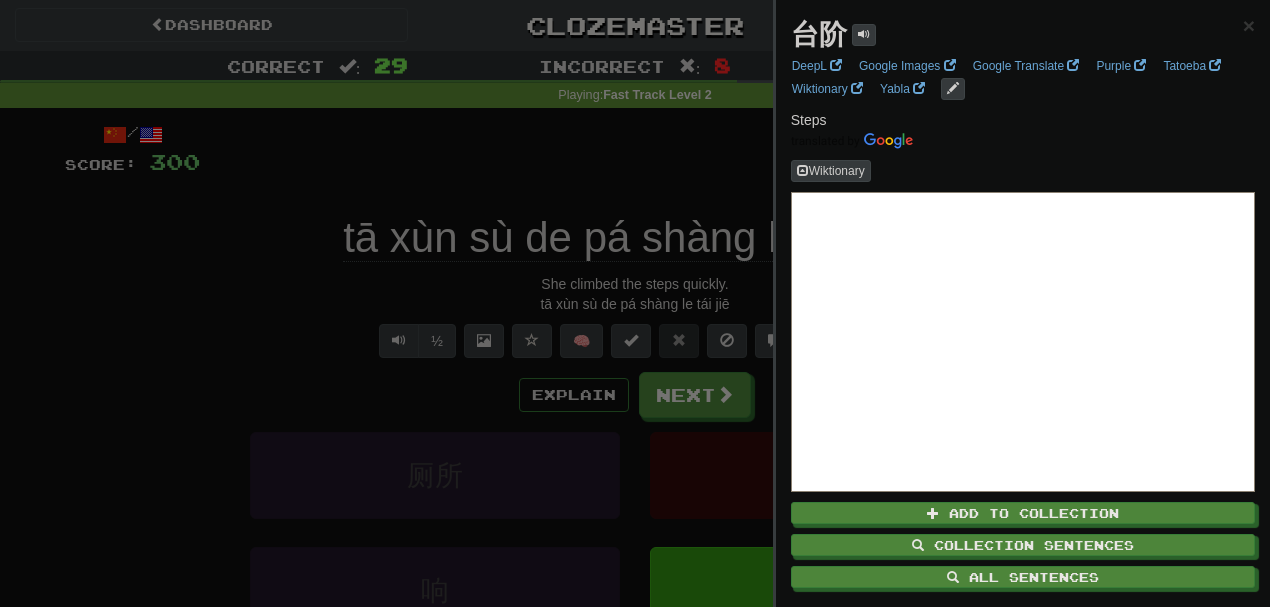 click at bounding box center (635, 303) 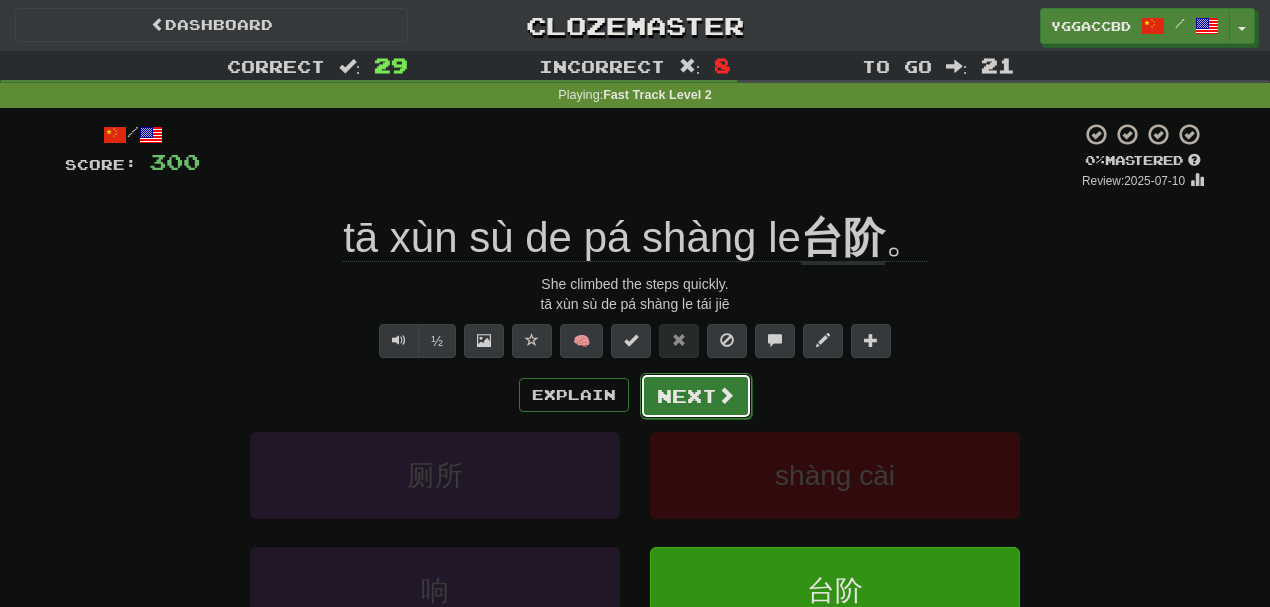 click on "Next" at bounding box center [696, 396] 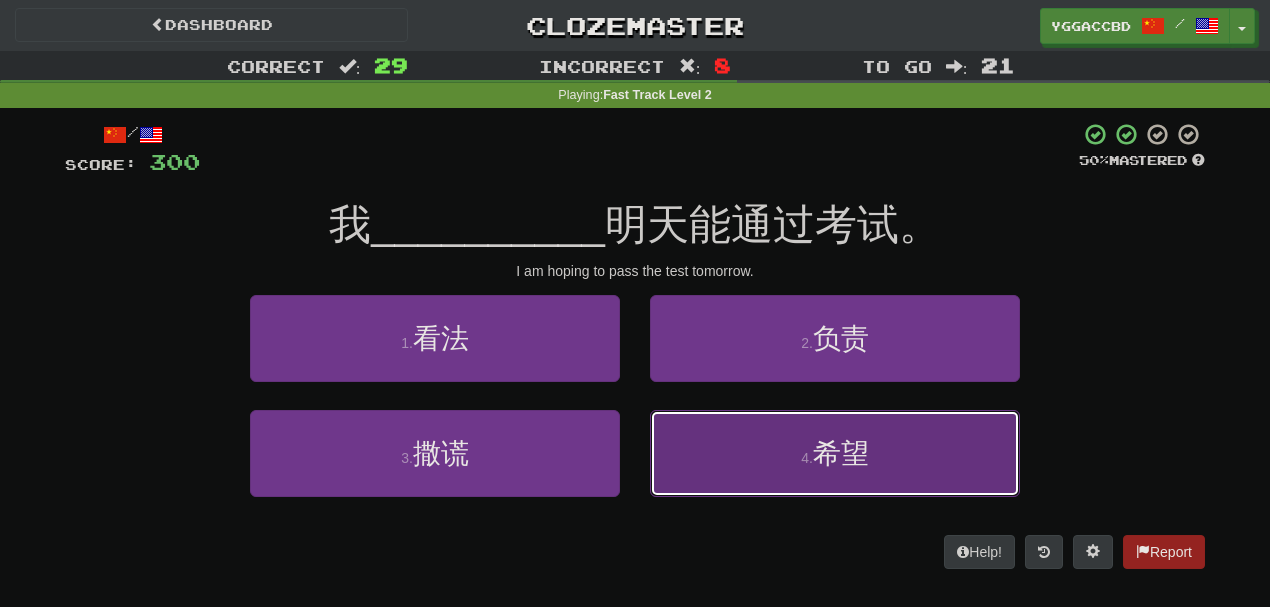 click on "4 .  希望" at bounding box center (835, 453) 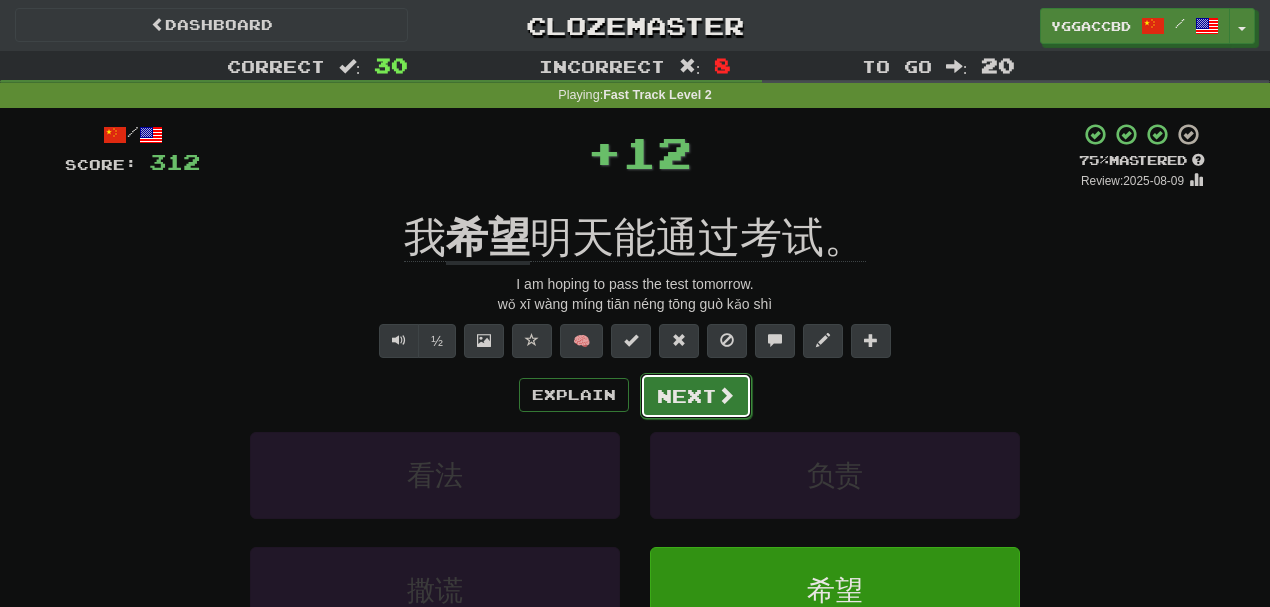 click on "Next" at bounding box center (696, 396) 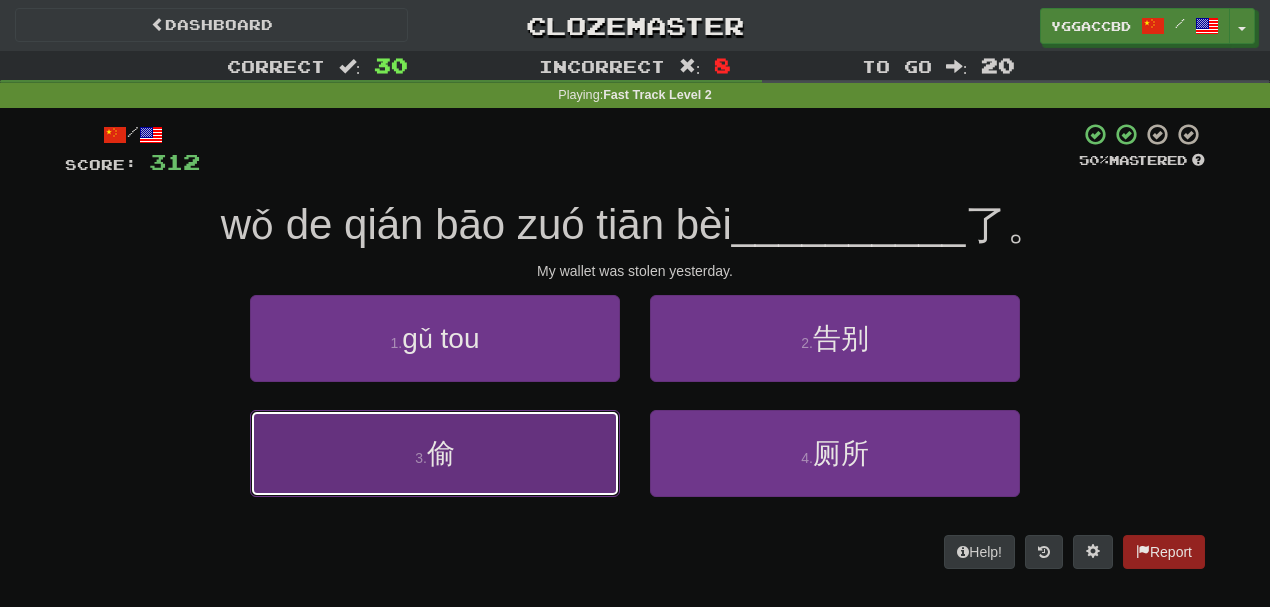 click on "3 .  偷" at bounding box center (435, 453) 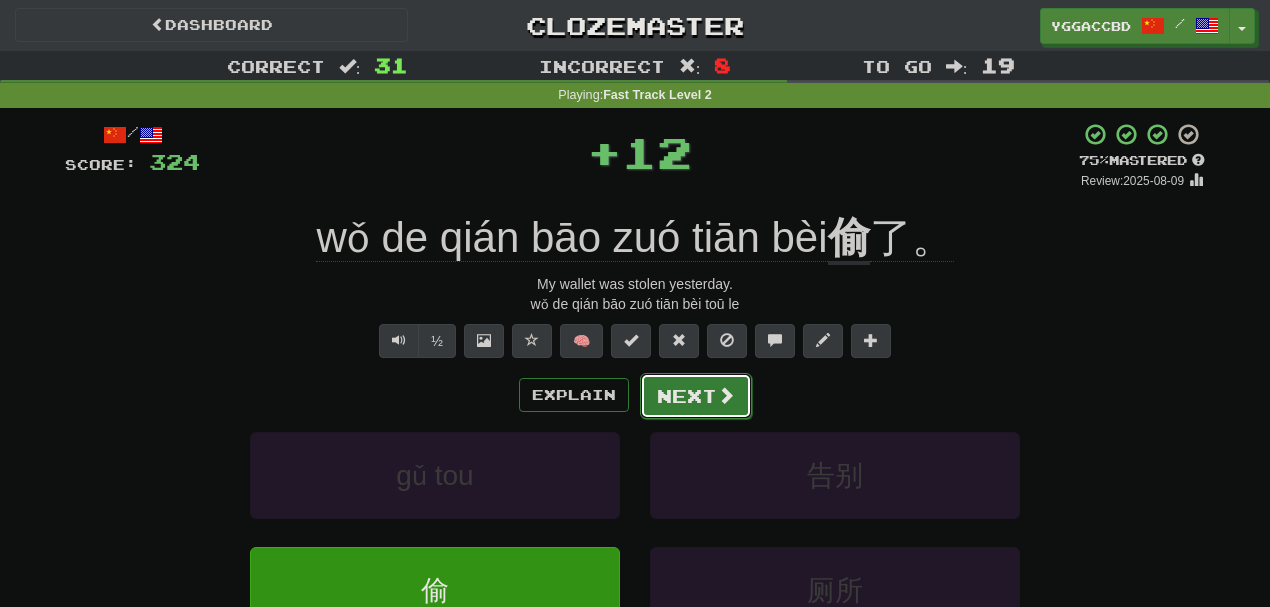 click on "Next" at bounding box center (696, 396) 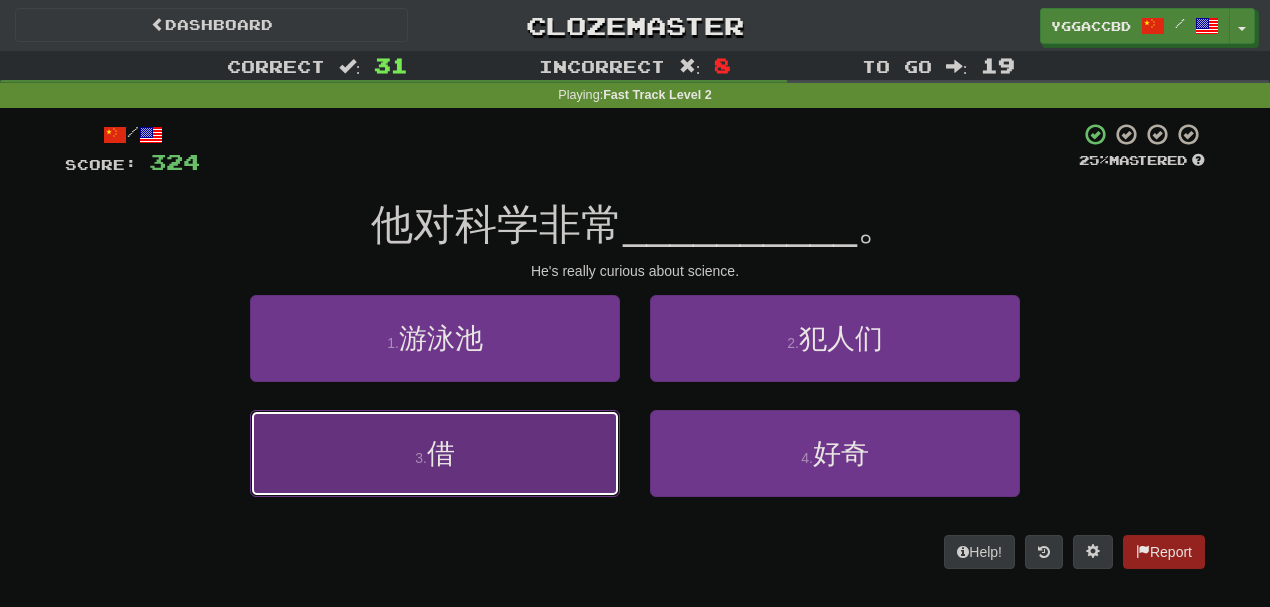 click on "3 .  借" at bounding box center [435, 453] 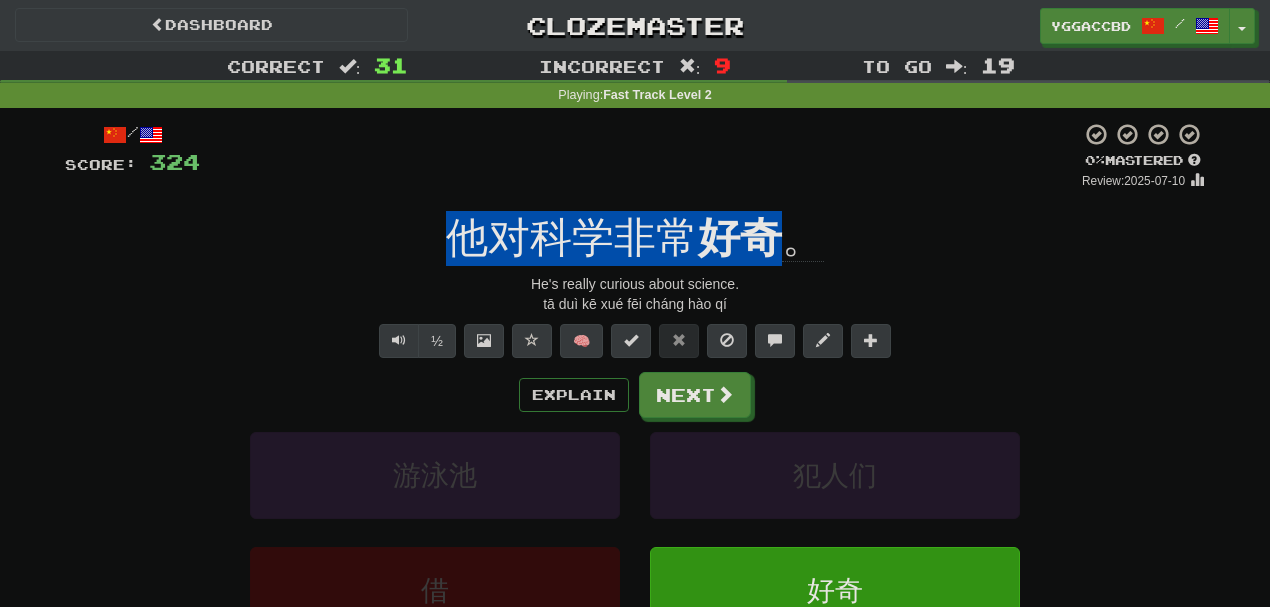 drag, startPoint x: 432, startPoint y: 219, endPoint x: 771, endPoint y: 240, distance: 339.6498 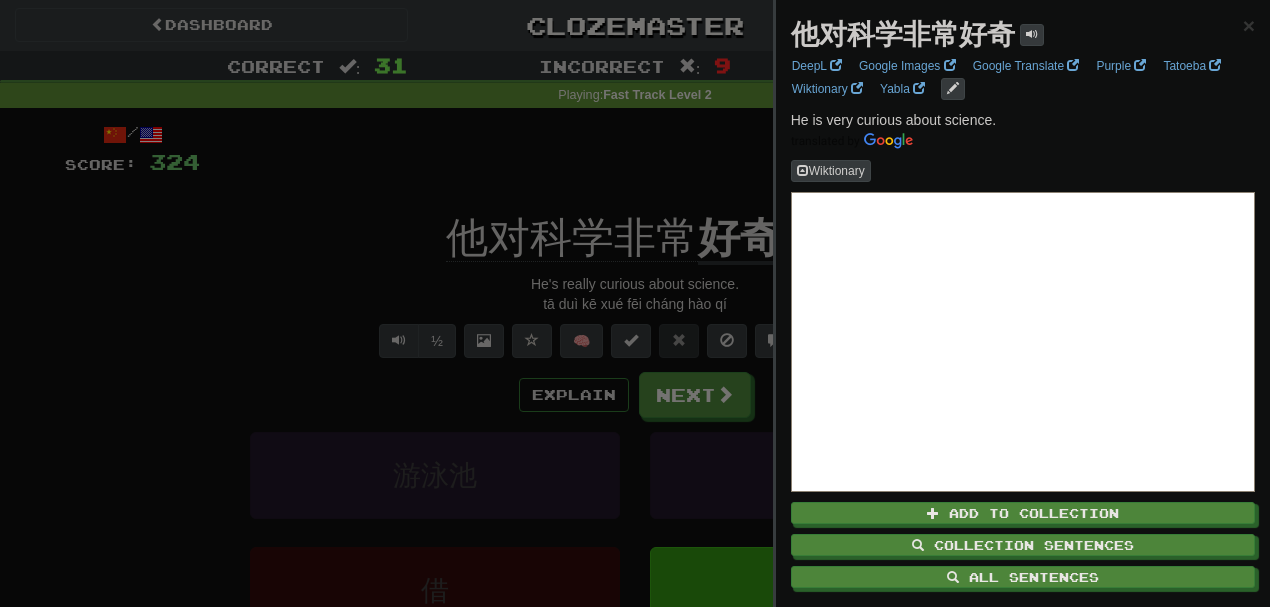 click at bounding box center [635, 303] 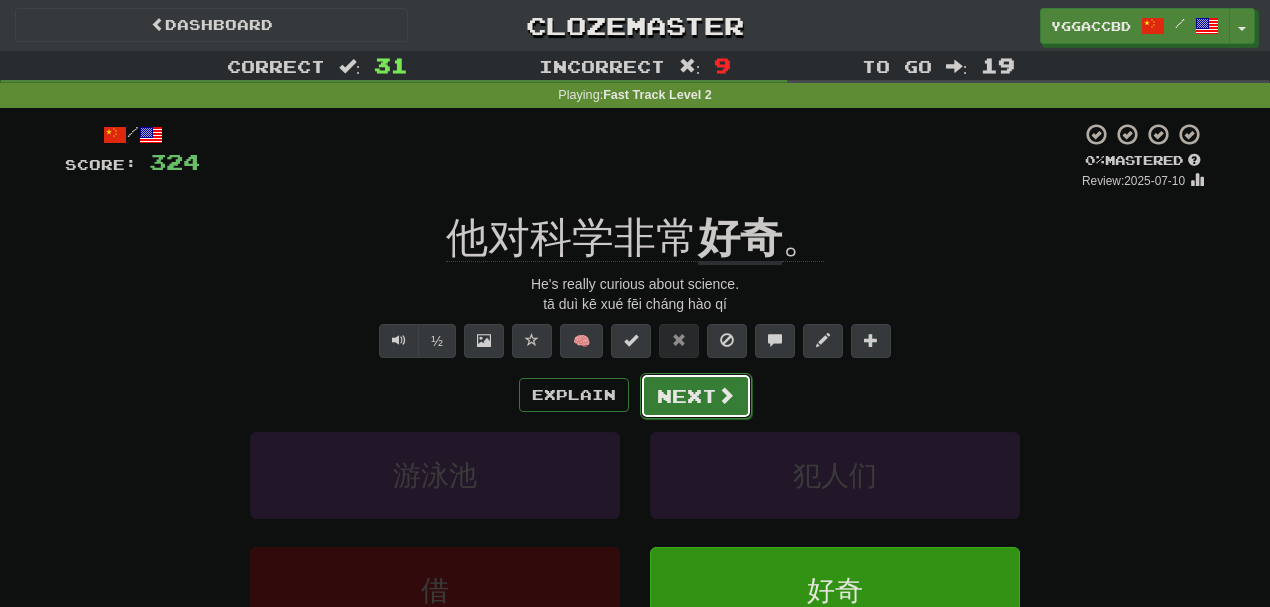 click on "Next" at bounding box center [696, 396] 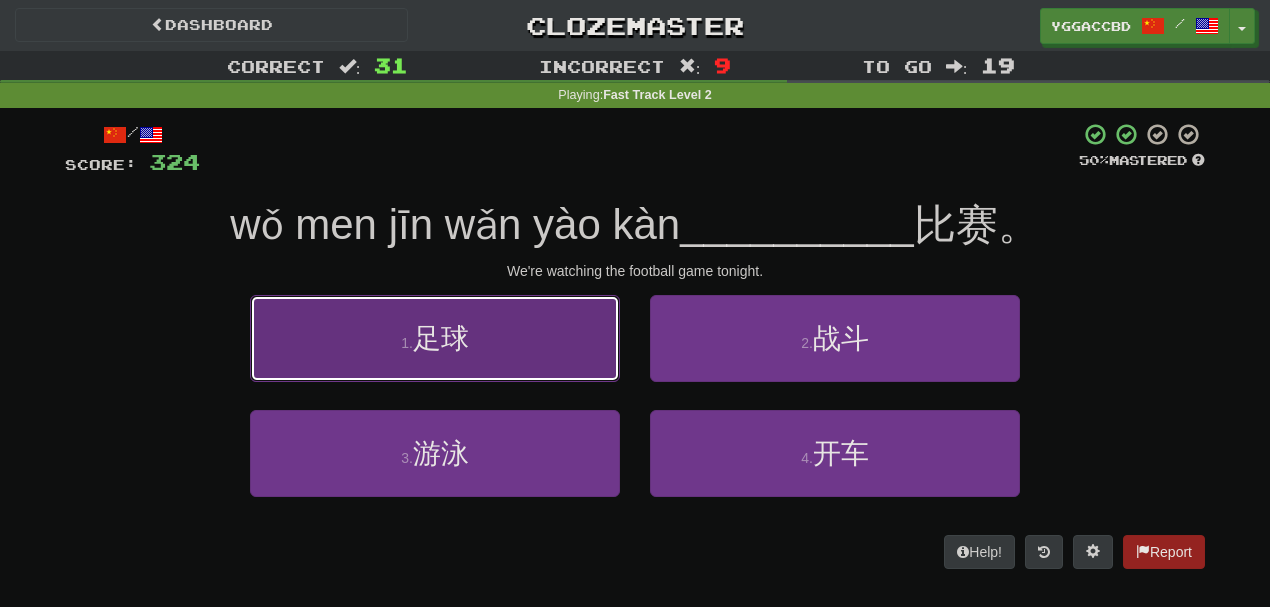 click on "1 .  足球" at bounding box center [435, 338] 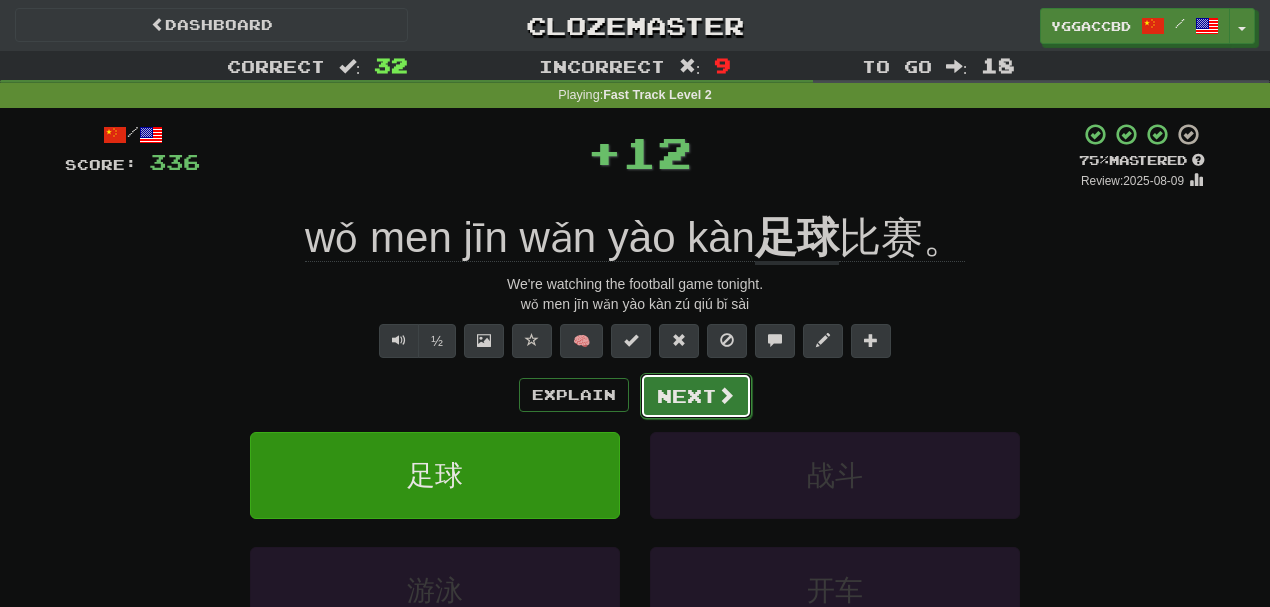 click on "Next" at bounding box center (696, 396) 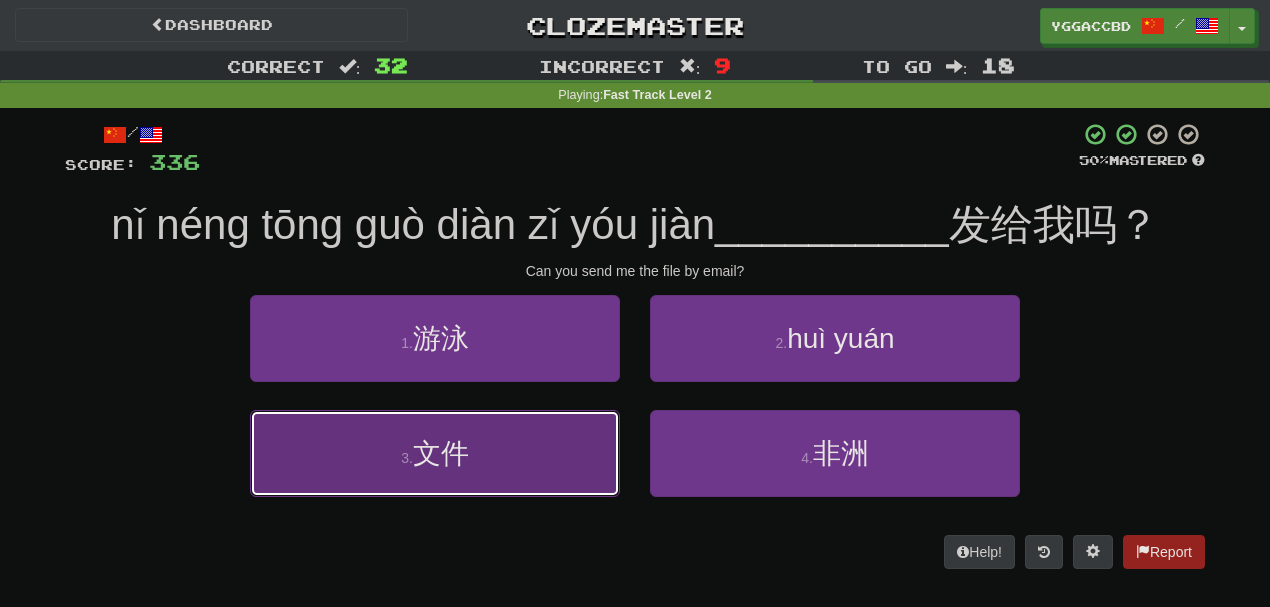 click on "3 .  文件" at bounding box center (435, 453) 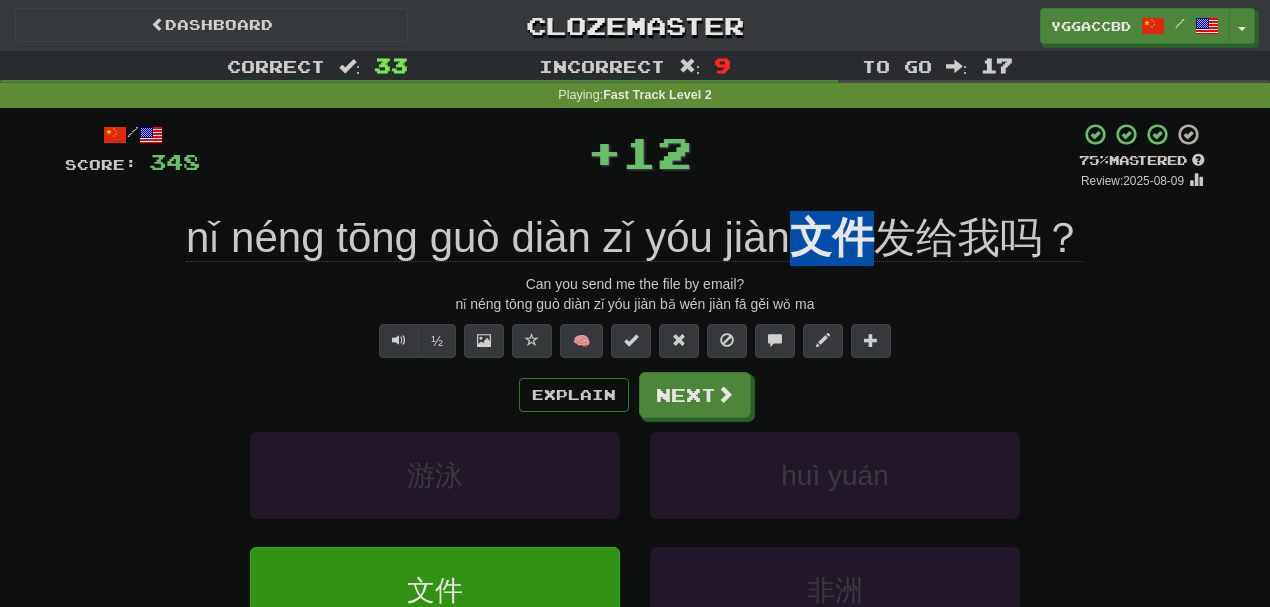drag, startPoint x: 680, startPoint y: 190, endPoint x: 753, endPoint y: 198, distance: 73.43705 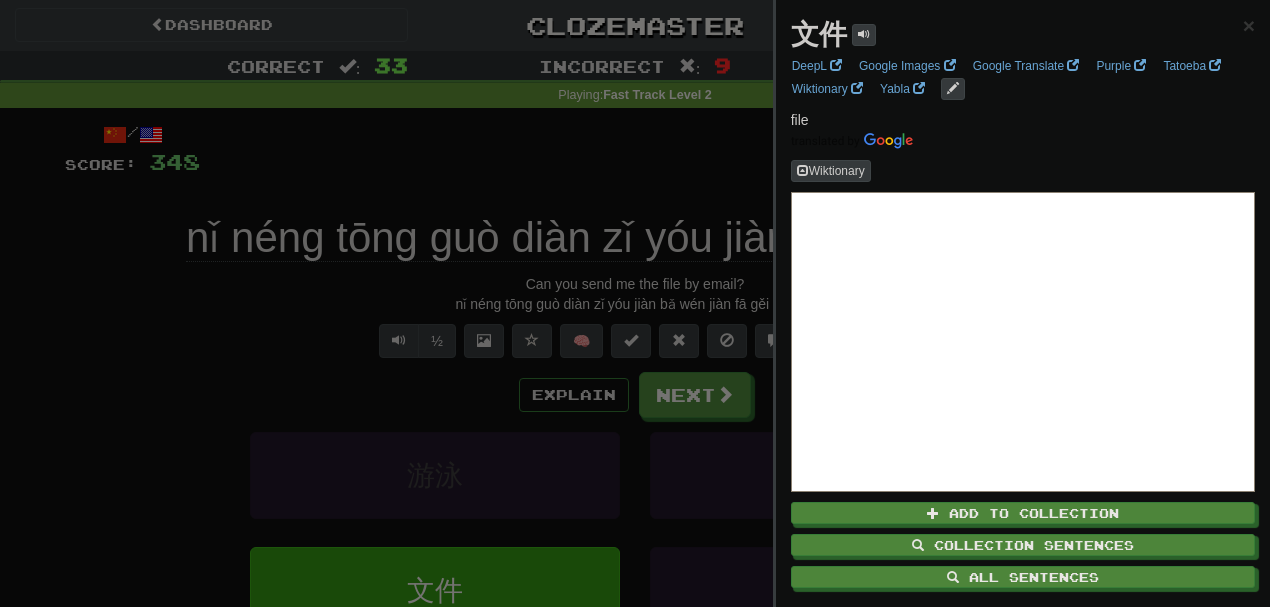 click at bounding box center [635, 303] 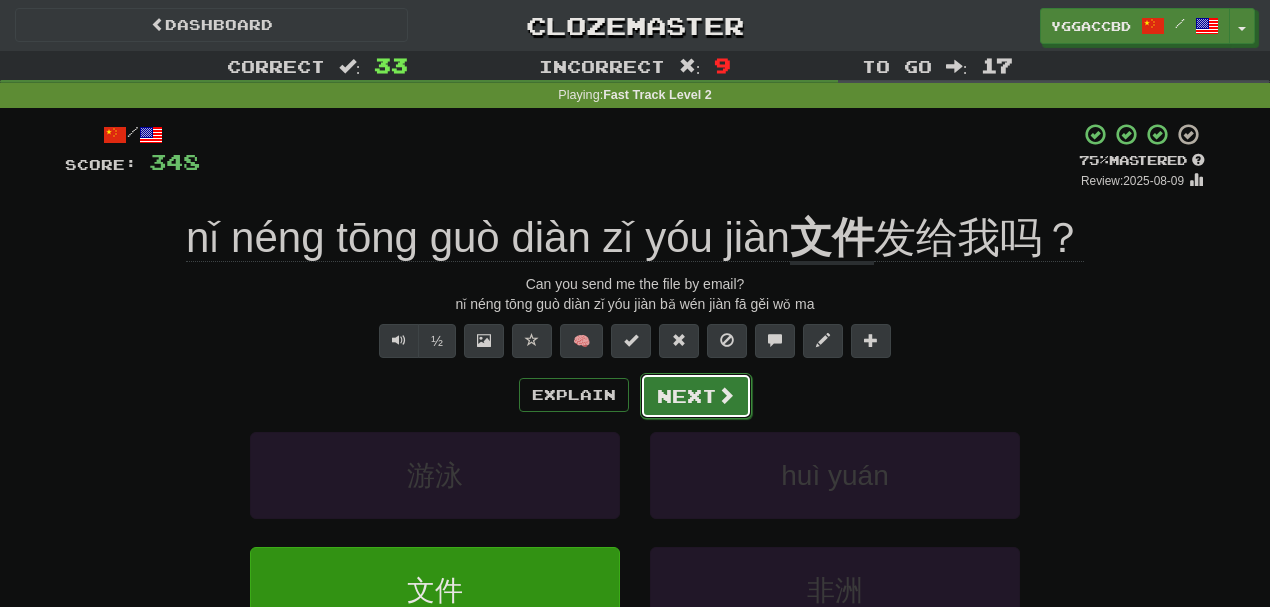 click on "Next" at bounding box center (696, 396) 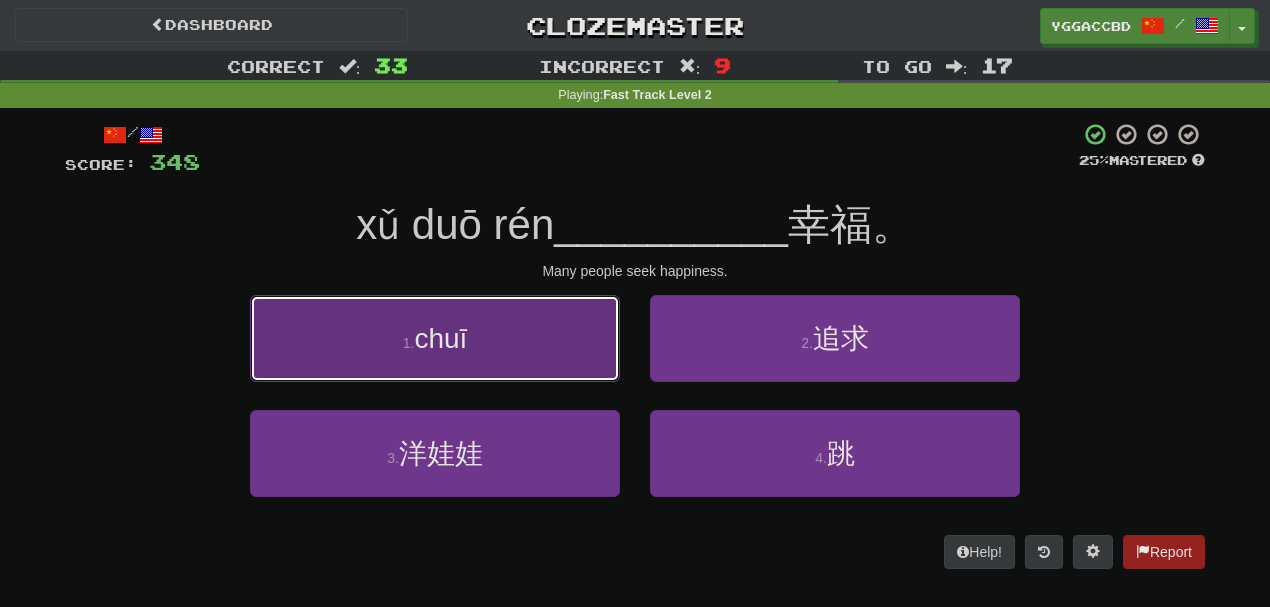 click on "1 .  吹" at bounding box center (435, 338) 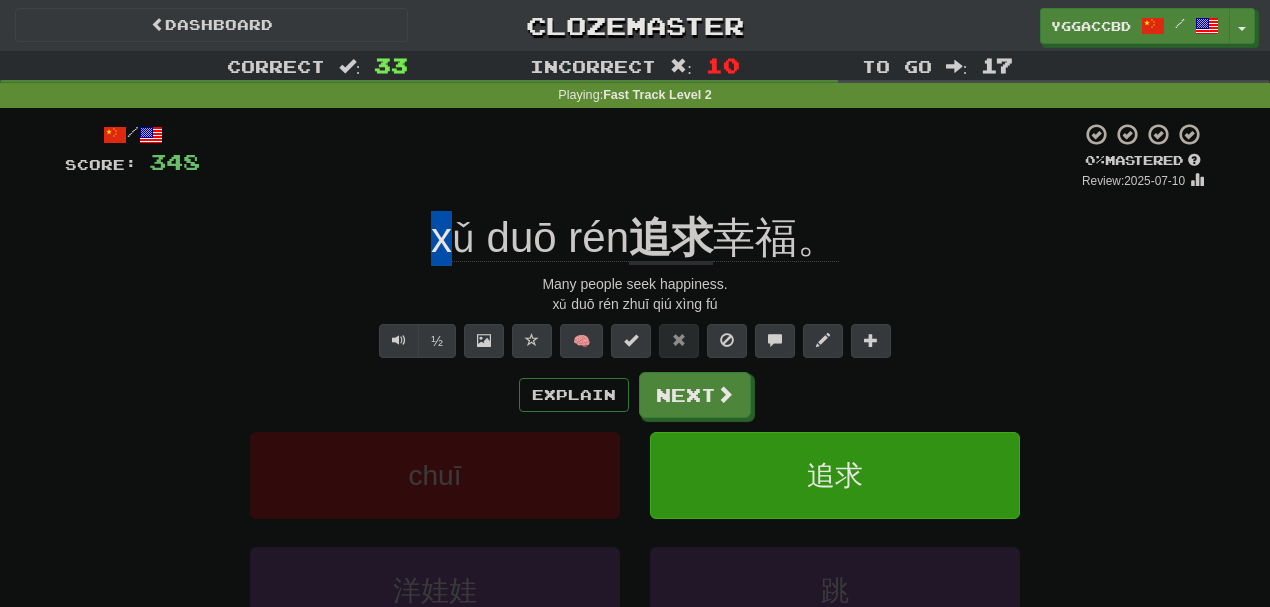 drag, startPoint x: 467, startPoint y: 201, endPoint x: 498, endPoint y: 200, distance: 31.016125 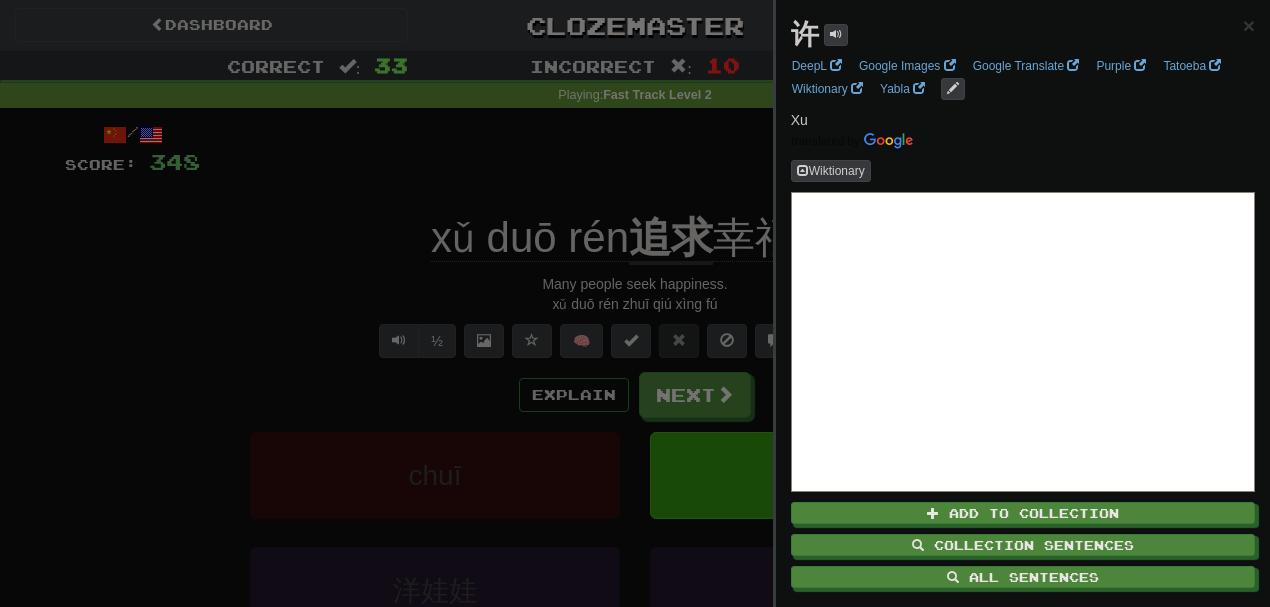click at bounding box center [635, 303] 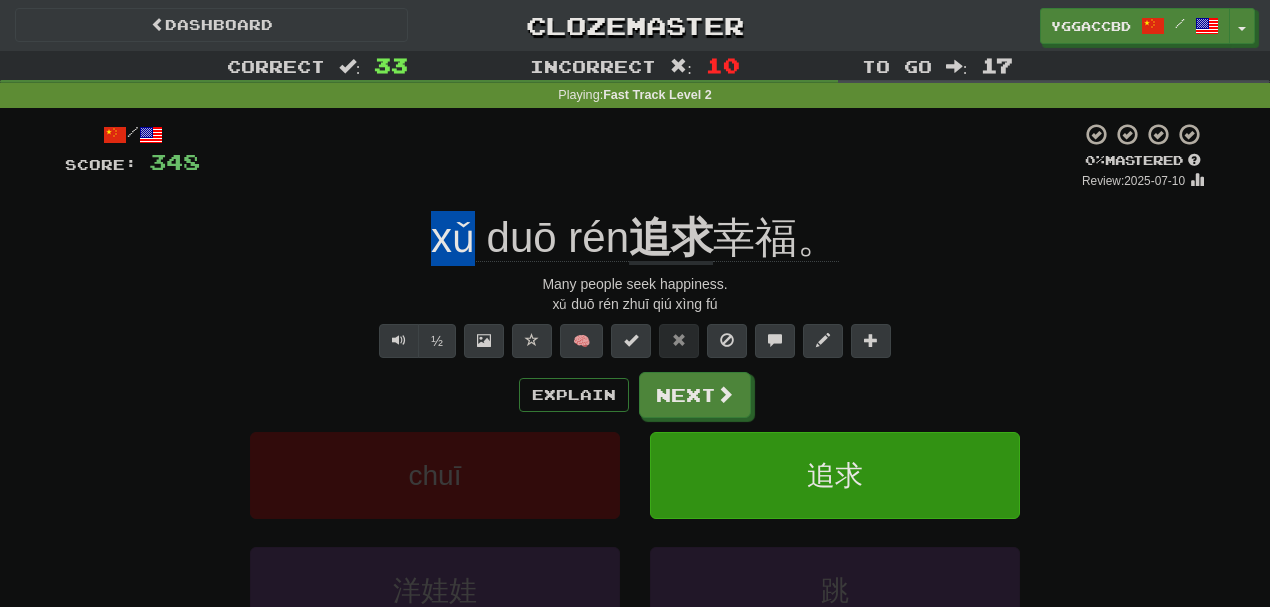 drag, startPoint x: 459, startPoint y: 202, endPoint x: 542, endPoint y: 200, distance: 83.02409 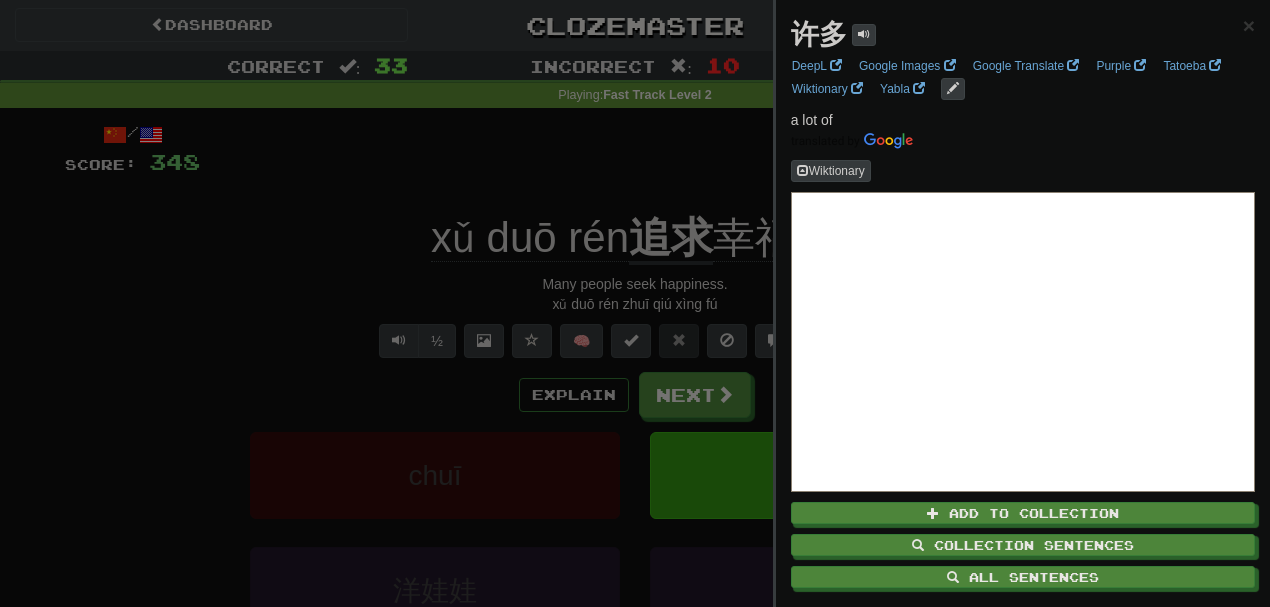 click at bounding box center [635, 303] 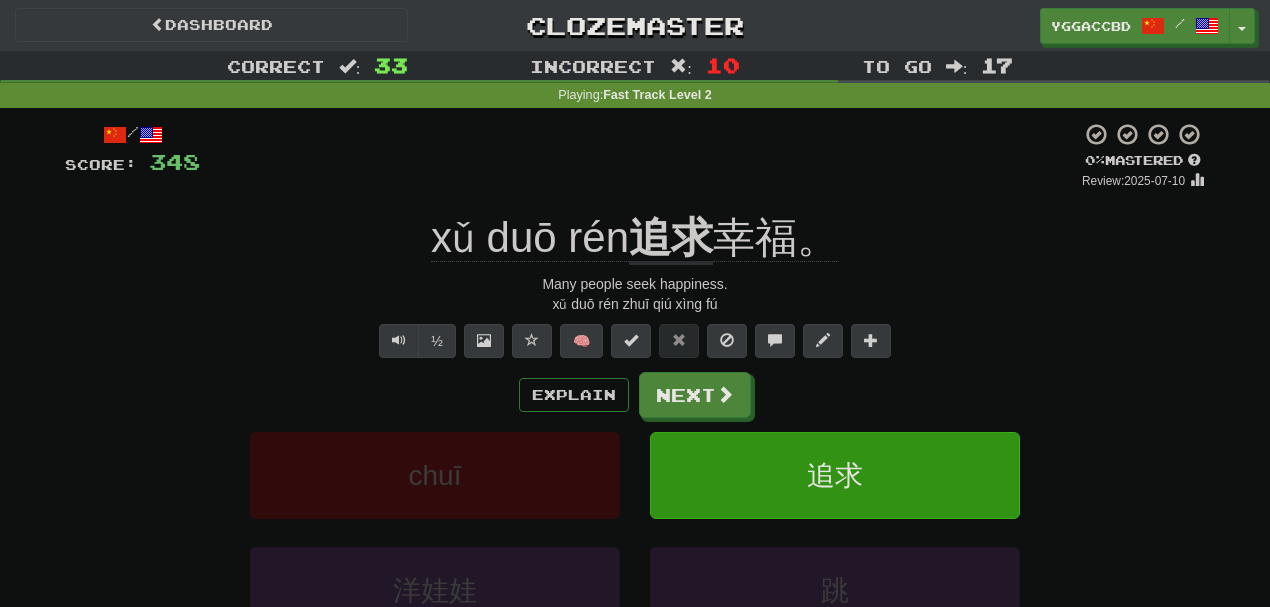 drag, startPoint x: 590, startPoint y: 190, endPoint x: 611, endPoint y: 178, distance: 24.186773 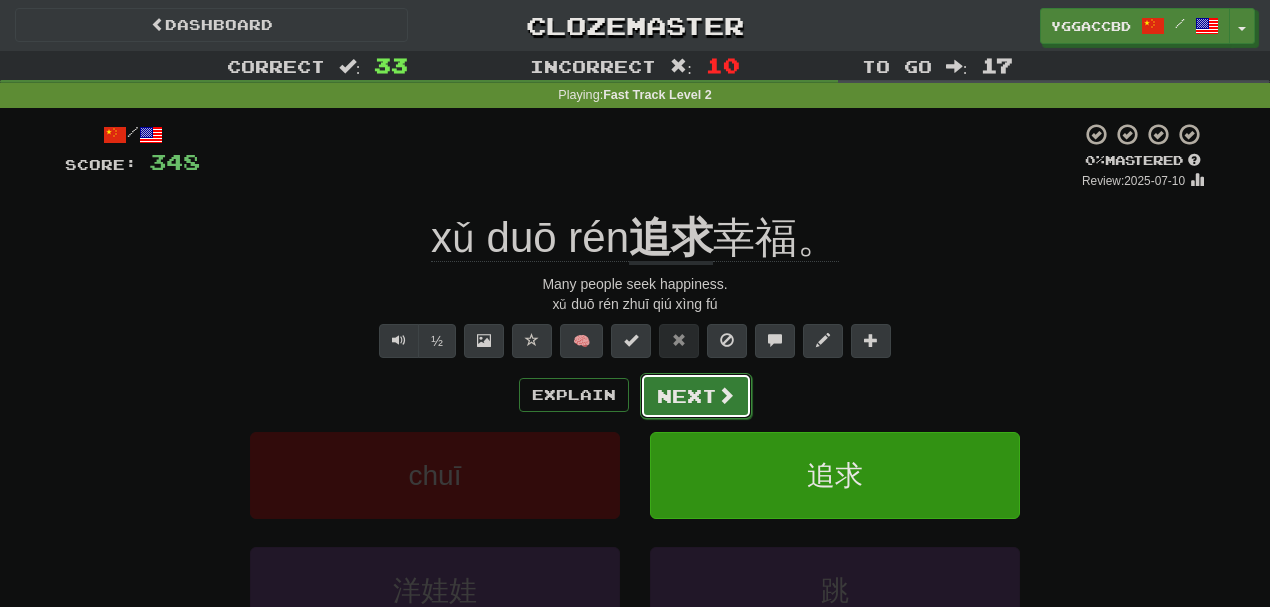 click on "Next" at bounding box center (696, 396) 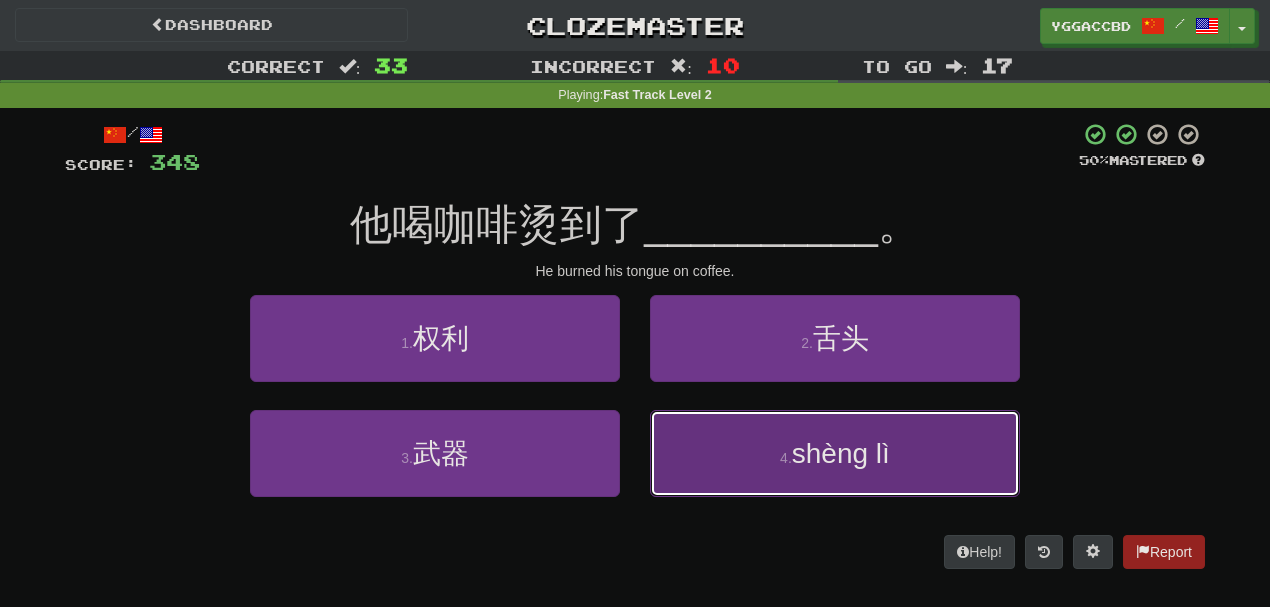 click on "4 .  胜利" at bounding box center [835, 453] 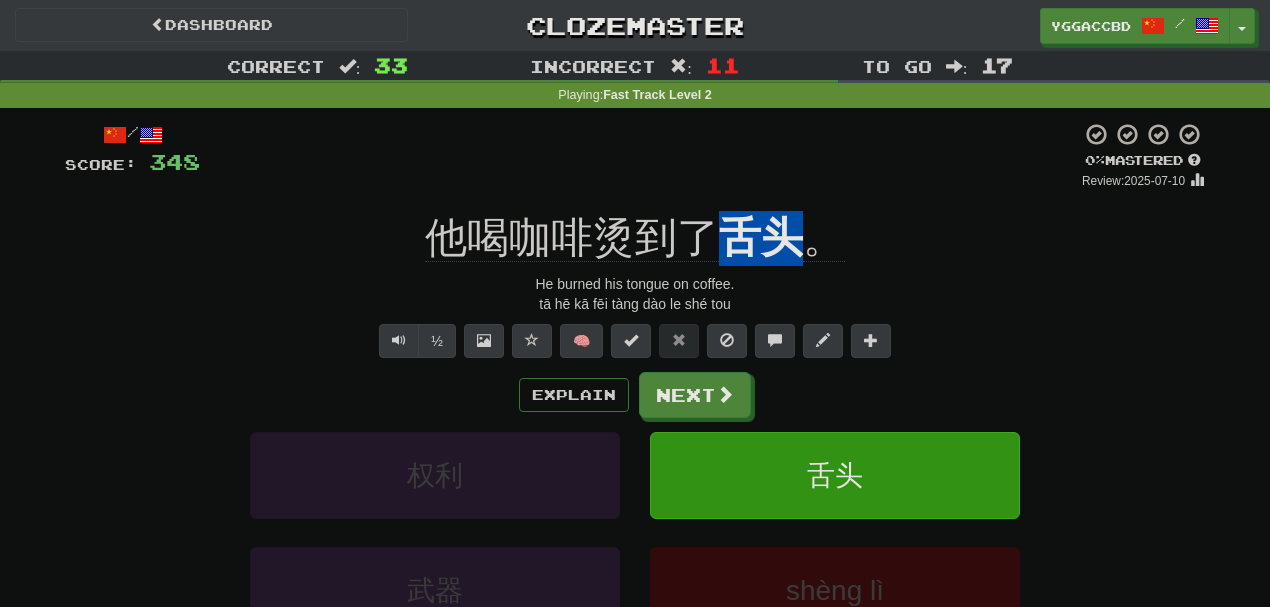 drag, startPoint x: 724, startPoint y: 192, endPoint x: 783, endPoint y: 218, distance: 64.4748 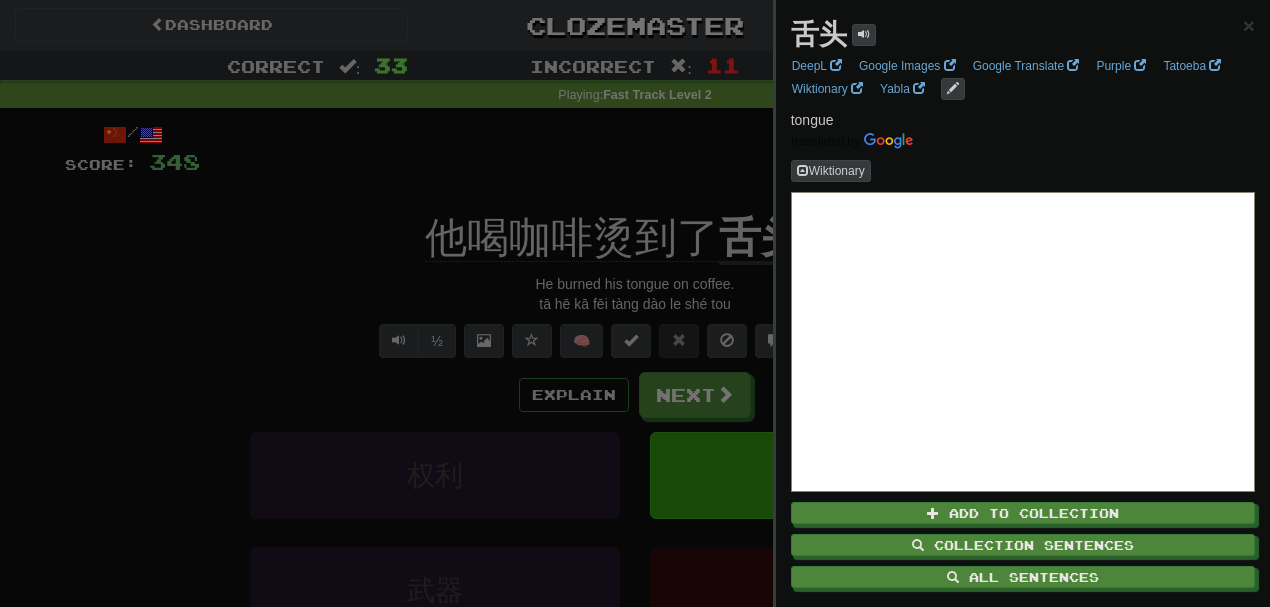 click at bounding box center (635, 303) 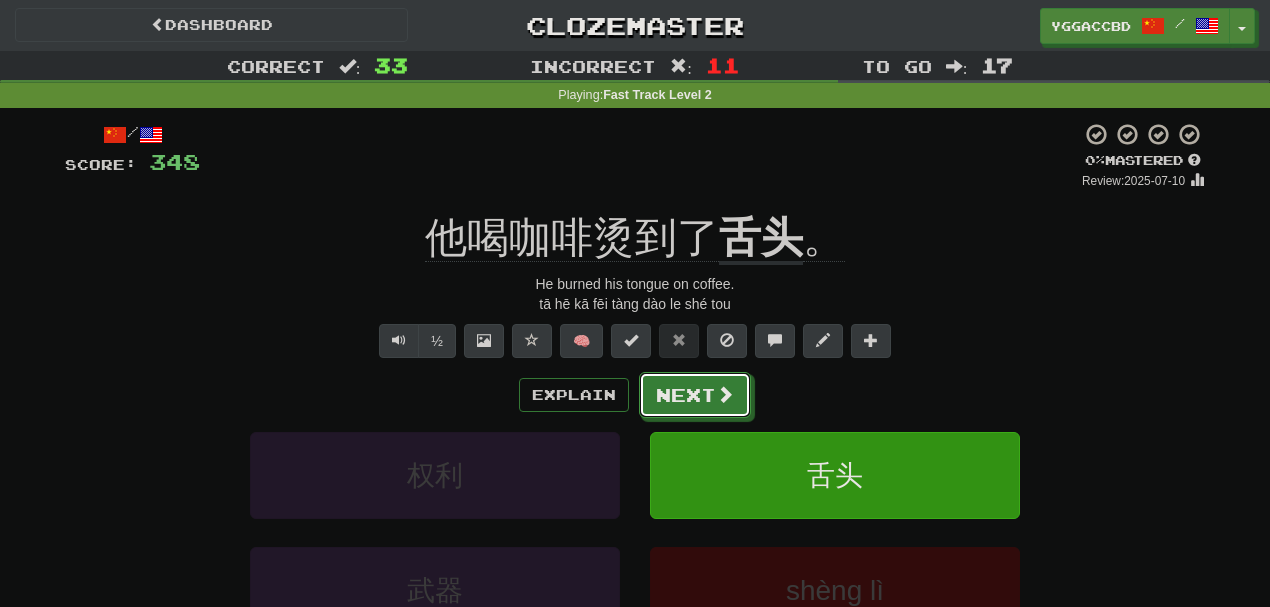 click on "Next" at bounding box center (695, 395) 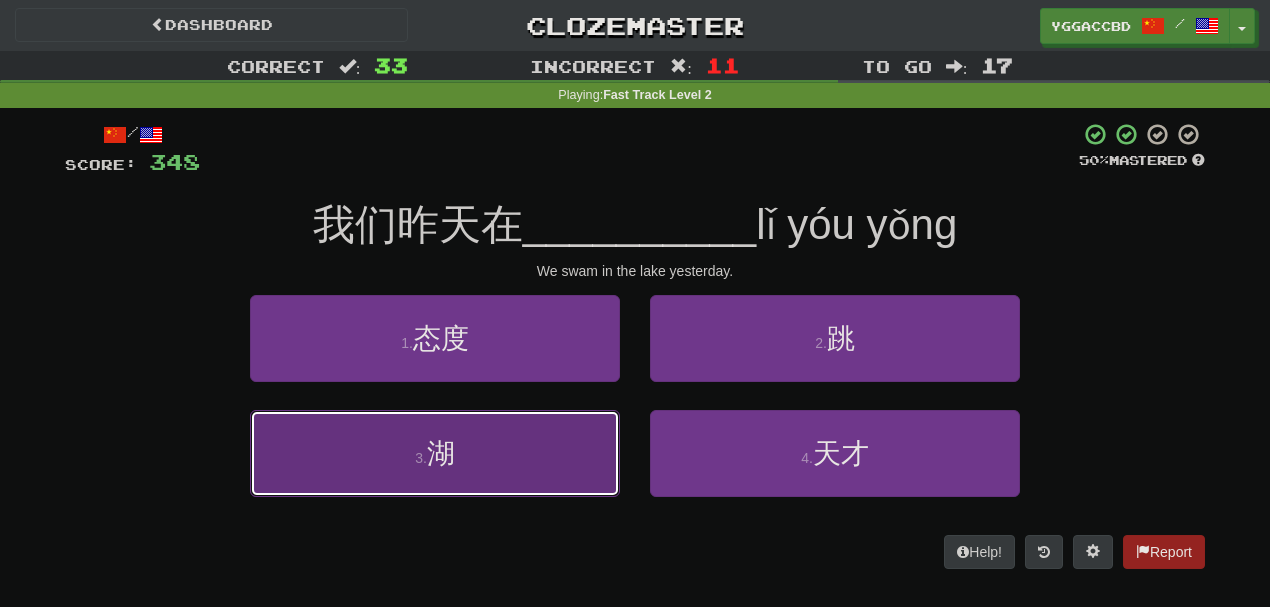 click on "3 .  湖" at bounding box center [435, 453] 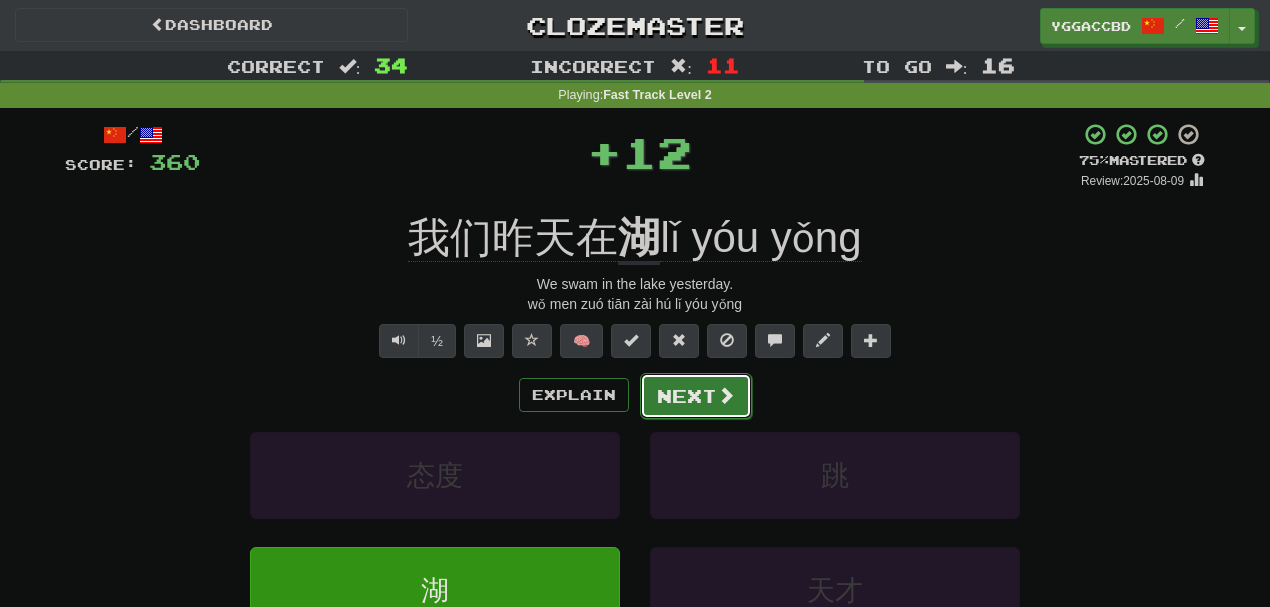 click on "Next" at bounding box center (696, 396) 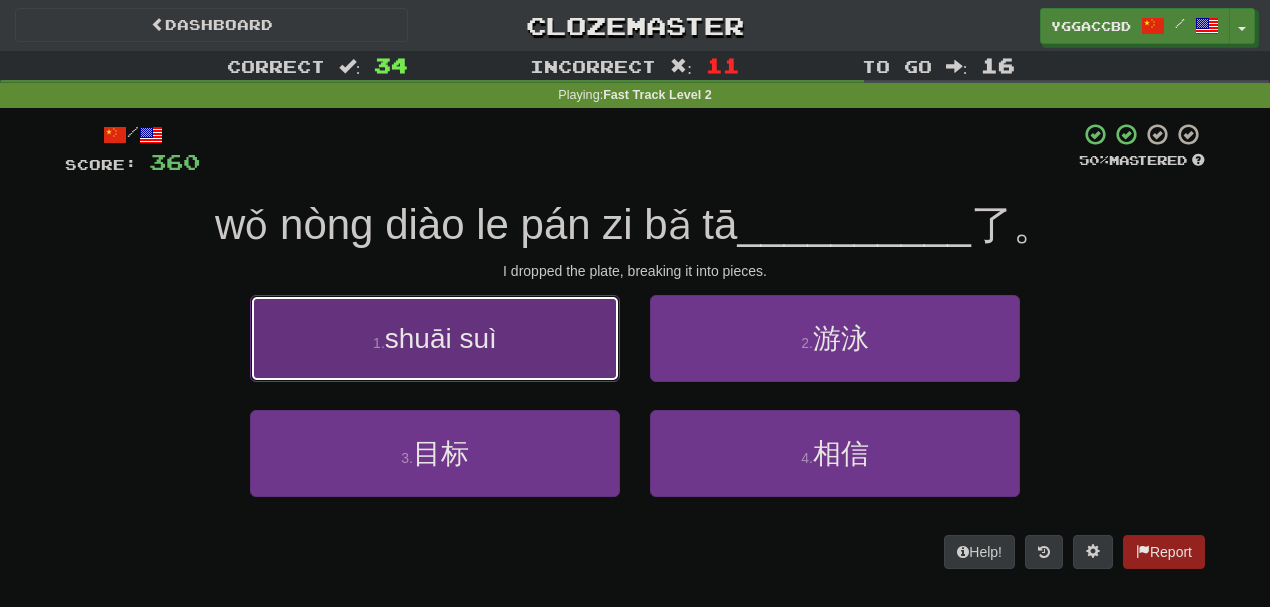 click on "1 .  摔碎" at bounding box center (435, 338) 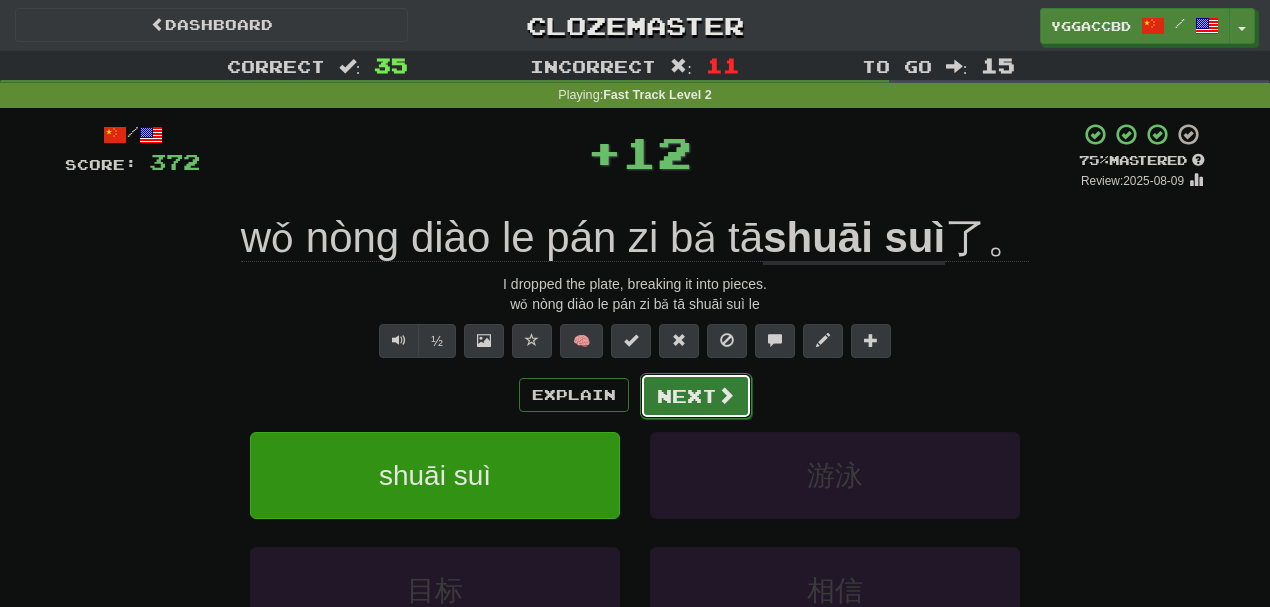 click on "Next" at bounding box center [696, 396] 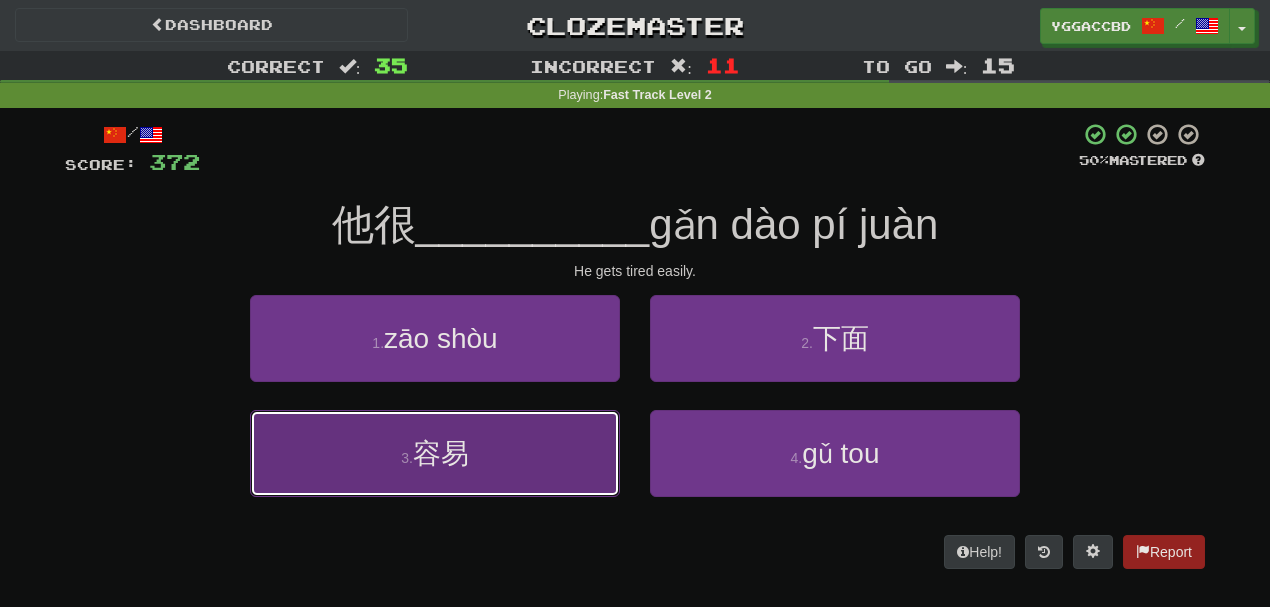 click on "3 .  容易" at bounding box center (435, 453) 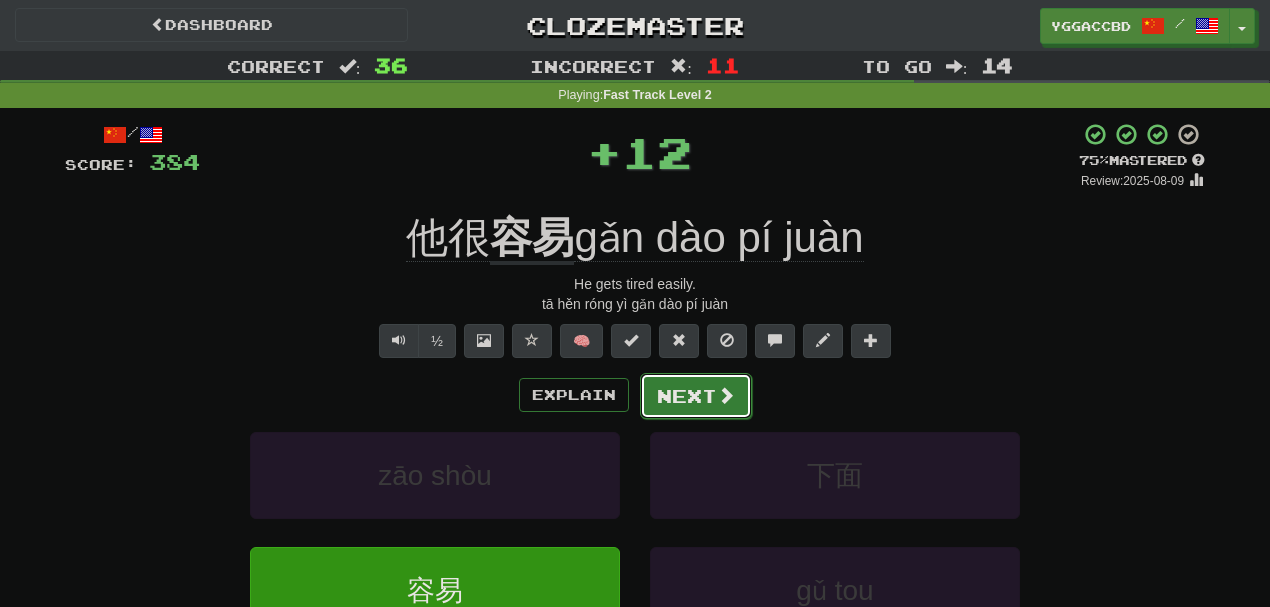 click on "Next" at bounding box center (696, 396) 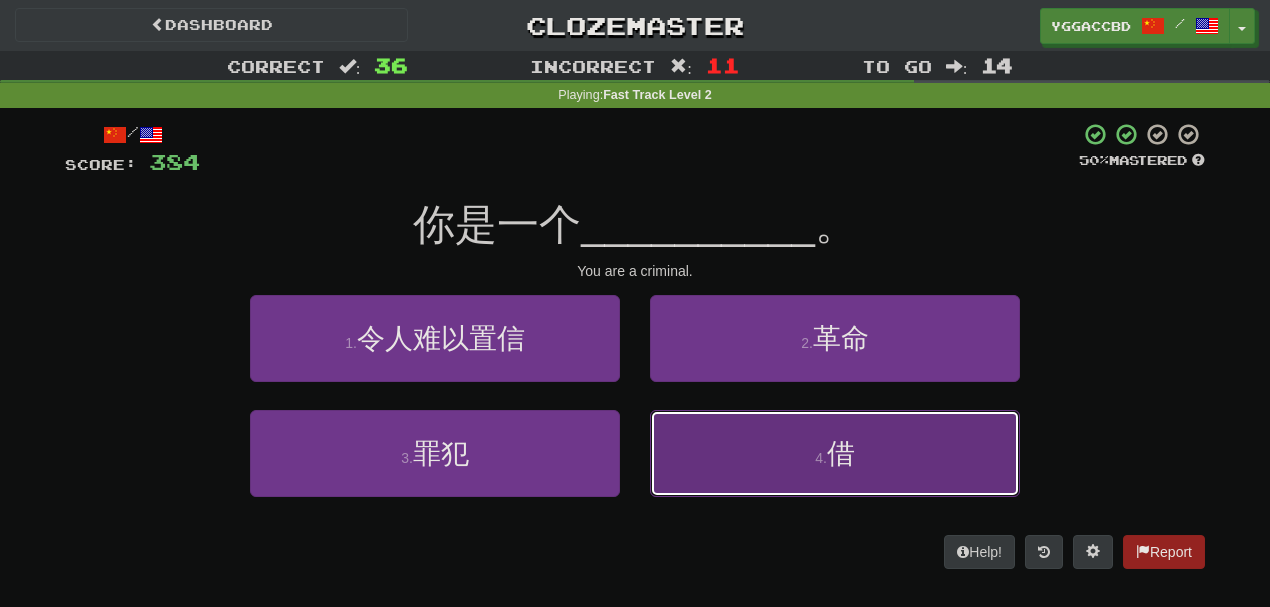 click on "4 ." at bounding box center [821, 458] 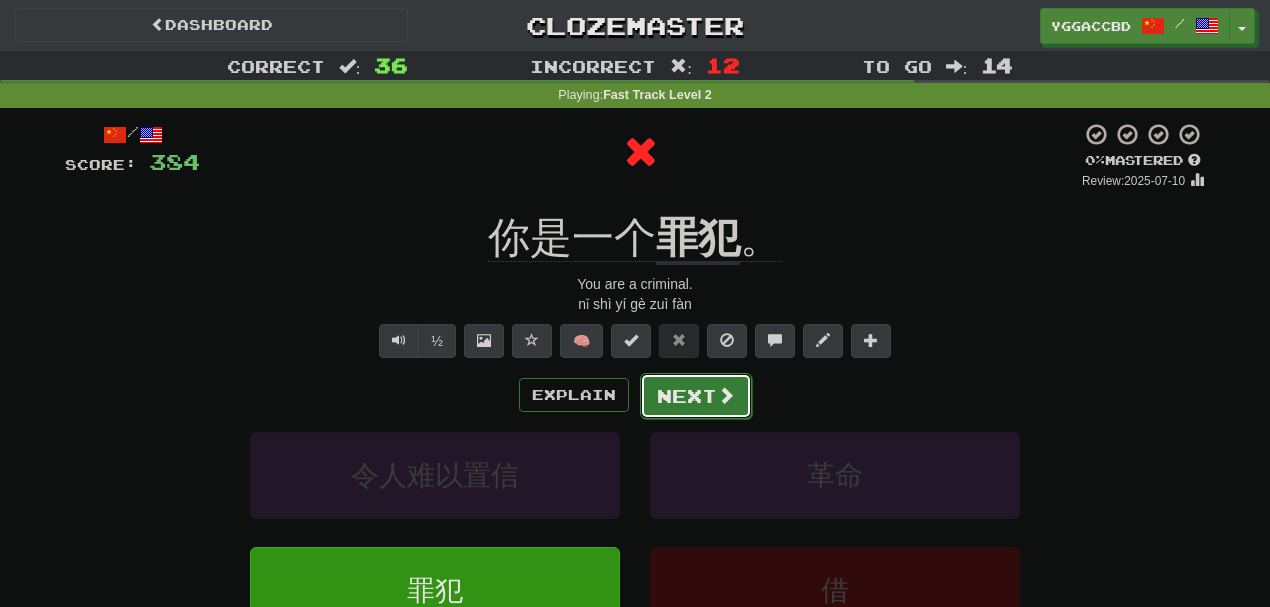 click on "Next" at bounding box center [696, 396] 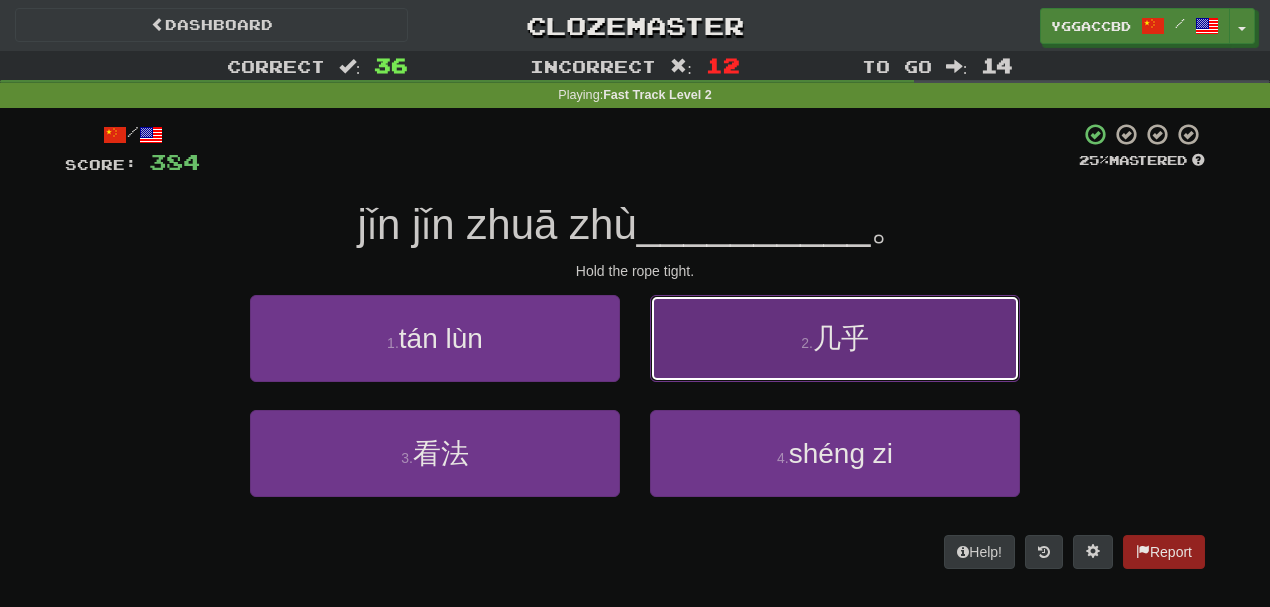 click on "2 .  几乎" at bounding box center [835, 338] 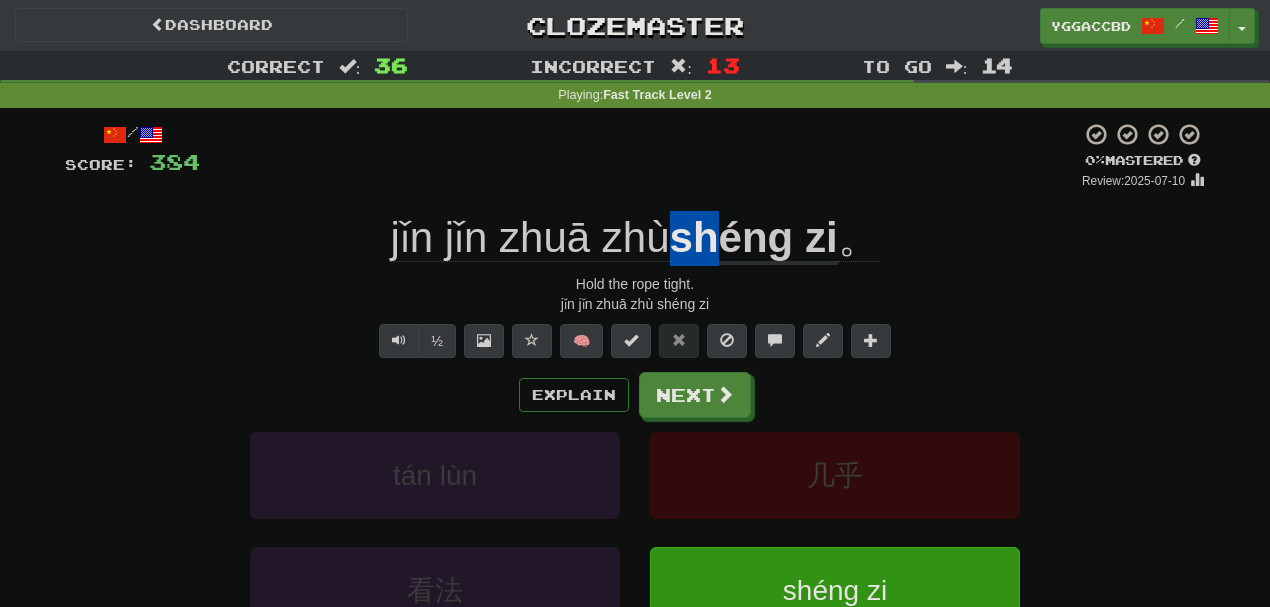 drag, startPoint x: 655, startPoint y: 192, endPoint x: 739, endPoint y: 212, distance: 86.34813 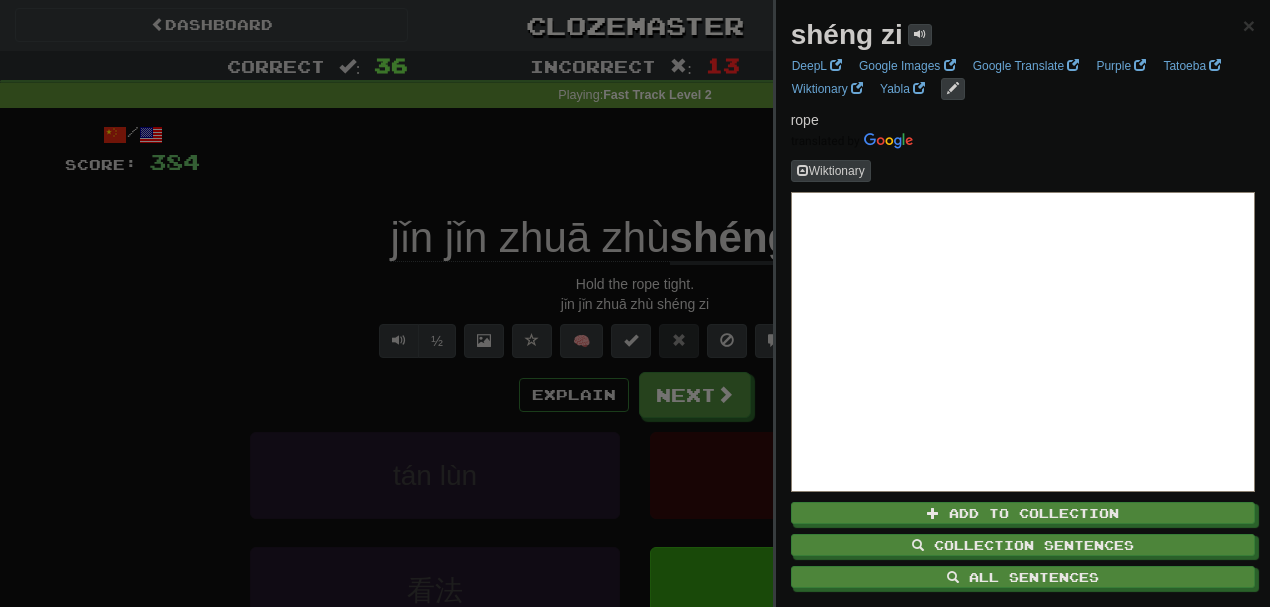 click at bounding box center [635, 303] 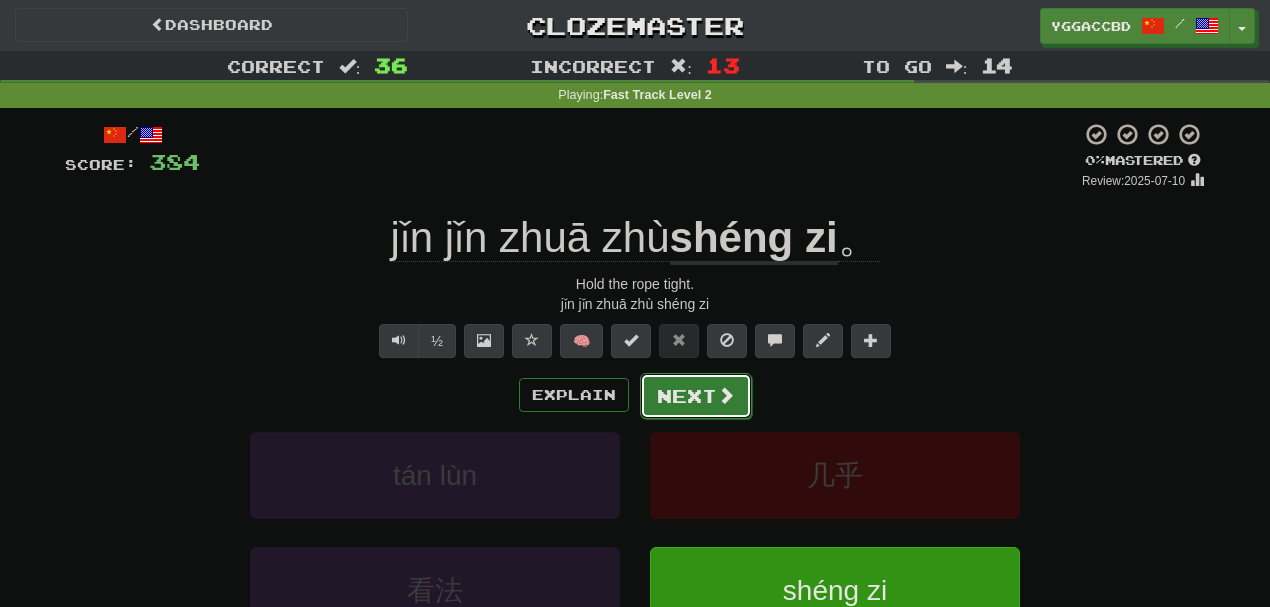 click on "Next" at bounding box center (696, 396) 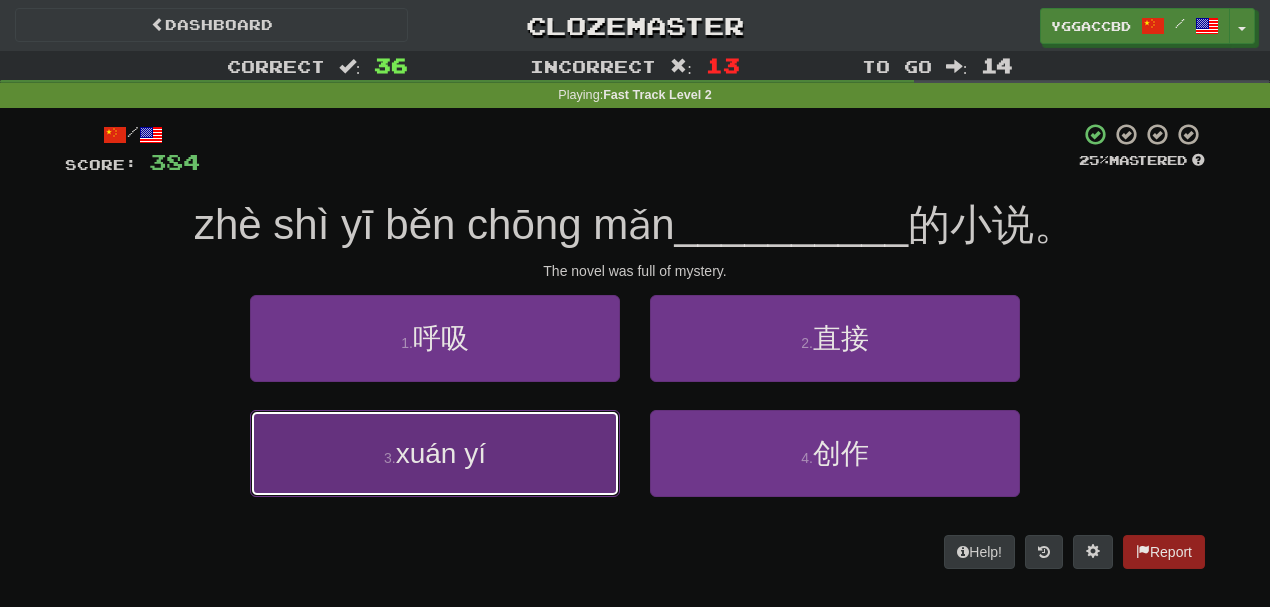 click on "3 .  悬疑" at bounding box center (435, 453) 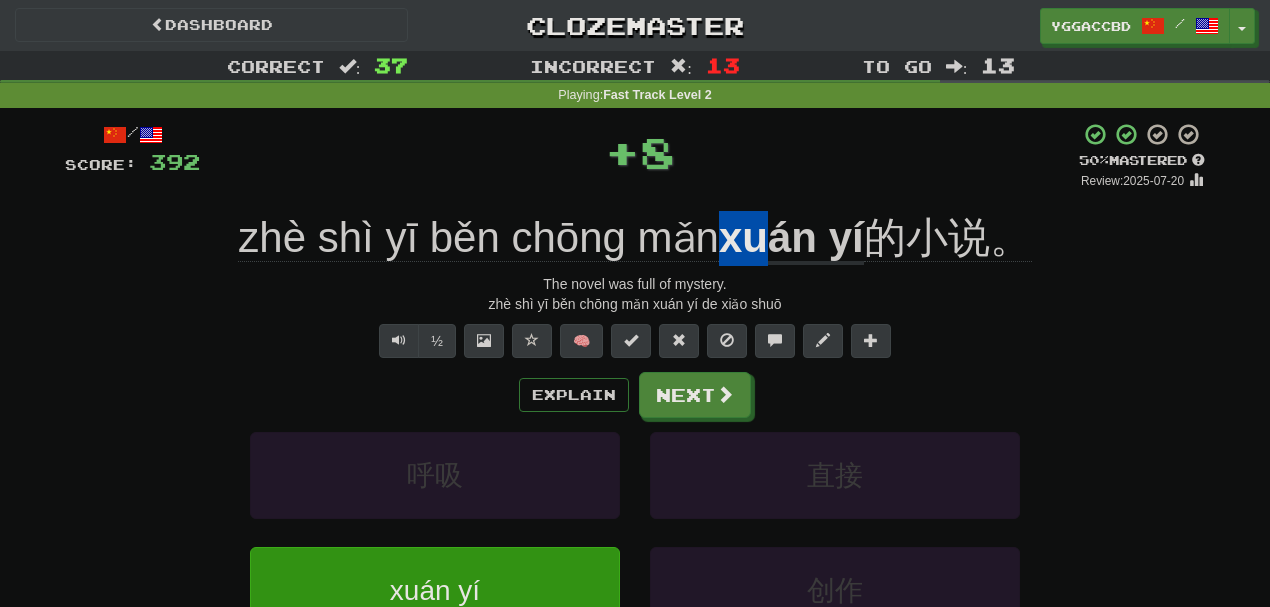 drag, startPoint x: 637, startPoint y: 195, endPoint x: 705, endPoint y: 209, distance: 69.426216 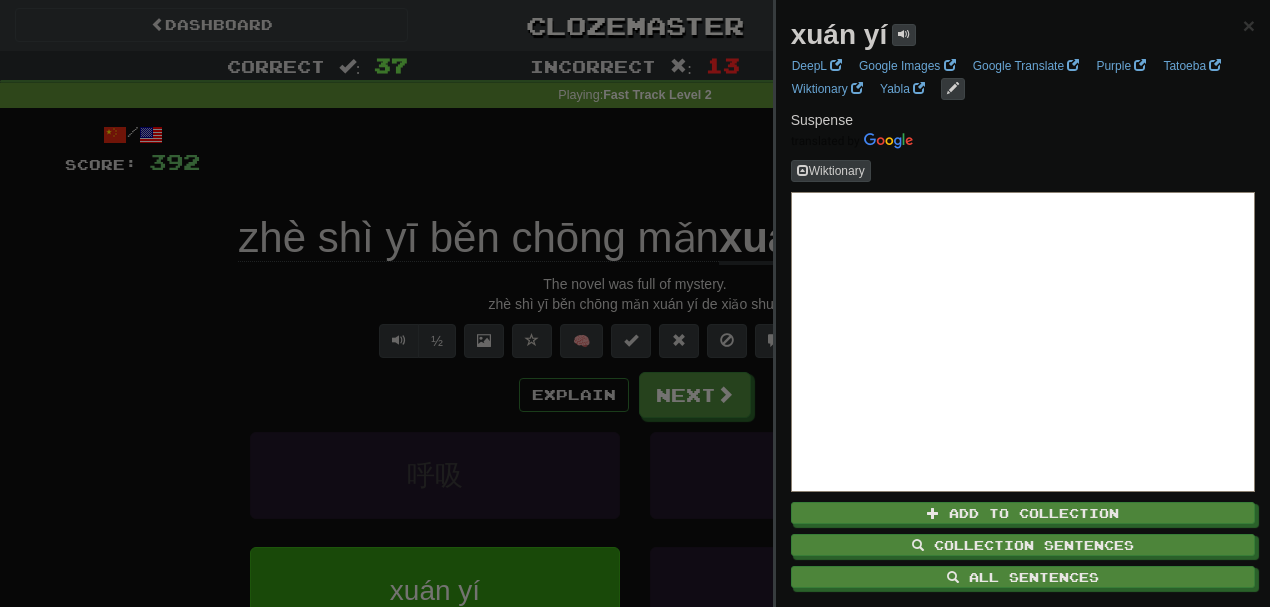 click at bounding box center (635, 303) 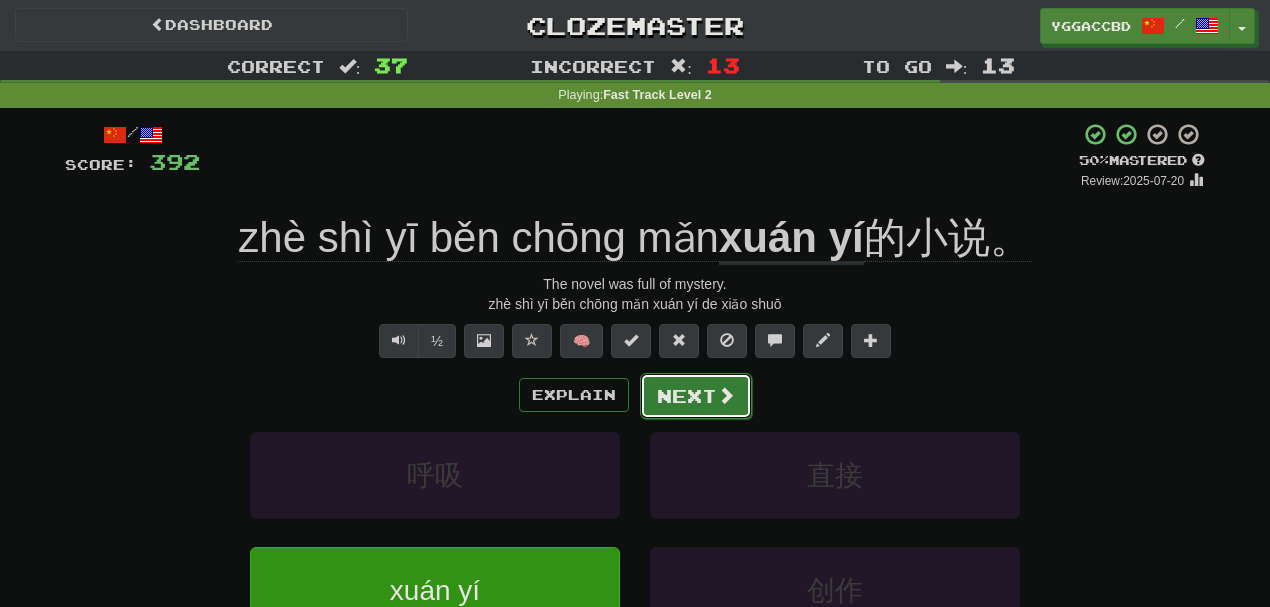 click on "Next" at bounding box center [696, 396] 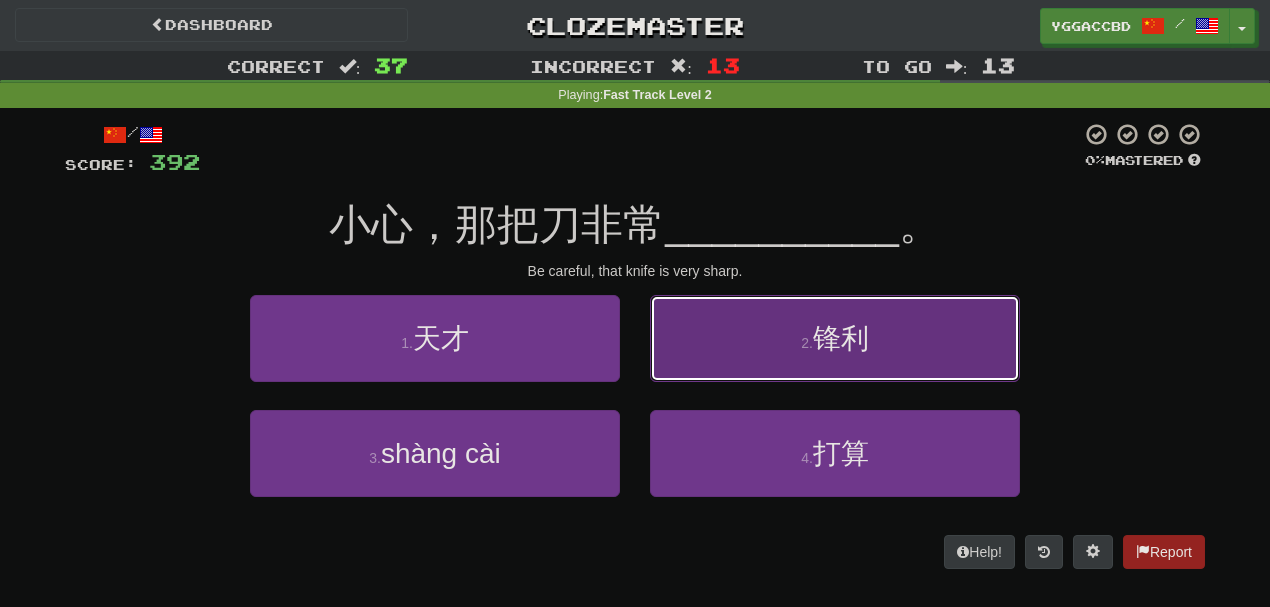 click on "2 .  锋利" at bounding box center (835, 338) 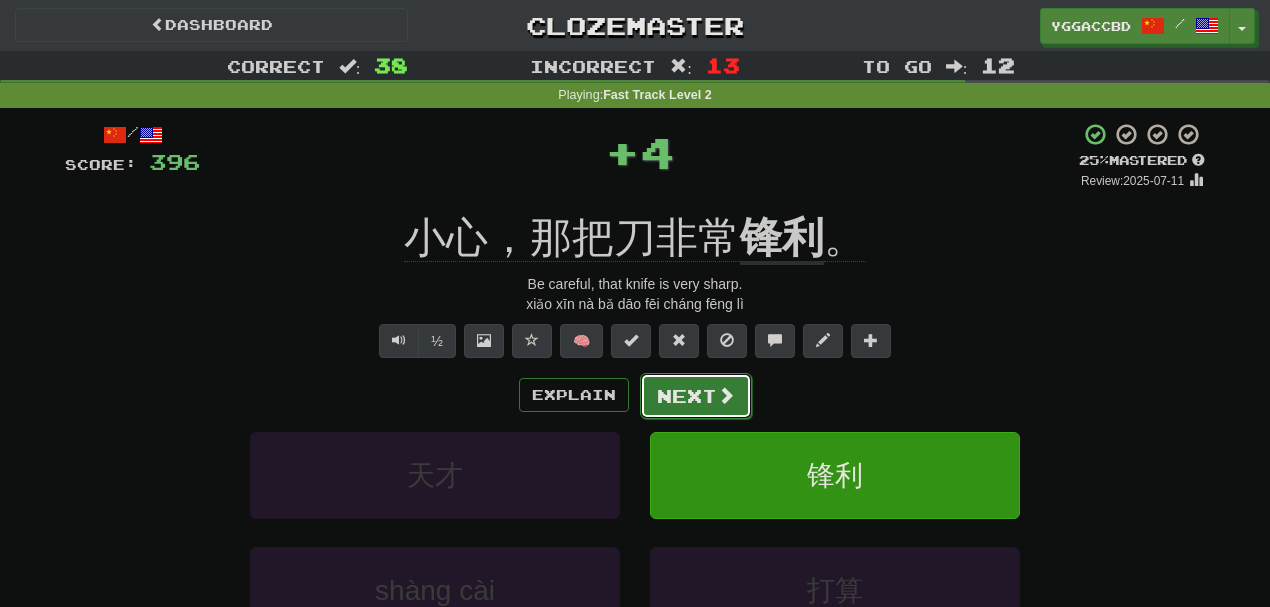 click on "Next" at bounding box center [696, 396] 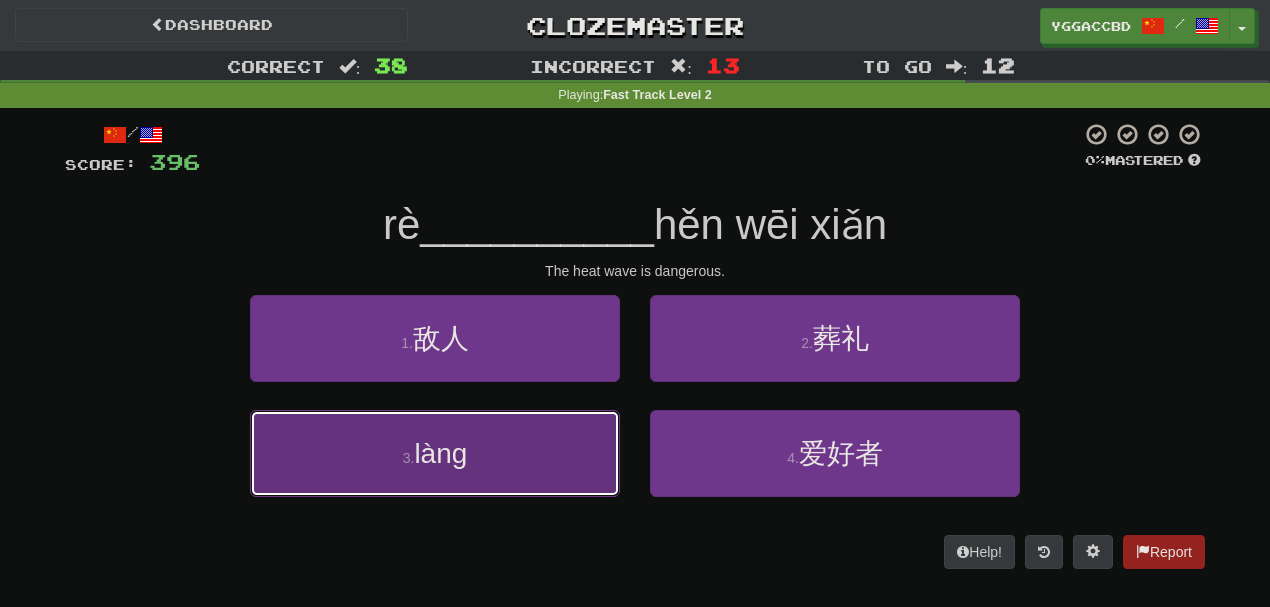 click on "3 .  浪" at bounding box center [435, 453] 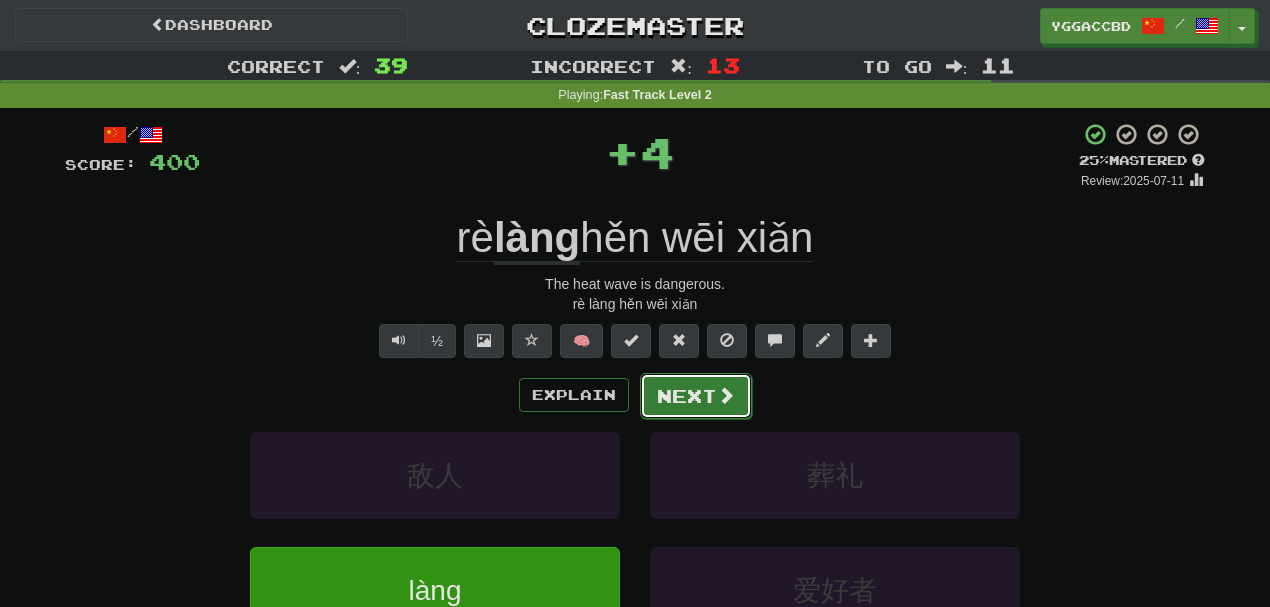 click on "Next" at bounding box center (696, 396) 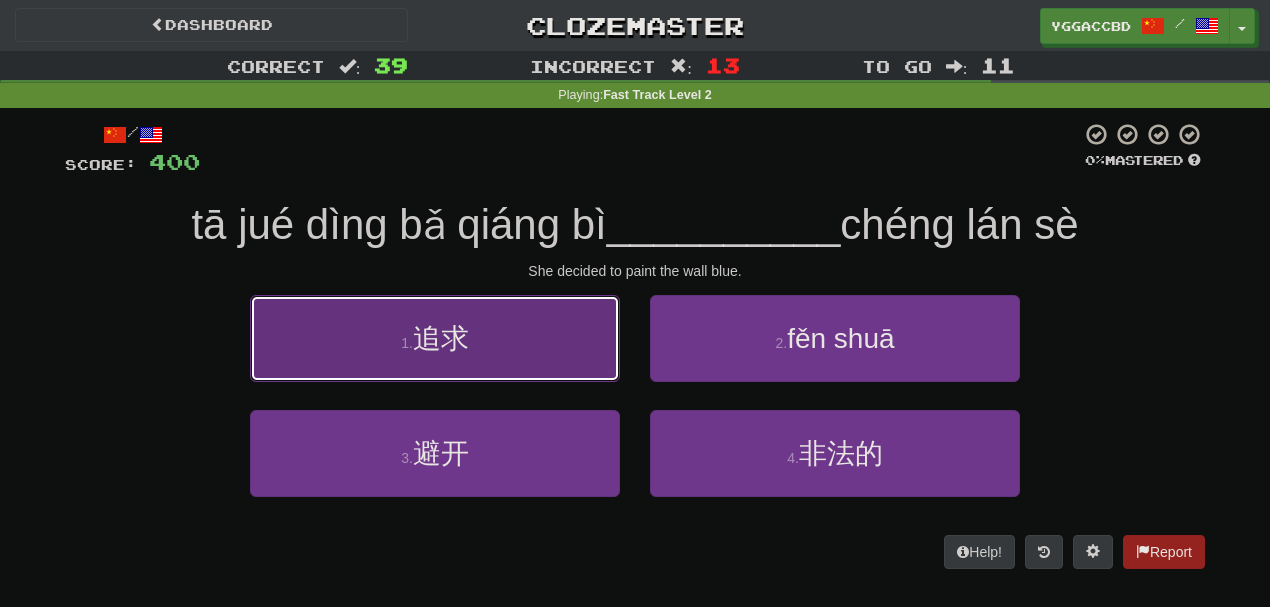 click on "1 .  追求" at bounding box center [435, 338] 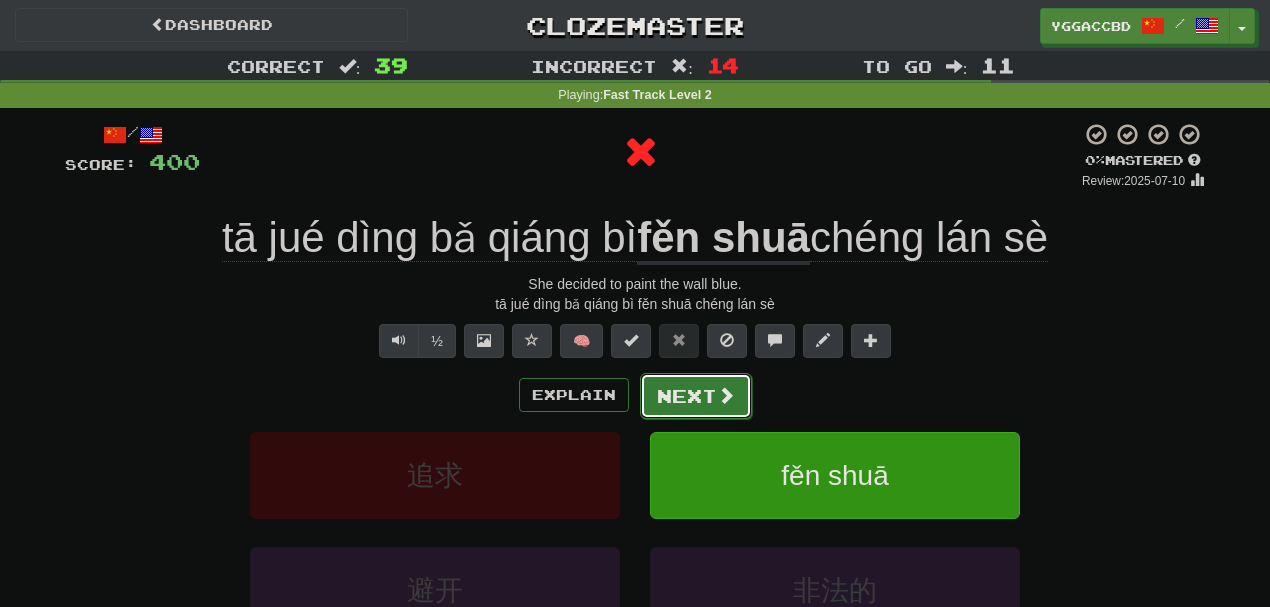 click on "Next" at bounding box center (696, 396) 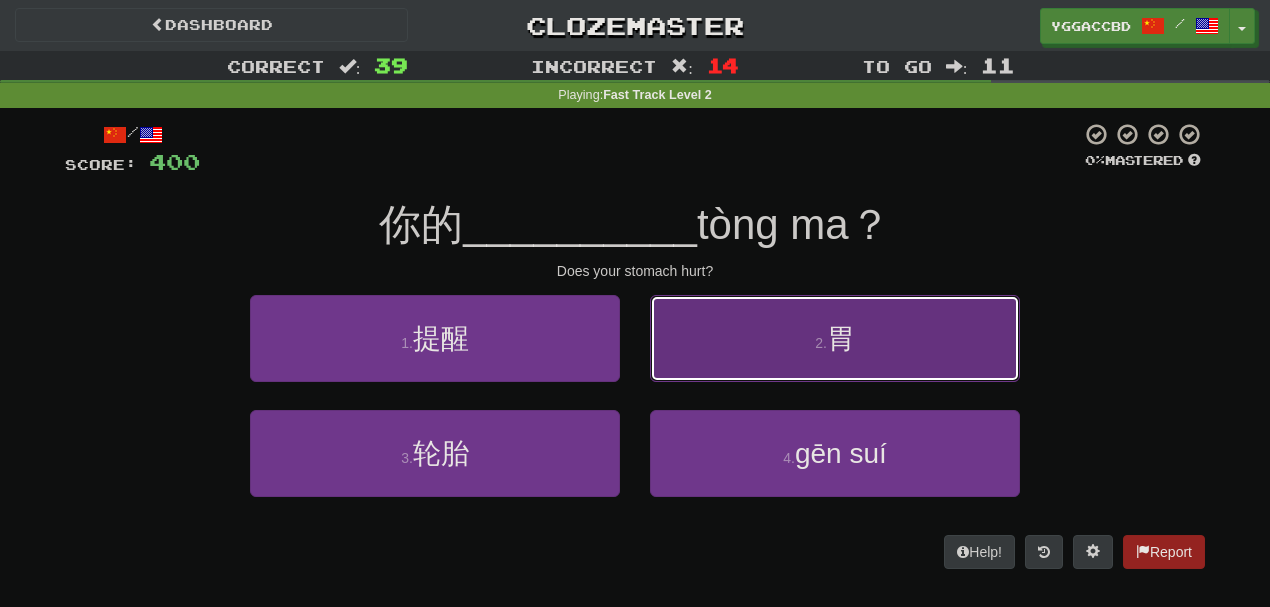 click on "2 .  胃" at bounding box center (835, 338) 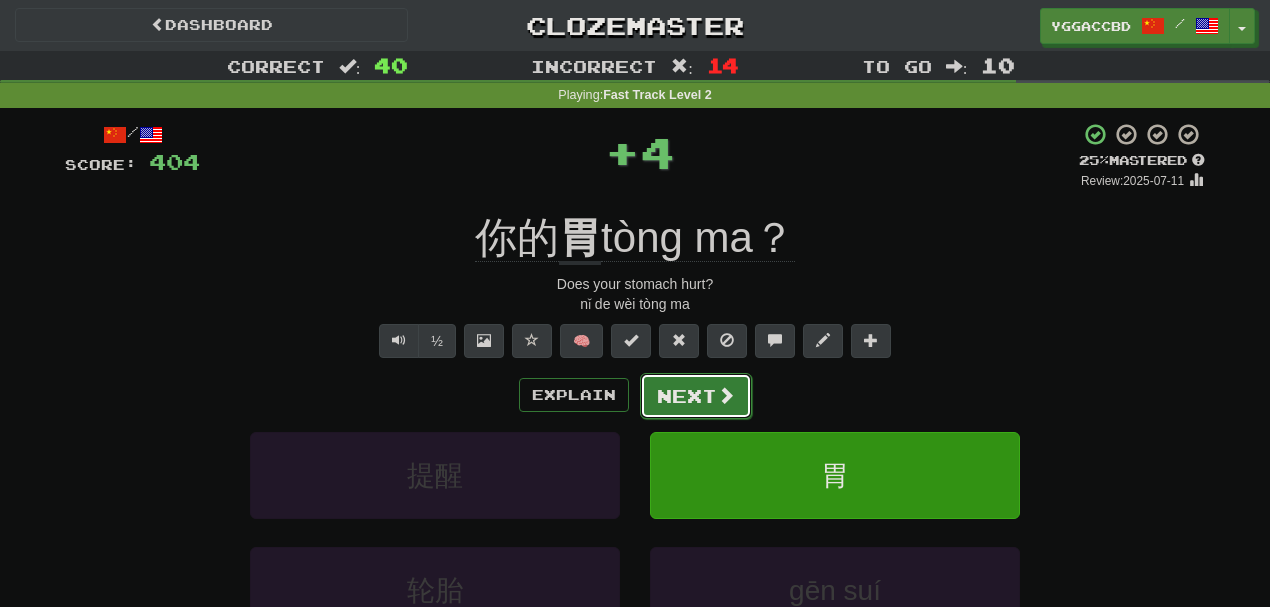 click on "Next" at bounding box center [696, 396] 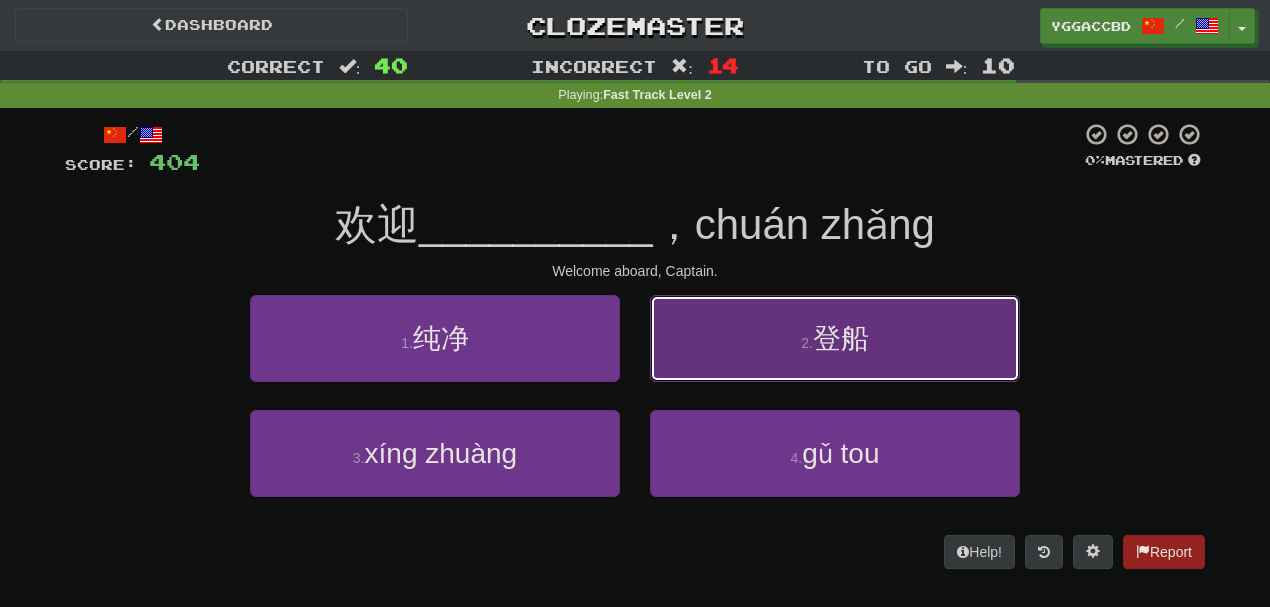 click on "2 .  登船" at bounding box center [835, 338] 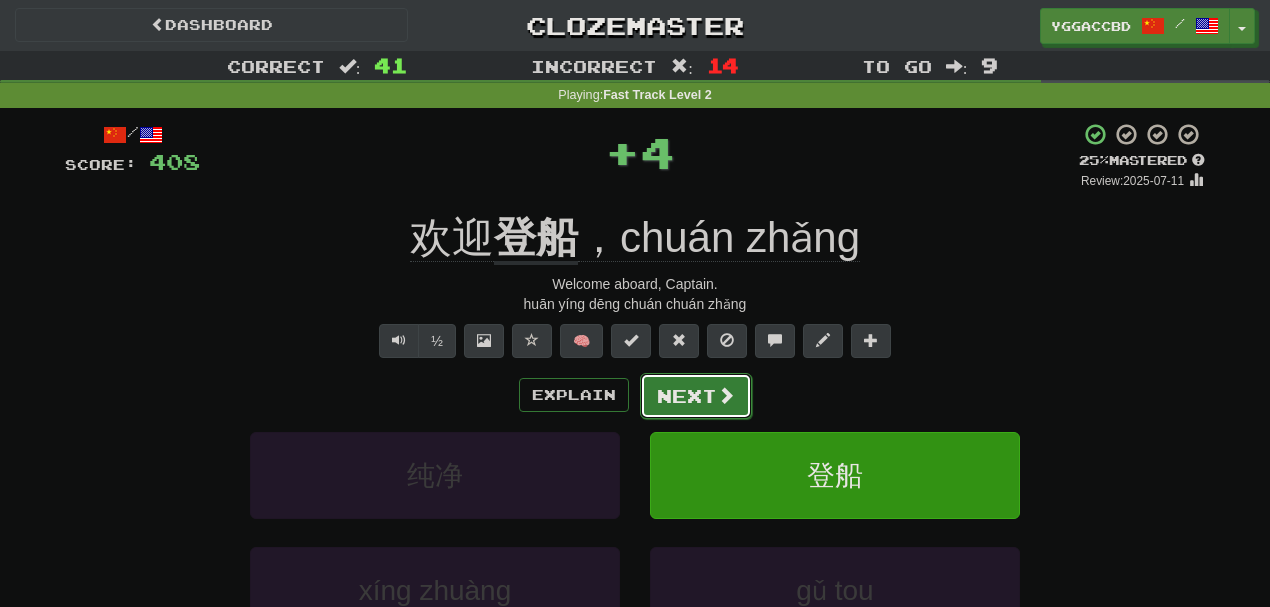 click on "Next" at bounding box center [696, 396] 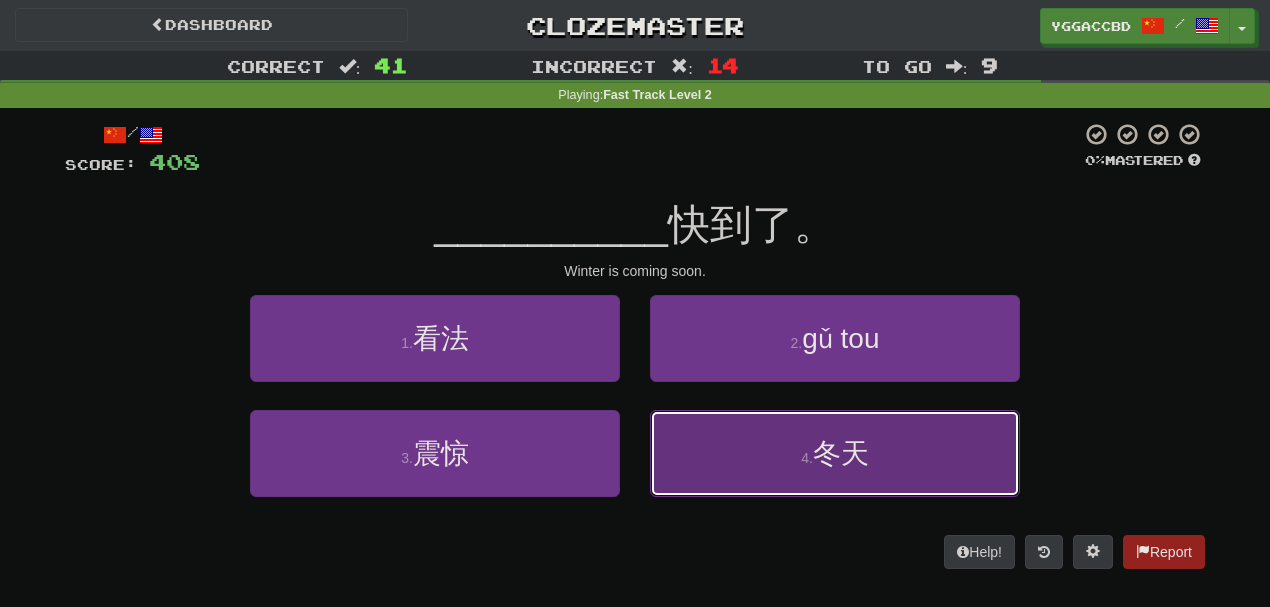 click on "4 .  冬天" at bounding box center [835, 453] 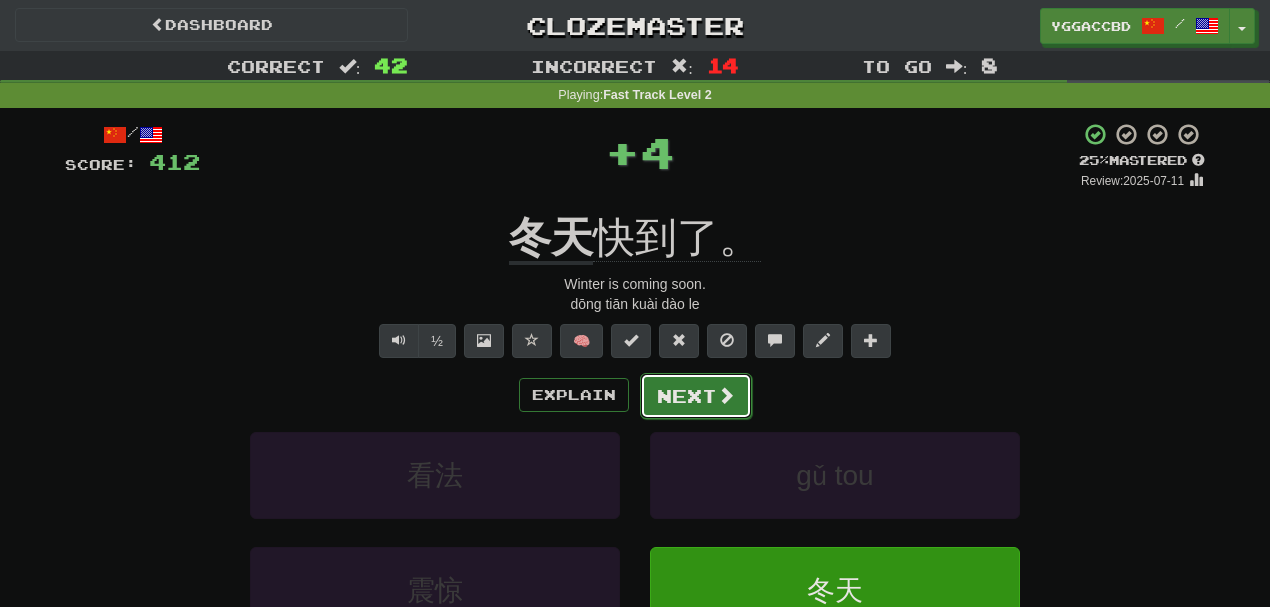 click on "Next" at bounding box center (696, 396) 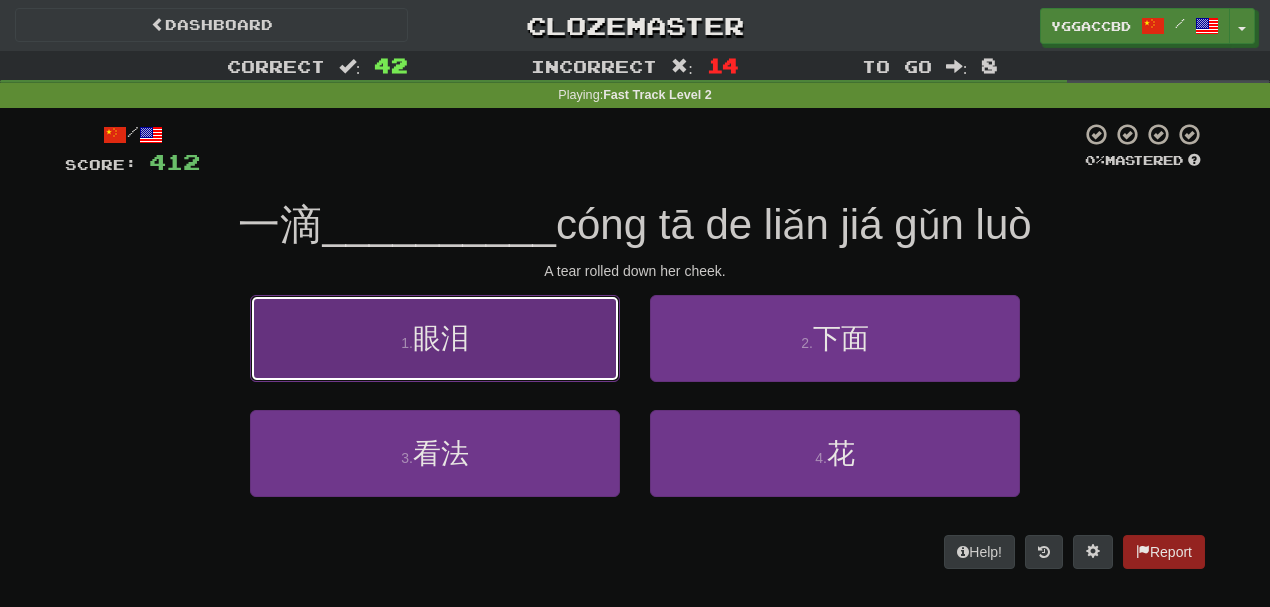 click on "1 .  眼泪" at bounding box center [435, 338] 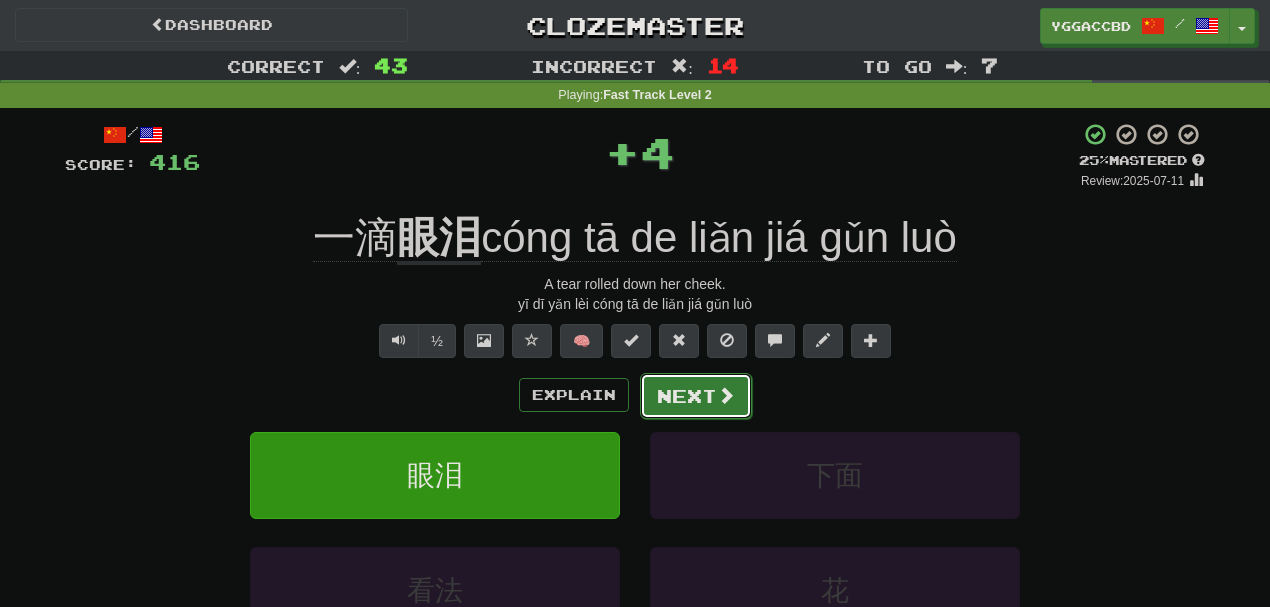 click on "Next" at bounding box center (696, 396) 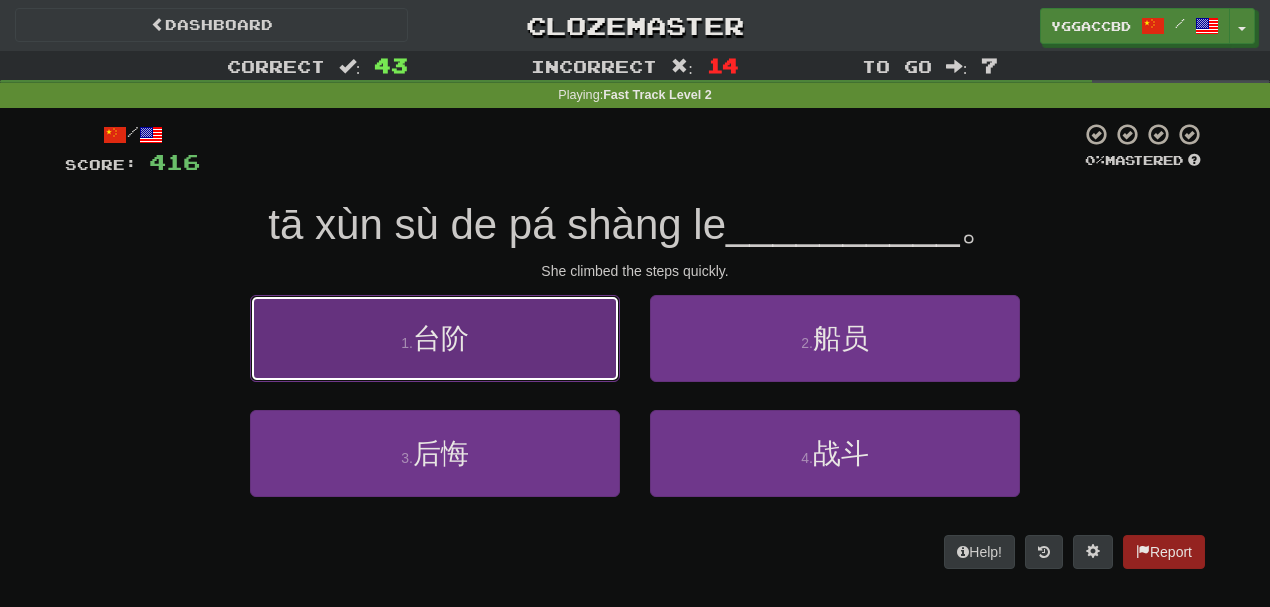 click on "1 .  台阶" at bounding box center (435, 338) 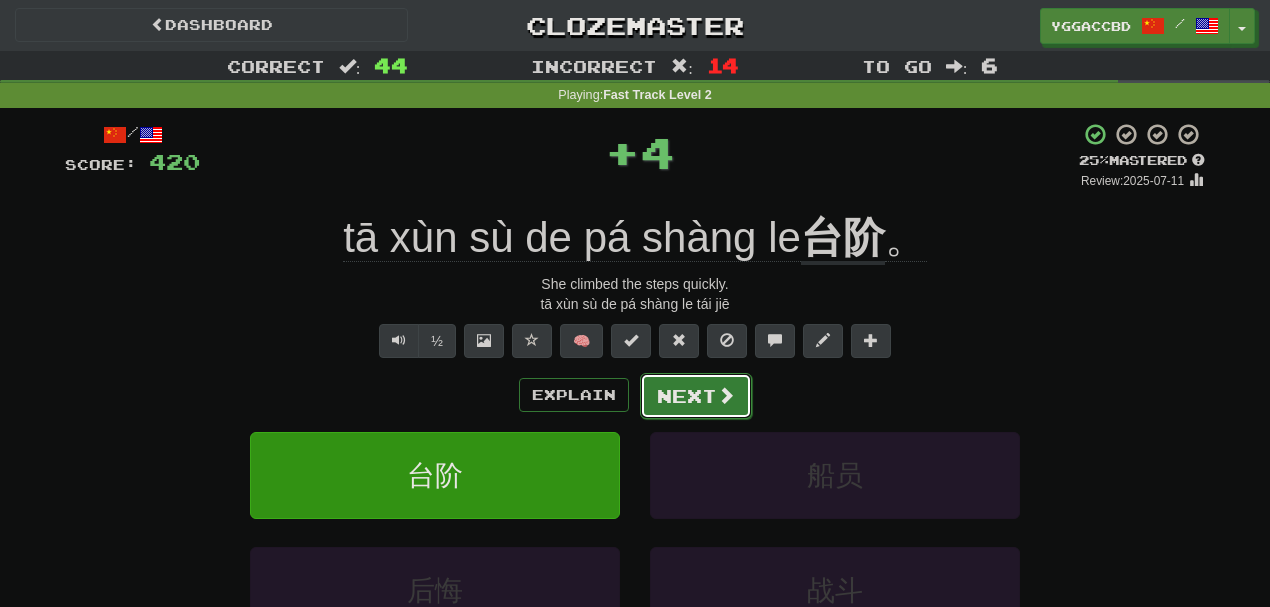click on "Next" at bounding box center (696, 396) 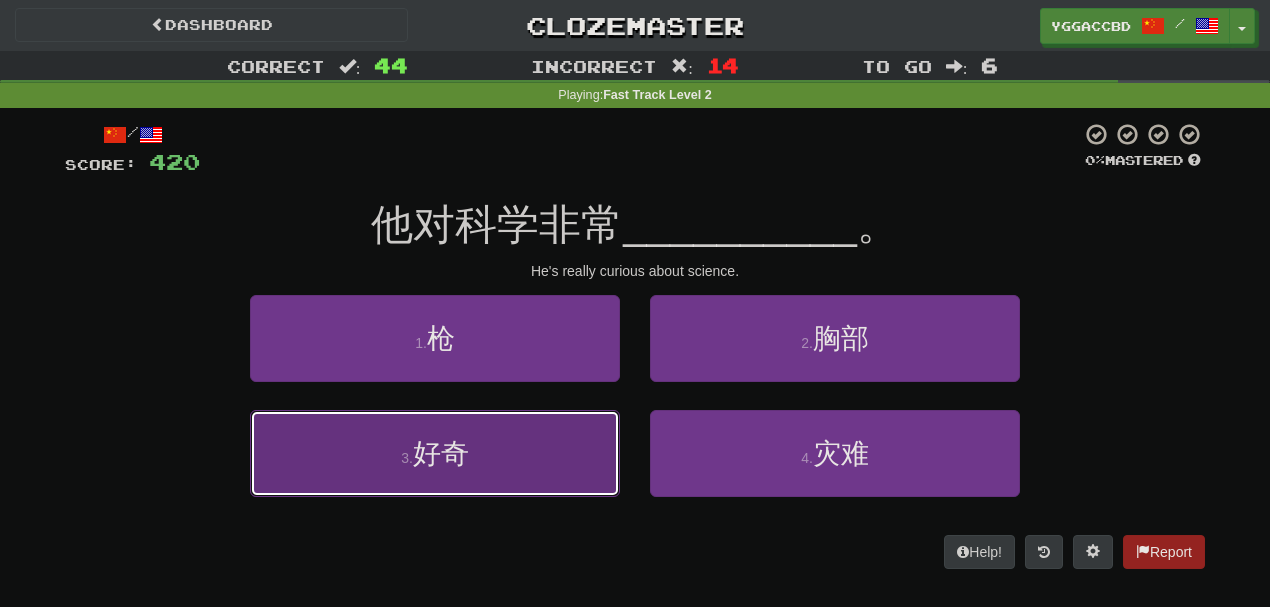 click on "3 .  好奇" at bounding box center (435, 453) 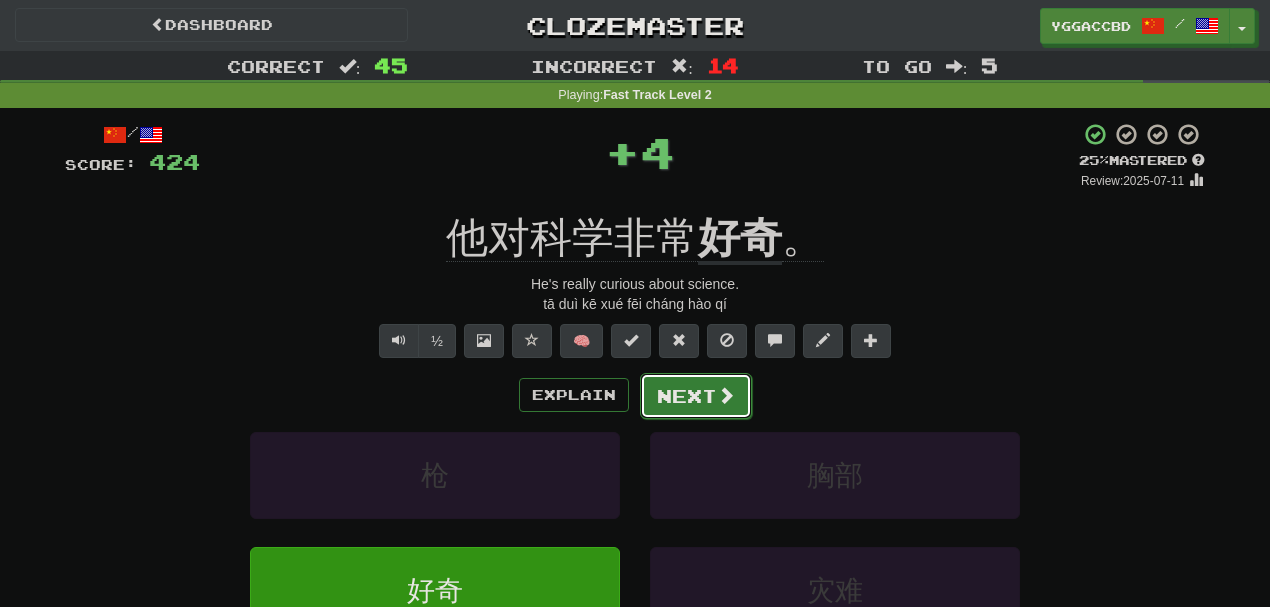 click at bounding box center (726, 395) 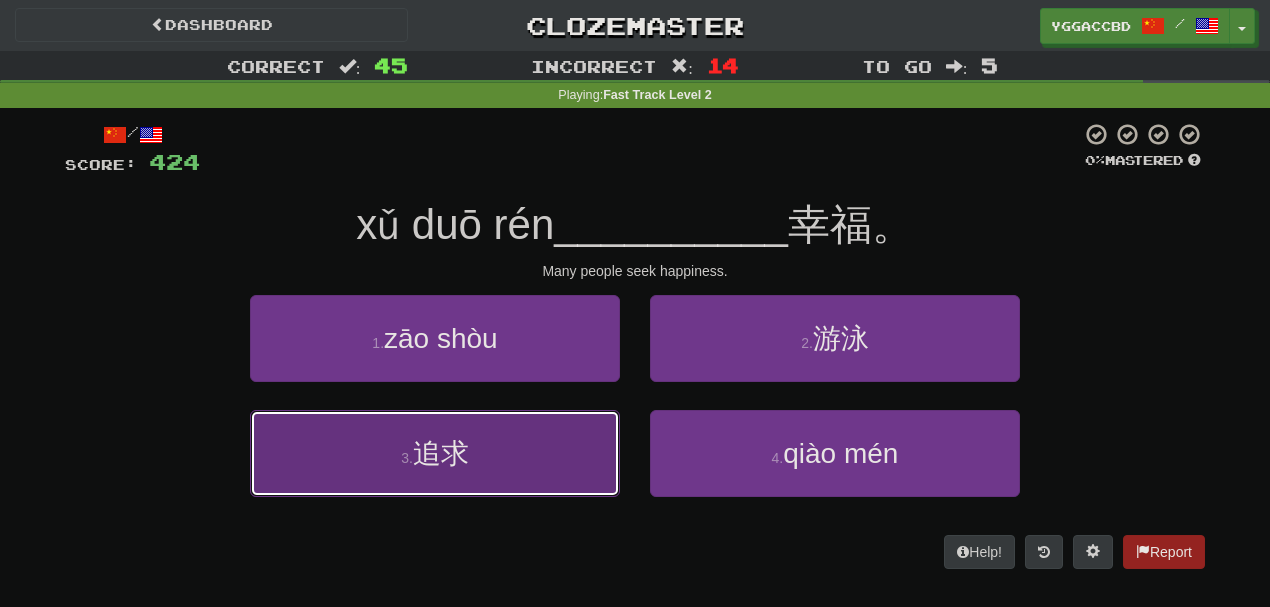 click on "3 .  追求" at bounding box center [435, 453] 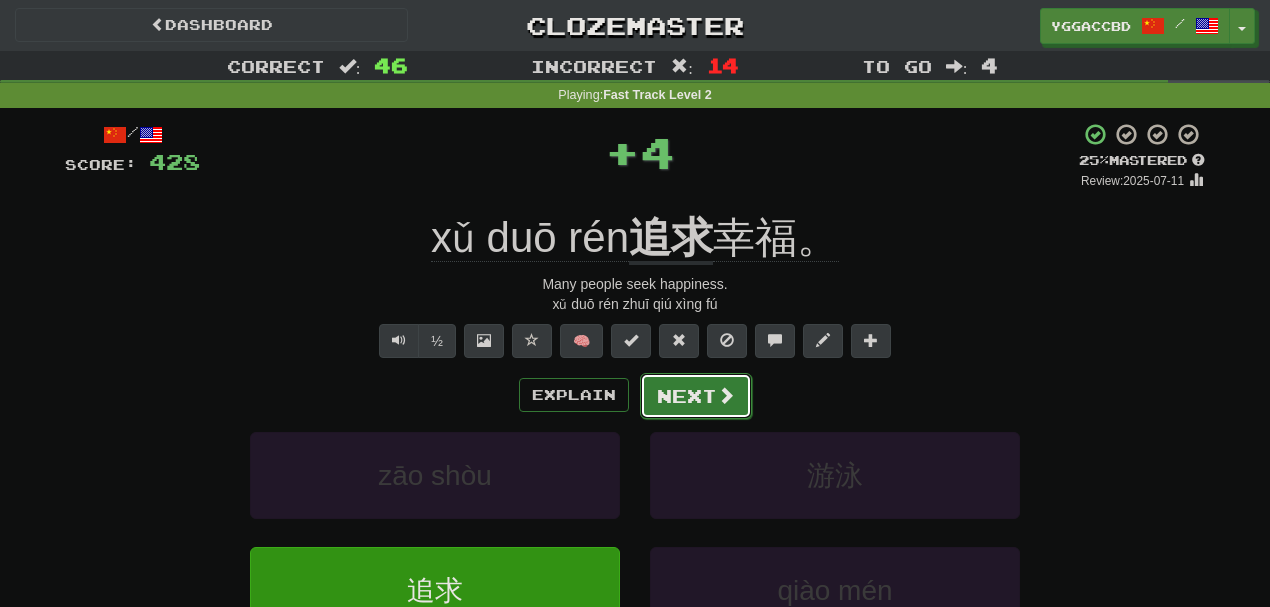 click on "Next" at bounding box center (696, 396) 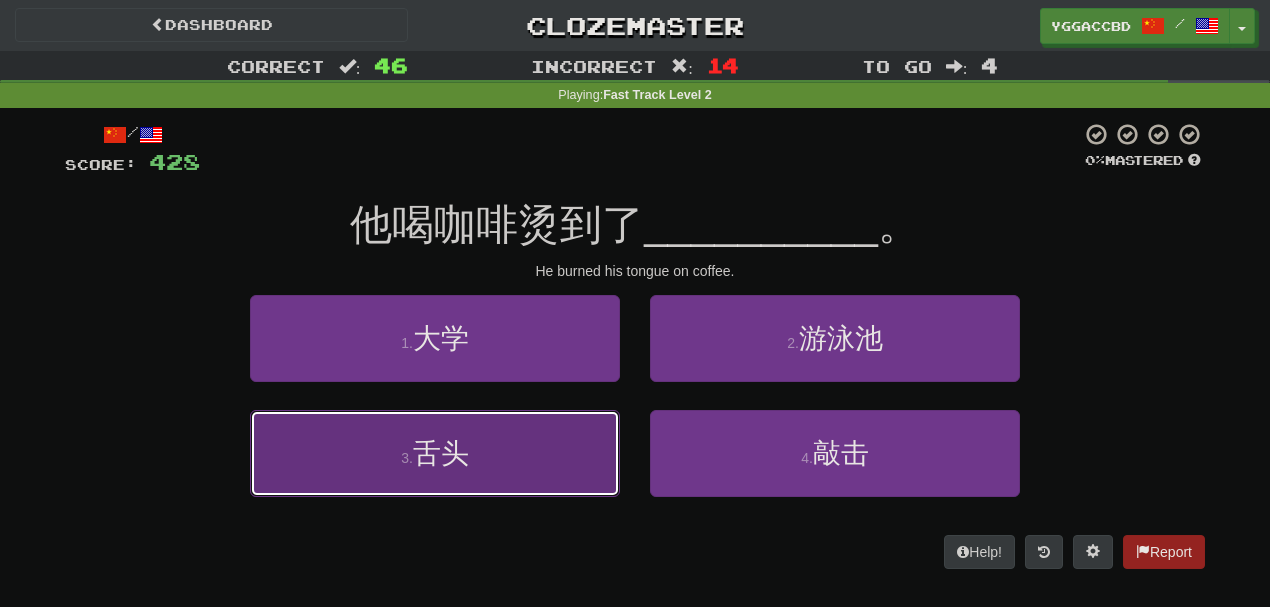 click on "3 .  舌头" at bounding box center [435, 453] 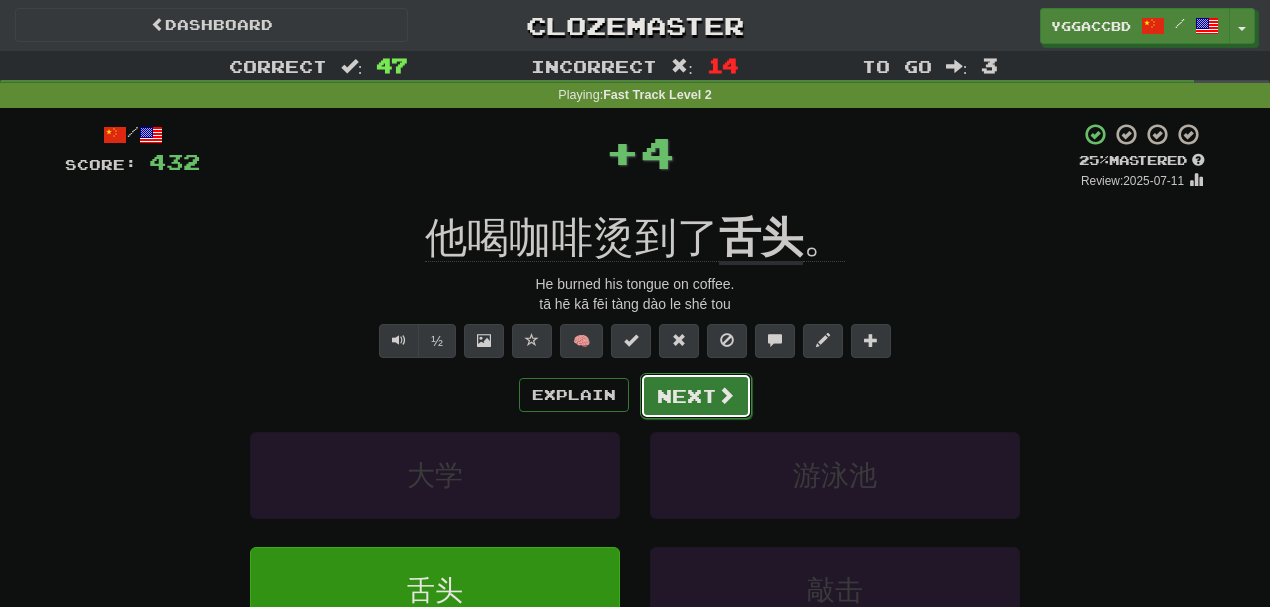 click on "Next" at bounding box center (696, 396) 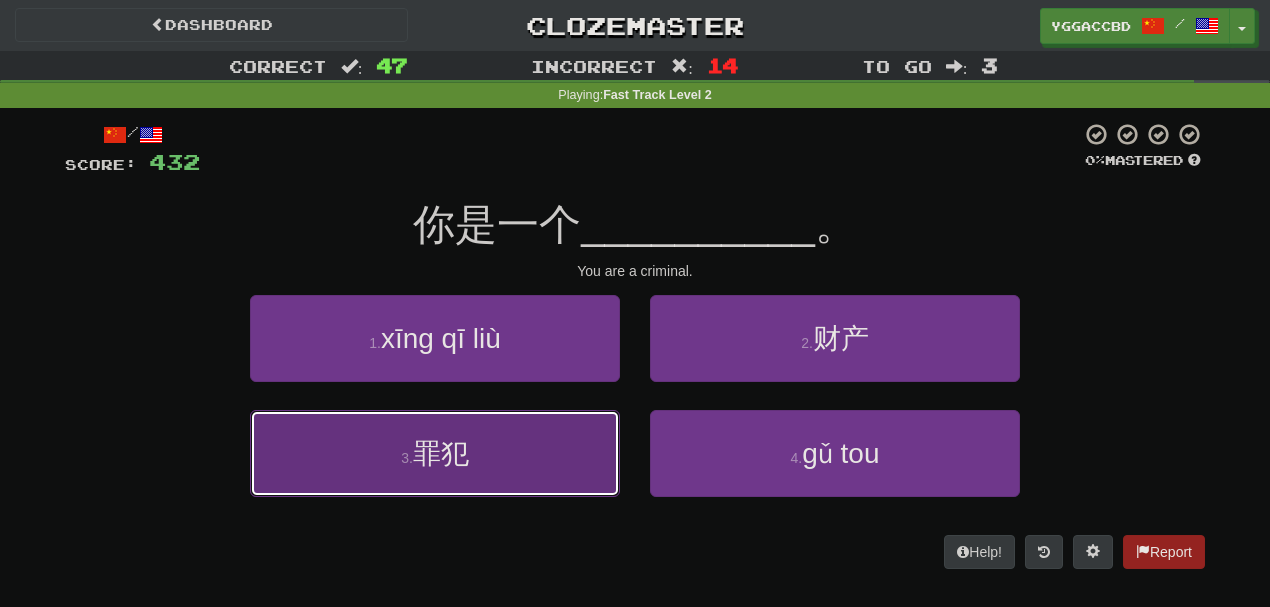 click on "3 .  罪犯" at bounding box center [435, 453] 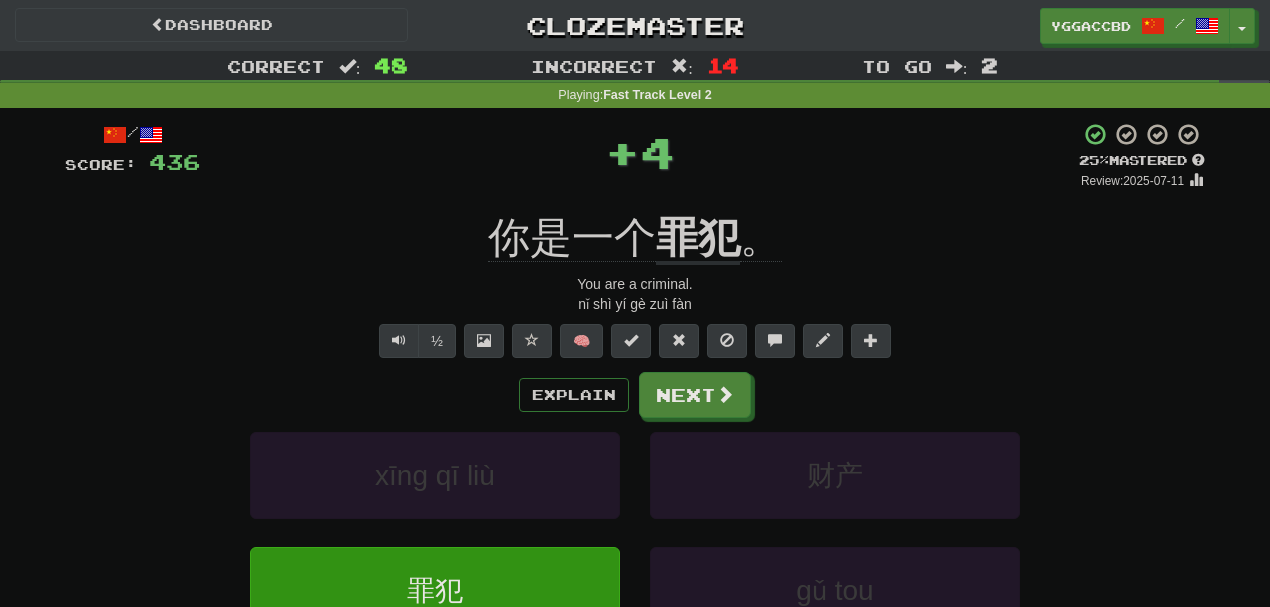 click on "/  Score:   436 + 4 25 %  Mastered Review:  2025-07-11 你是一个 罪犯 。 You are a criminal. nǐ shì yí gè zuì fàn ½ 🧠 Explain Next 星期六 财产 罪犯 骨头 Learn more: 星期六 财产 罪犯 骨头  Help!  Report" at bounding box center (635, 429) 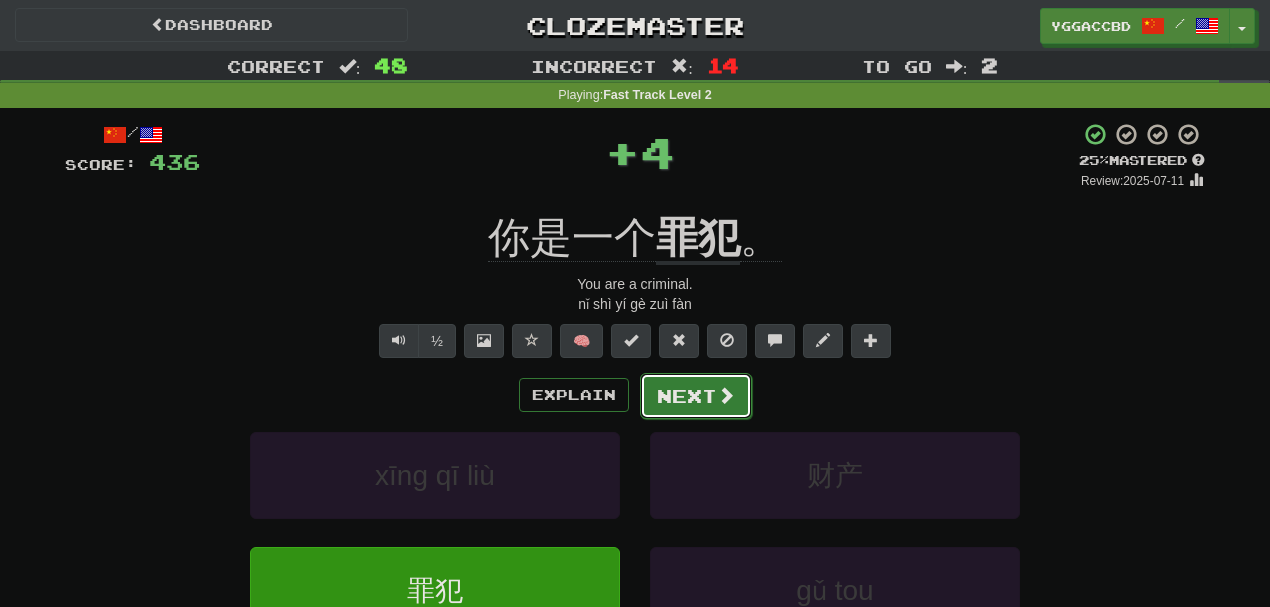 click on "Next" at bounding box center (696, 396) 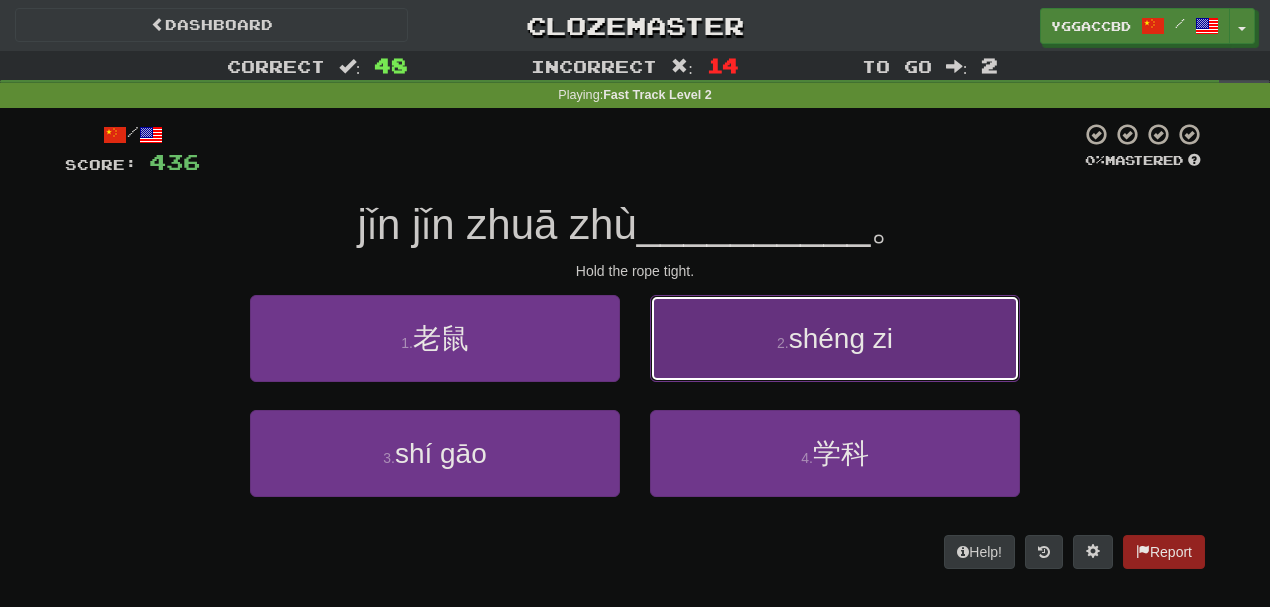 click on "2 .  绳子" at bounding box center [835, 338] 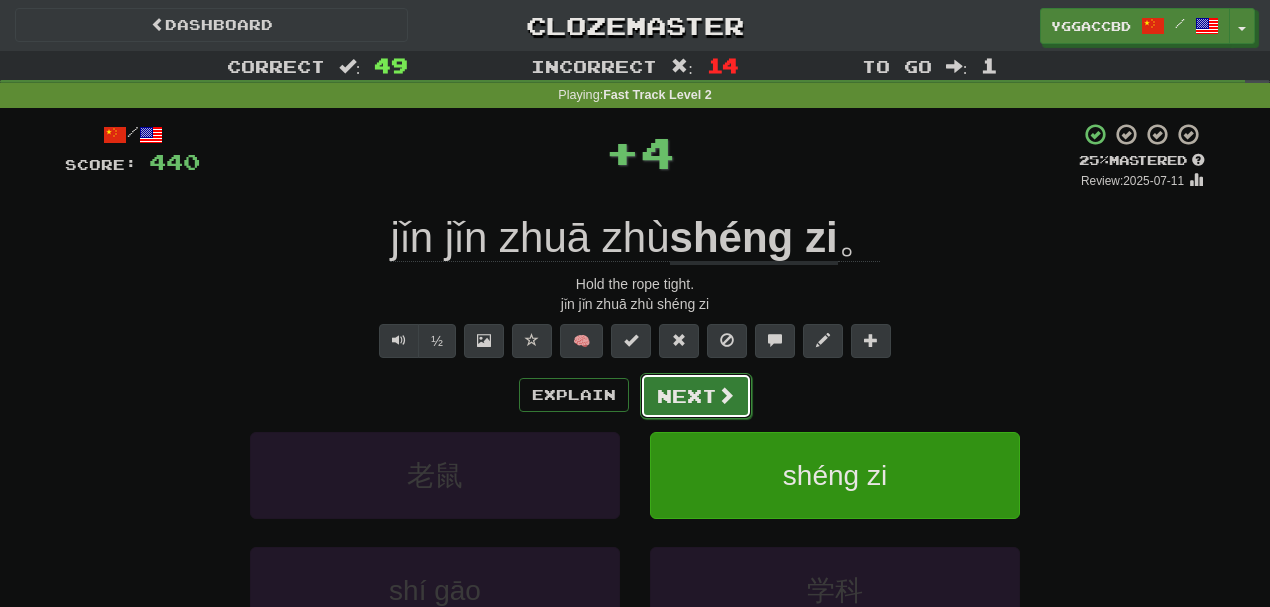 click on "Next" at bounding box center (696, 396) 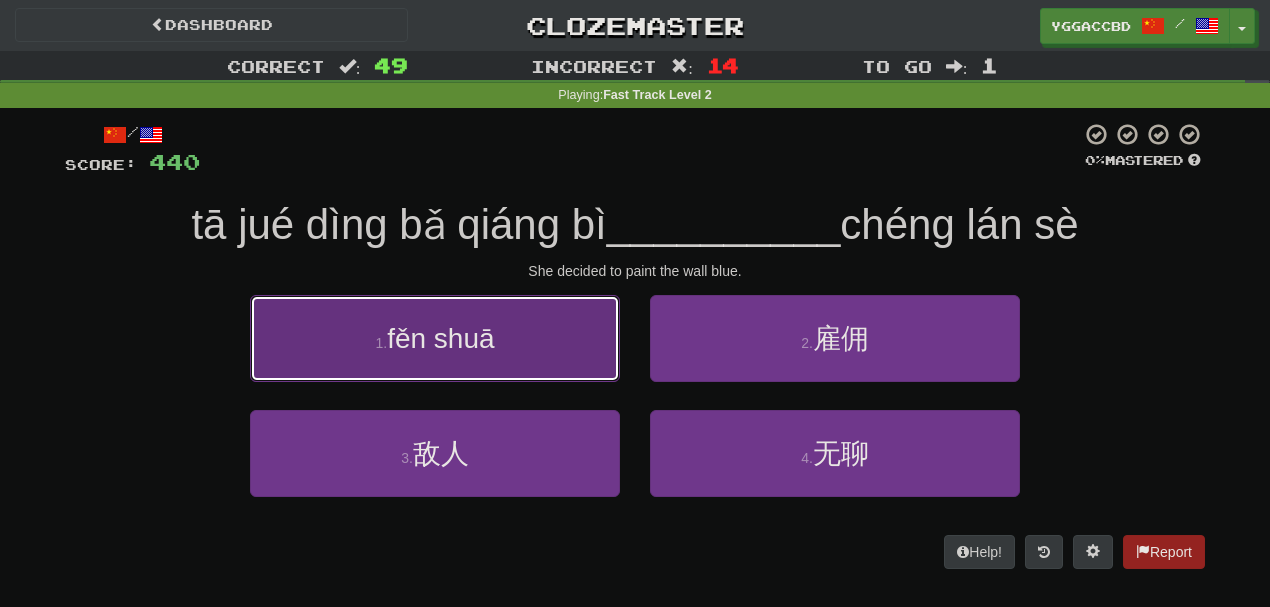 click on "1 .  粉刷" at bounding box center [435, 338] 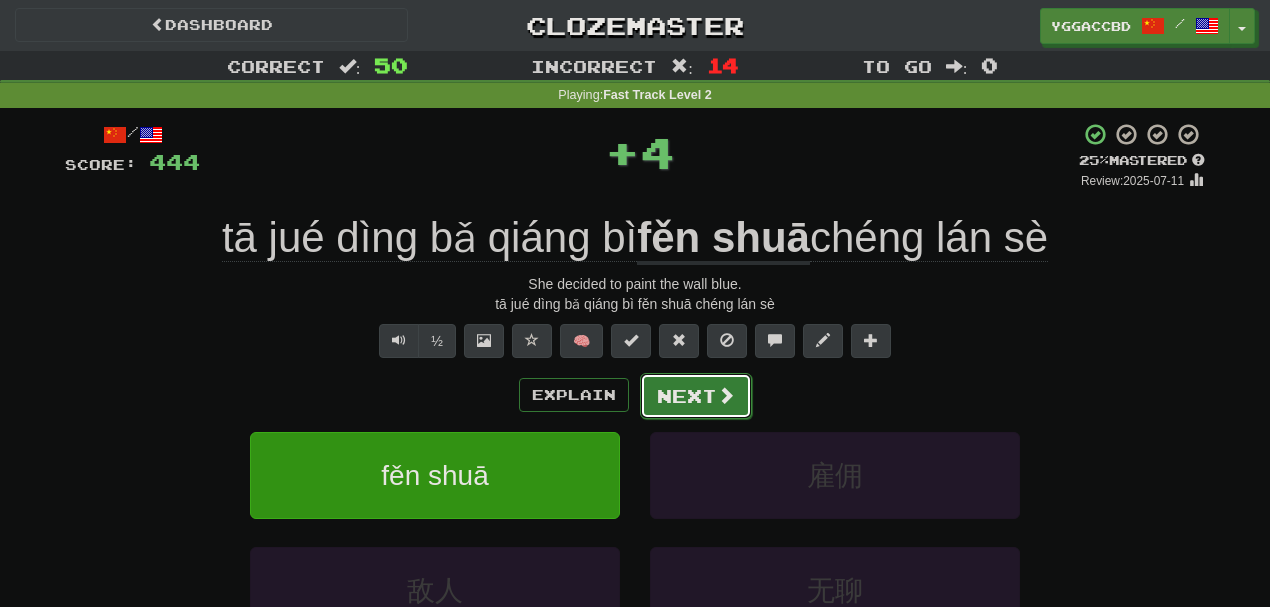 click on "Next" at bounding box center [696, 396] 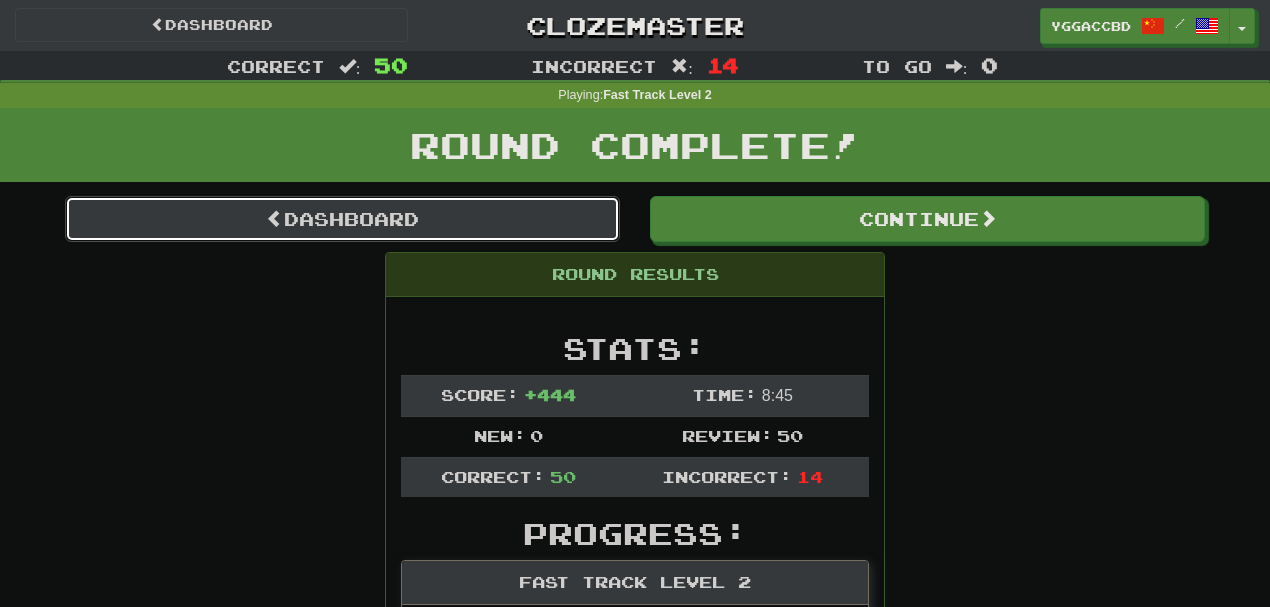 click on "Dashboard" at bounding box center [342, 219] 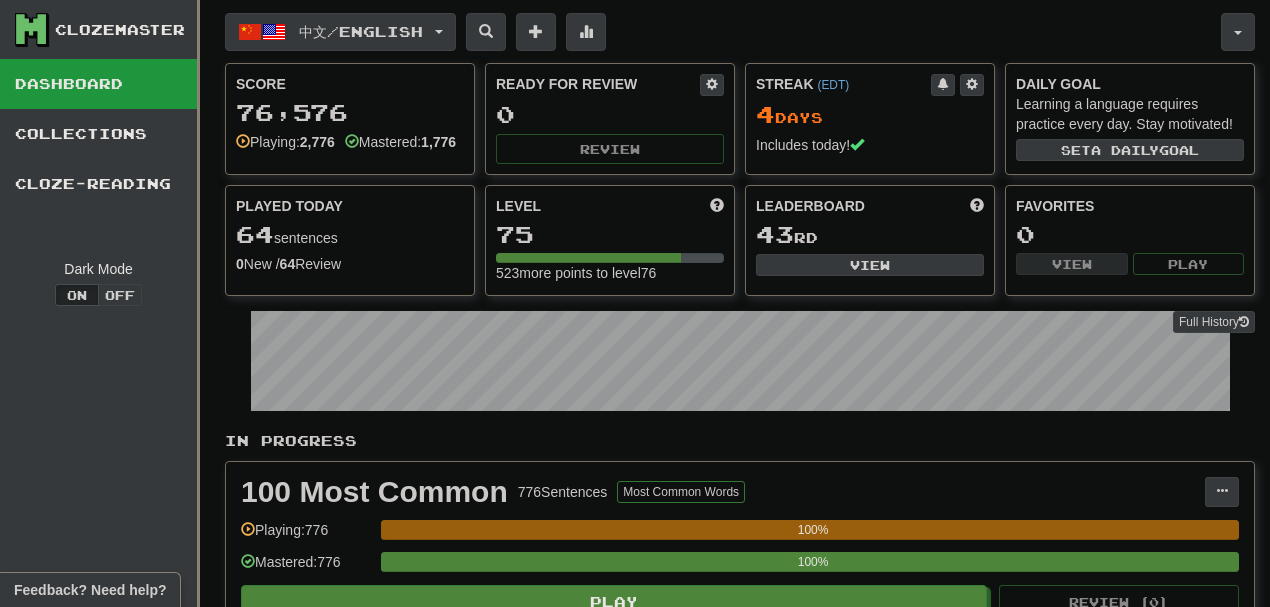 scroll, scrollTop: 0, scrollLeft: 0, axis: both 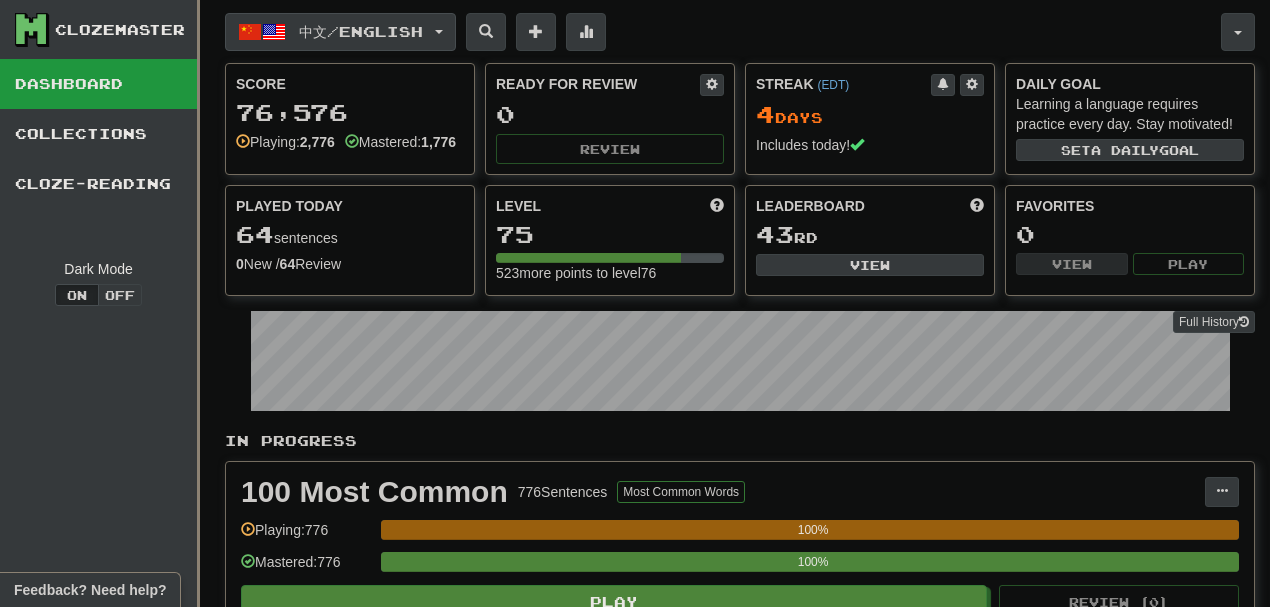 click at bounding box center [439, 32] 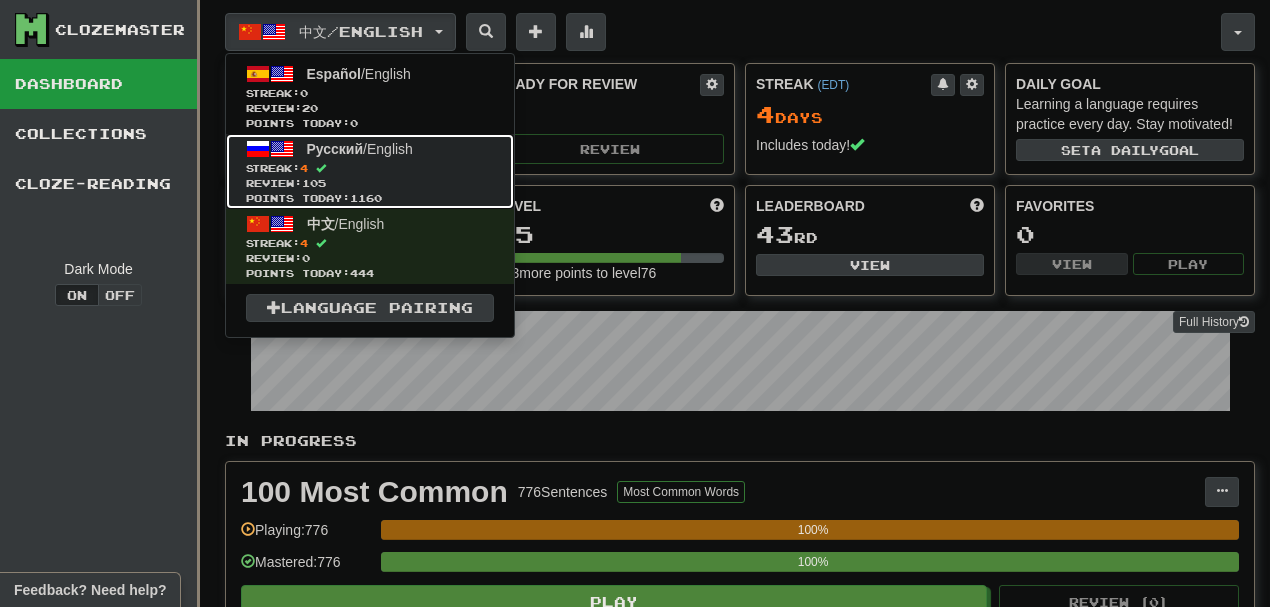 click on "Русский  /  English Streak:  4   Review:  105 Points today:  1160" at bounding box center [370, 171] 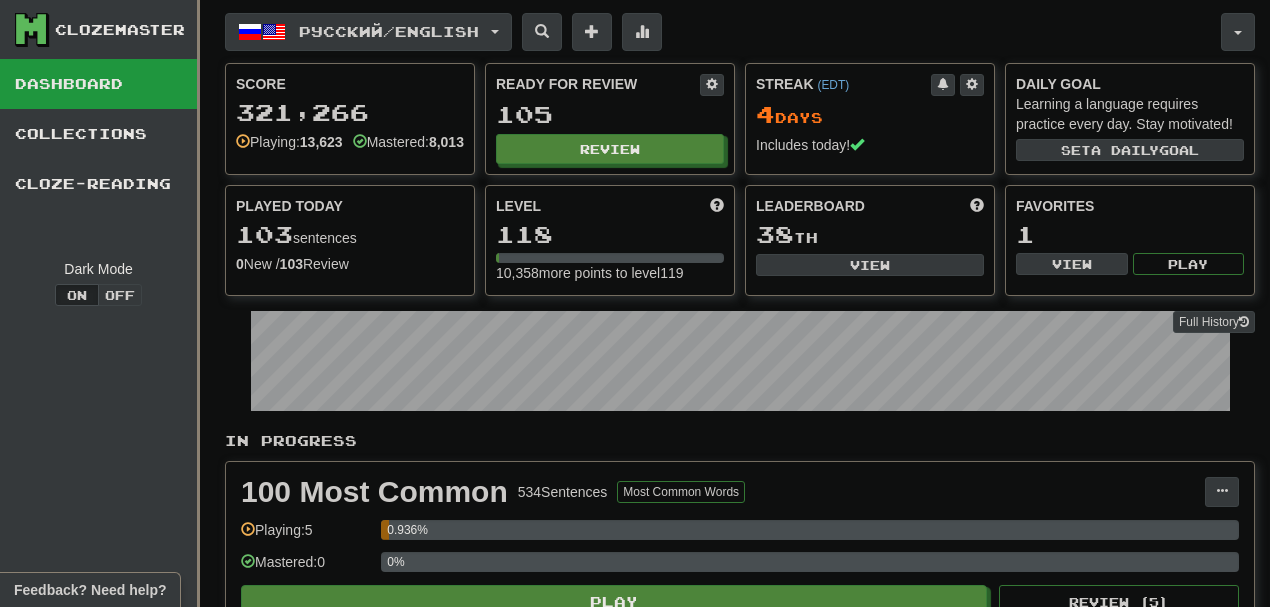 scroll, scrollTop: 0, scrollLeft: 0, axis: both 